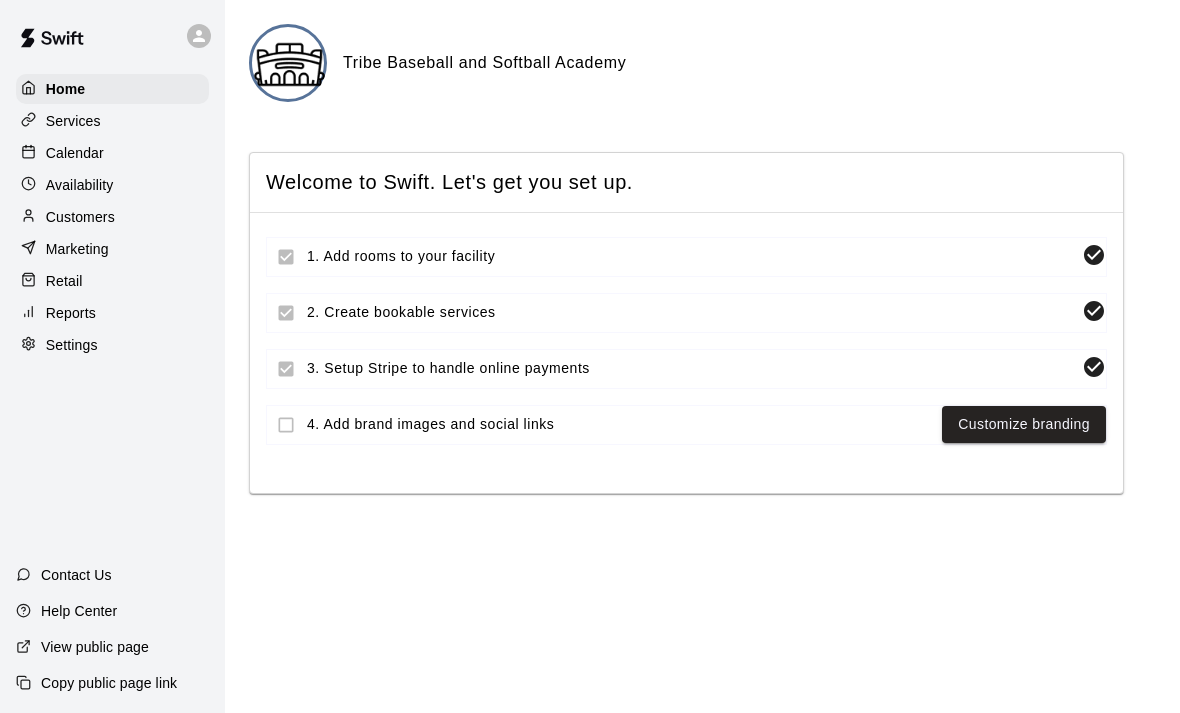 scroll, scrollTop: 0, scrollLeft: 0, axis: both 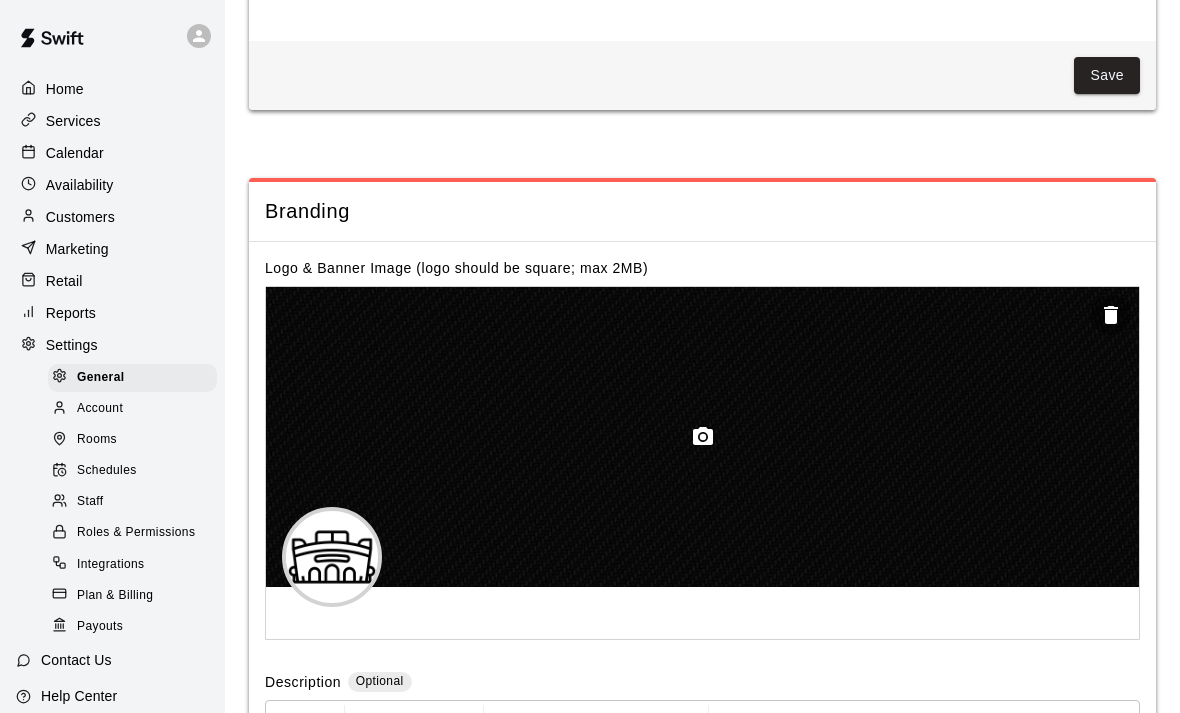 click at bounding box center (703, 437) 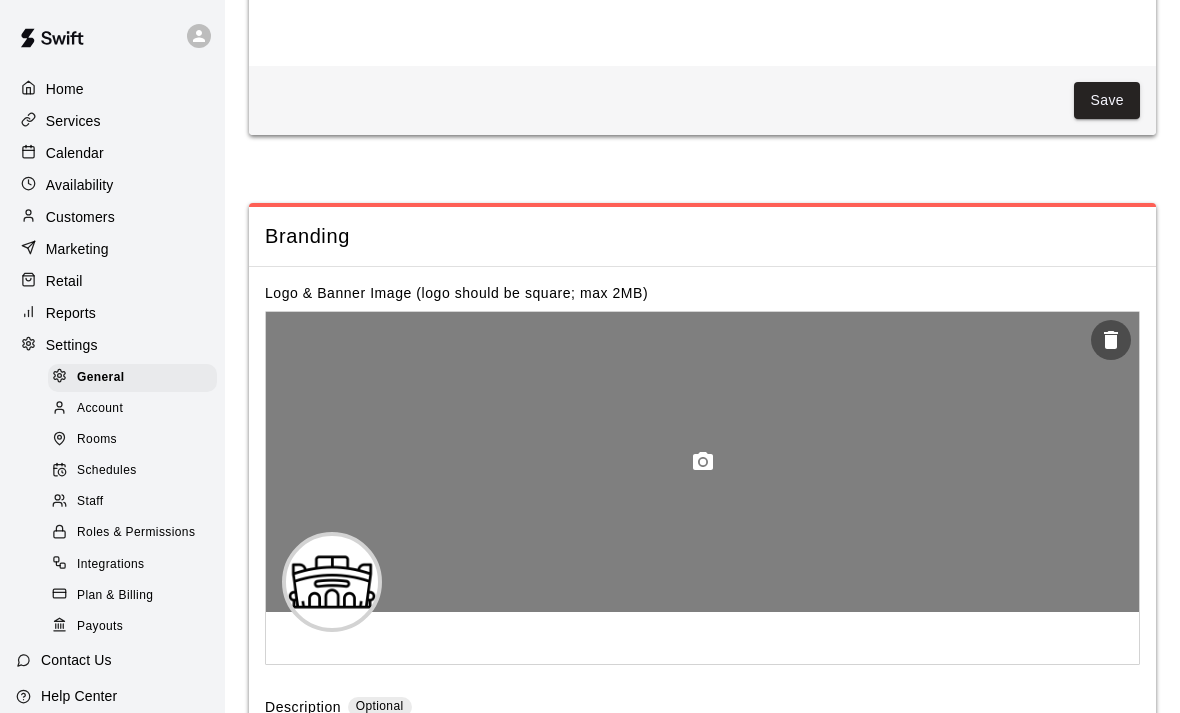 scroll, scrollTop: 4227, scrollLeft: 0, axis: vertical 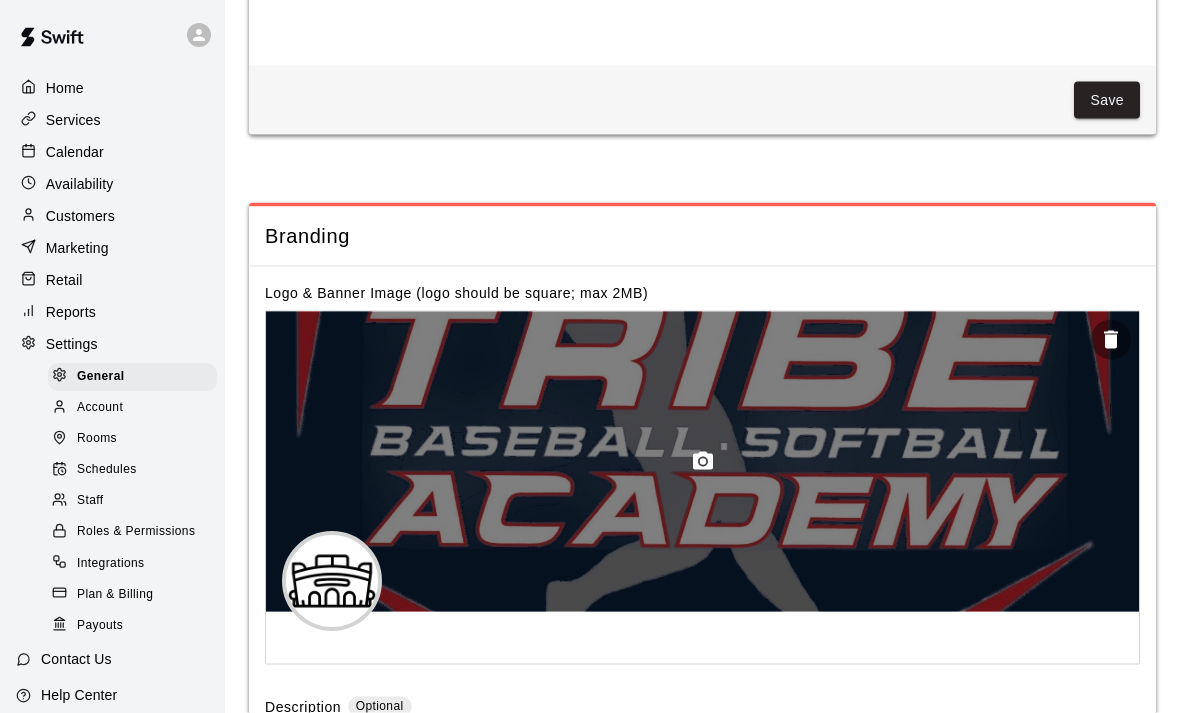 click at bounding box center [702, 462] 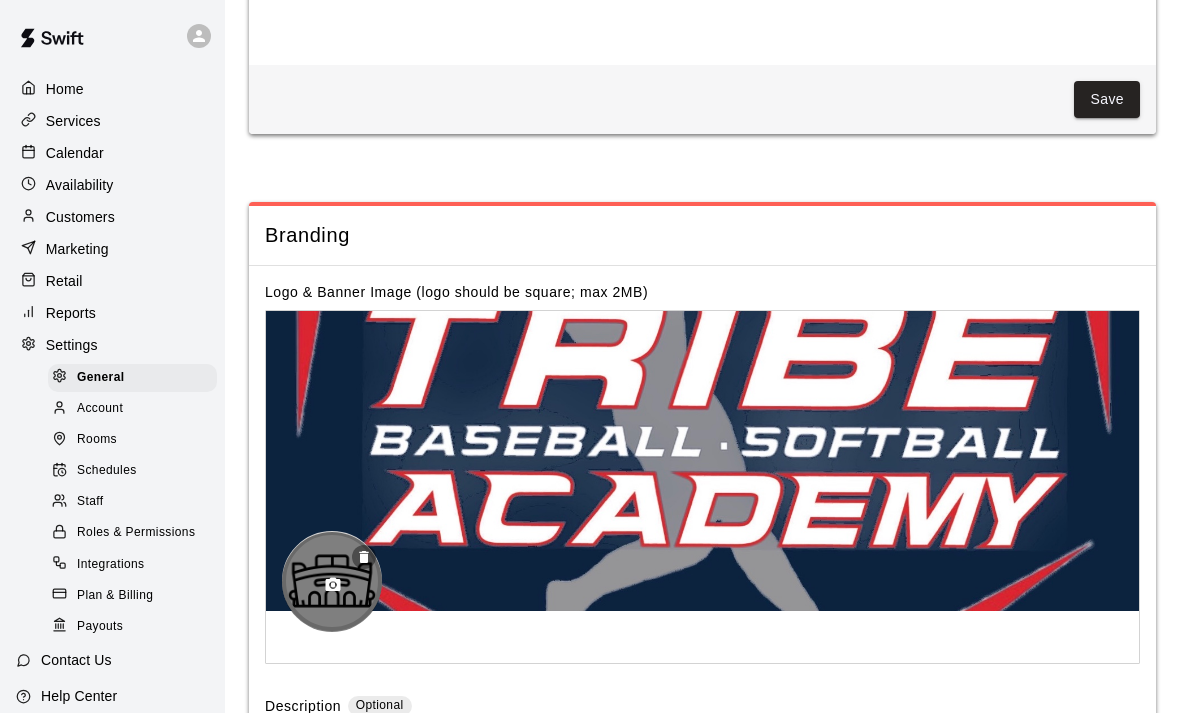 click 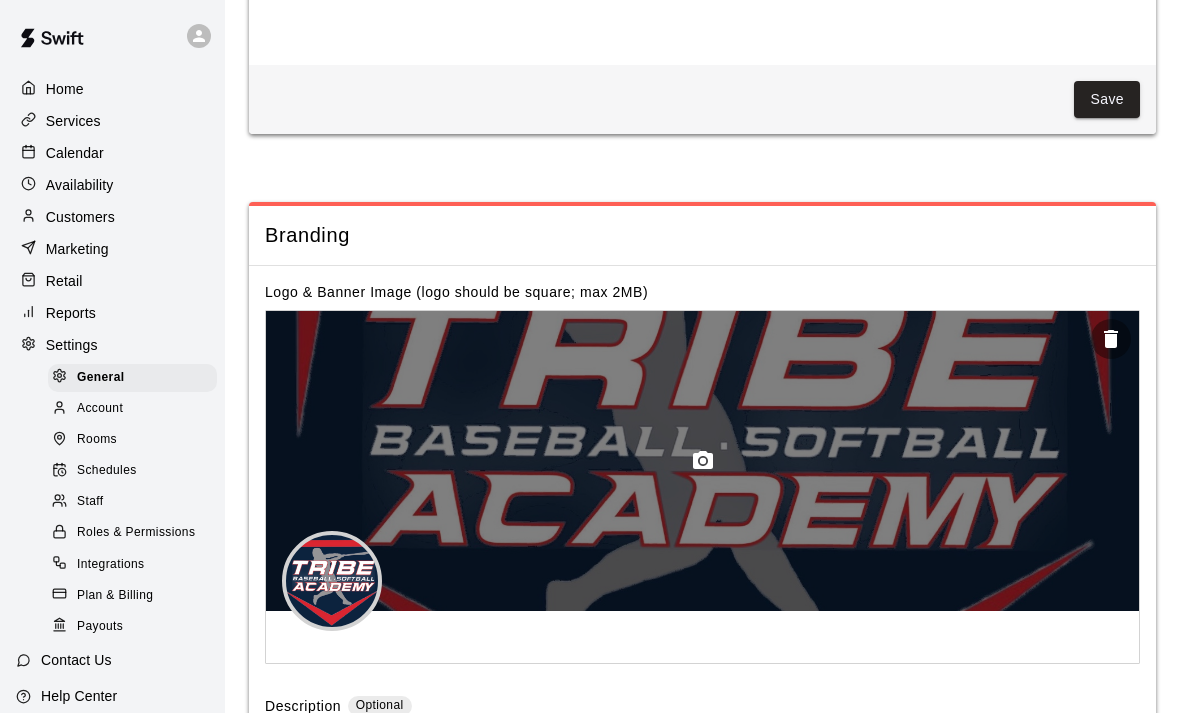 click 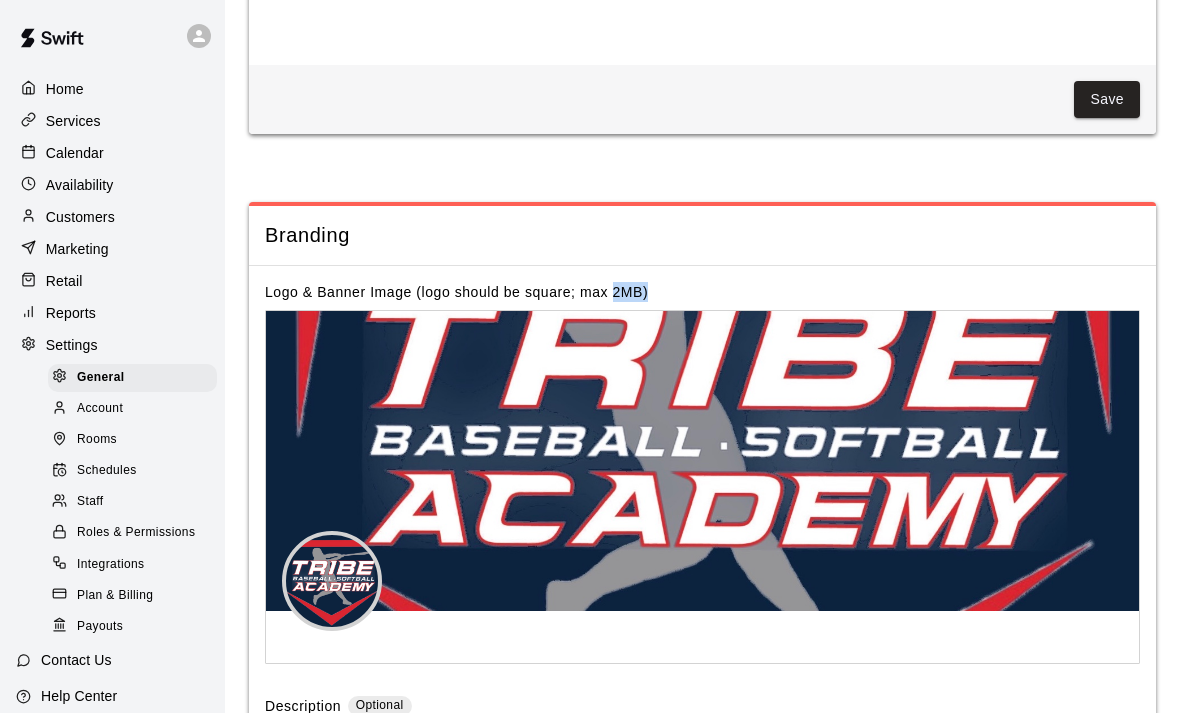 click on "Branding" at bounding box center (702, 235) 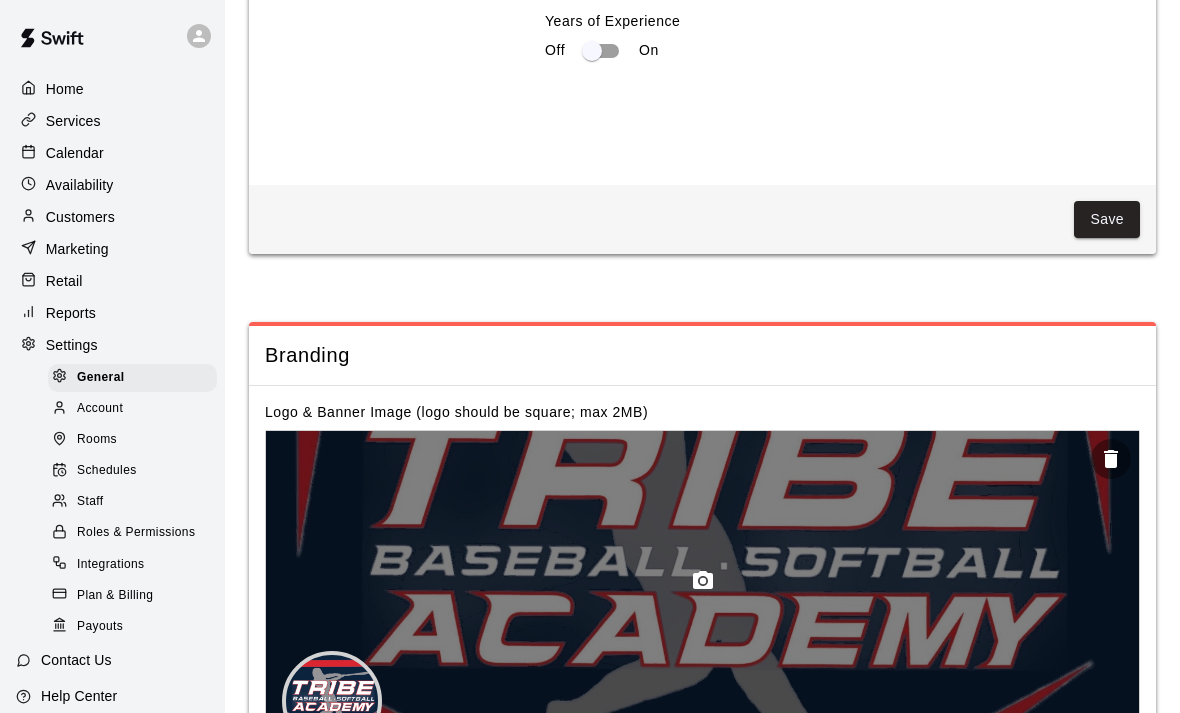 scroll, scrollTop: 4107, scrollLeft: 0, axis: vertical 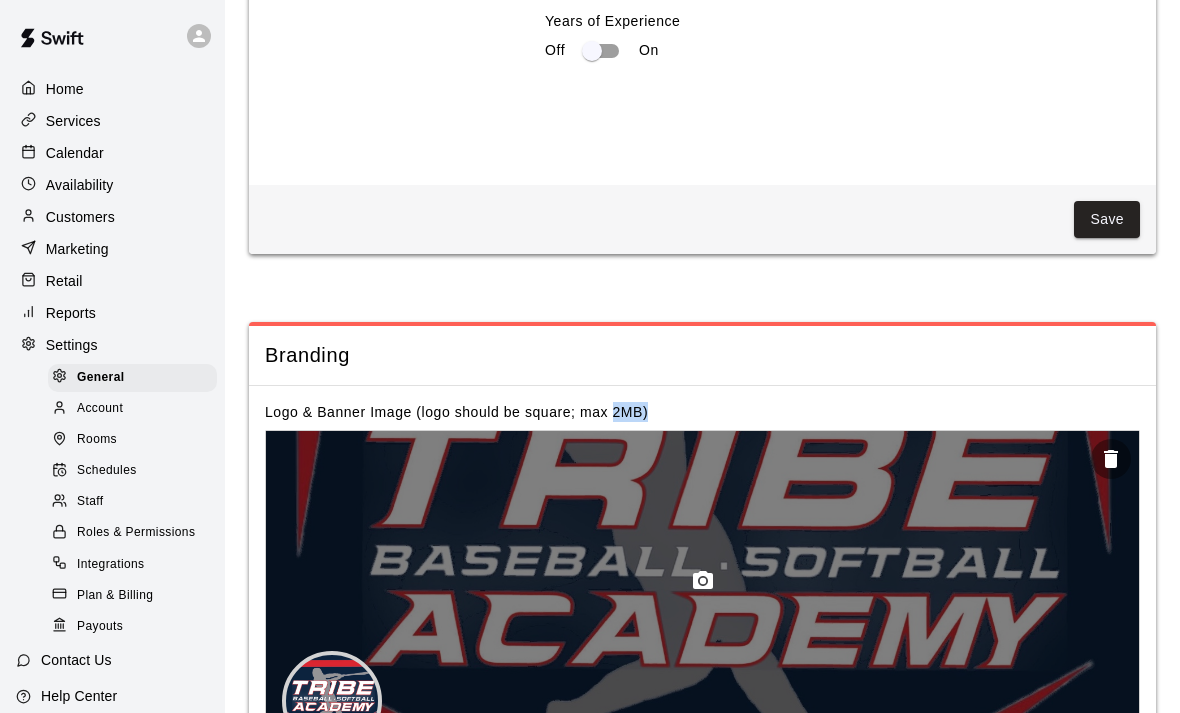 click on "Branding" at bounding box center [702, 355] 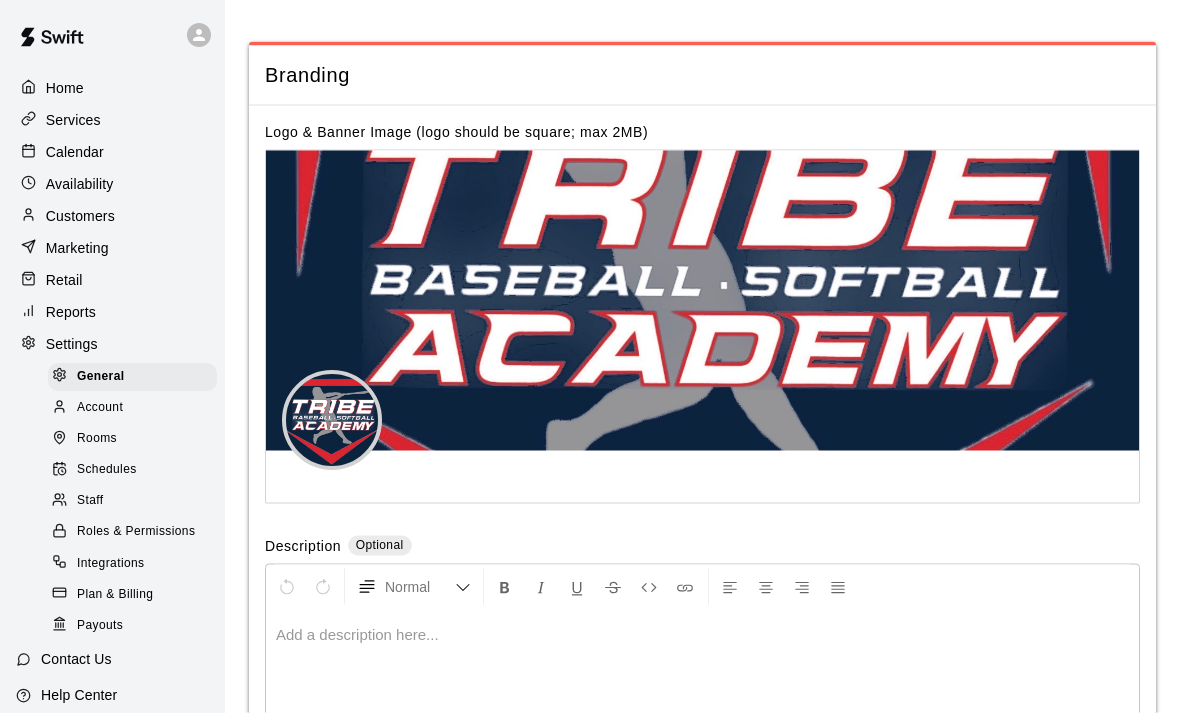 scroll, scrollTop: 4389, scrollLeft: 0, axis: vertical 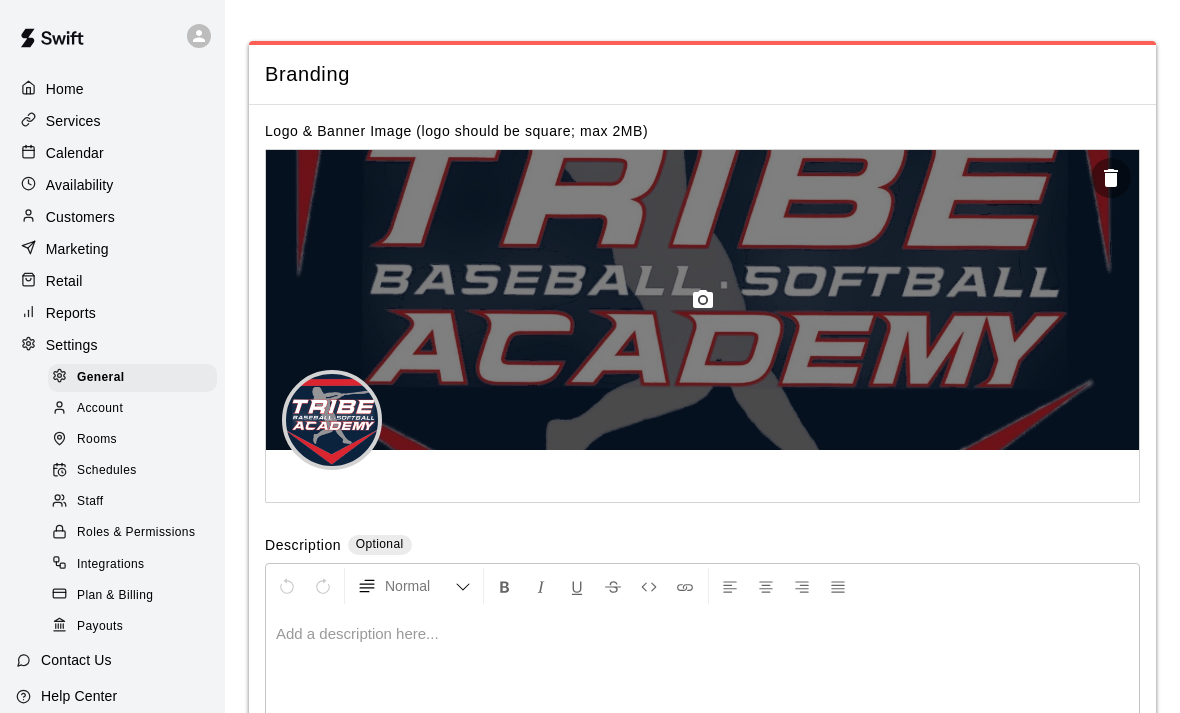 click at bounding box center [702, 300] 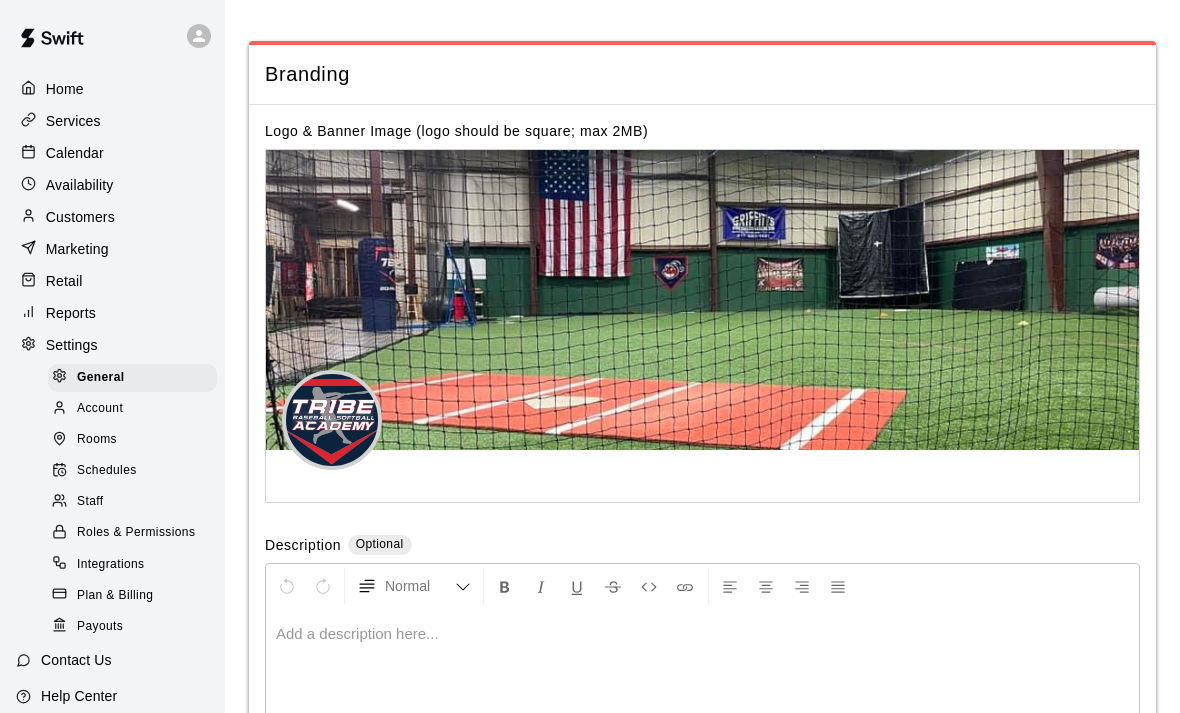 click on "Logo & Banner Image (logo should be square; max 2MB) Description Optional Normal Add a description here..." at bounding box center (702, 468) 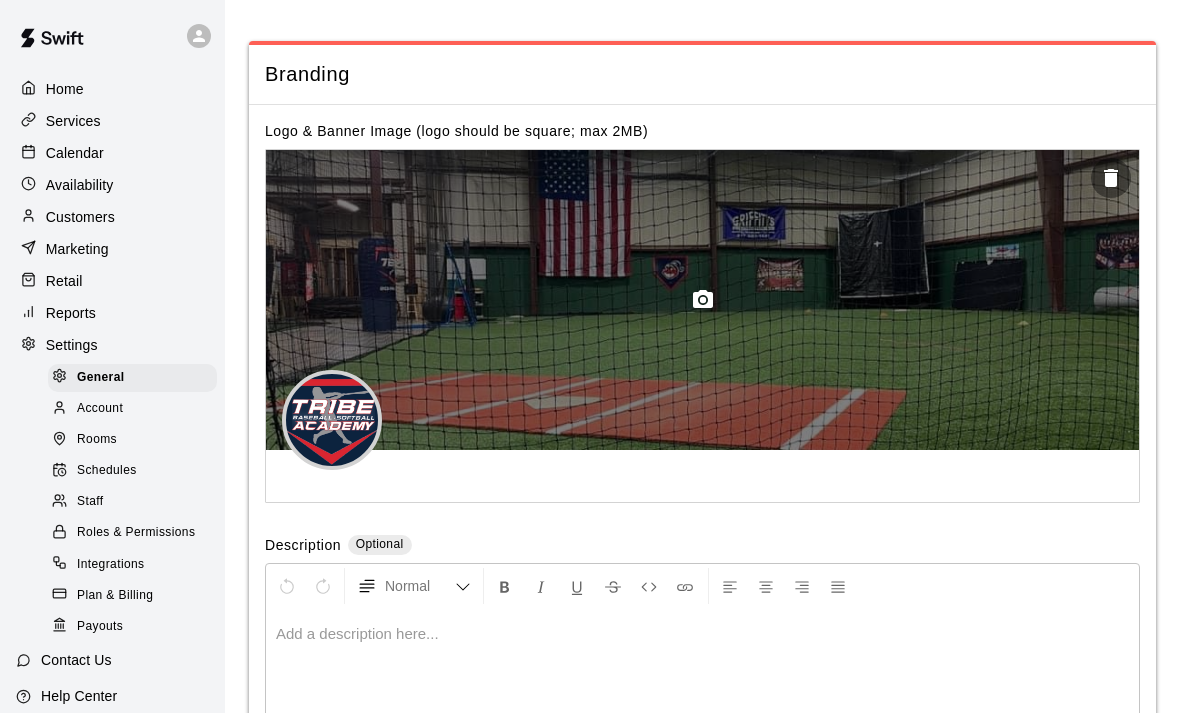 click 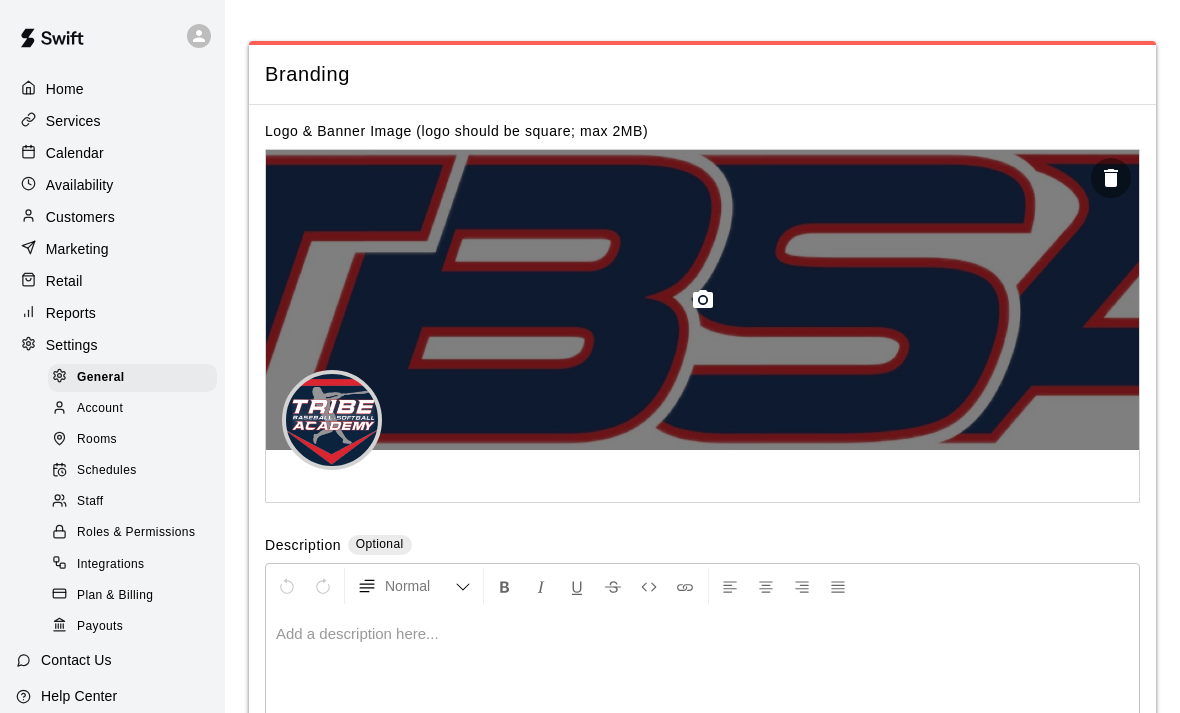 click on "Logo & Banner Image (logo should be square; max 2MB) Description Optional Normal Add a description here..." at bounding box center (702, 468) 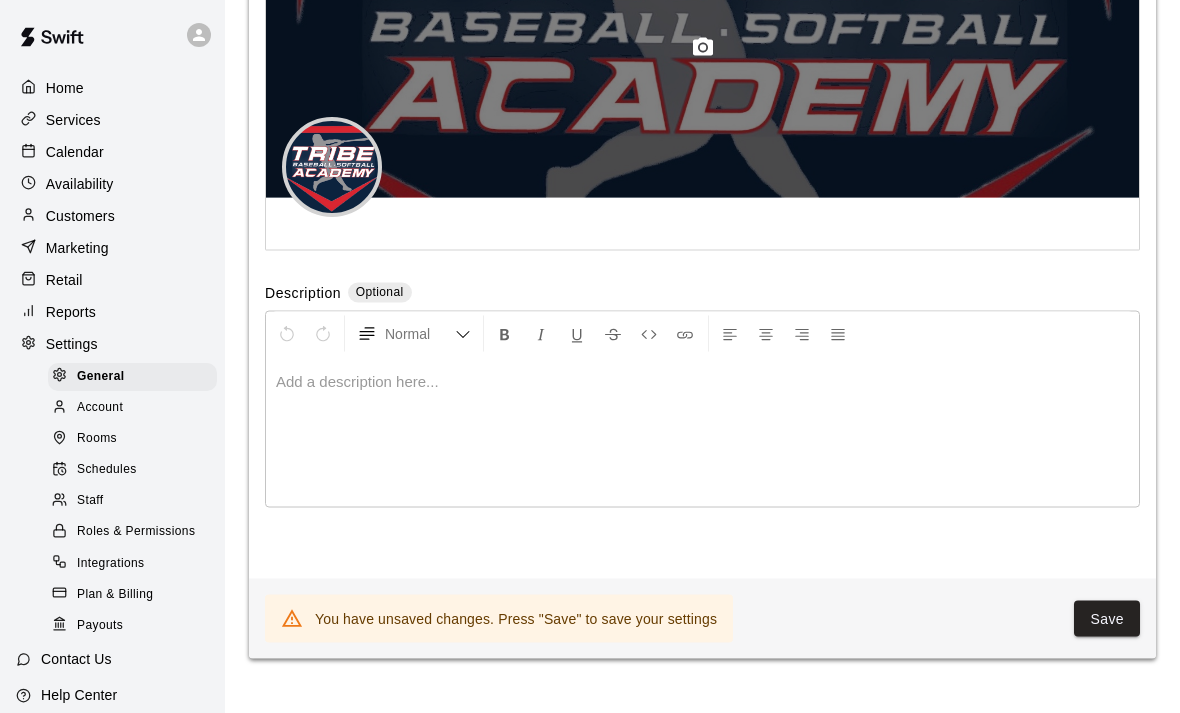 scroll, scrollTop: 4642, scrollLeft: 0, axis: vertical 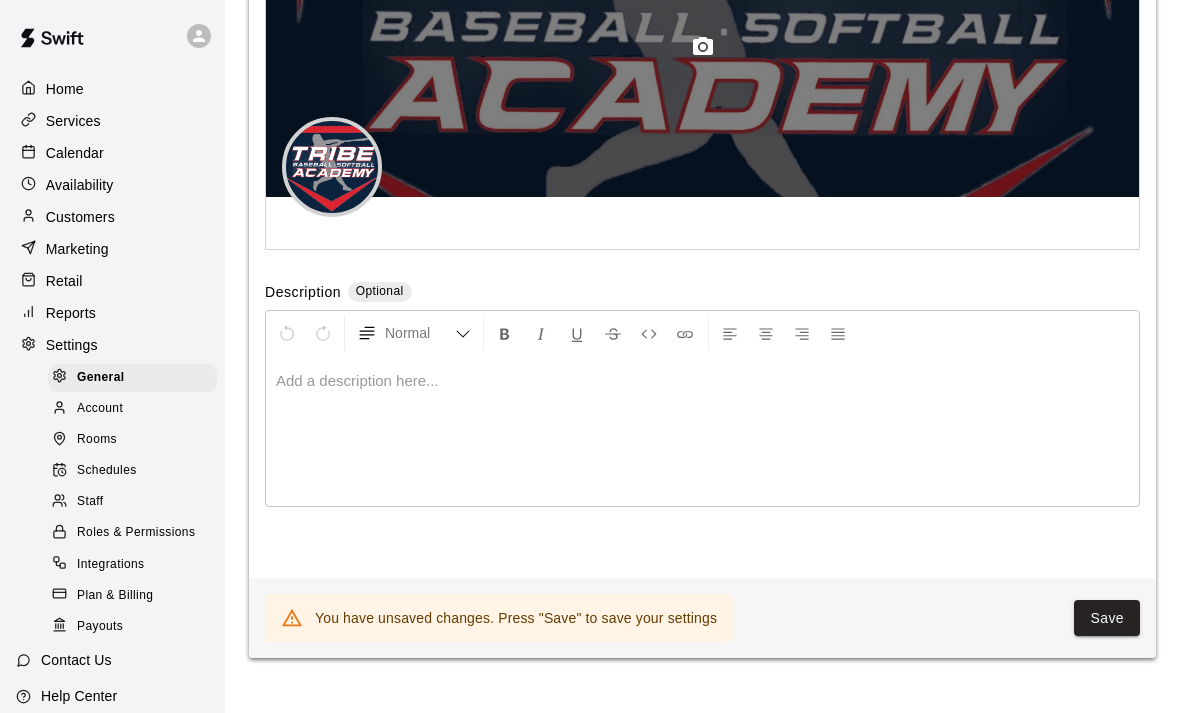 click at bounding box center (702, 381) 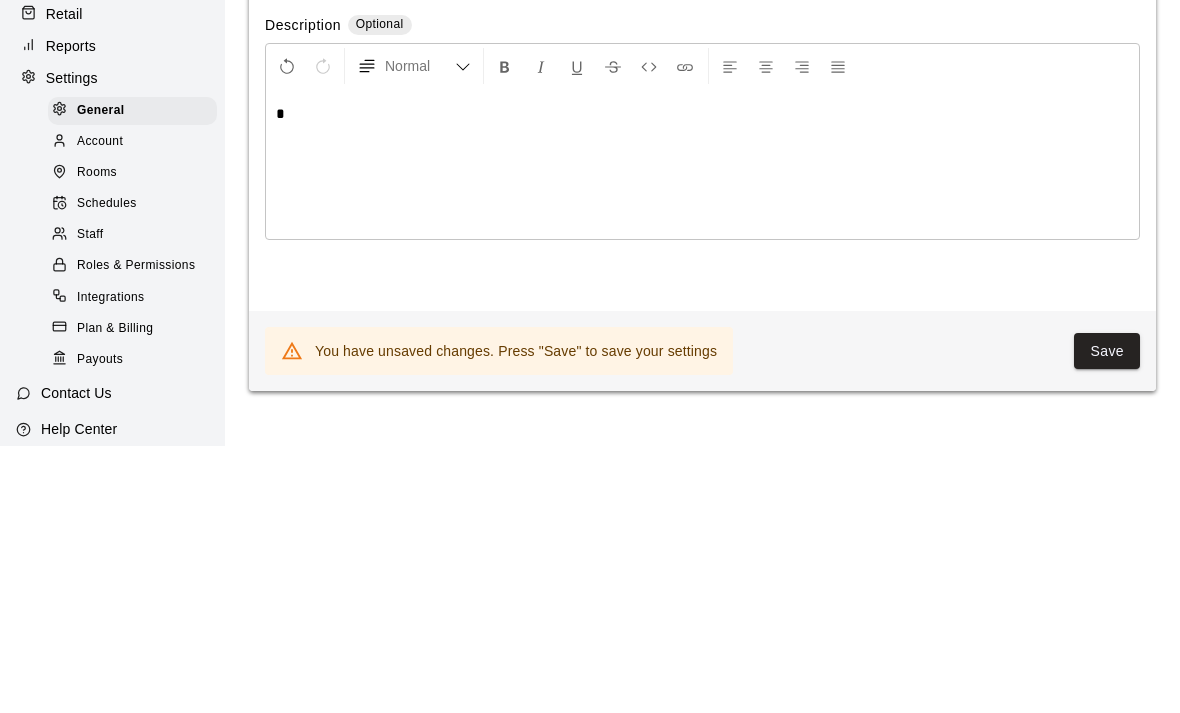 type 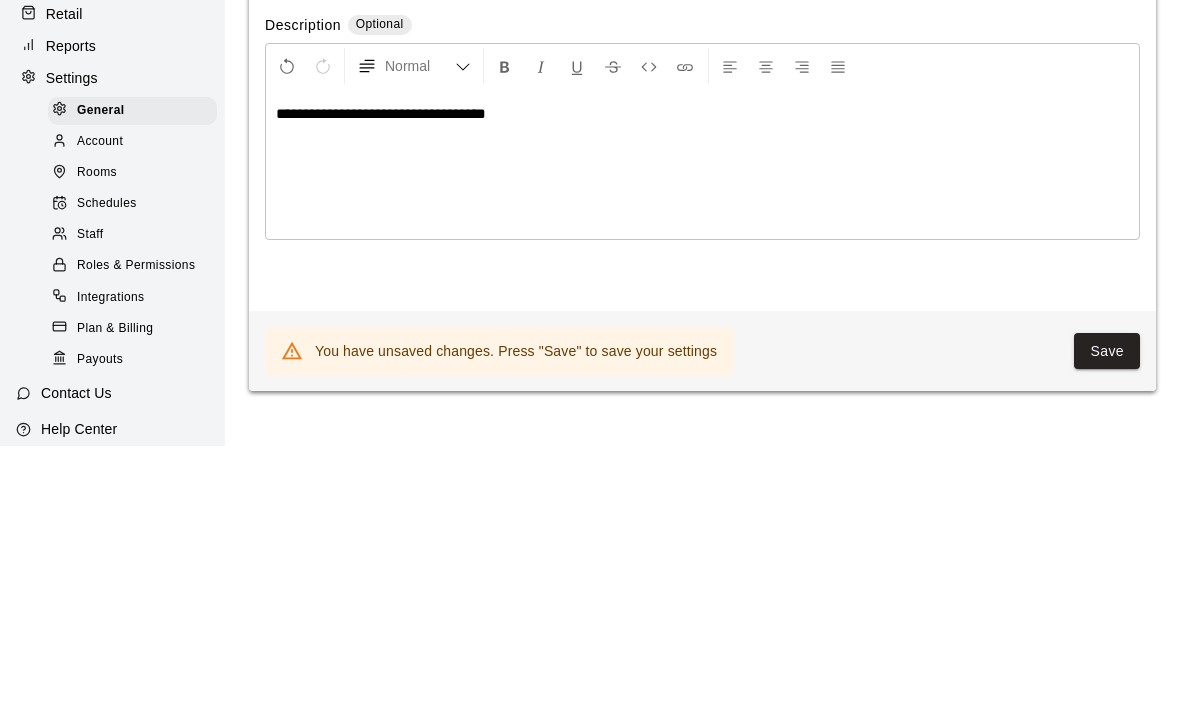 scroll, scrollTop: 4909, scrollLeft: 0, axis: vertical 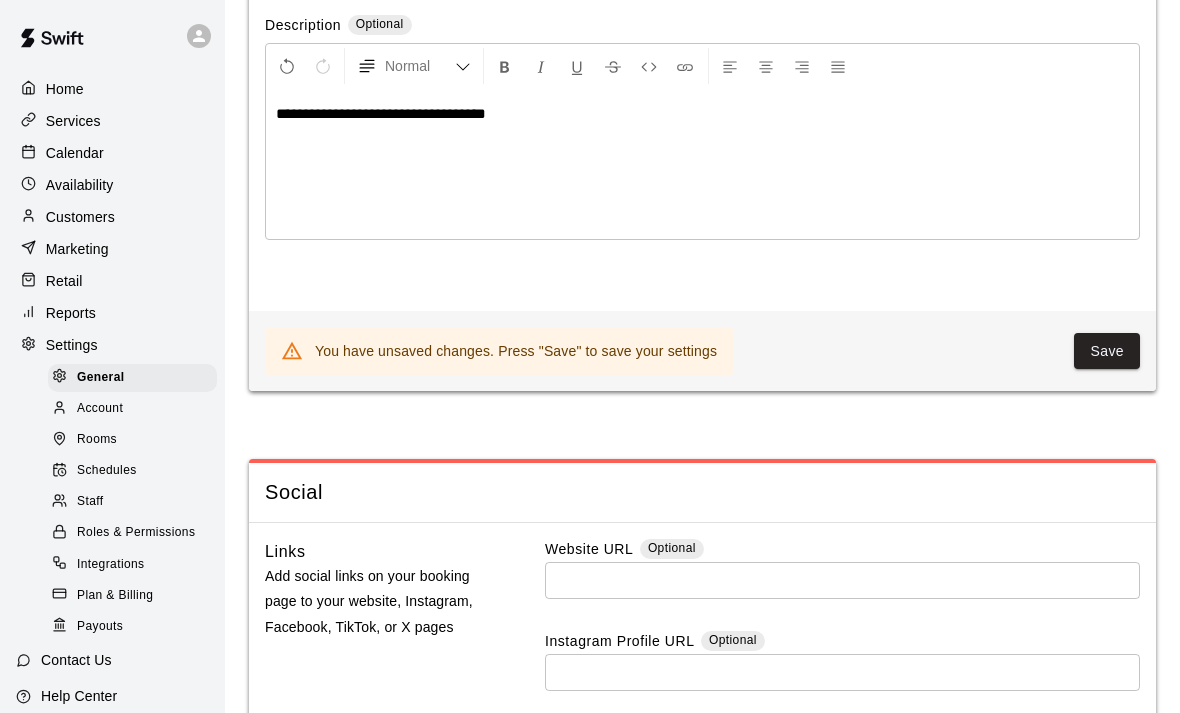 click on "Save" at bounding box center (1107, 351) 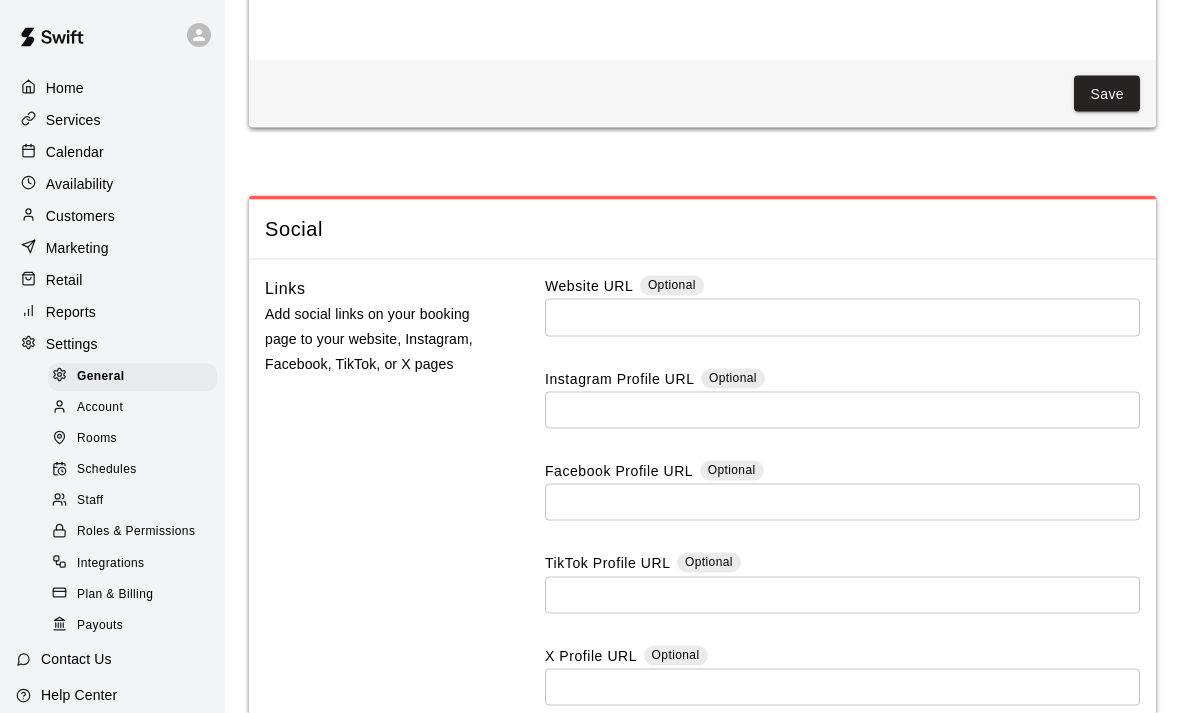 click at bounding box center (842, 317) 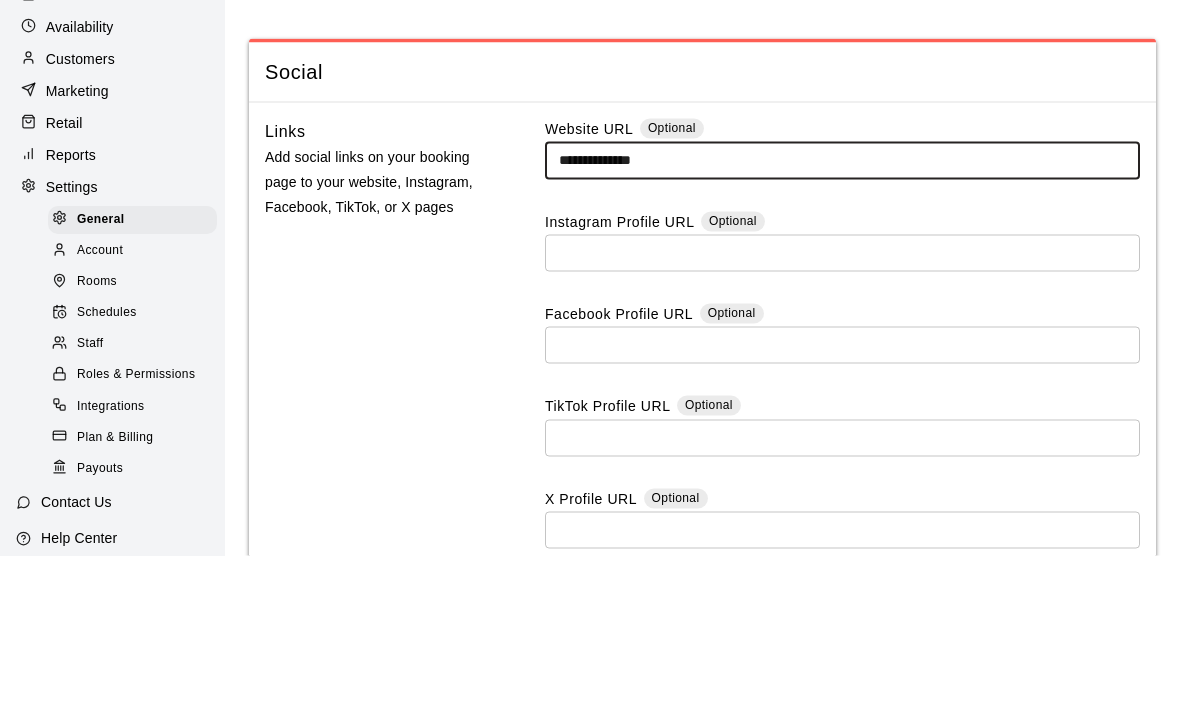 scroll, scrollTop: 5259, scrollLeft: 0, axis: vertical 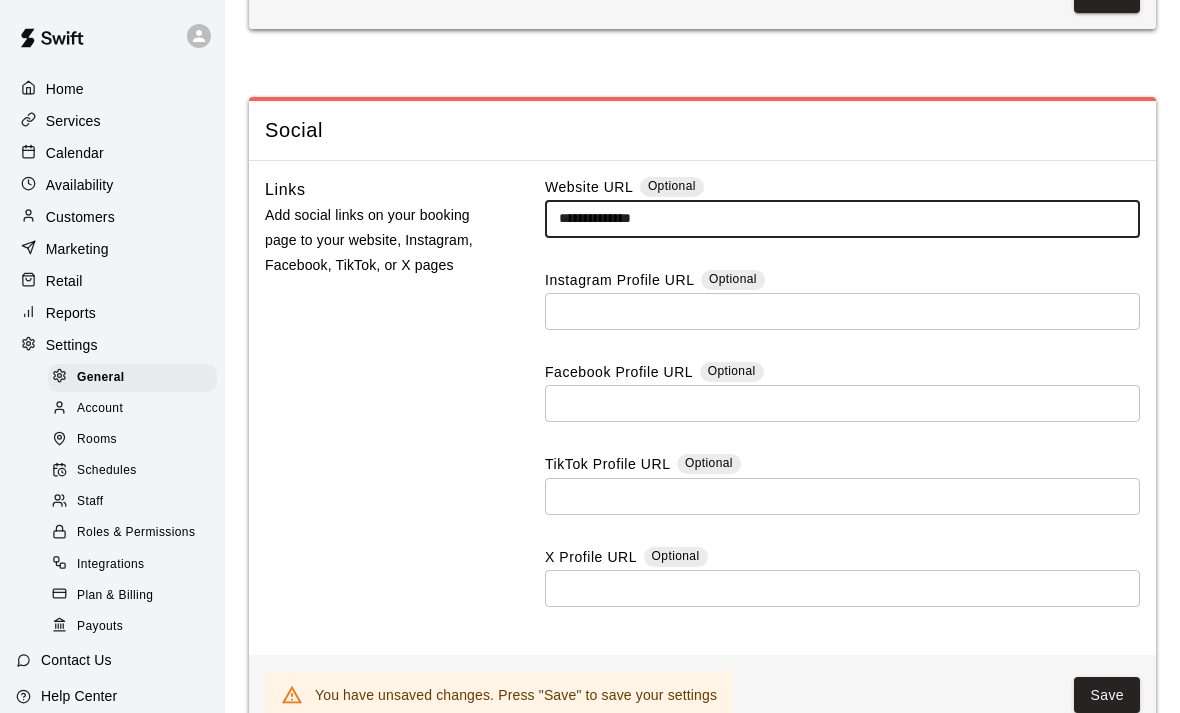type on "**********" 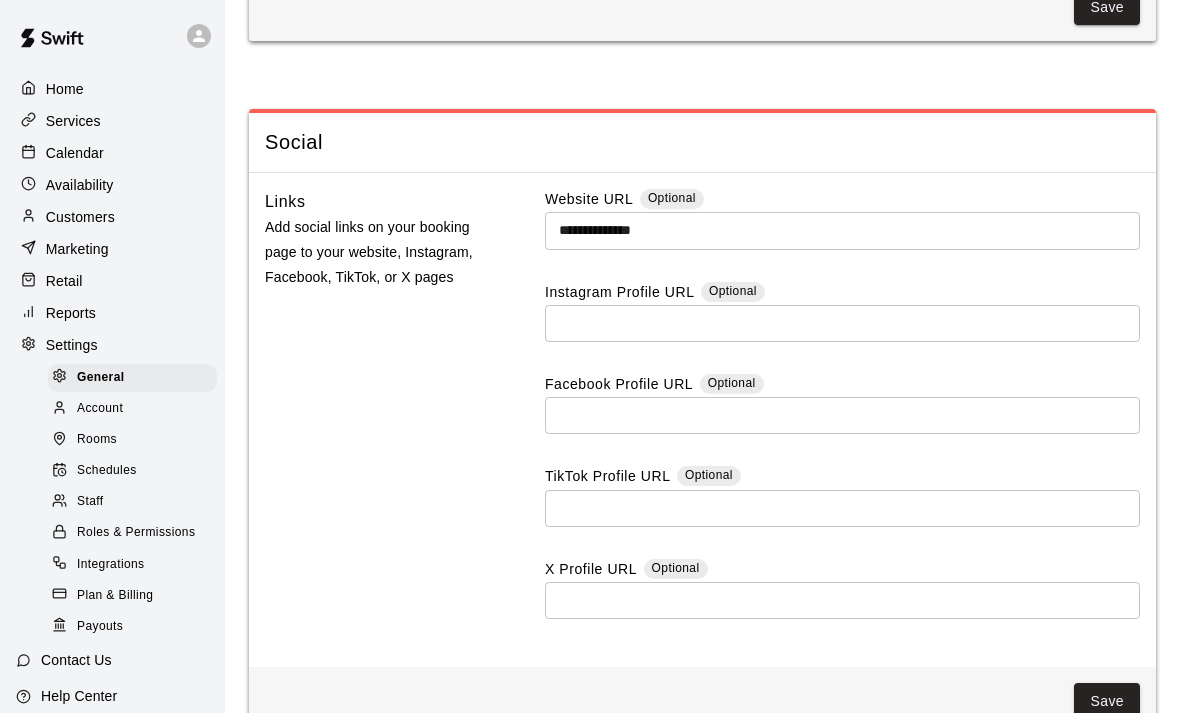 click on "Account" at bounding box center [100, 409] 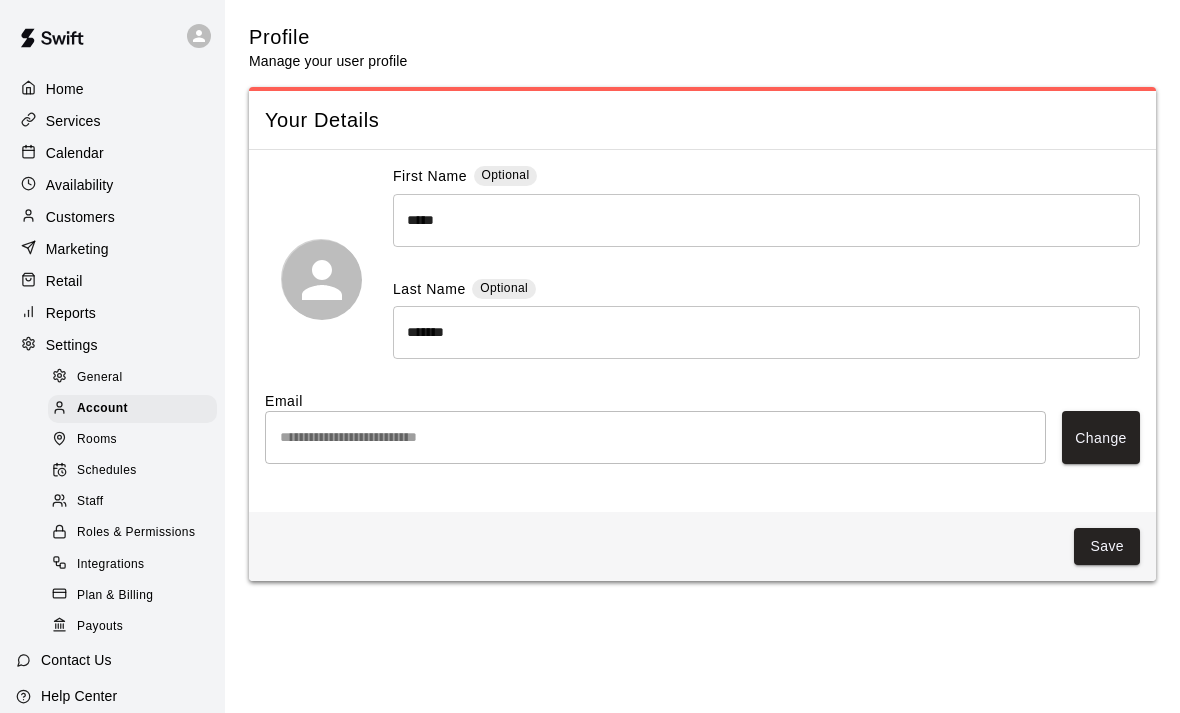 click on "Rooms" at bounding box center [97, 440] 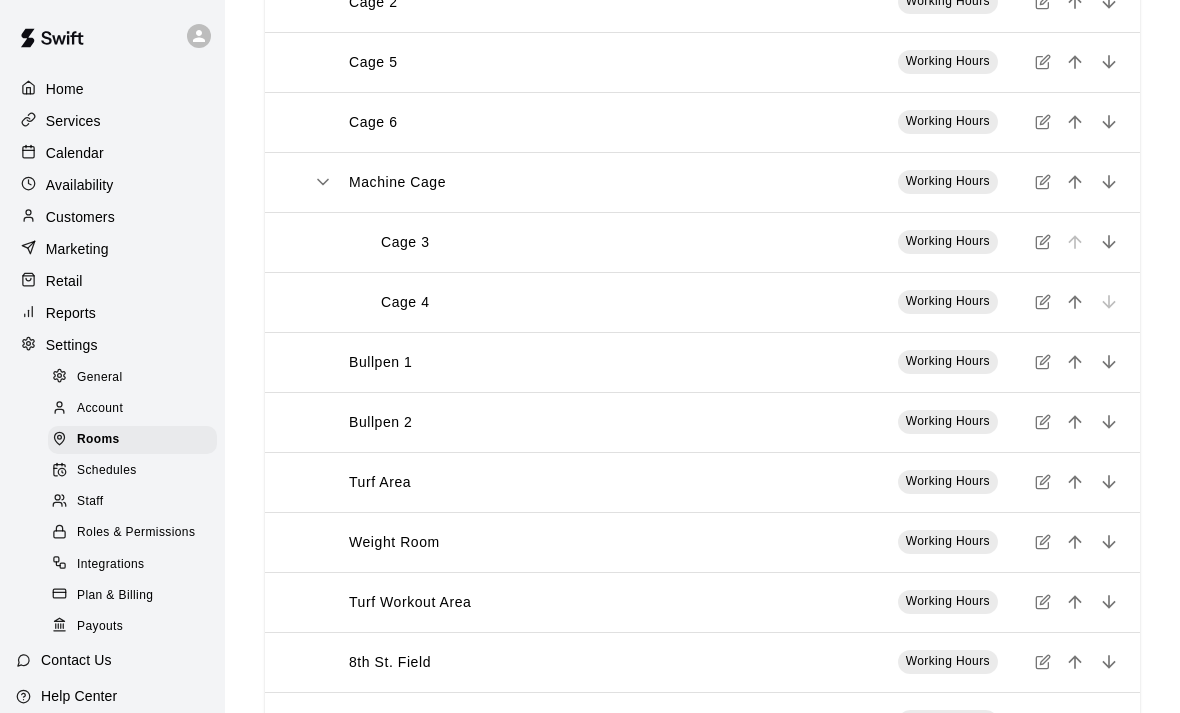 scroll, scrollTop: 423, scrollLeft: 0, axis: vertical 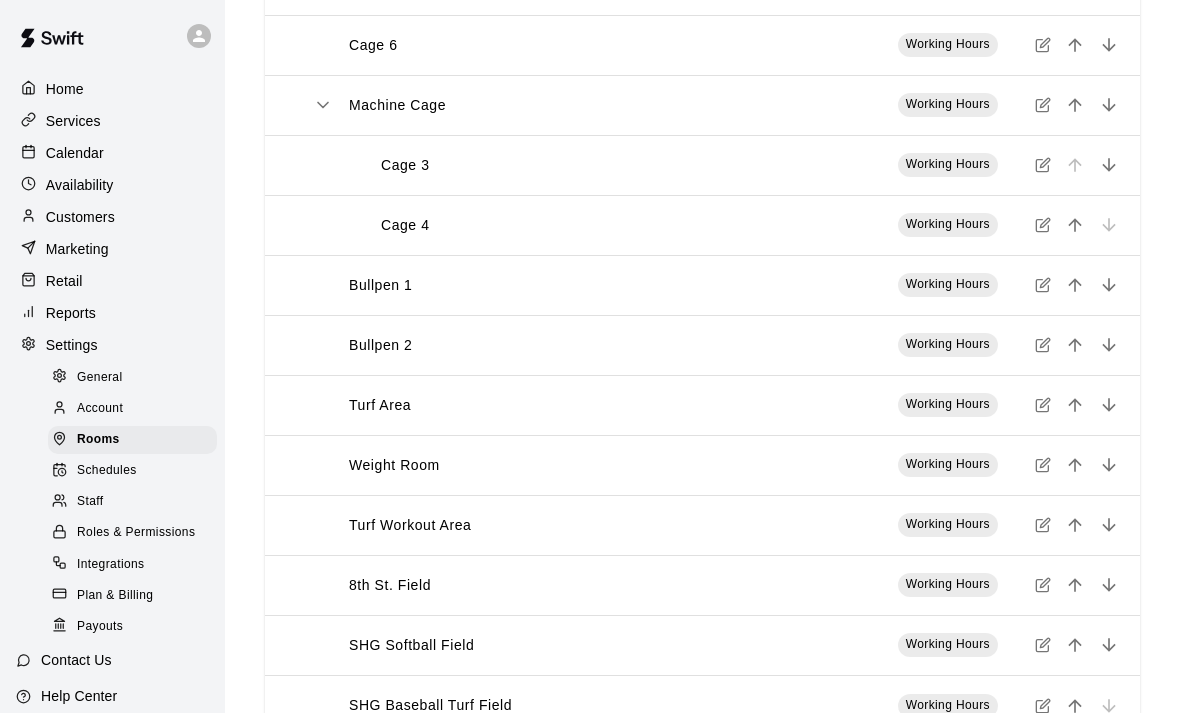 click on "Schedules" at bounding box center [107, 471] 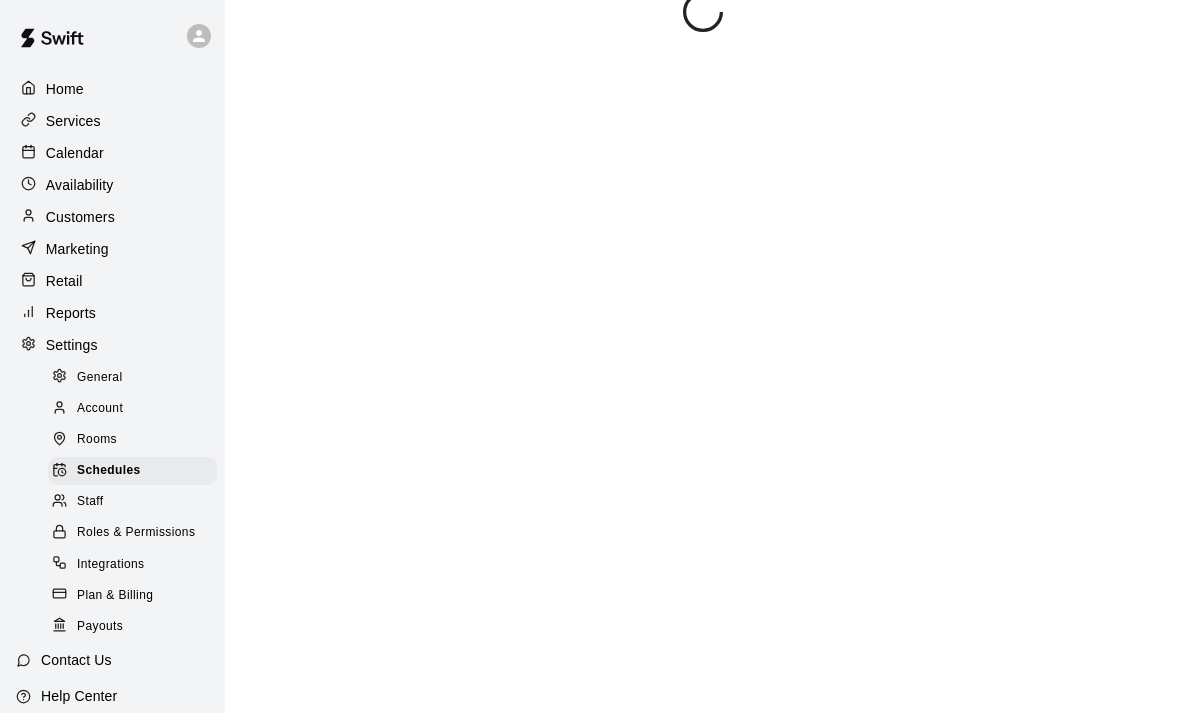 scroll, scrollTop: 0, scrollLeft: 0, axis: both 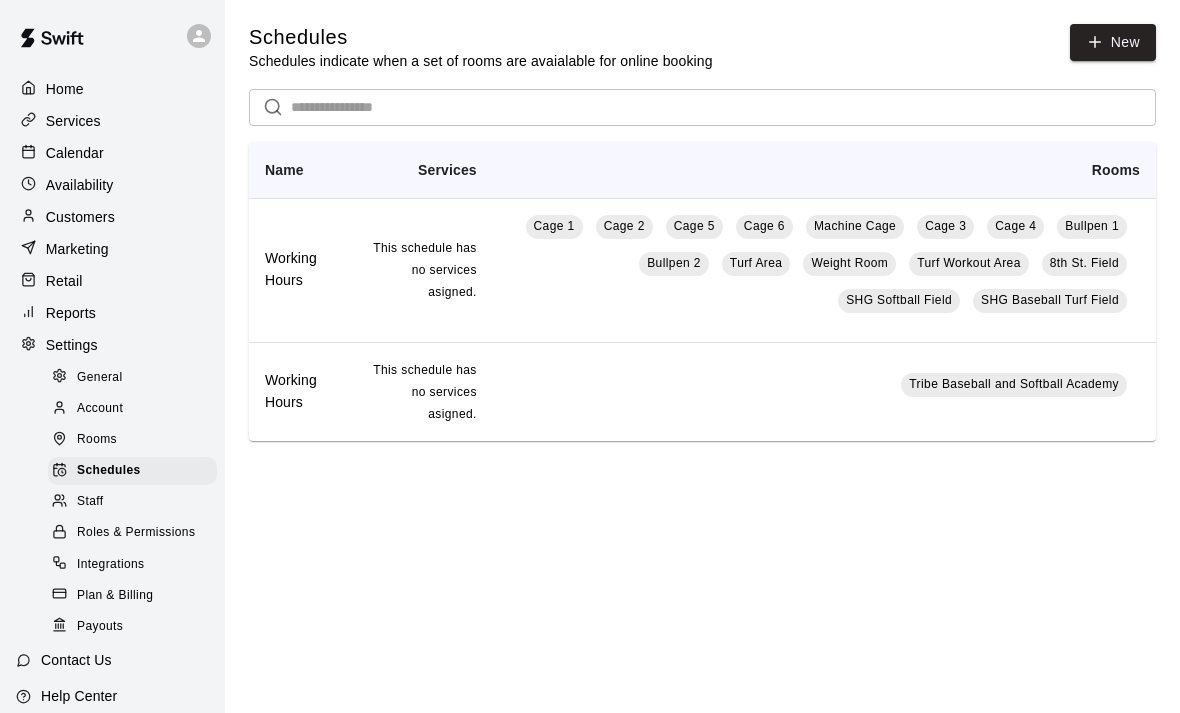 click on "Staff" at bounding box center (90, 502) 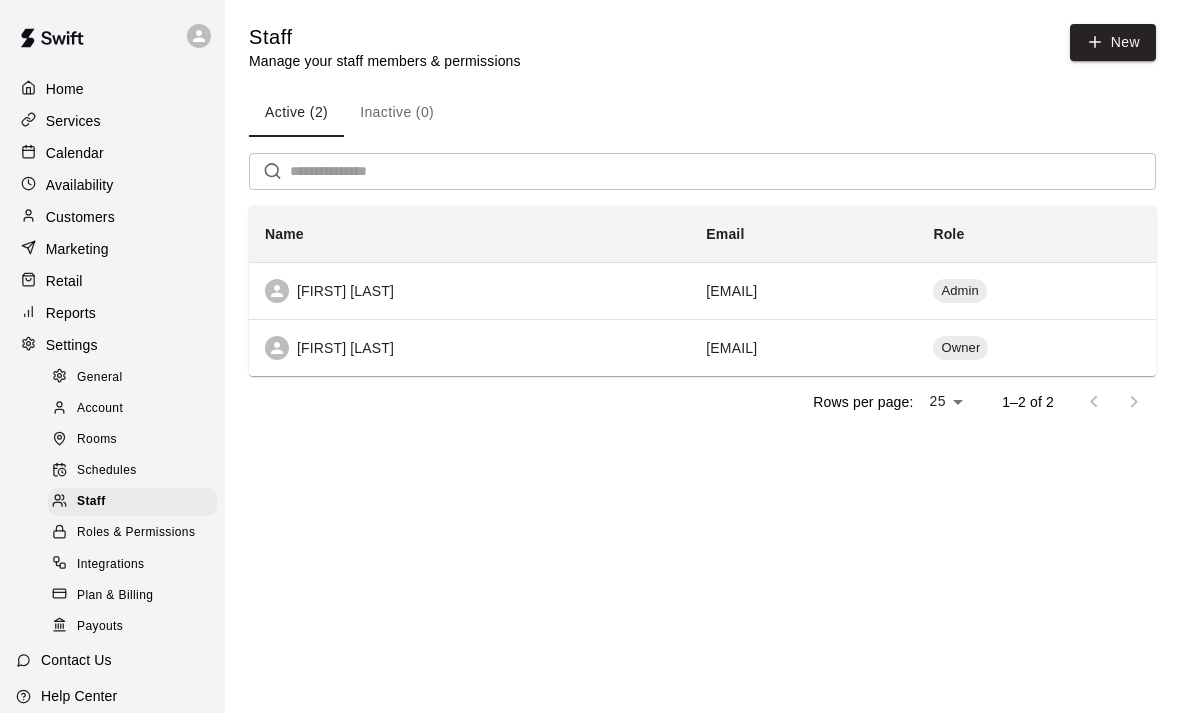 click on "New" at bounding box center (1113, 42) 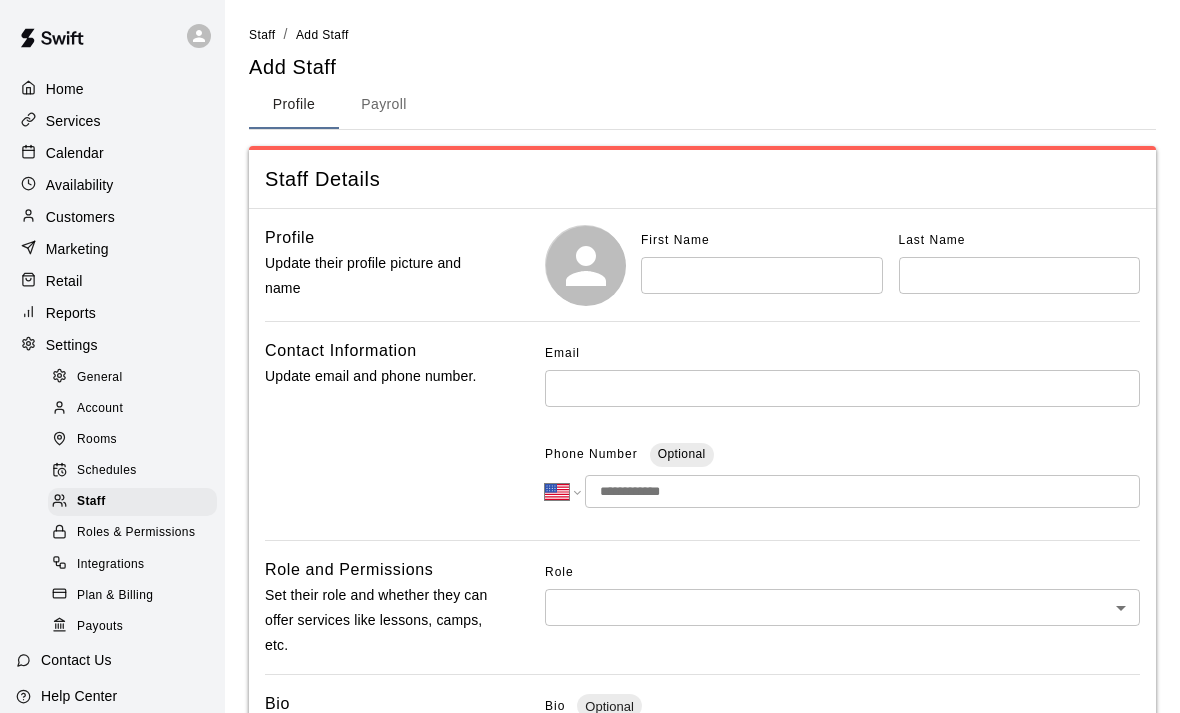 click at bounding box center (762, 275) 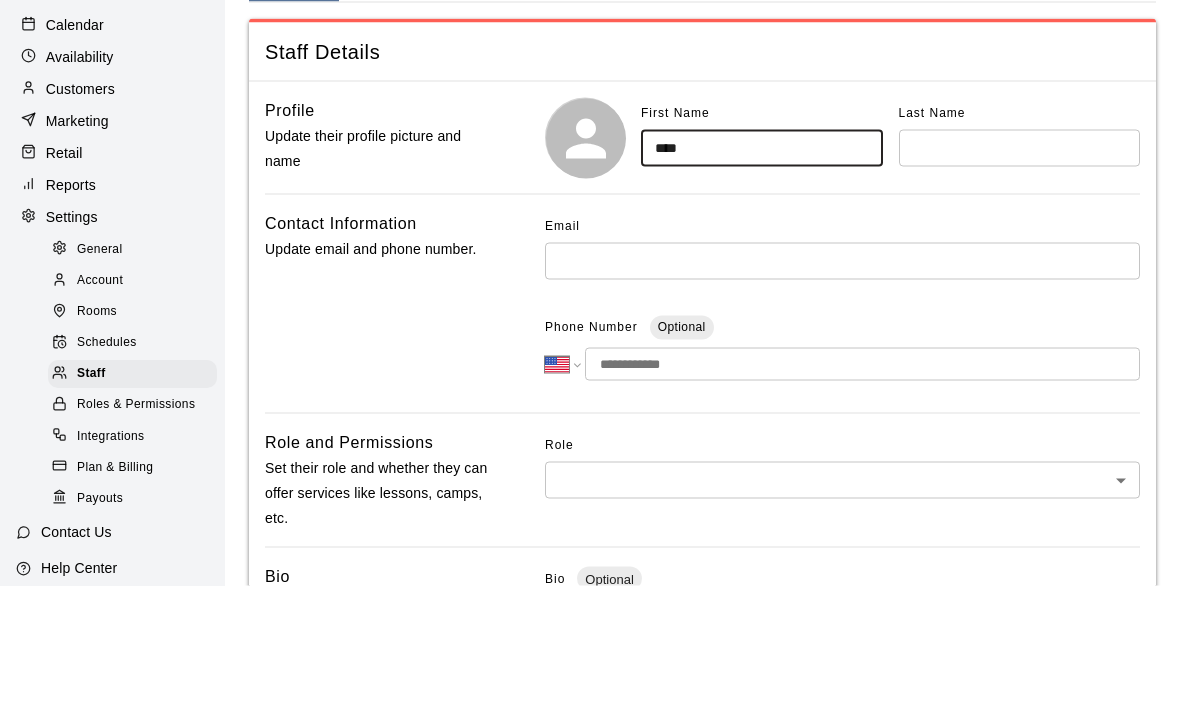 type on "****" 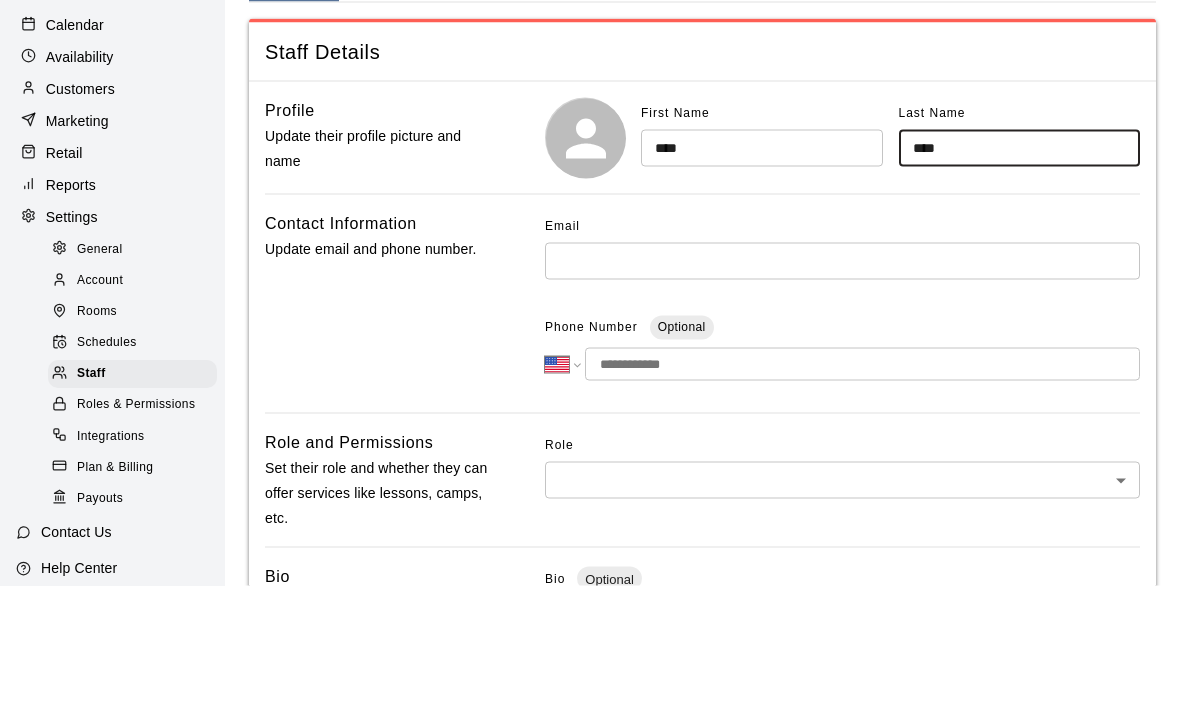type on "****" 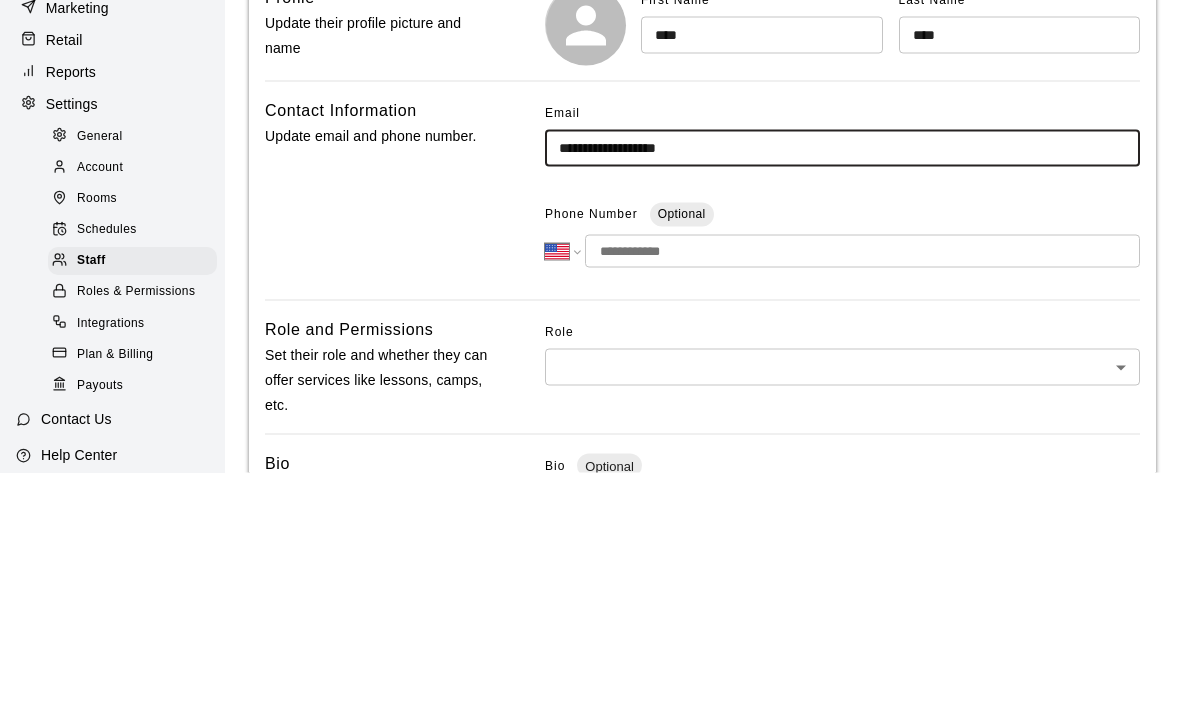 scroll, scrollTop: 241, scrollLeft: 0, axis: vertical 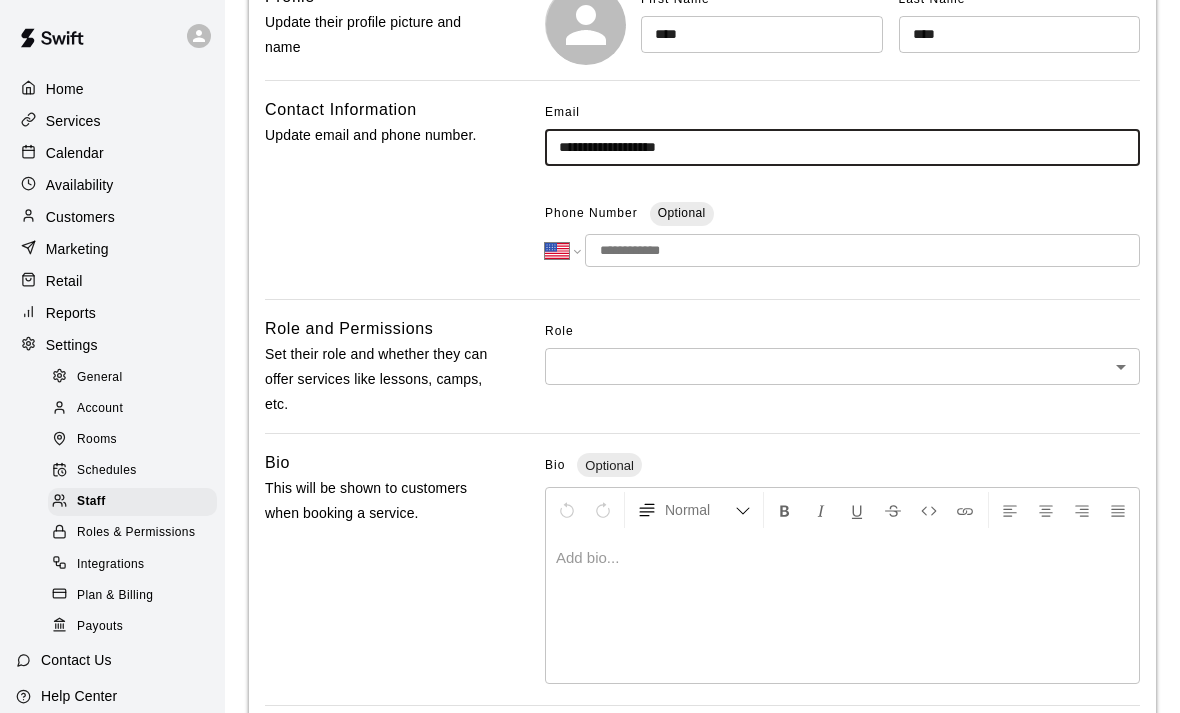 type on "**********" 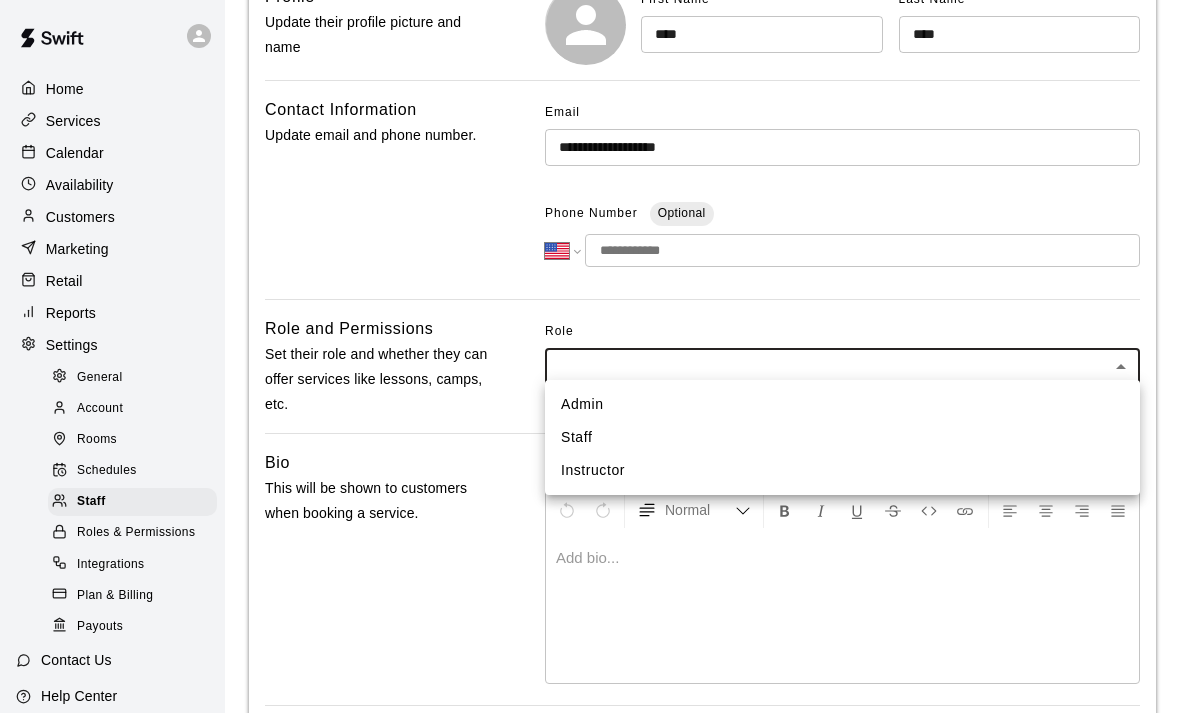 click on "Instructor" at bounding box center [842, 470] 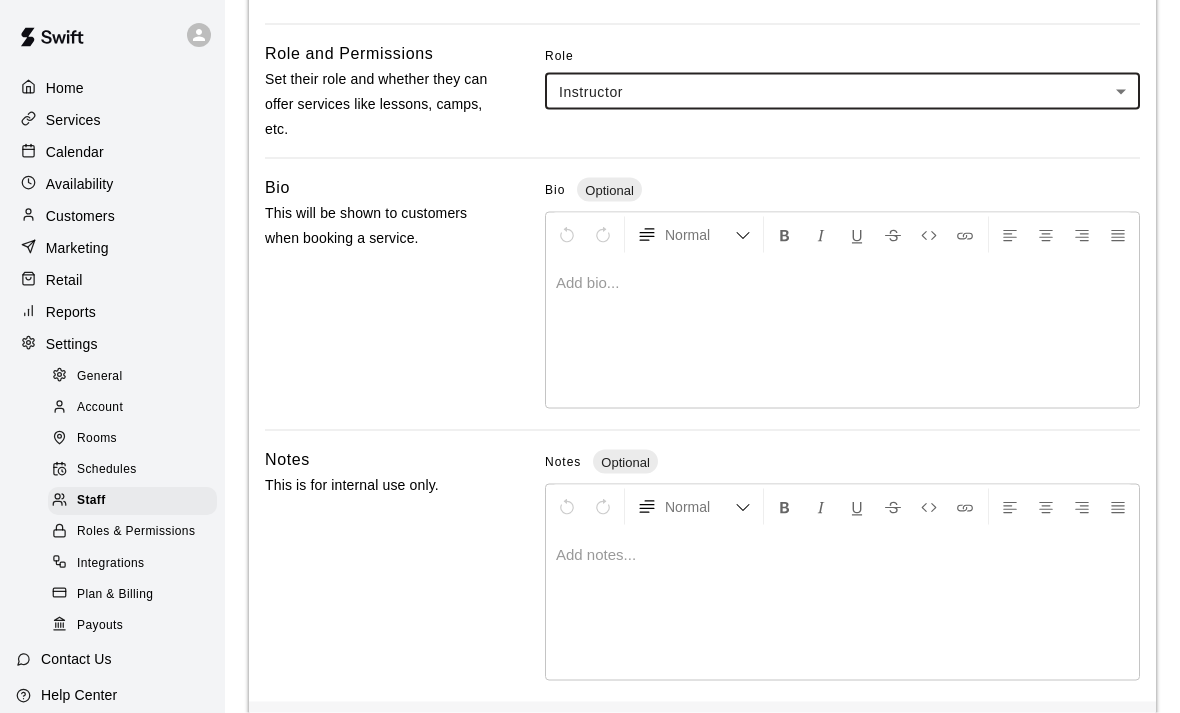 scroll, scrollTop: 526, scrollLeft: 0, axis: vertical 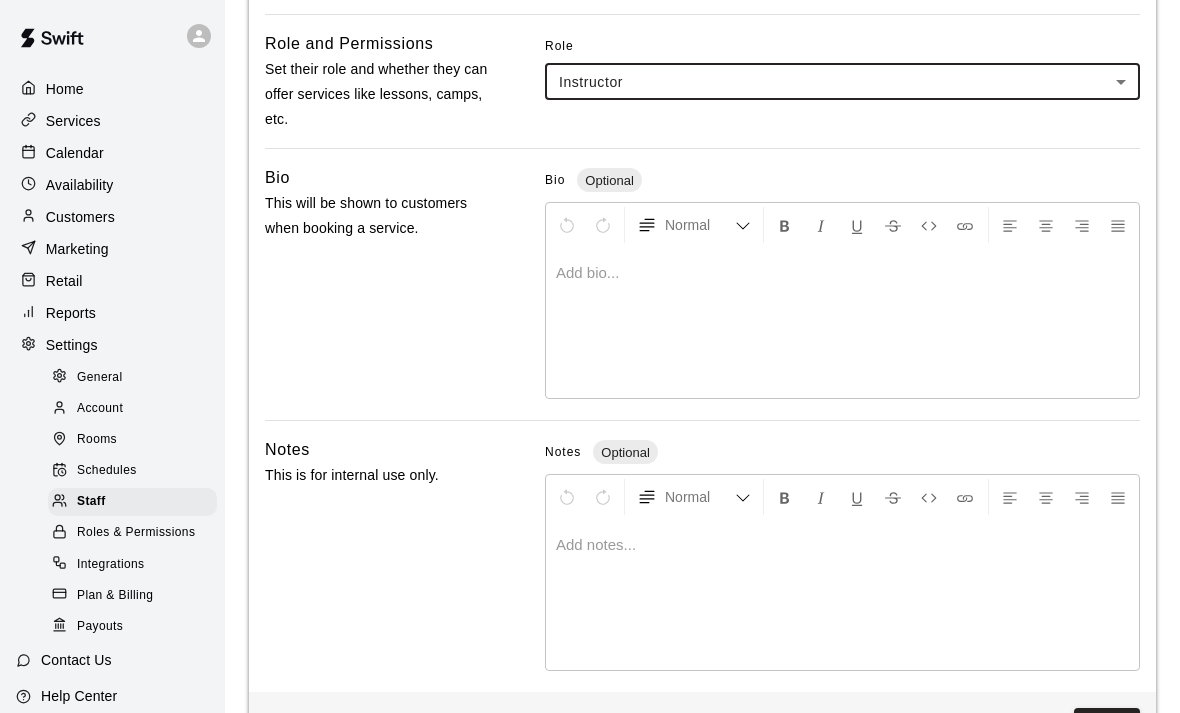 click on "Save" at bounding box center [1107, 726] 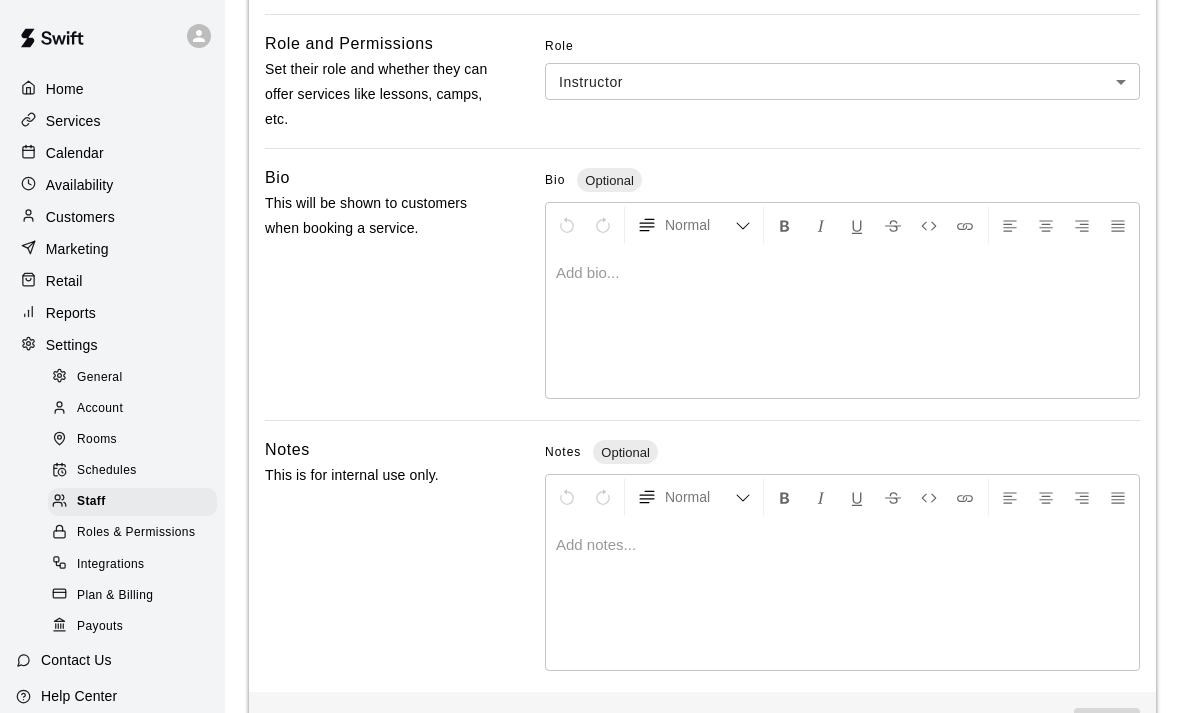 scroll, scrollTop: 0, scrollLeft: 0, axis: both 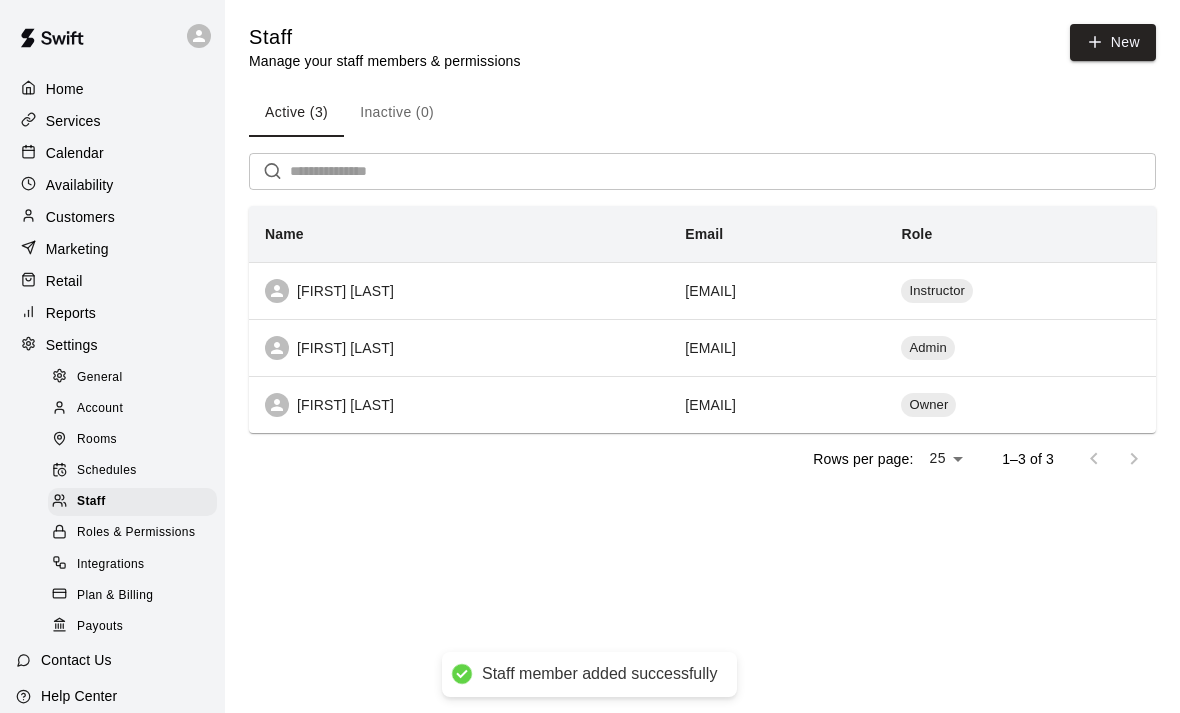 click on "New" at bounding box center [1113, 42] 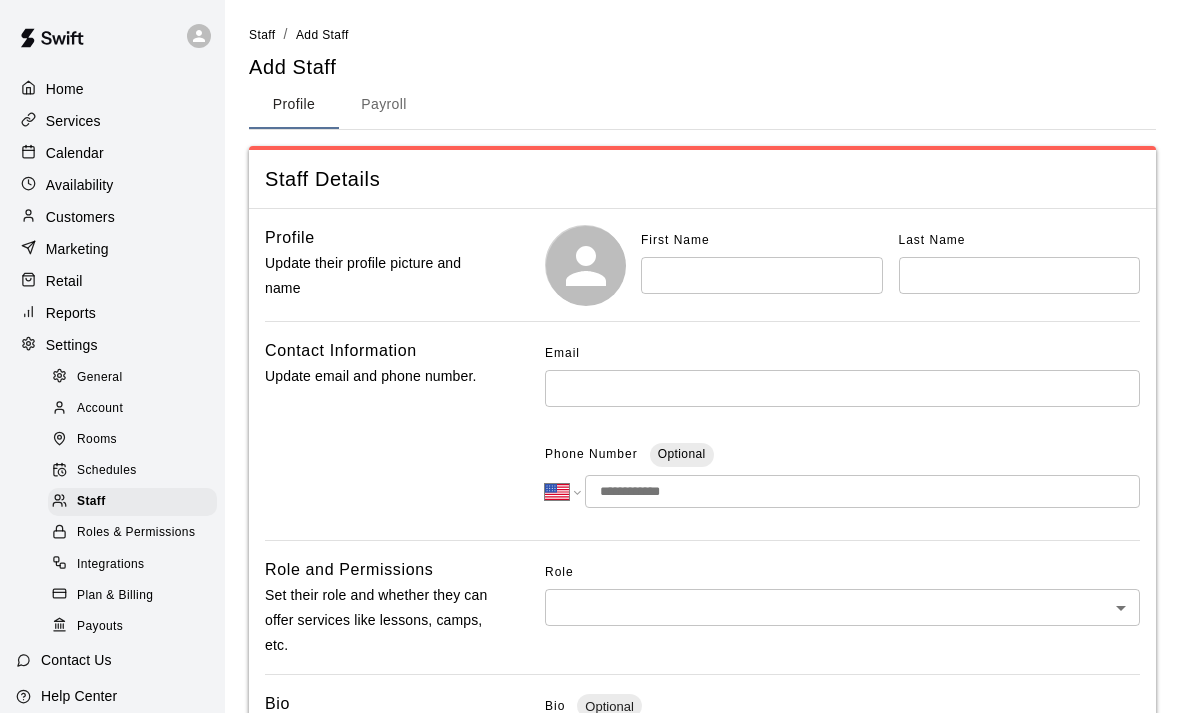 click at bounding box center (762, 275) 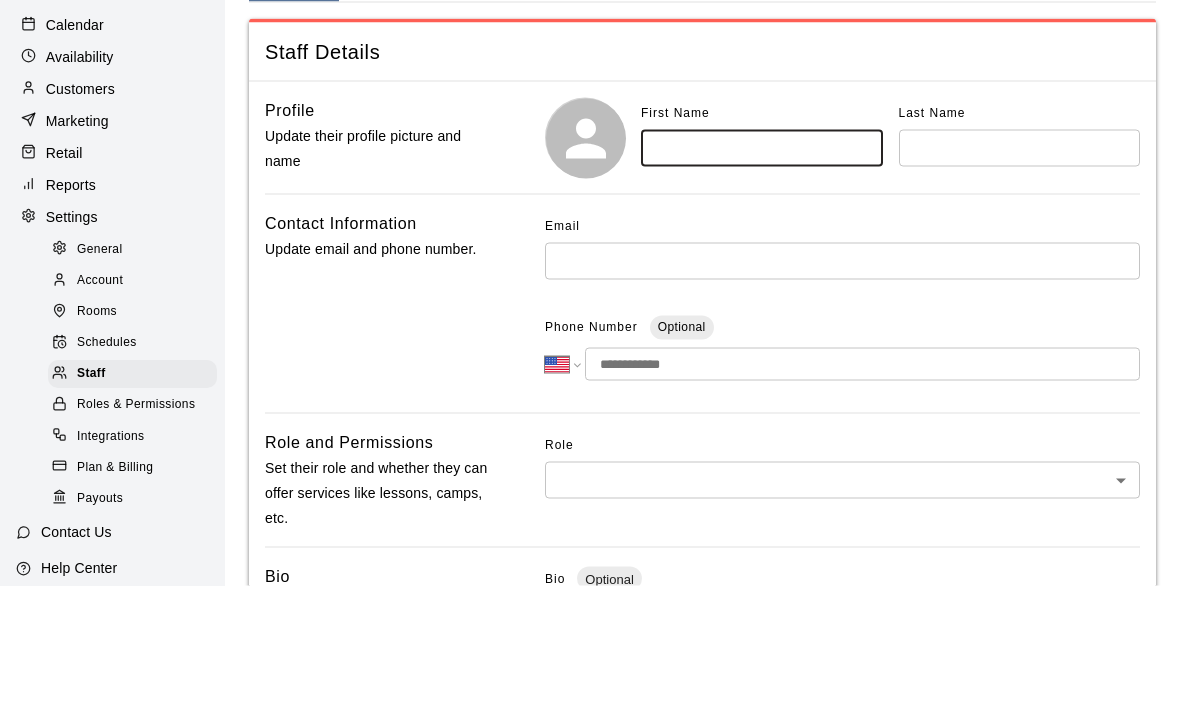 scroll, scrollTop: 128, scrollLeft: 0, axis: vertical 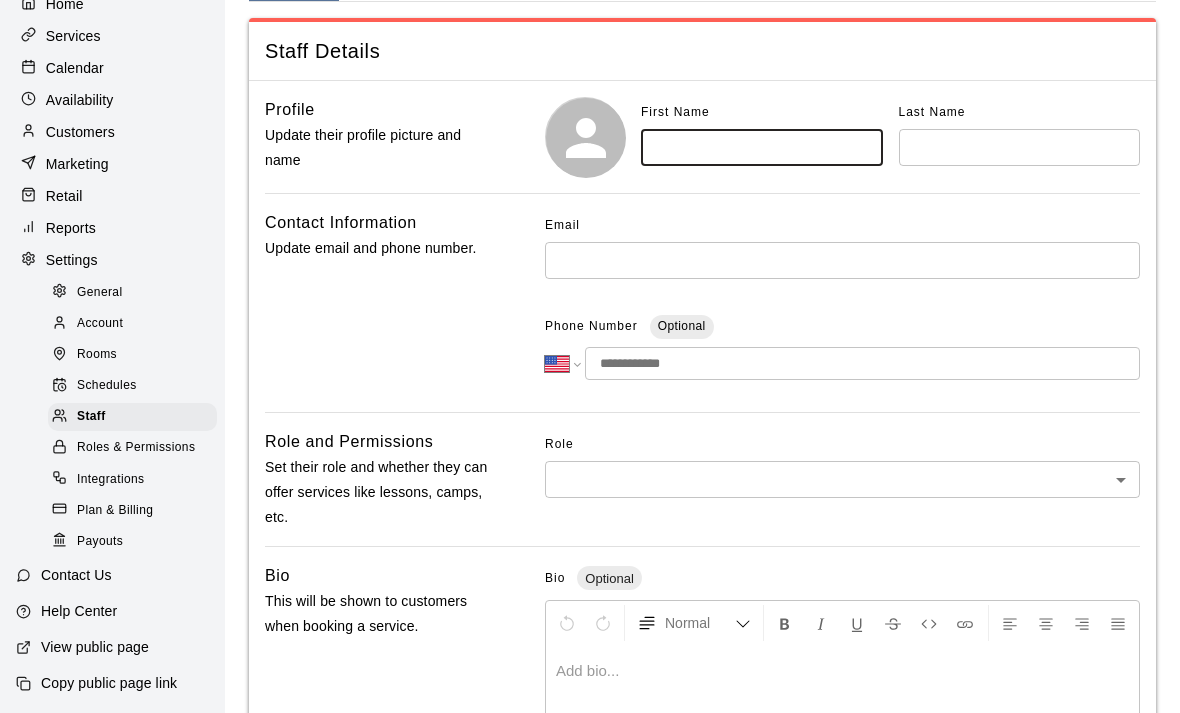 click on "Roles & Permissions" at bounding box center [136, 448] 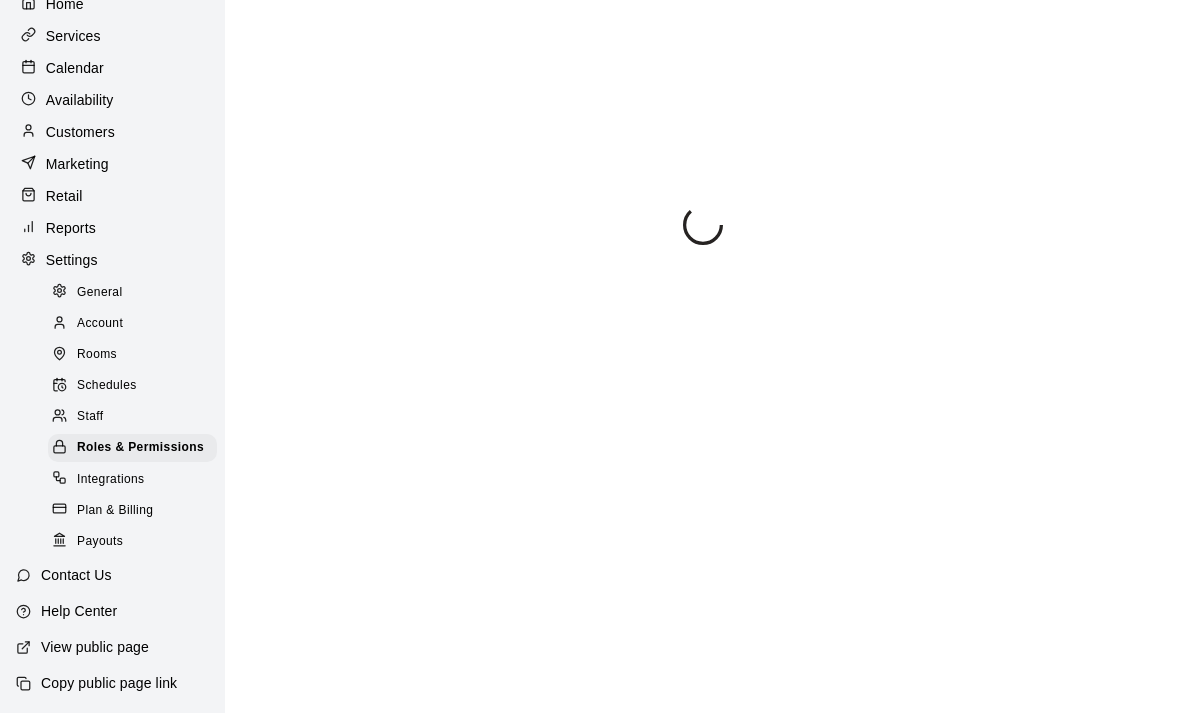 scroll, scrollTop: 0, scrollLeft: 0, axis: both 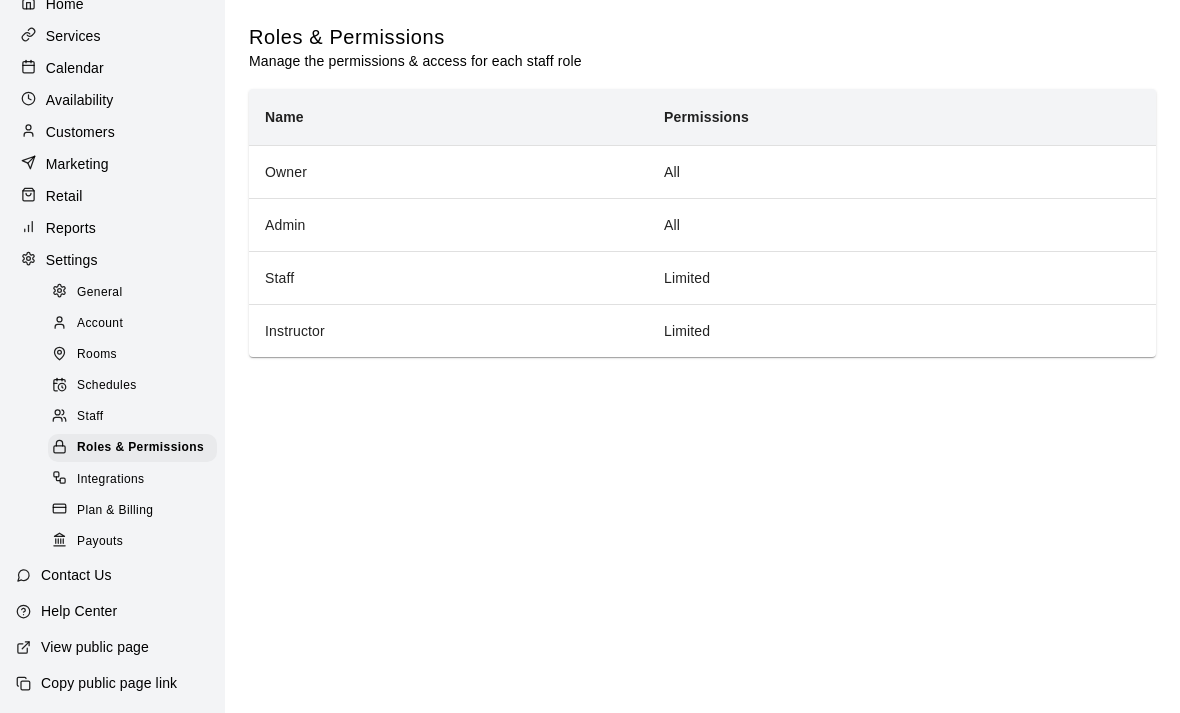 click on "Staff" at bounding box center (90, 417) 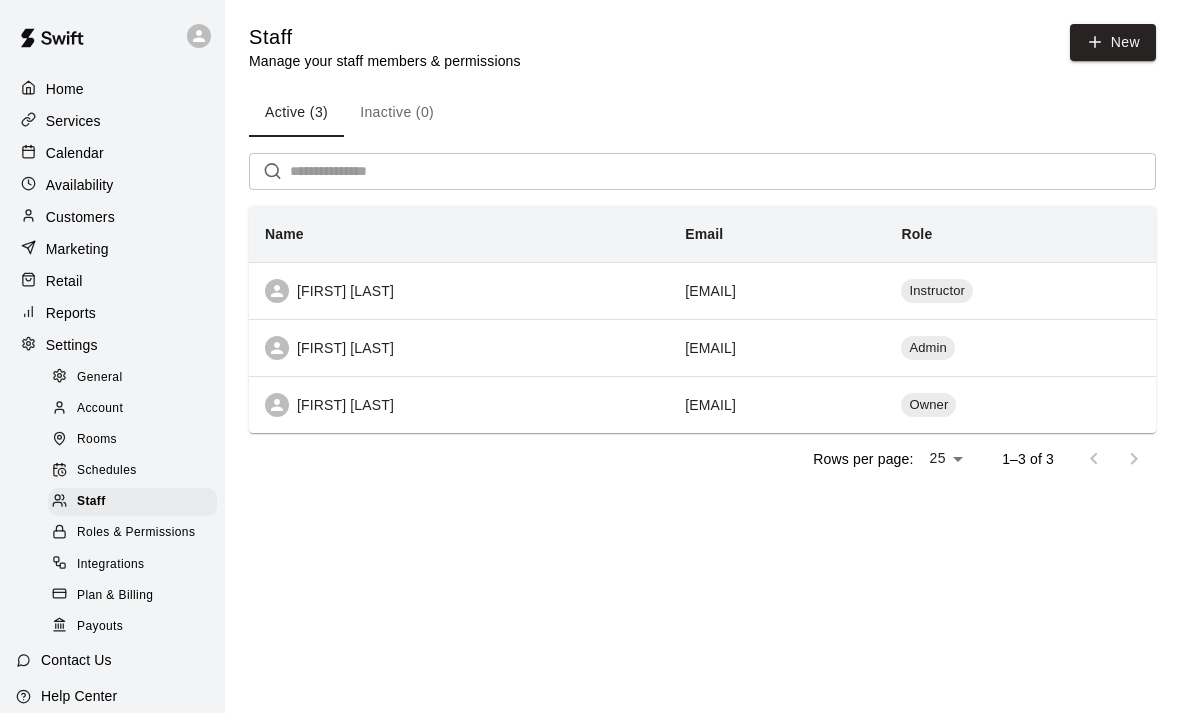 scroll, scrollTop: 0, scrollLeft: 0, axis: both 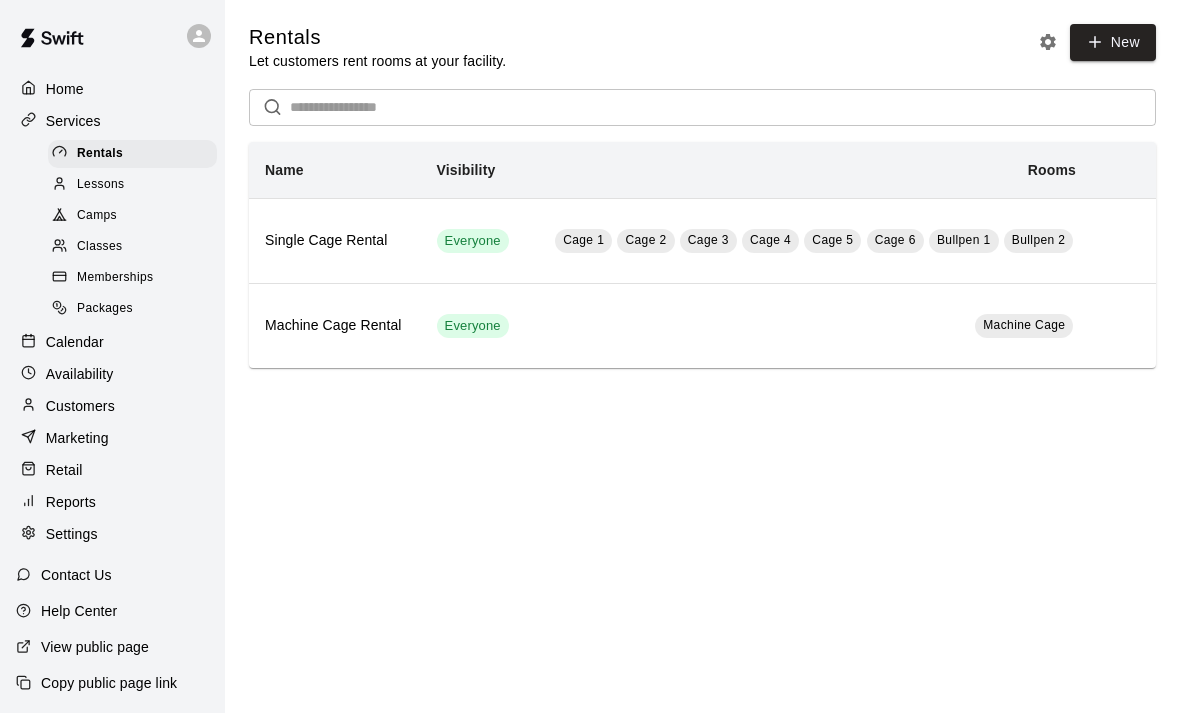 click on "Memberships" at bounding box center [115, 278] 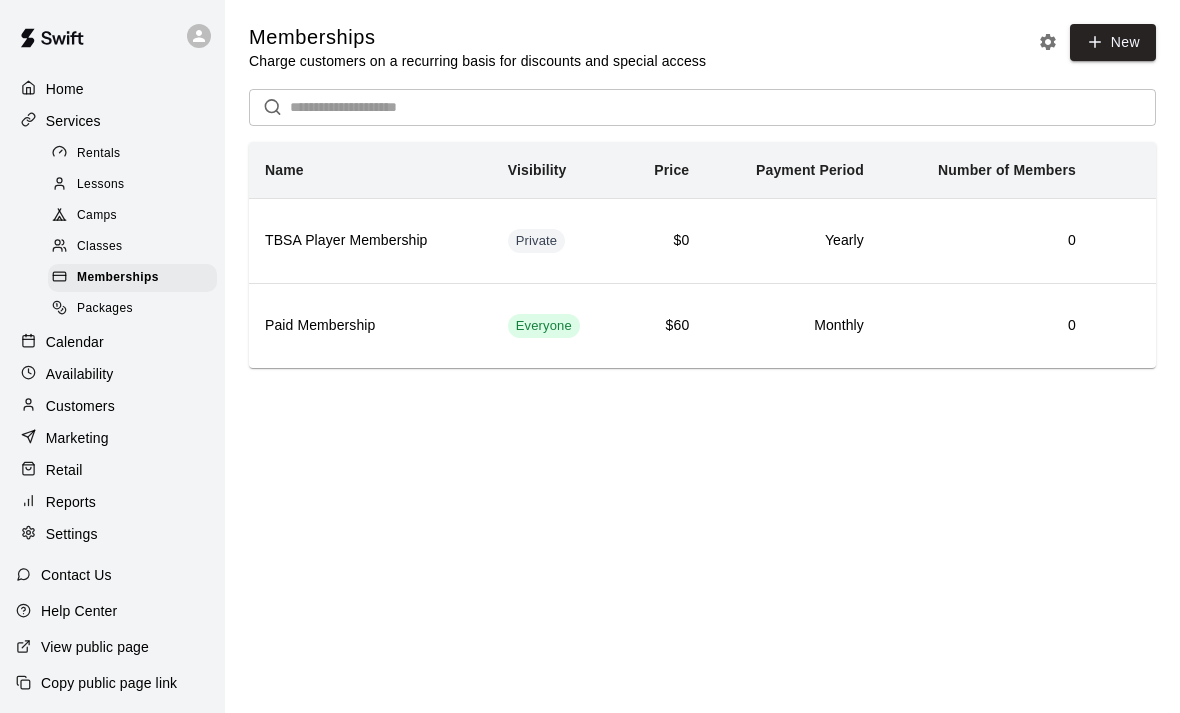 click on "Rentals" at bounding box center [99, 154] 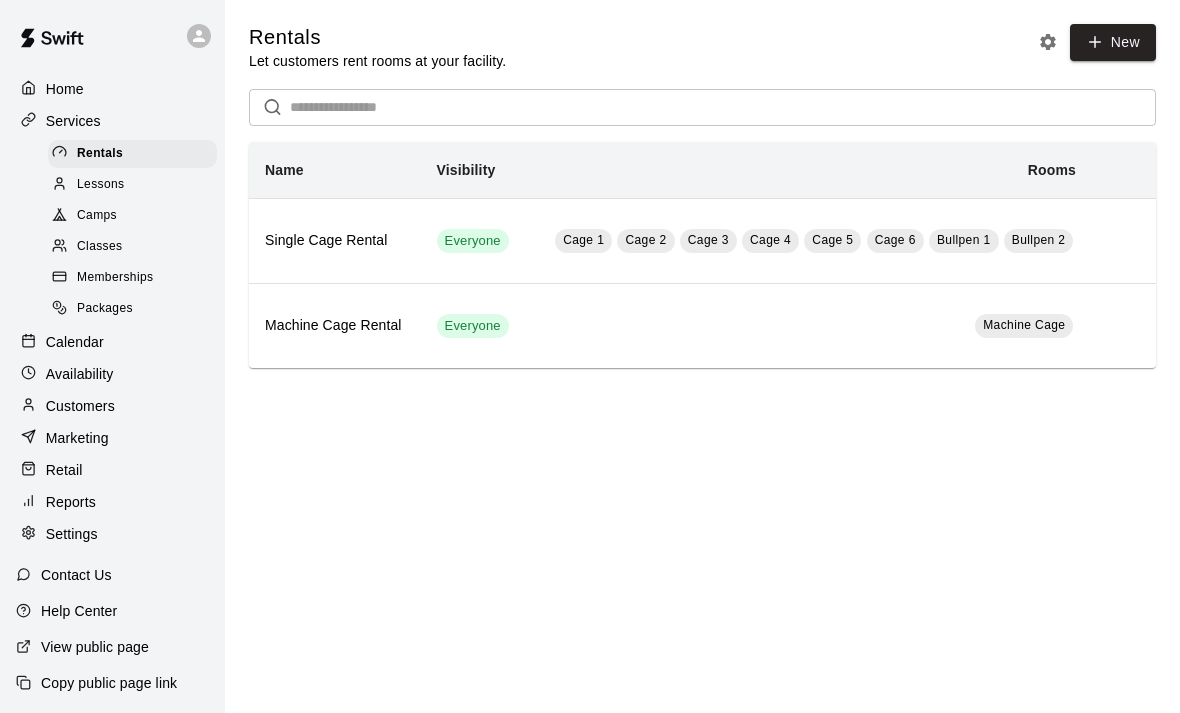 scroll, scrollTop: 64, scrollLeft: 0, axis: vertical 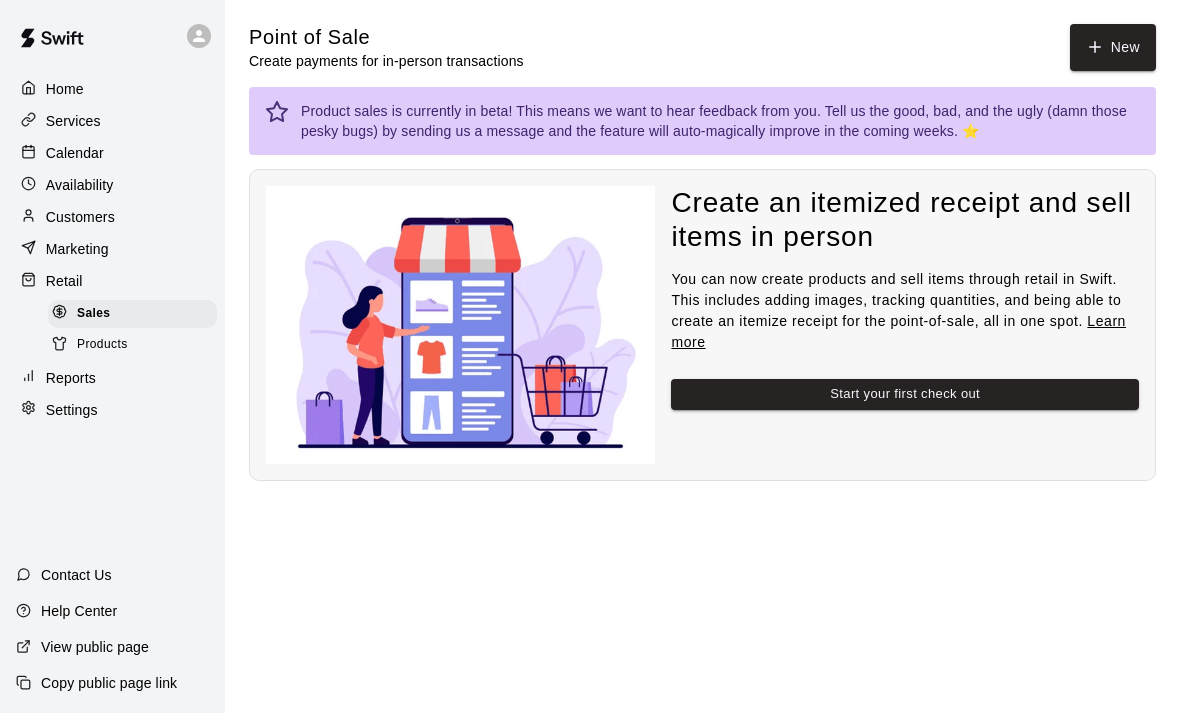 click on "Products" at bounding box center [132, 345] 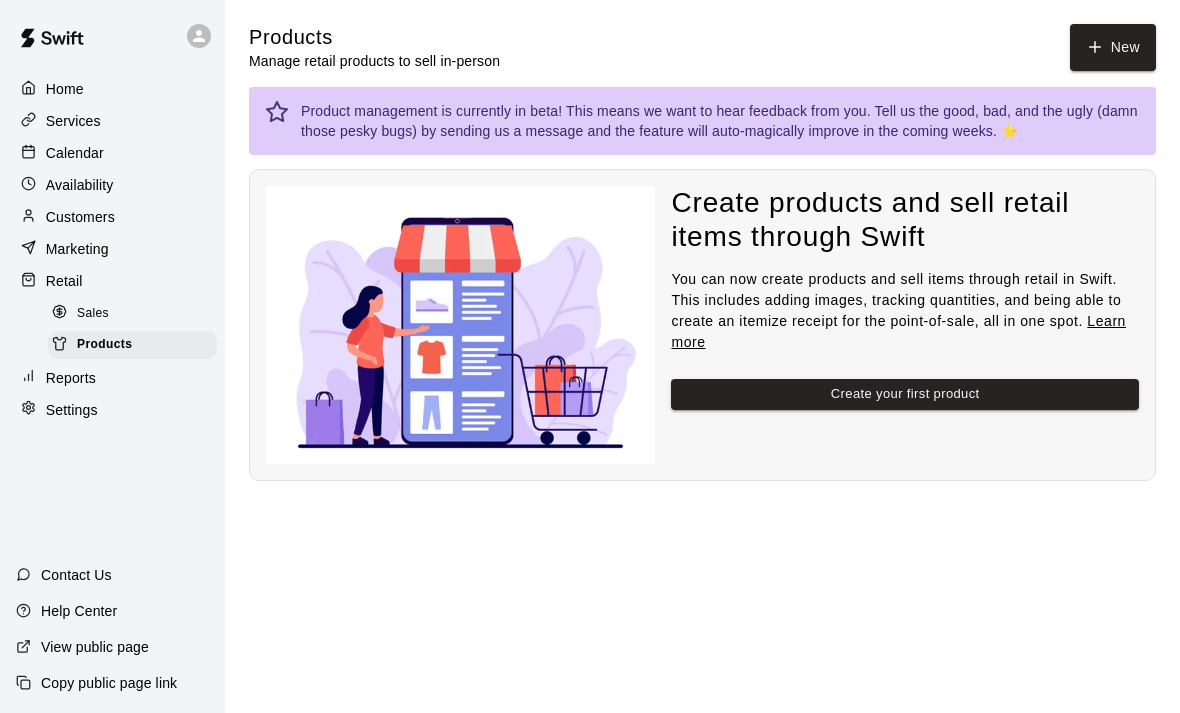 click on "Marketing" at bounding box center (77, 249) 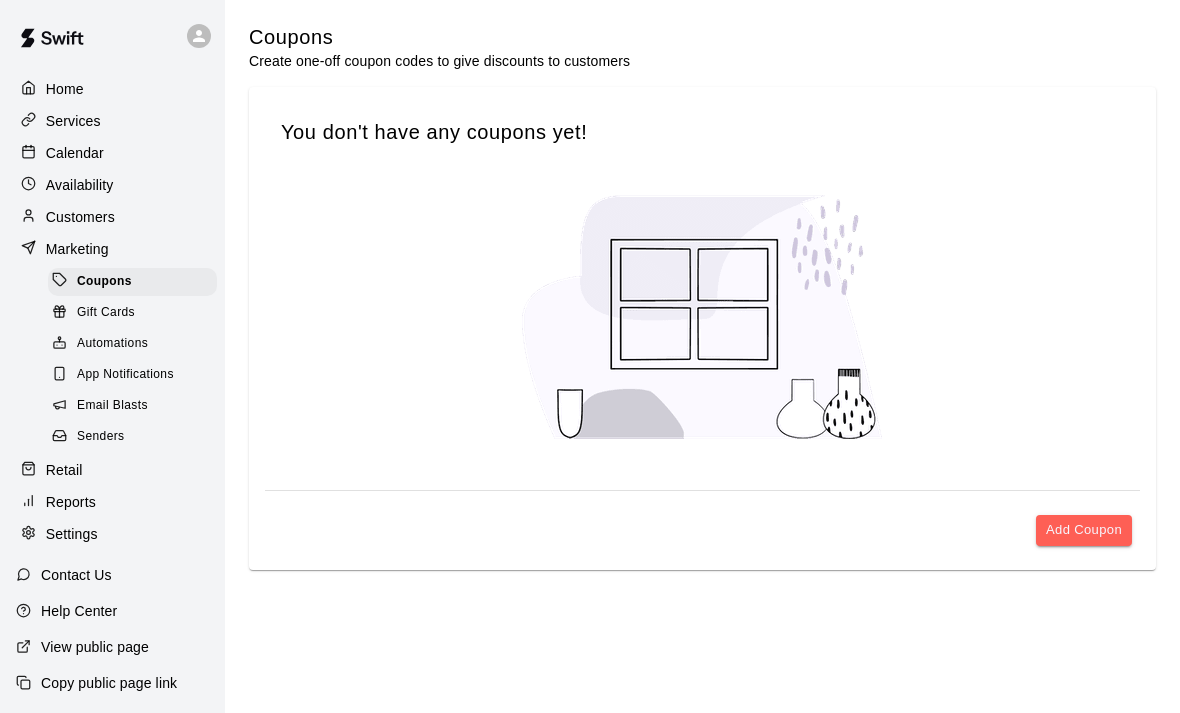 click on "Marketing" at bounding box center [77, 249] 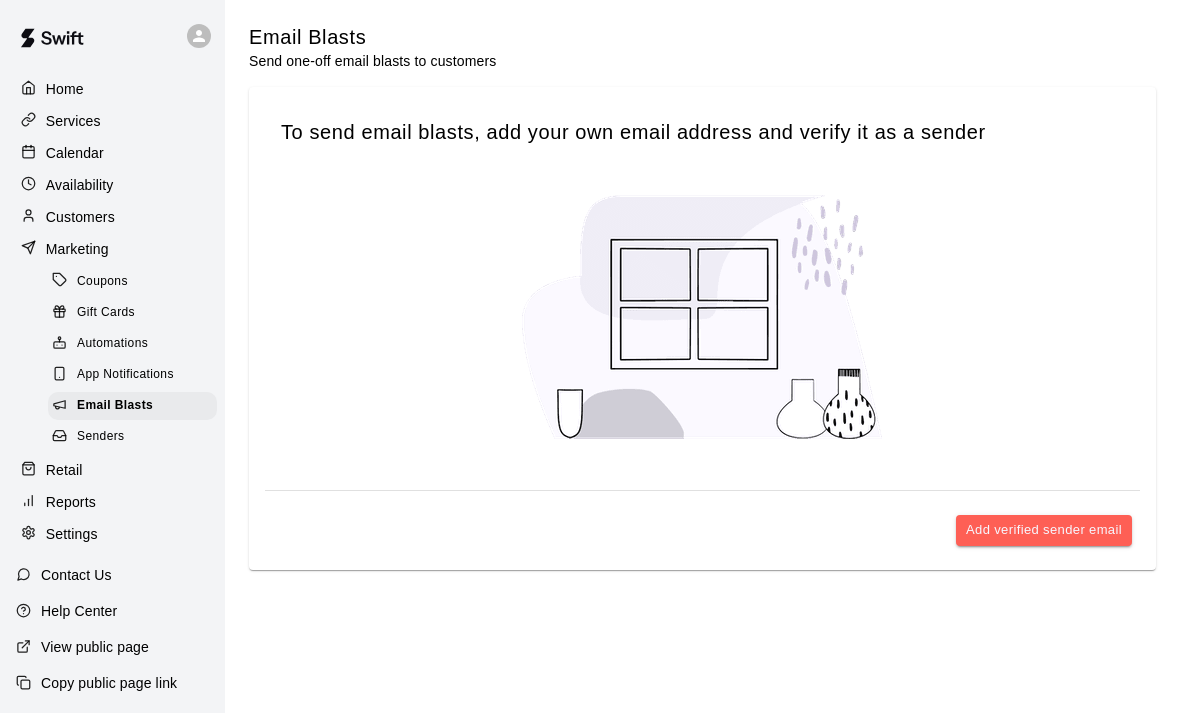 click on "Add verified sender email" at bounding box center (1044, 530) 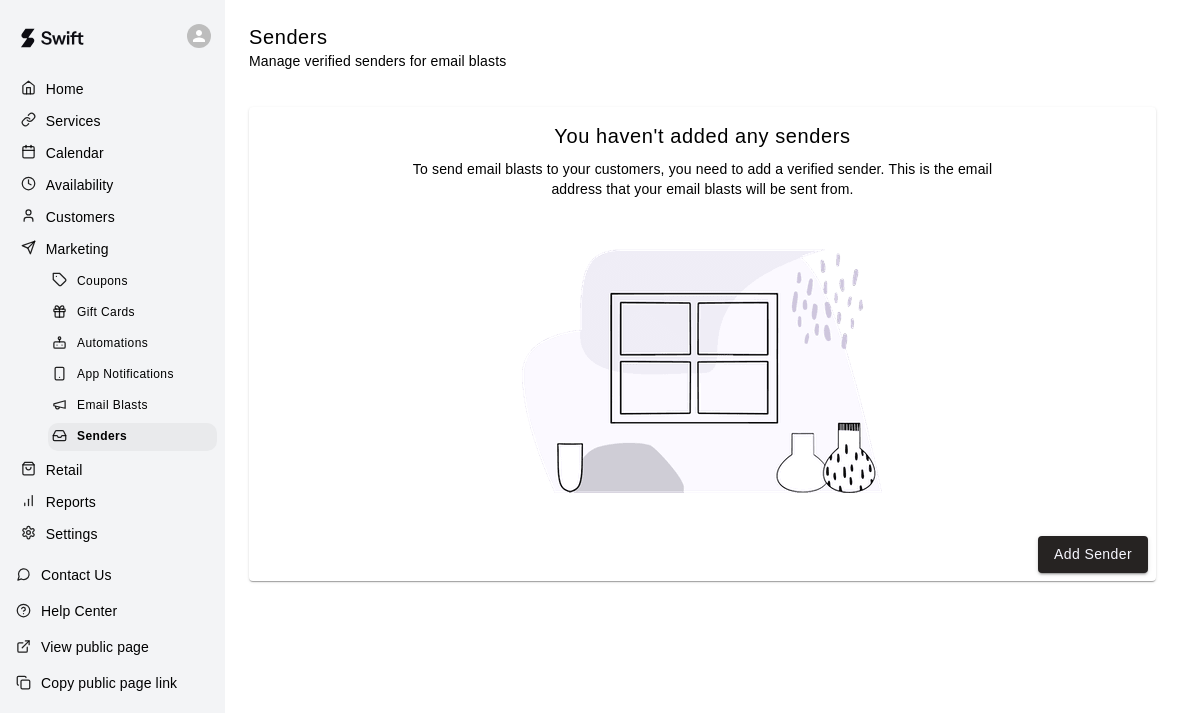 click on "Add Sender" at bounding box center [1093, 554] 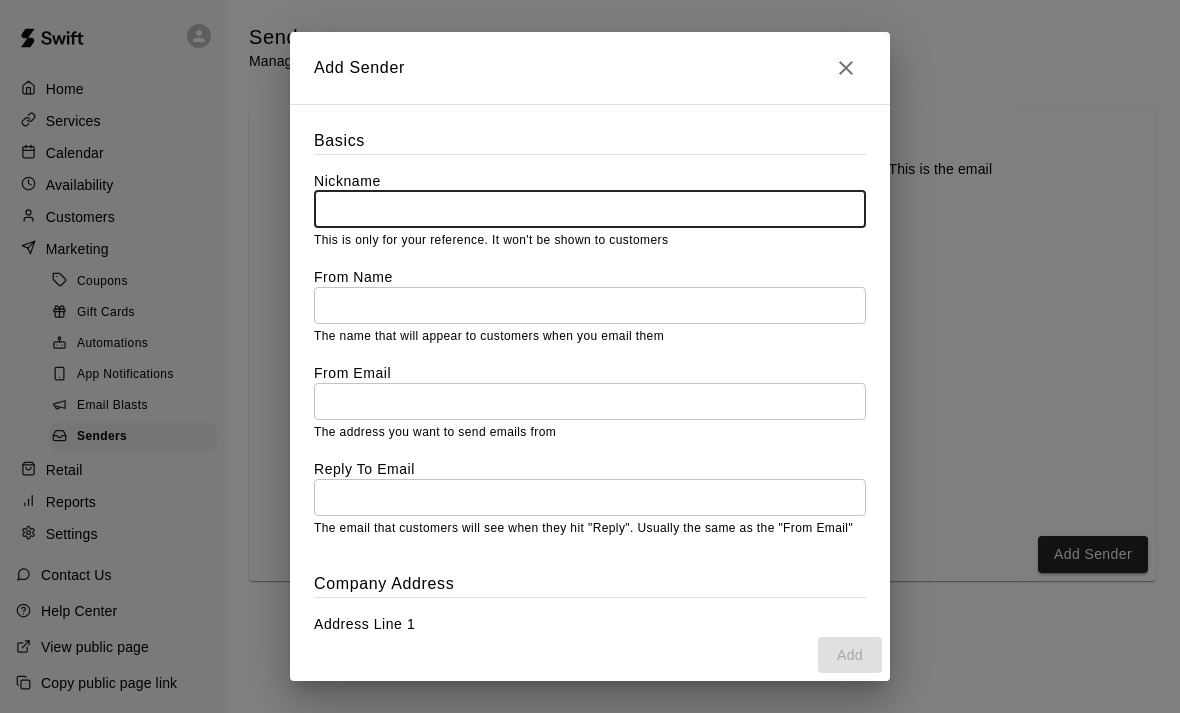 scroll, scrollTop: 117, scrollLeft: 0, axis: vertical 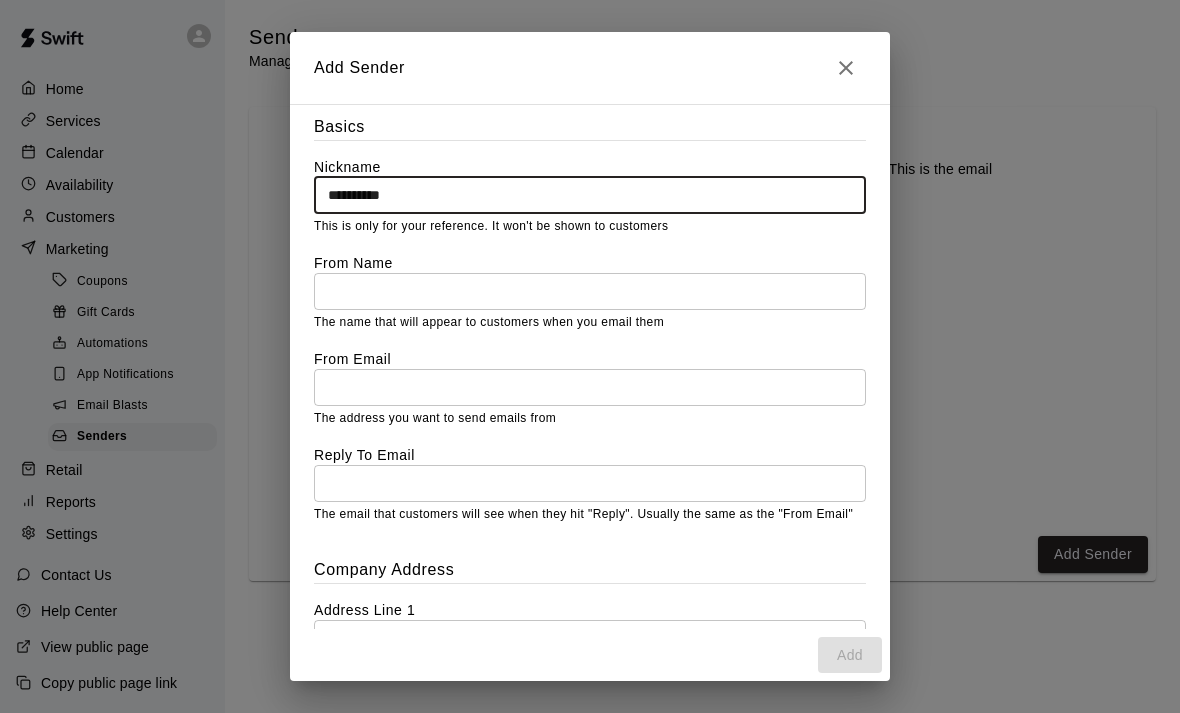 type on "**********" 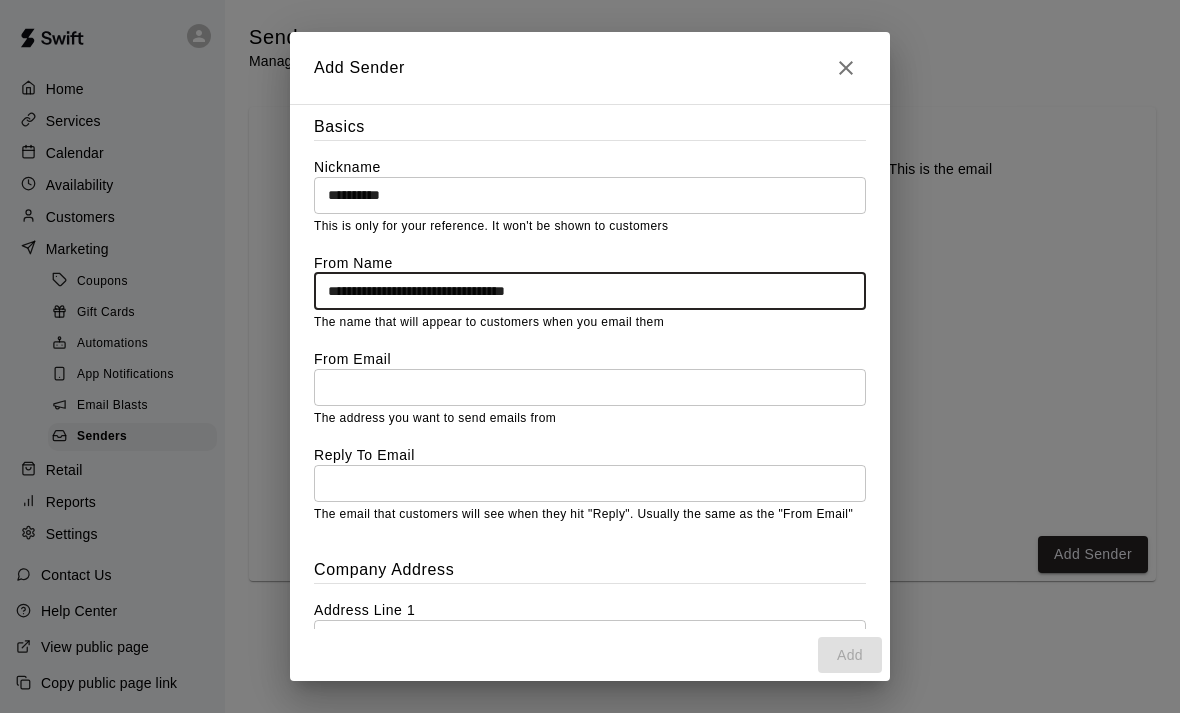 type on "**********" 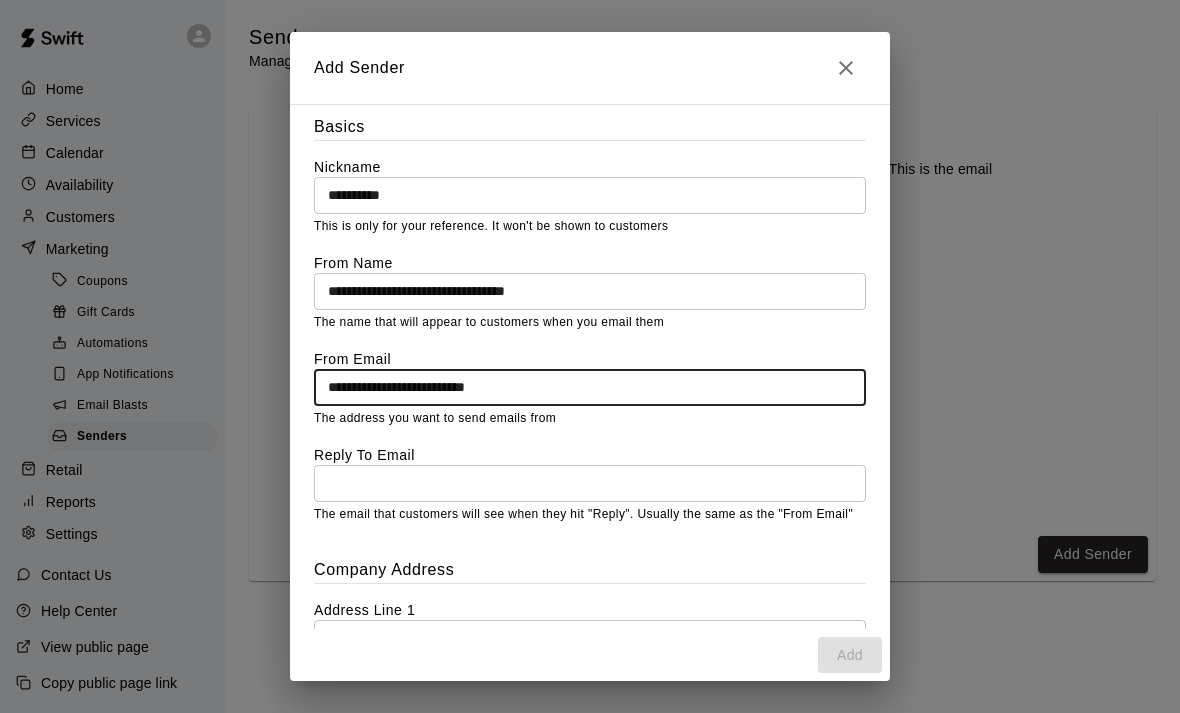 type on "**********" 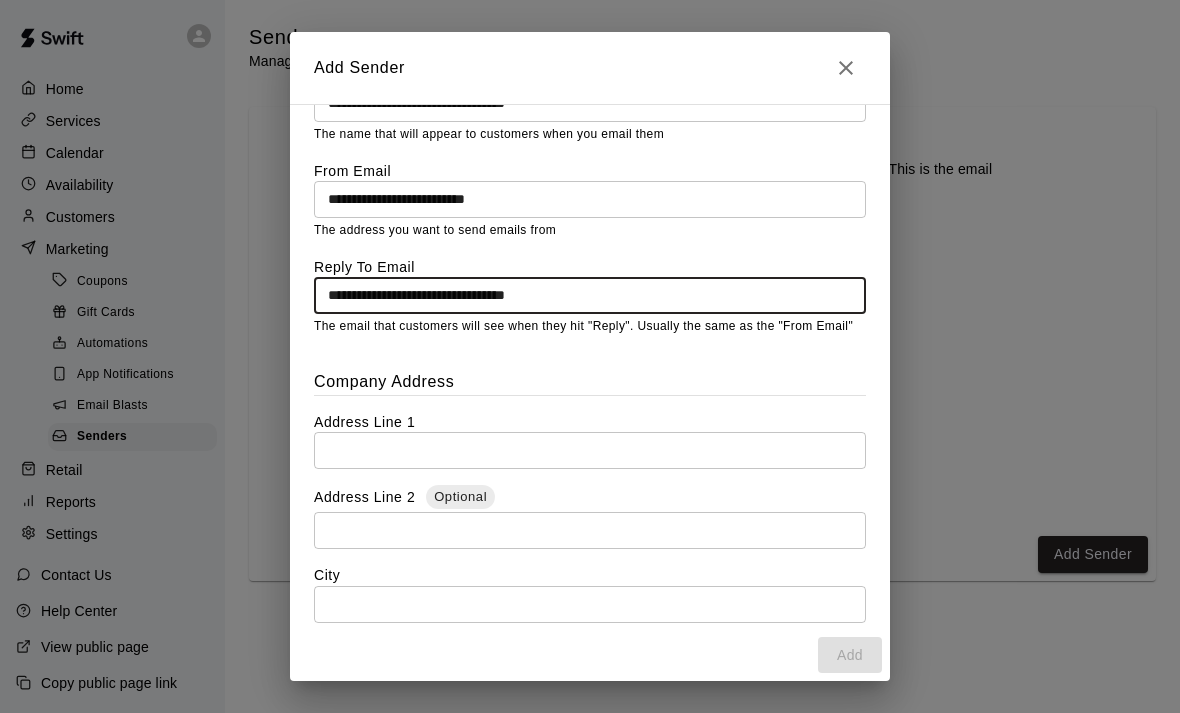 scroll, scrollTop: 325, scrollLeft: 0, axis: vertical 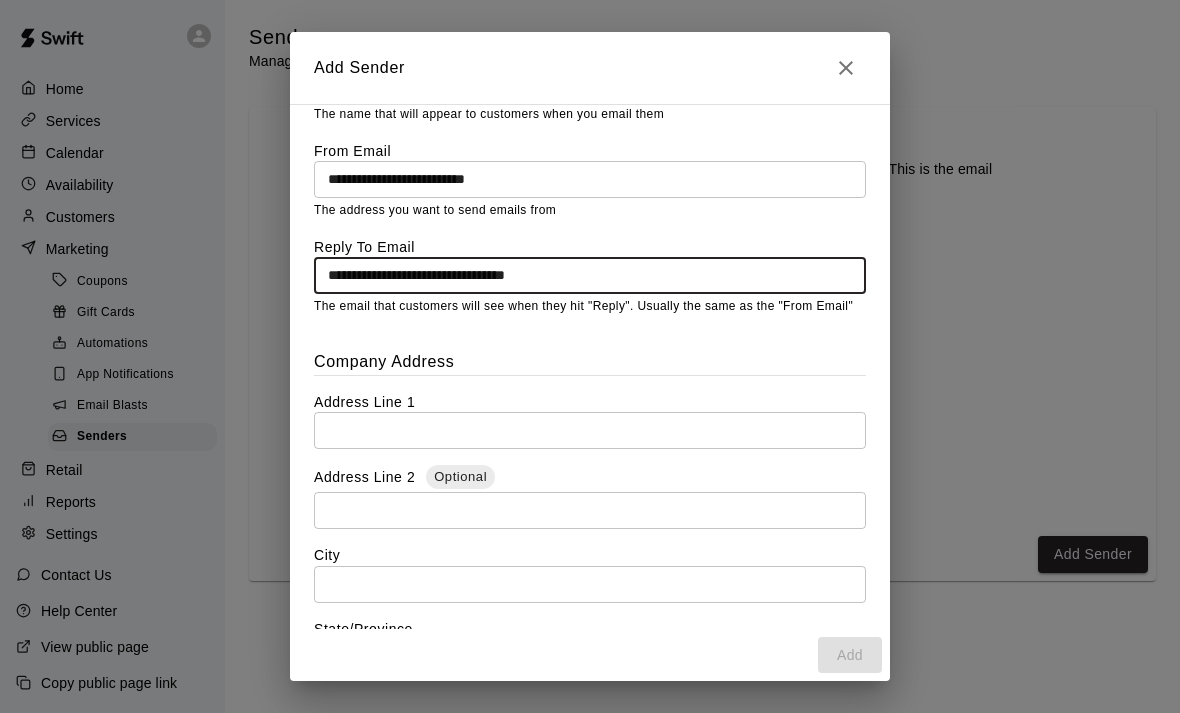 type on "**********" 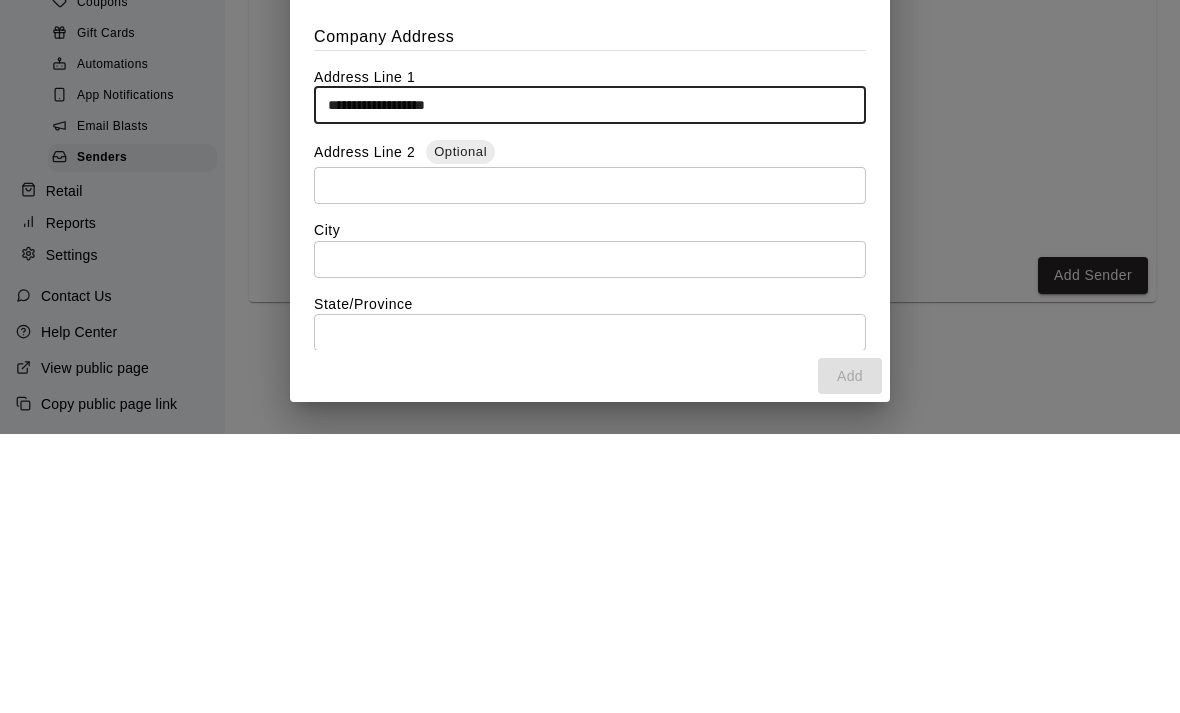 scroll, scrollTop: 402, scrollLeft: 0, axis: vertical 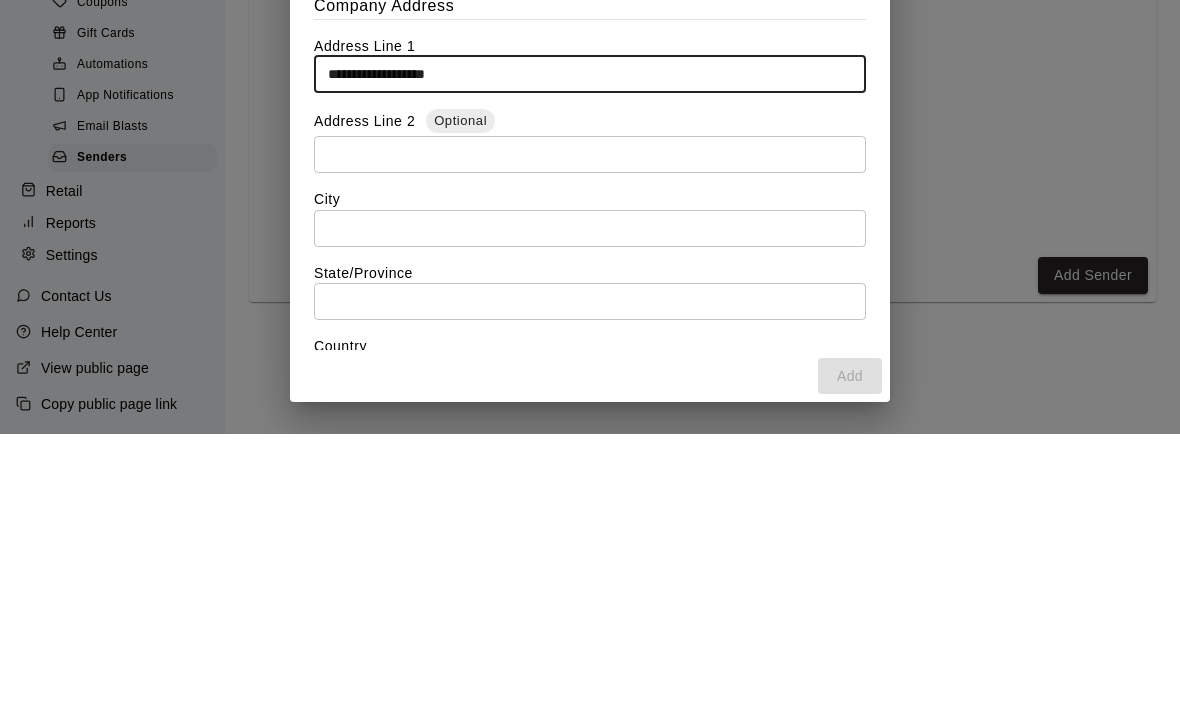 type on "**********" 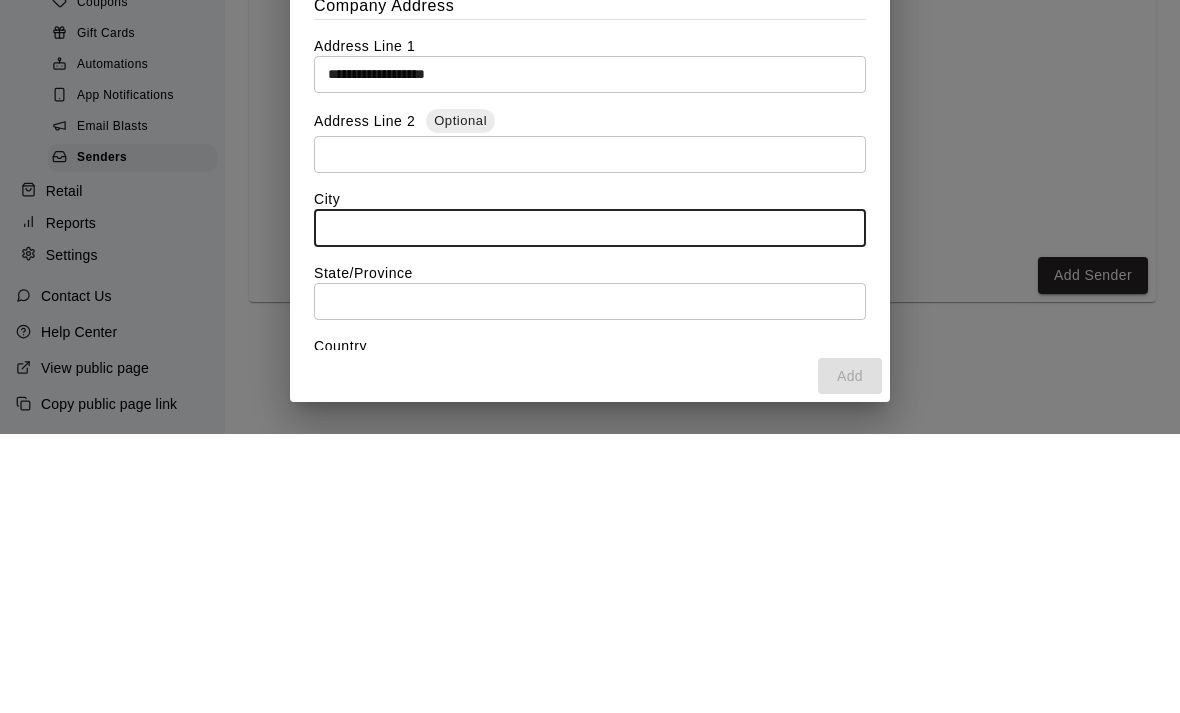 type on "**********" 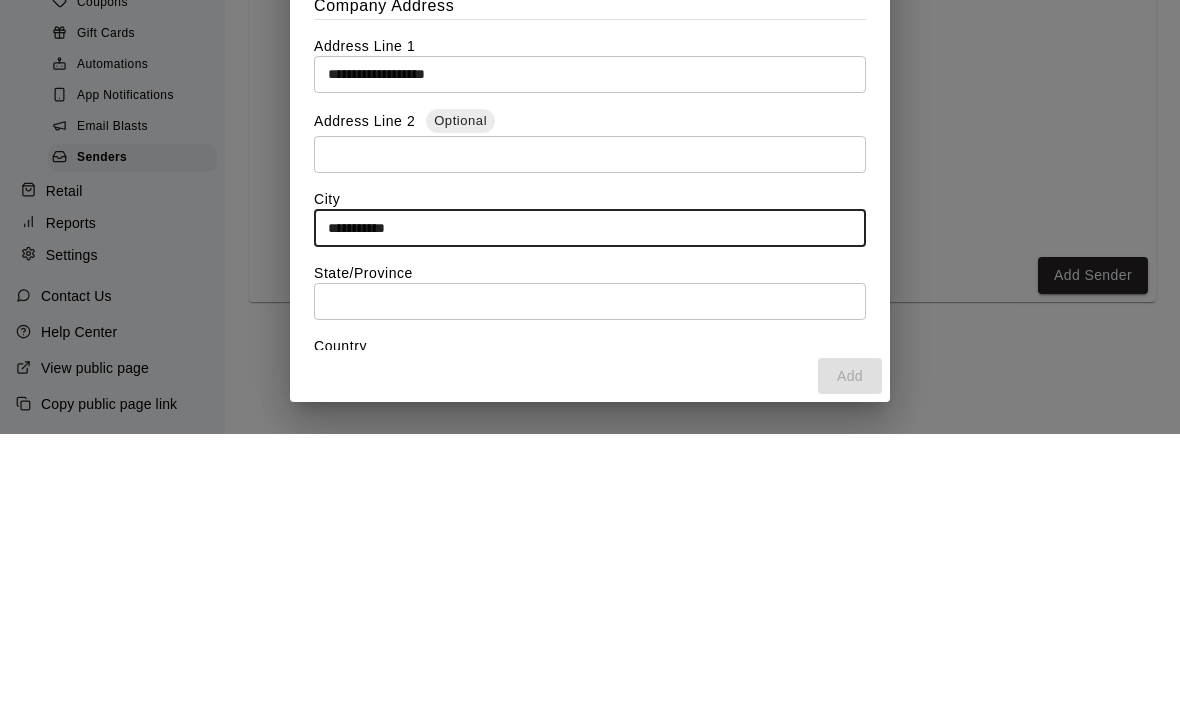 type on "********" 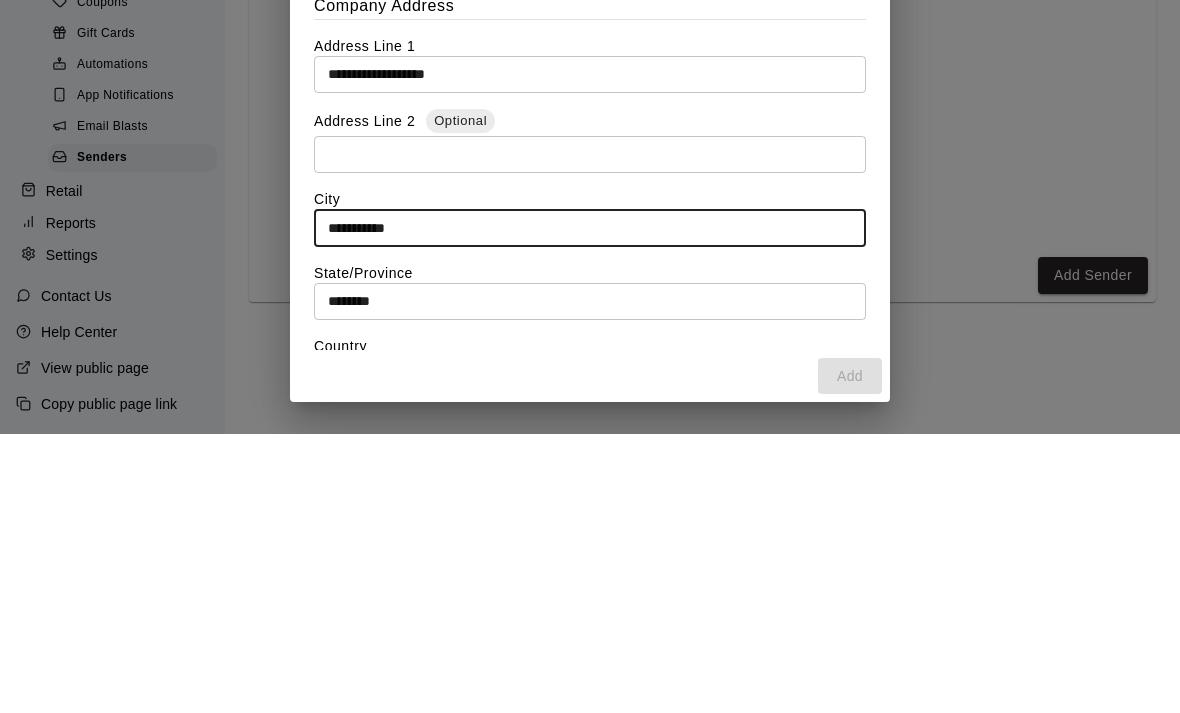 type on "**********" 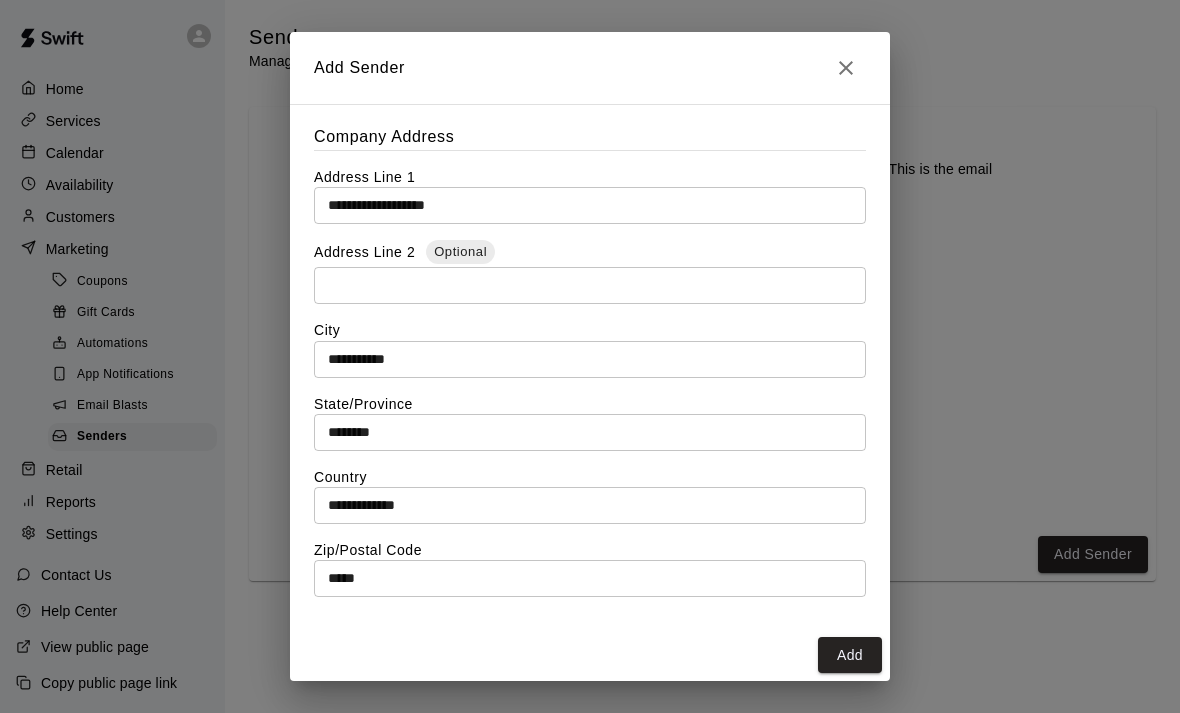 scroll, scrollTop: 549, scrollLeft: 0, axis: vertical 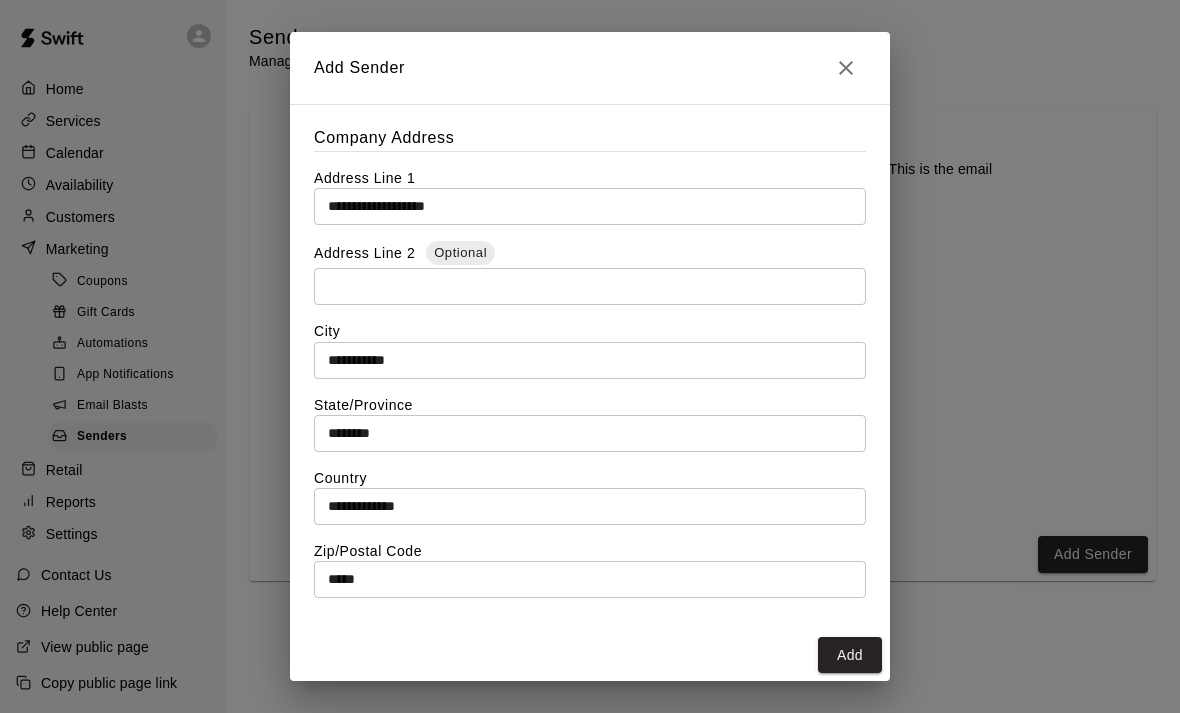 click on "Add" at bounding box center (850, 655) 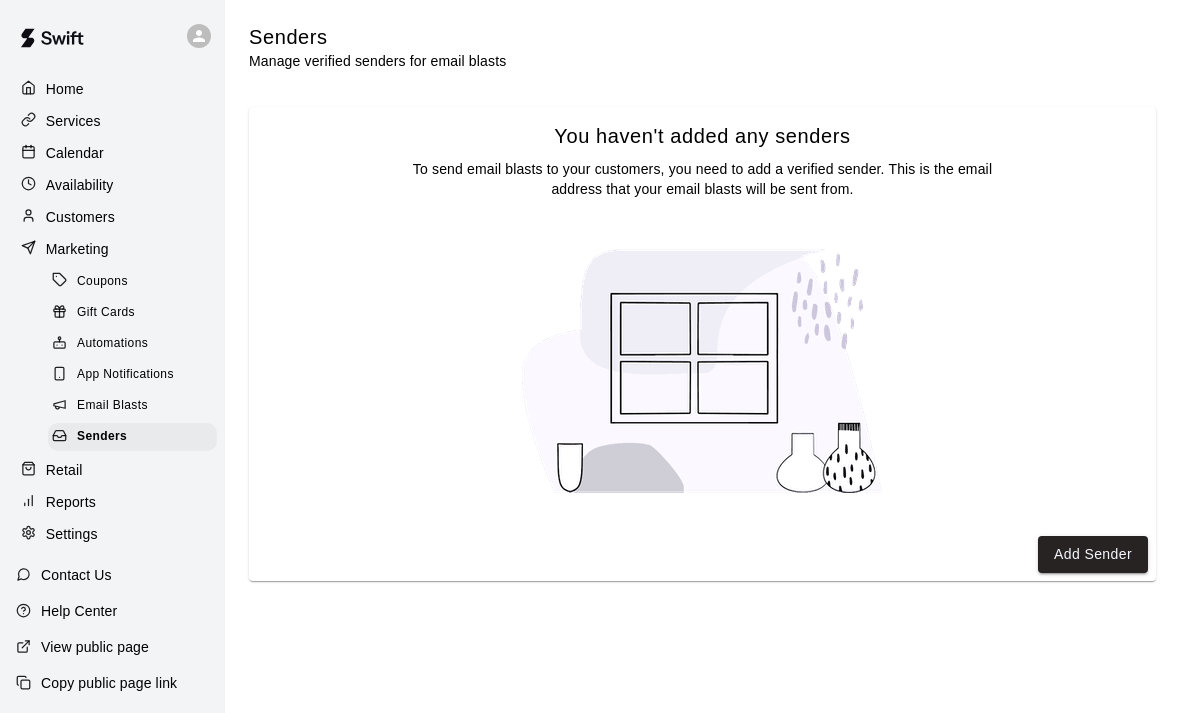 click on "Email Blasts" at bounding box center (132, 406) 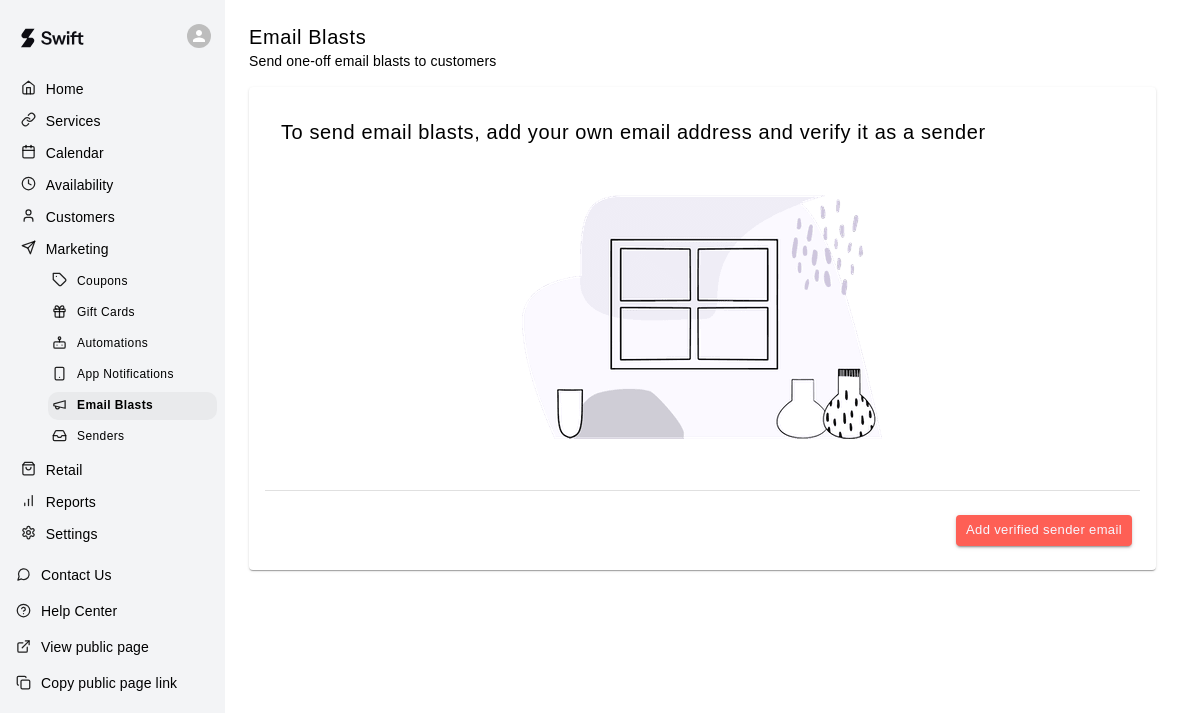 click on "App Notifications" at bounding box center [125, 375] 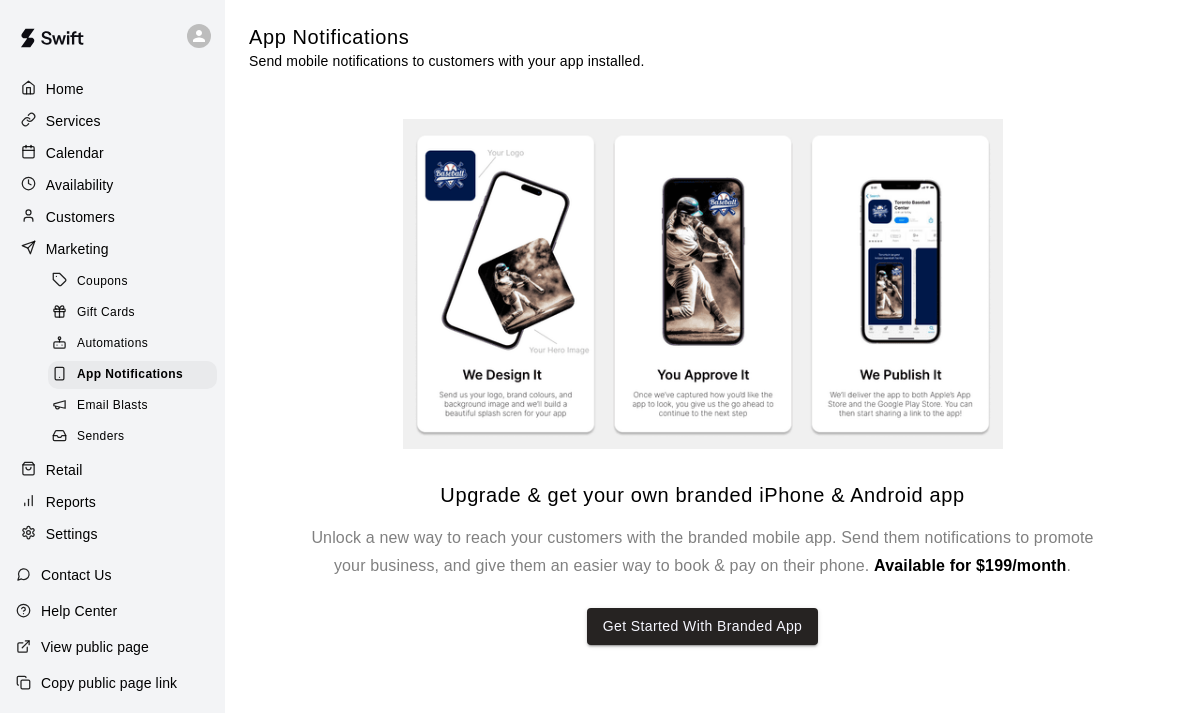 click on "Automations" at bounding box center [132, 344] 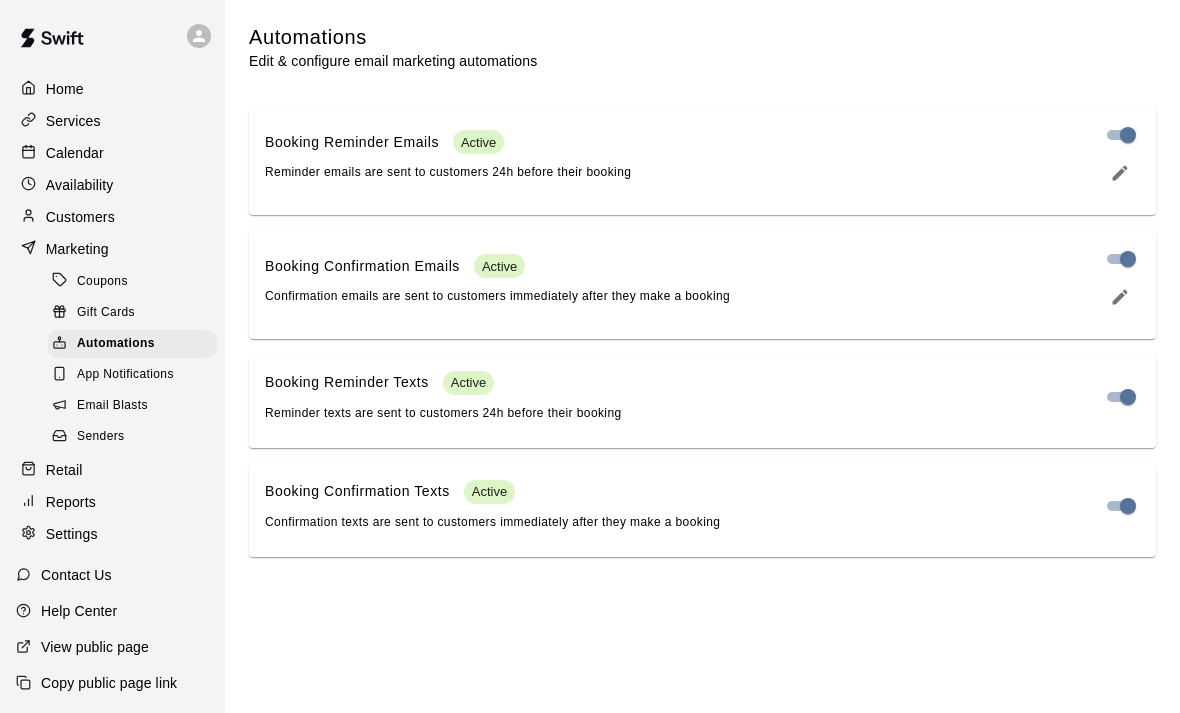 click 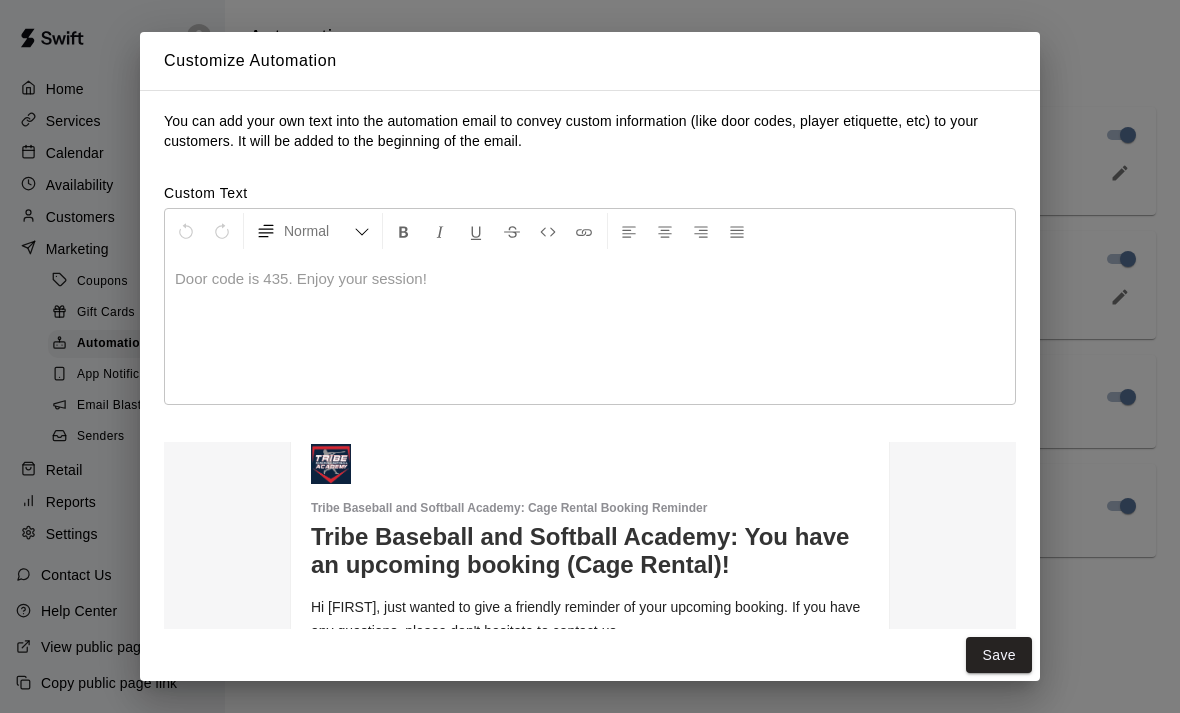 scroll, scrollTop: 59, scrollLeft: 0, axis: vertical 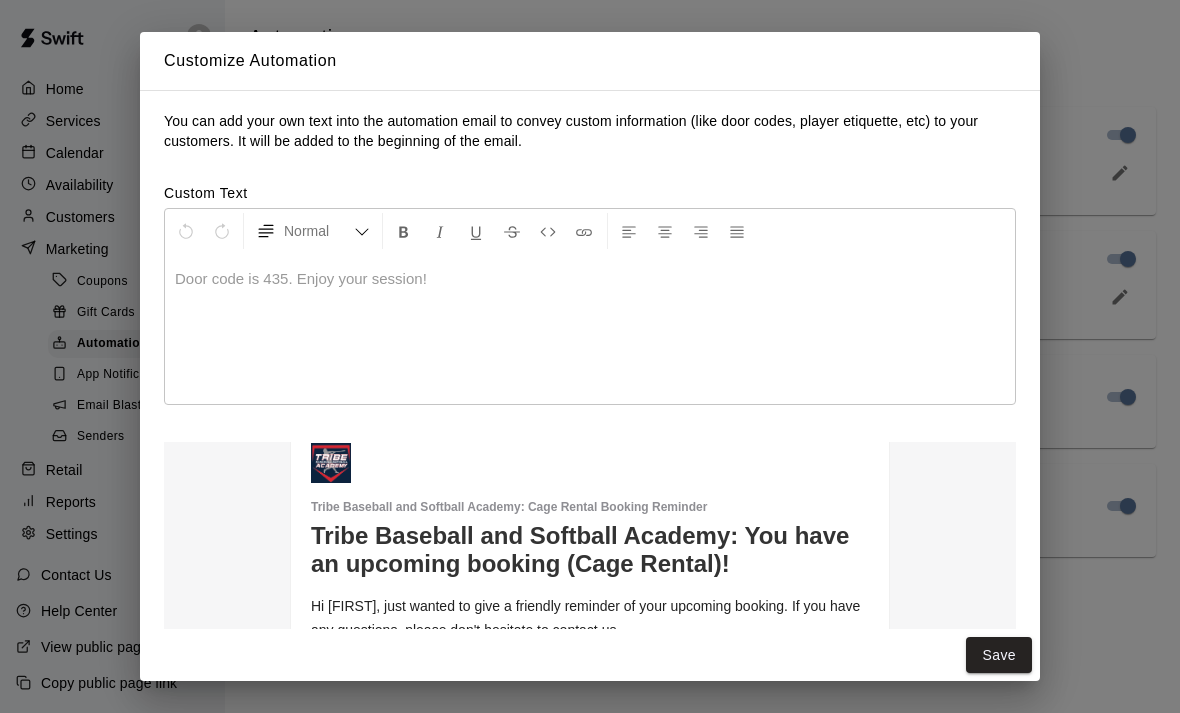 click on "You can add your own text into the automation email to convey custom information (like door codes, player etiquette, etc) to your customers. It will be added to the beginning of the email." at bounding box center (590, 131) 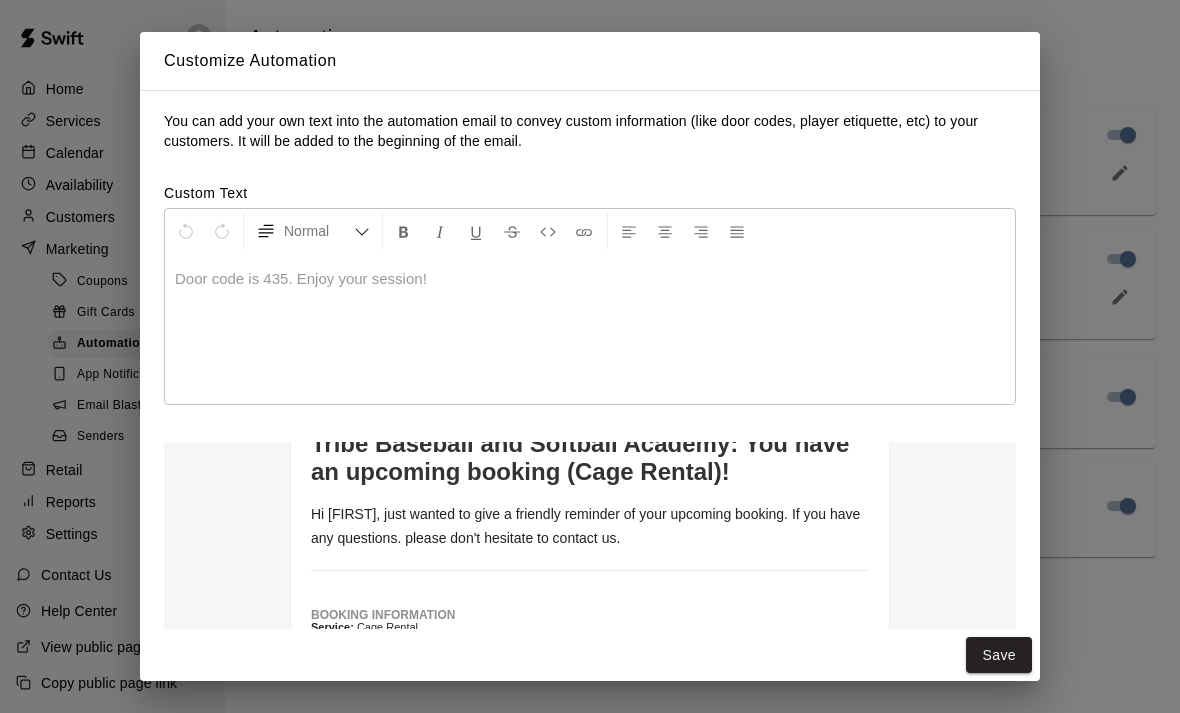 scroll, scrollTop: 151, scrollLeft: 0, axis: vertical 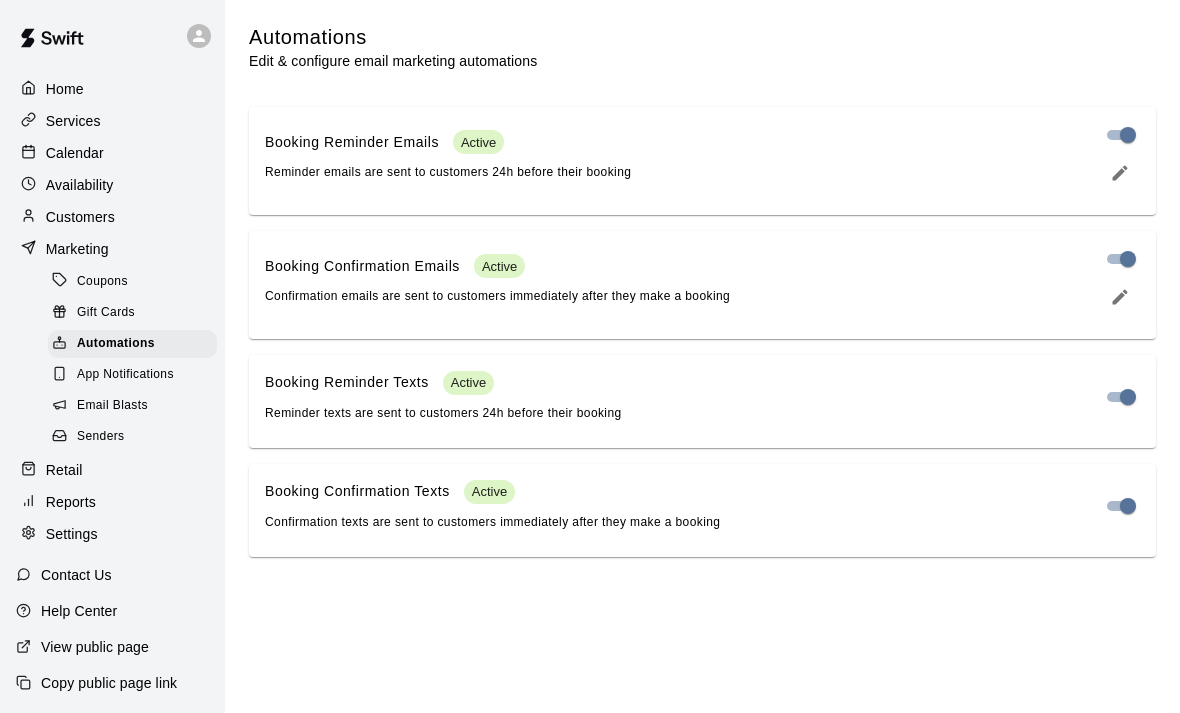 click on "Gift Cards" at bounding box center [106, 313] 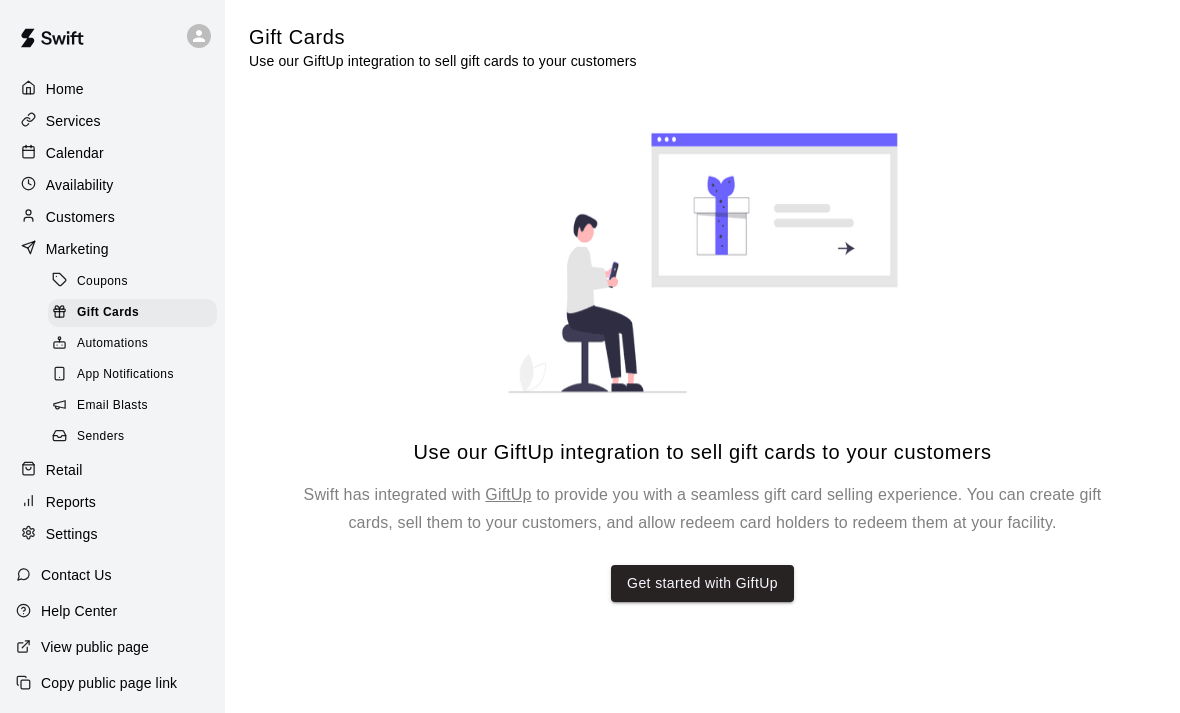 click on "Coupons" at bounding box center [102, 282] 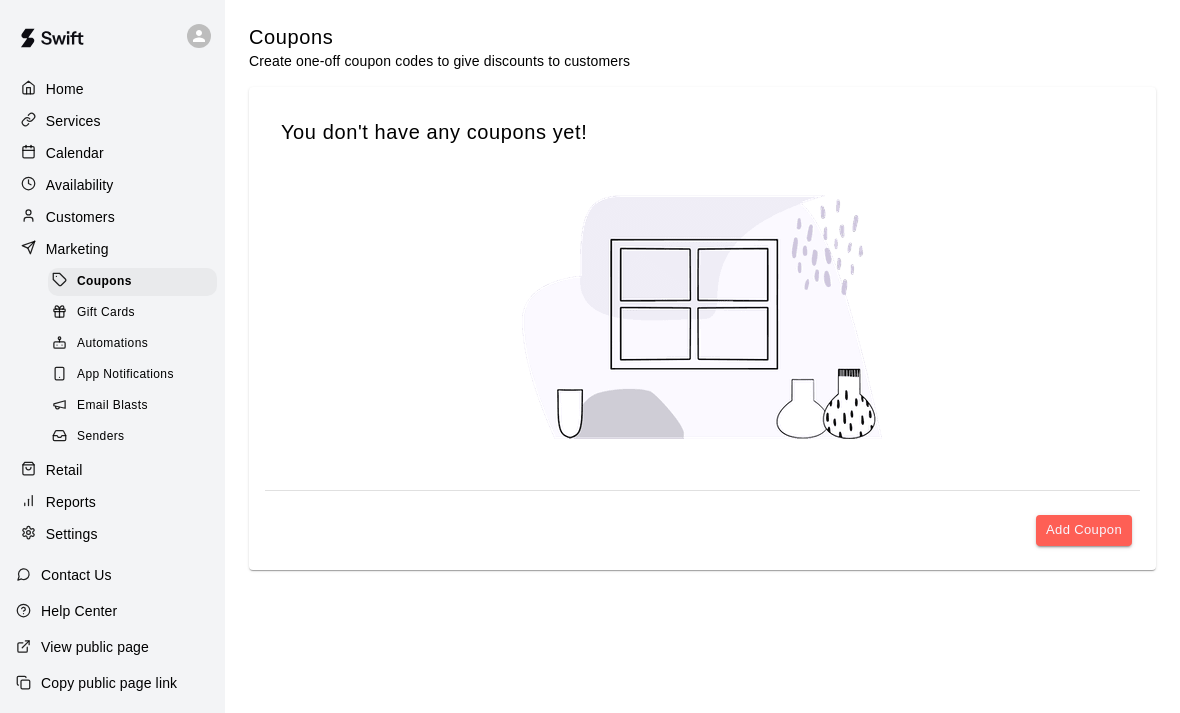 click on "Marketing" at bounding box center (112, 249) 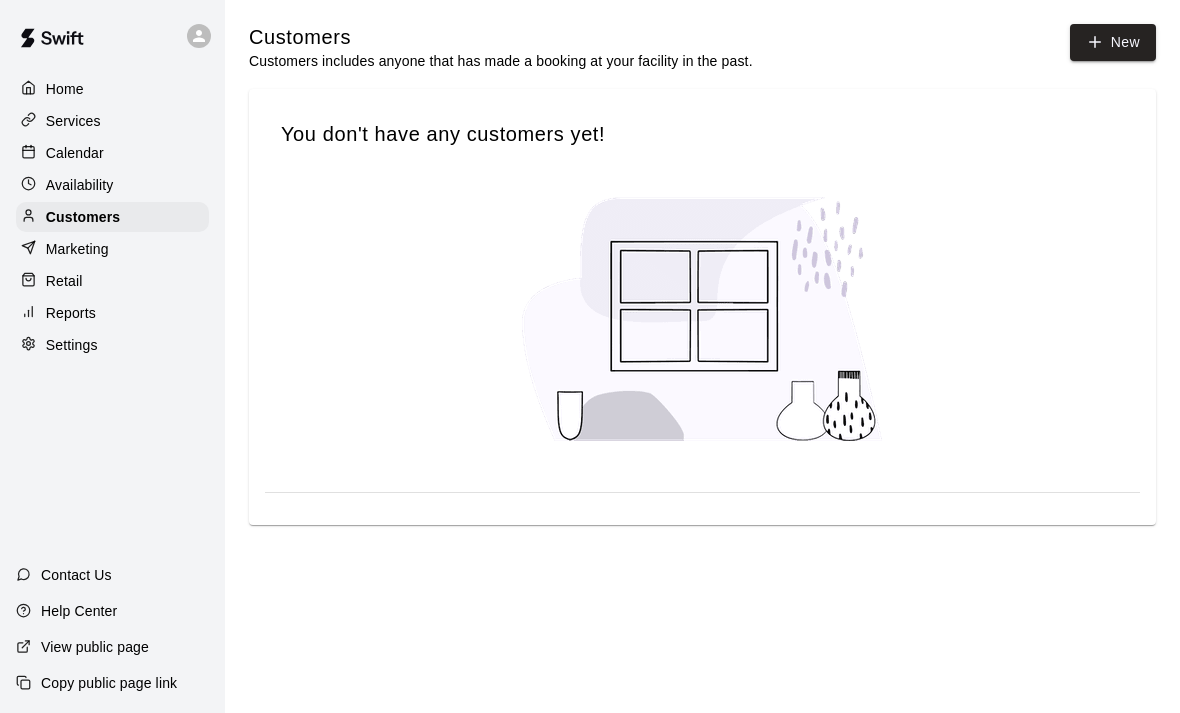 click on "New" at bounding box center [1113, 42] 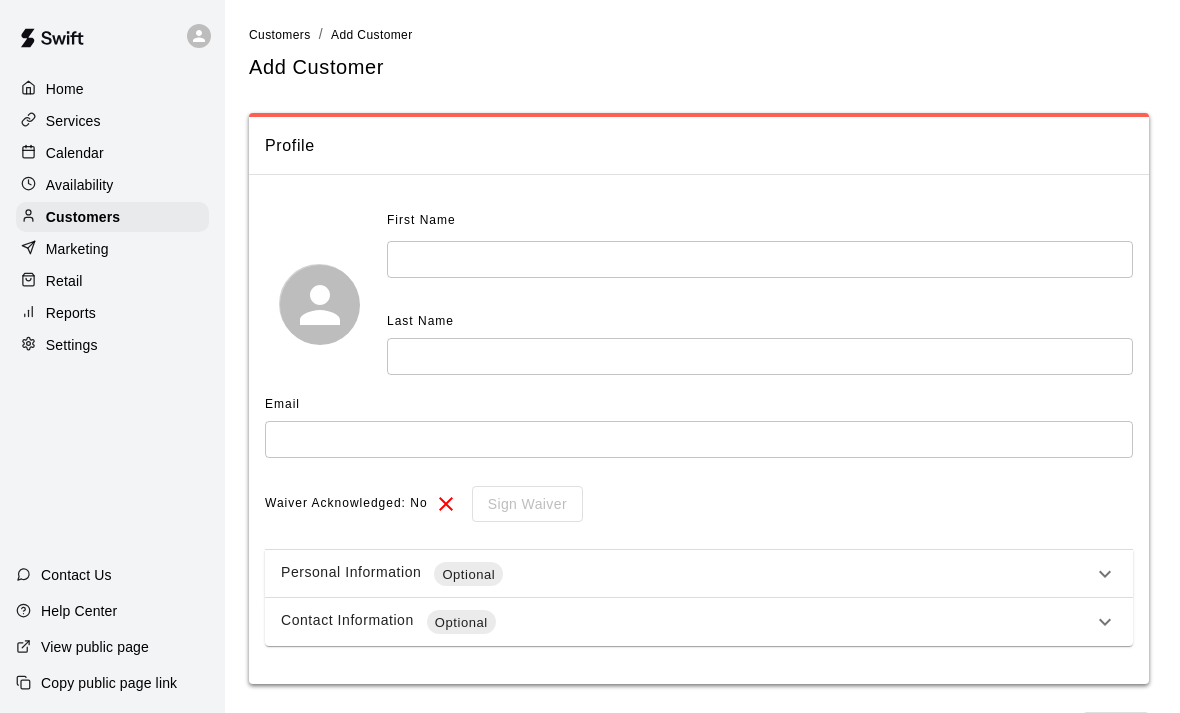 click at bounding box center [760, 259] 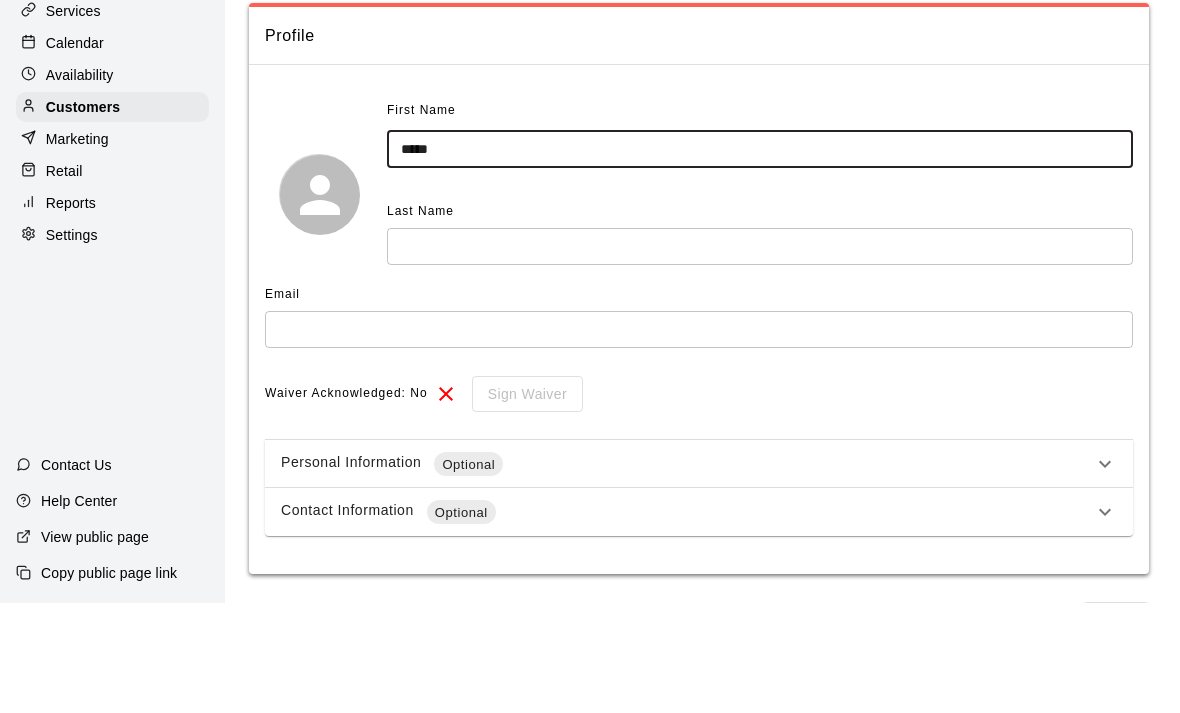 type on "*****" 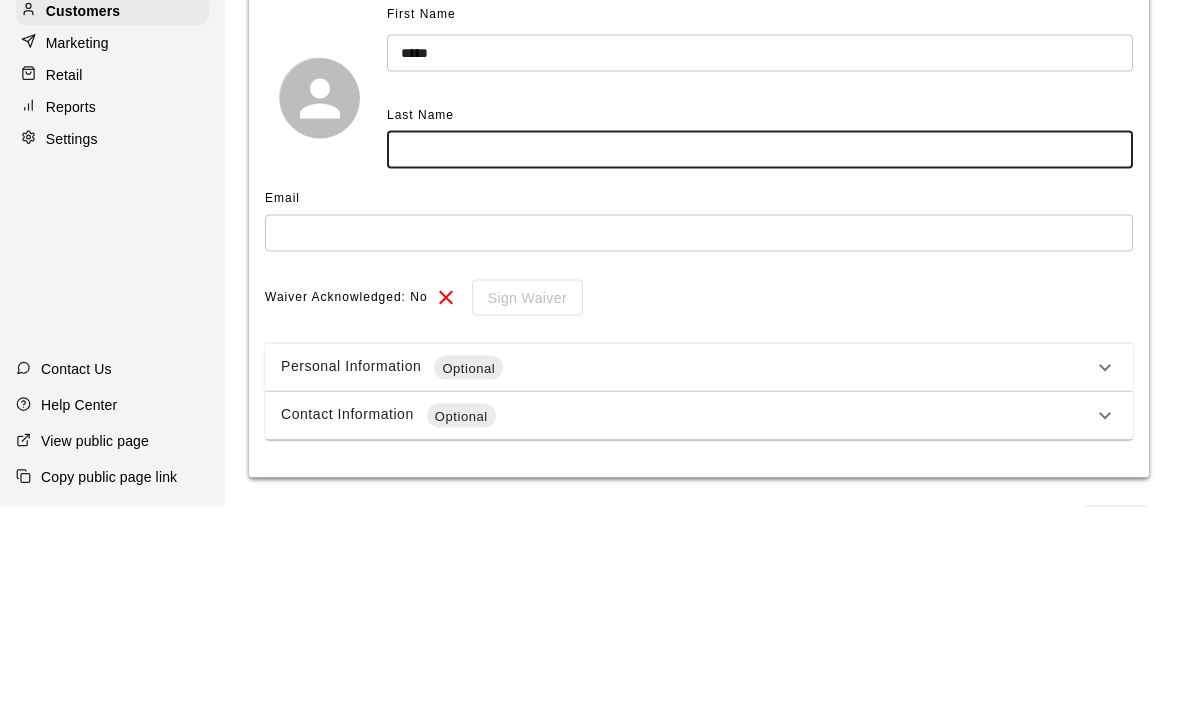 type on "*******" 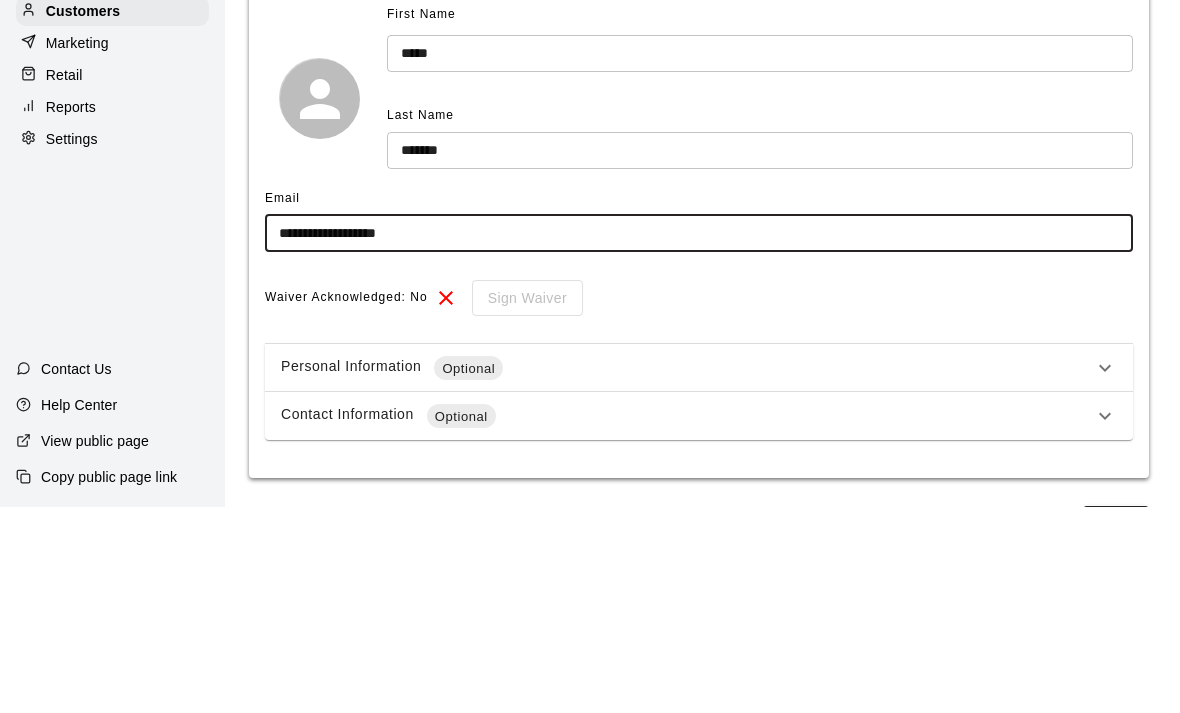 scroll, scrollTop: 46, scrollLeft: 0, axis: vertical 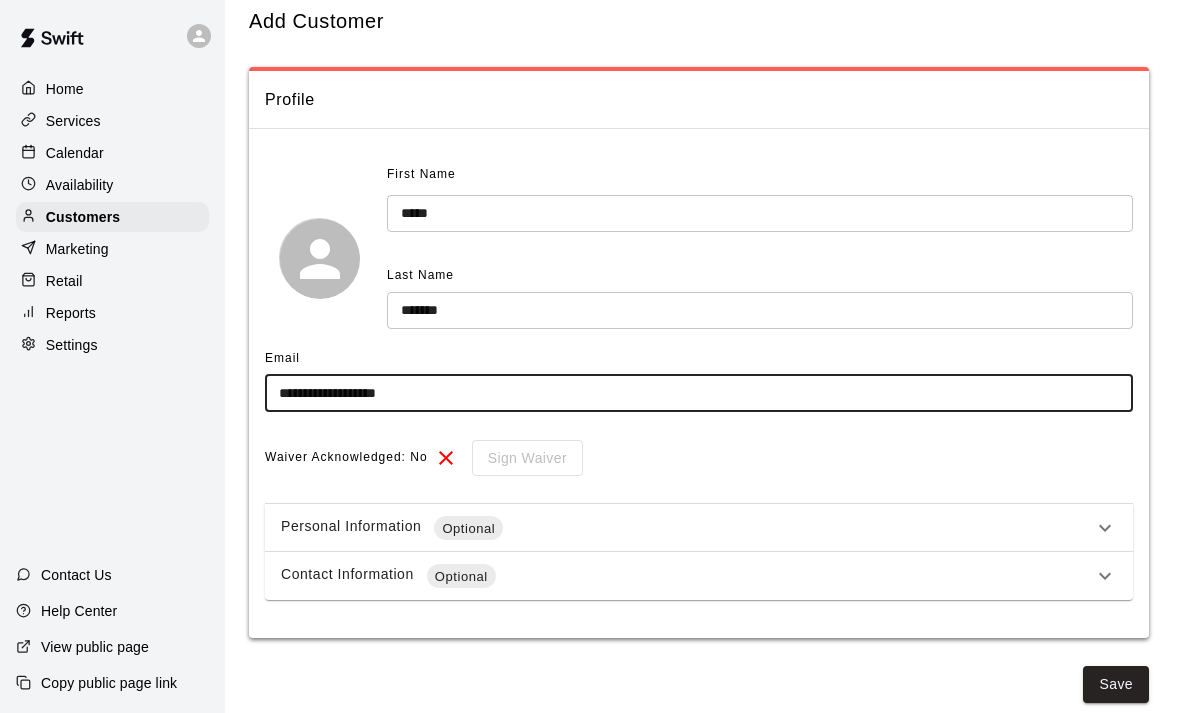 type on "**********" 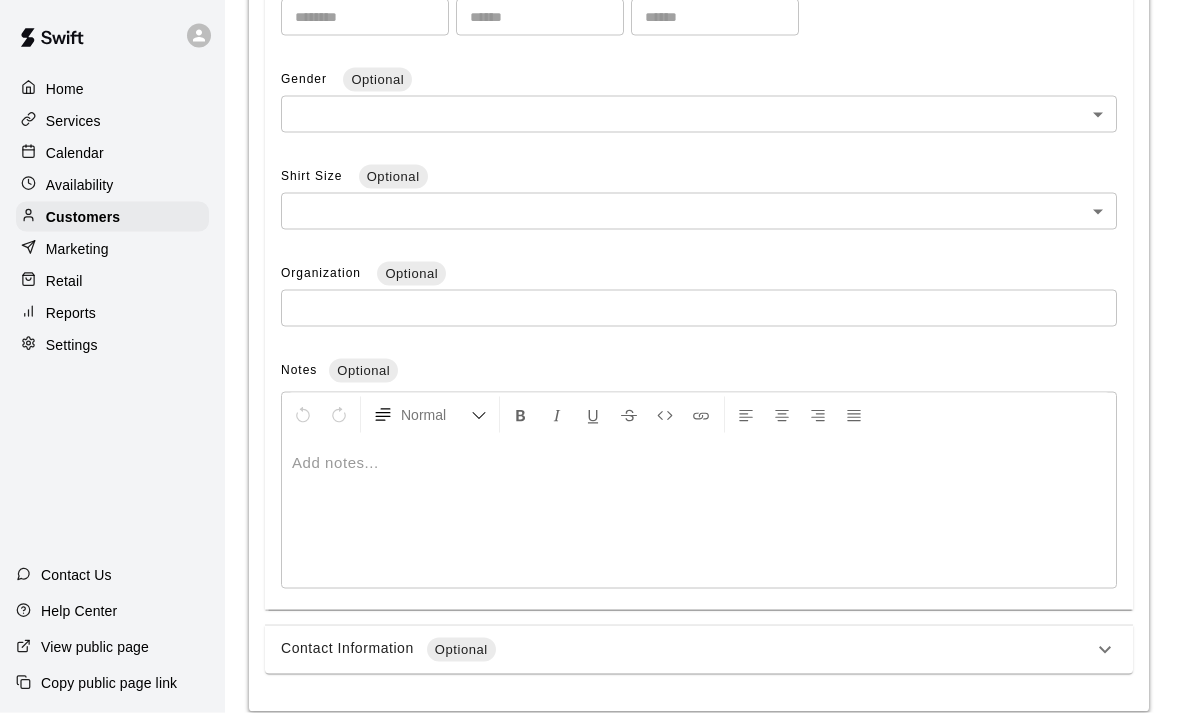 scroll, scrollTop: 691, scrollLeft: 0, axis: vertical 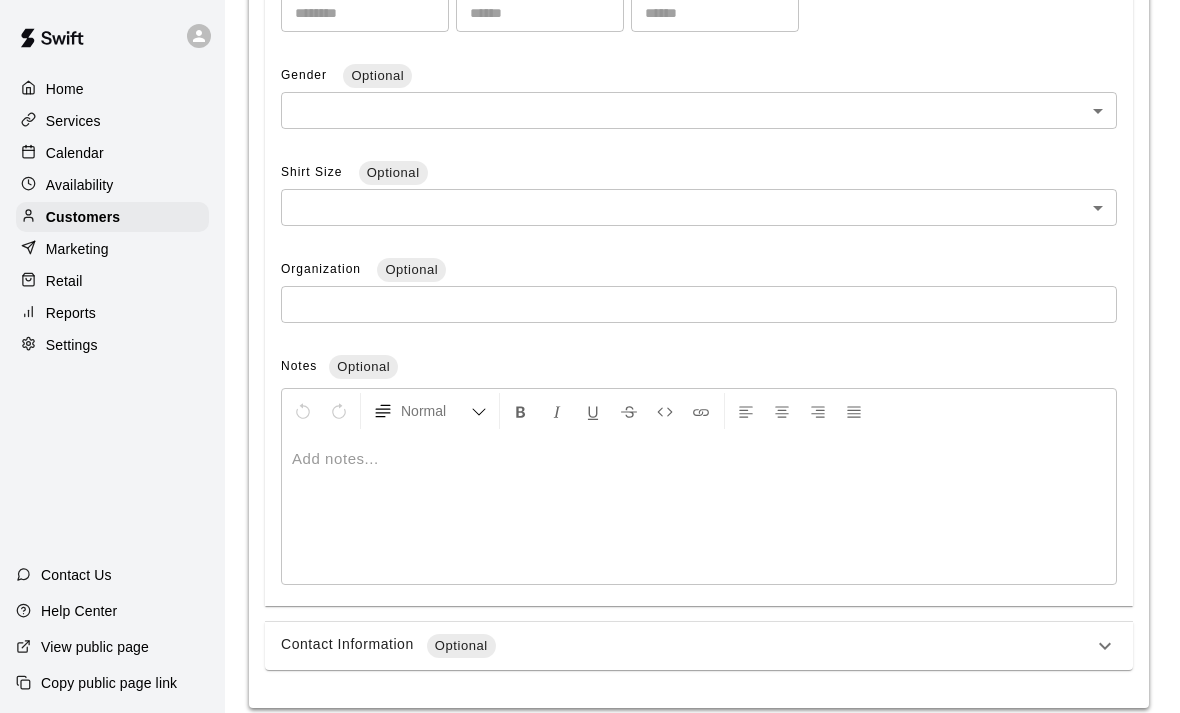 click on "Save" at bounding box center [1116, 754] 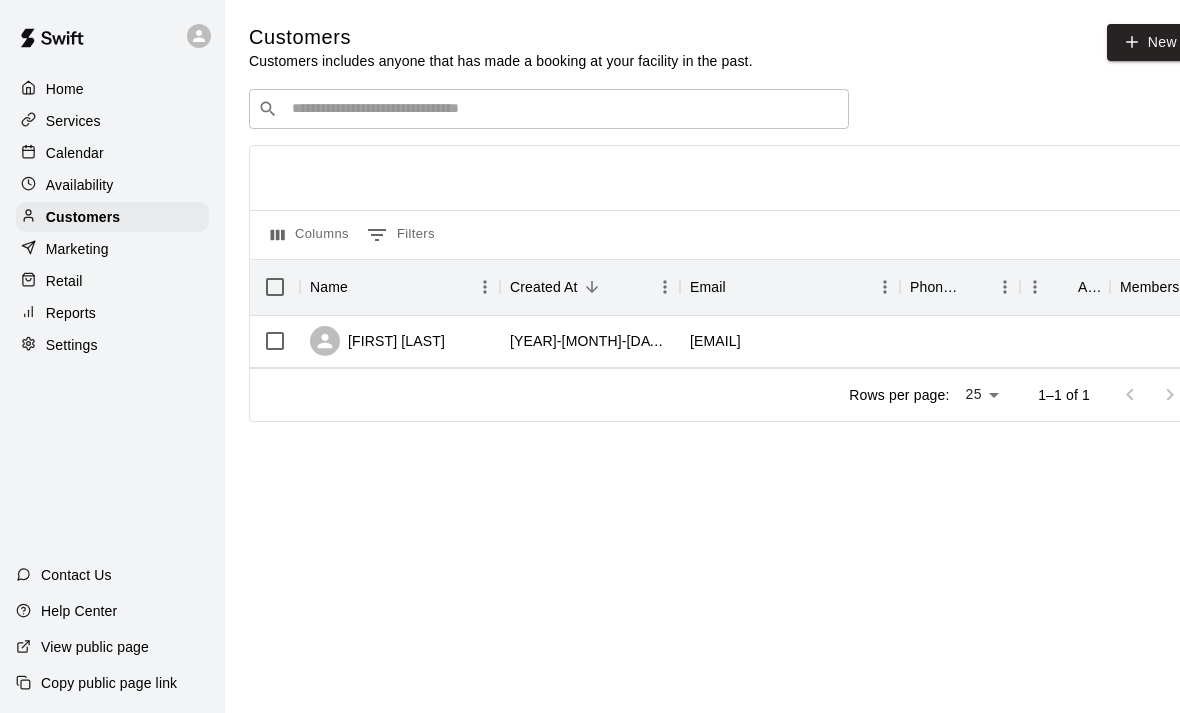 click on "New" at bounding box center [1150, 42] 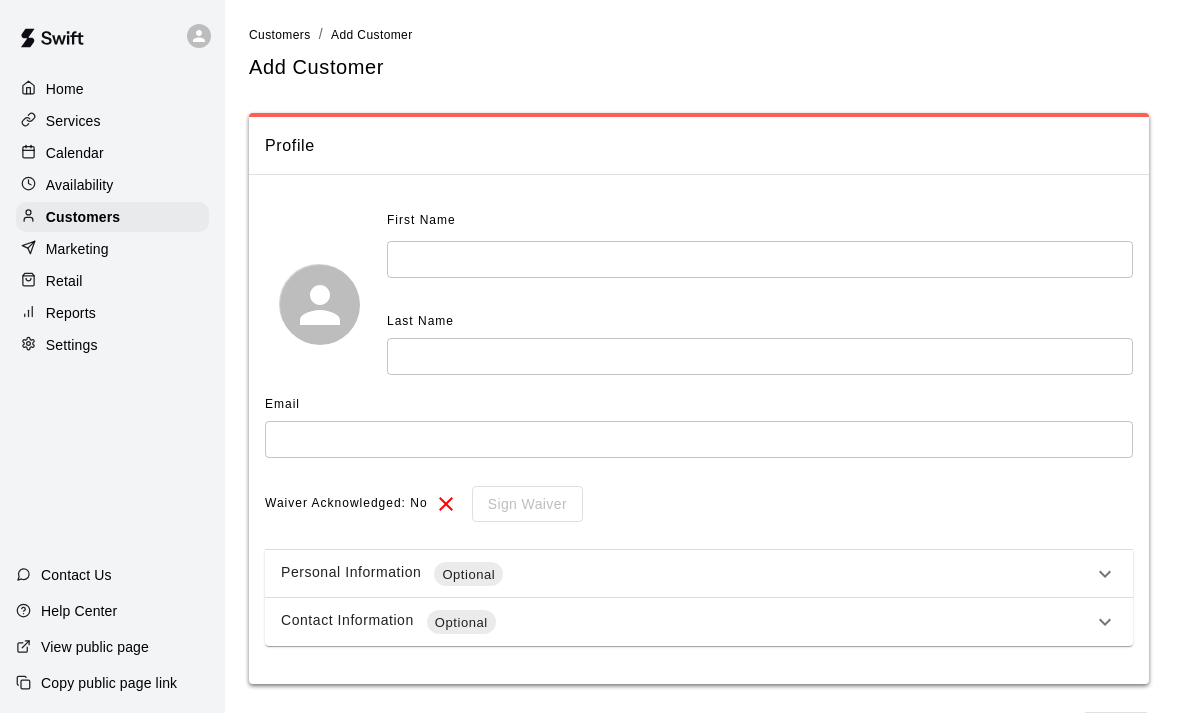 click at bounding box center (760, 259) 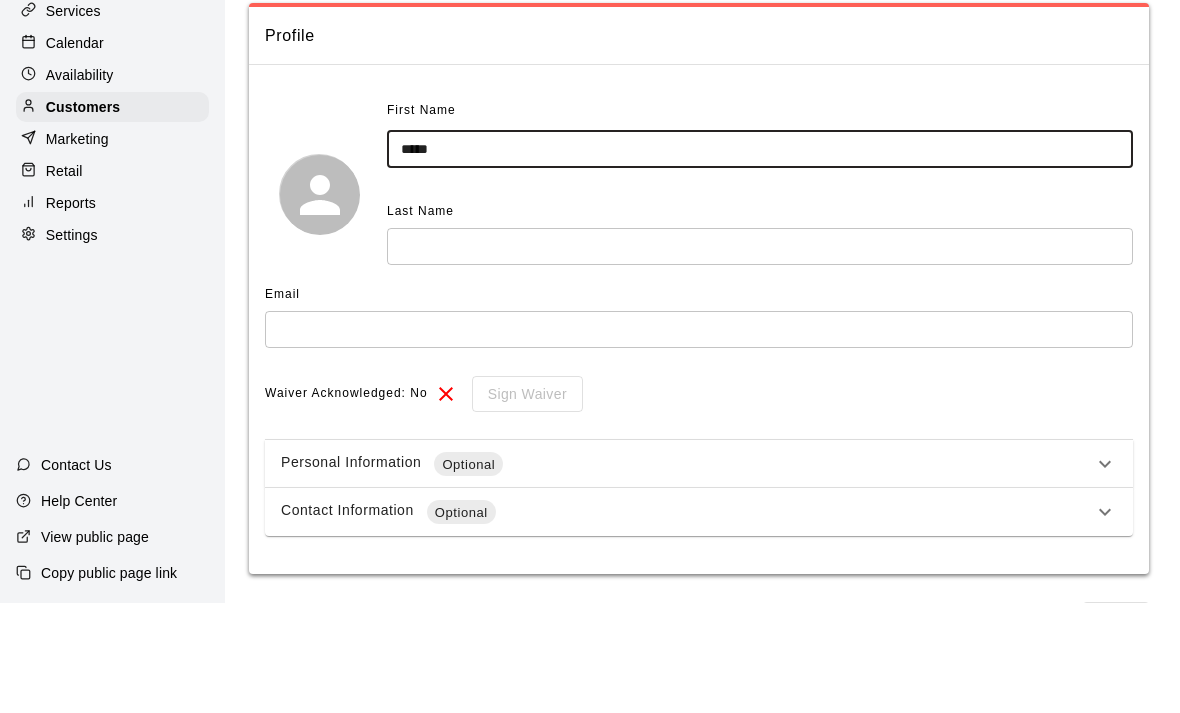 type on "*****" 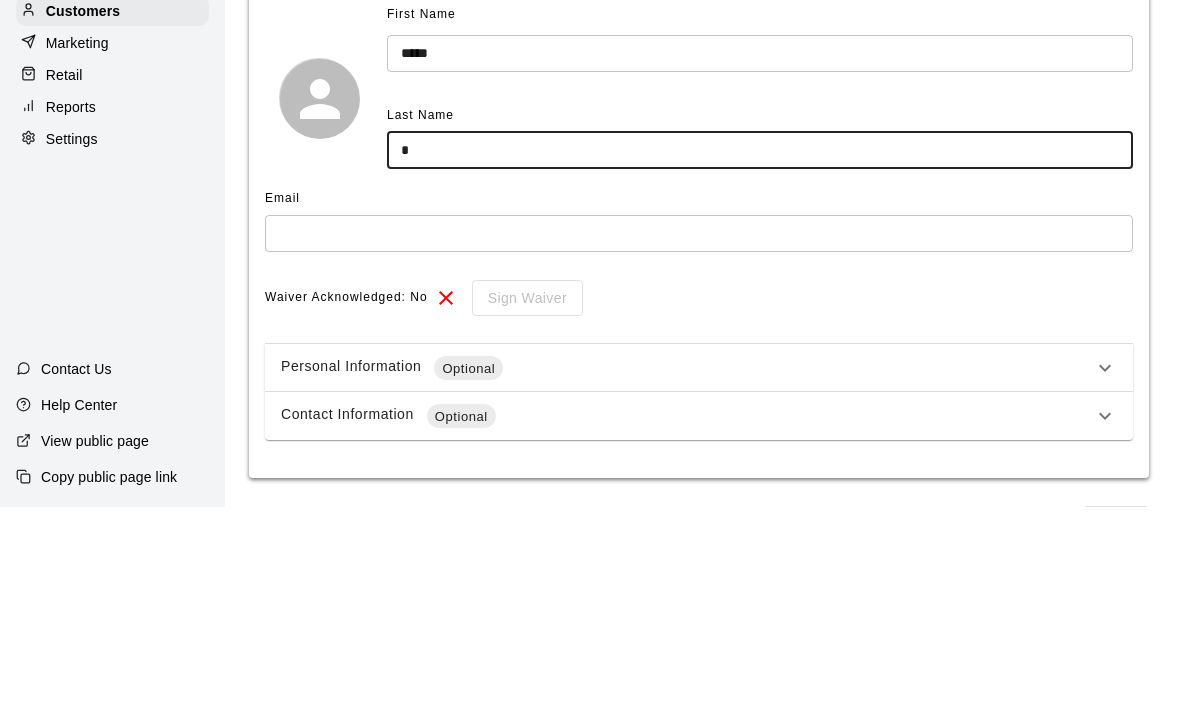 type on "**" 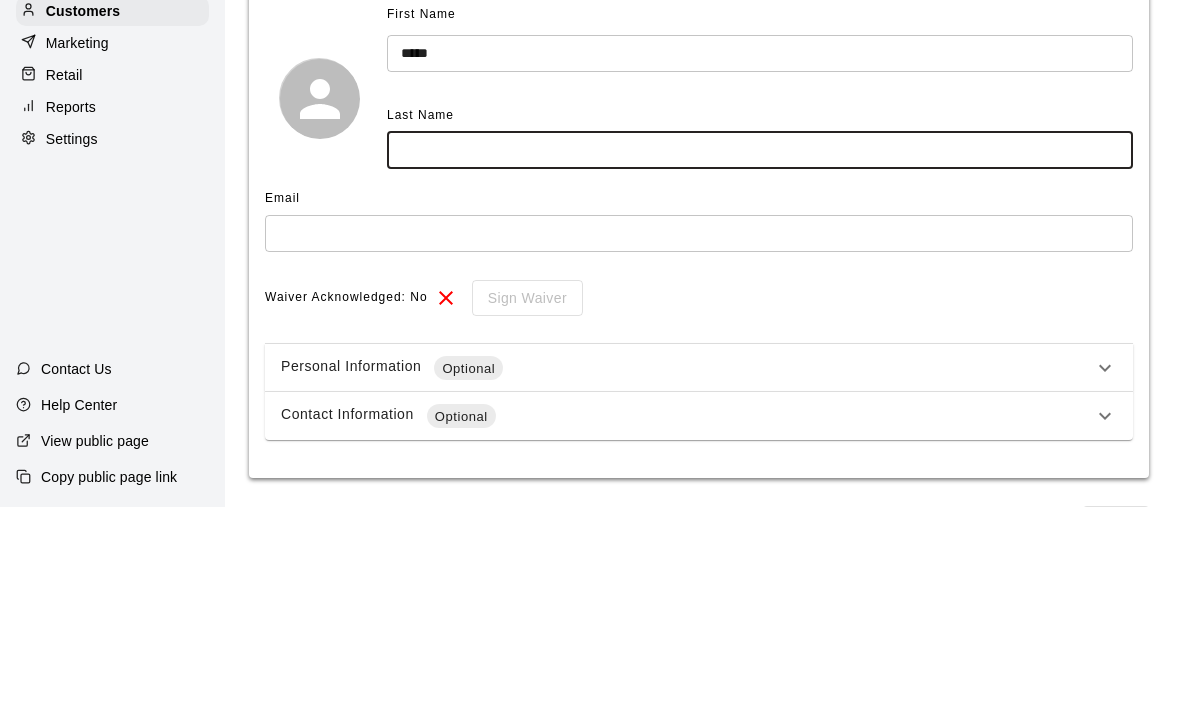 type on "*******" 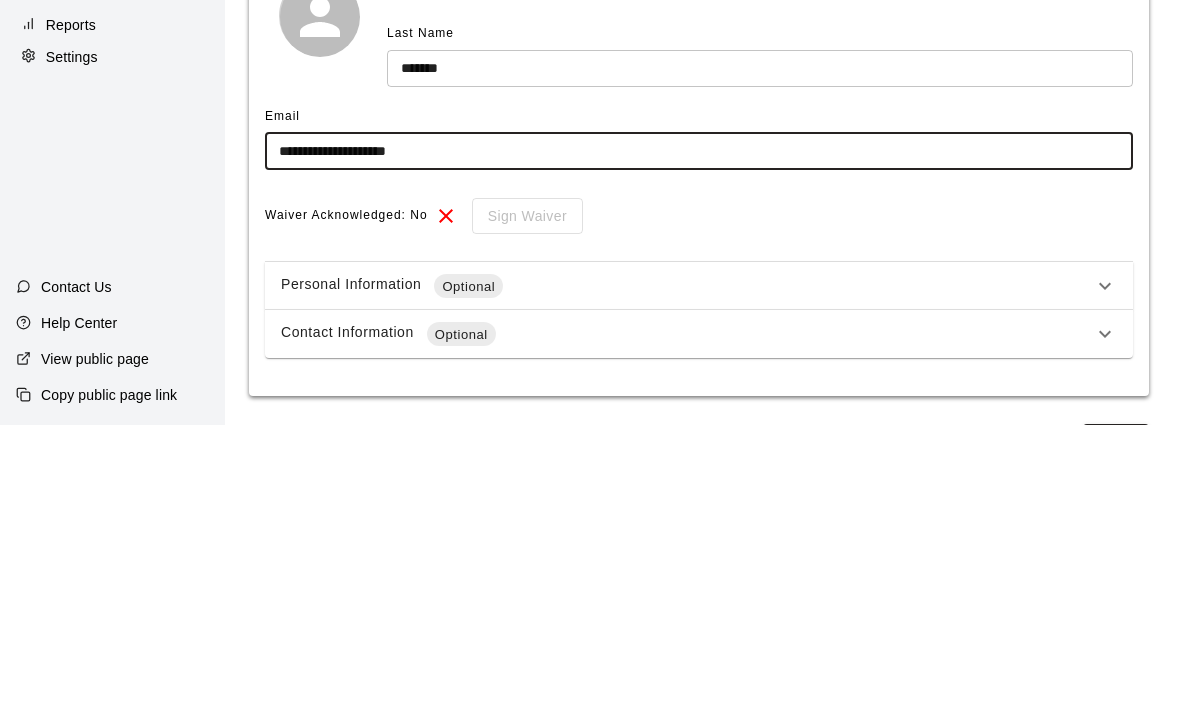 scroll, scrollTop: 46, scrollLeft: 0, axis: vertical 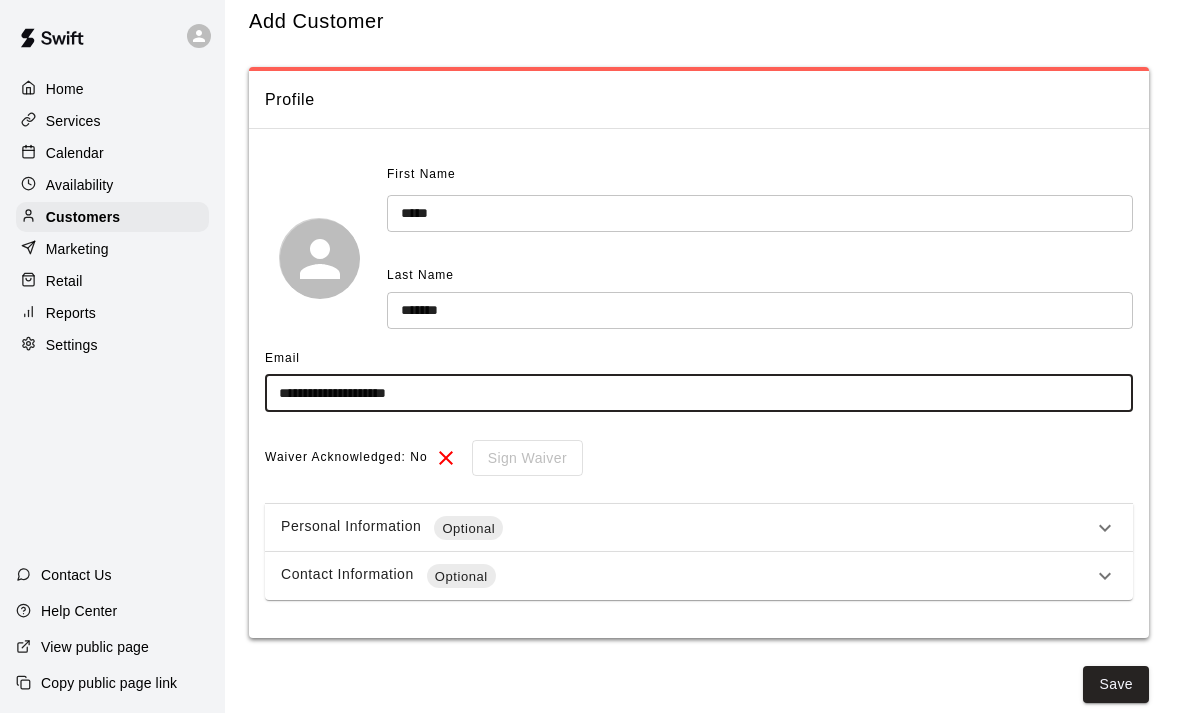 type on "**********" 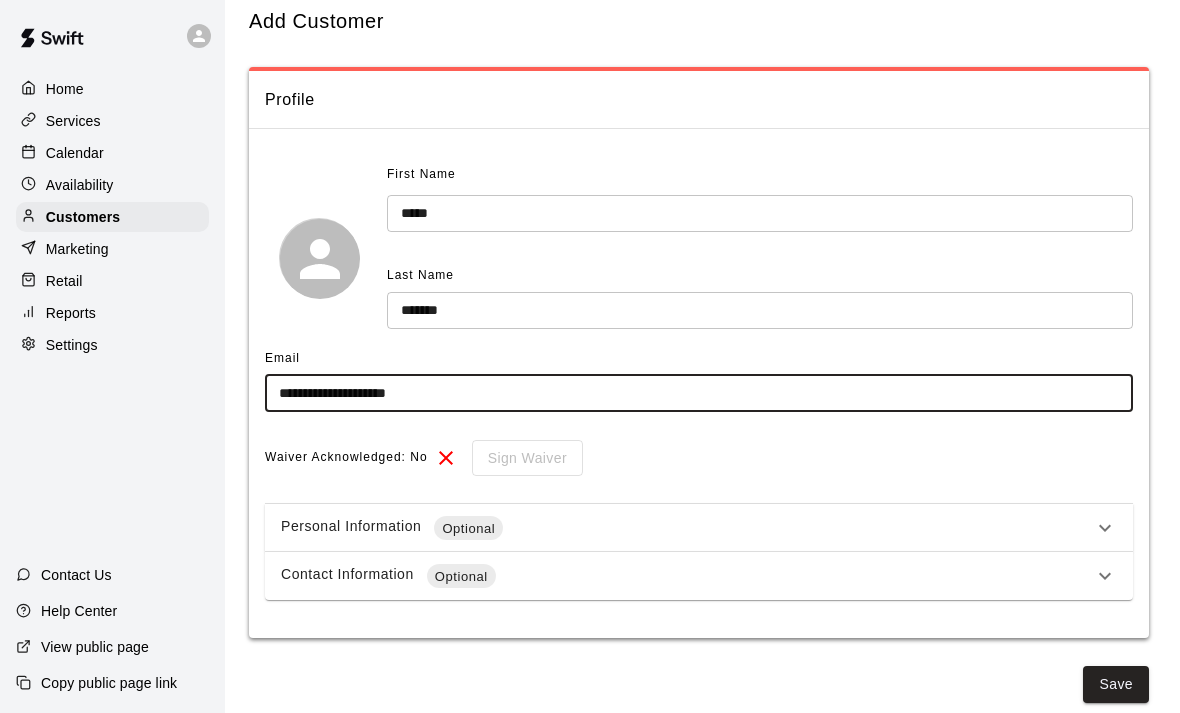 click 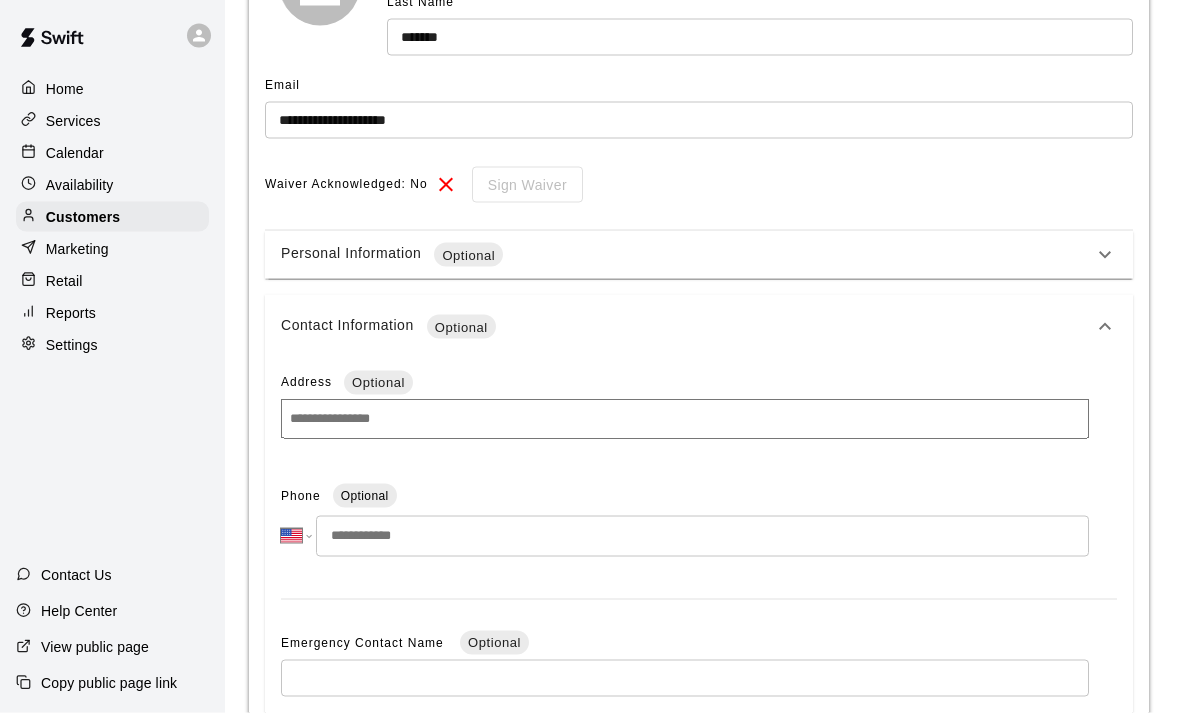 scroll, scrollTop: 323, scrollLeft: 0, axis: vertical 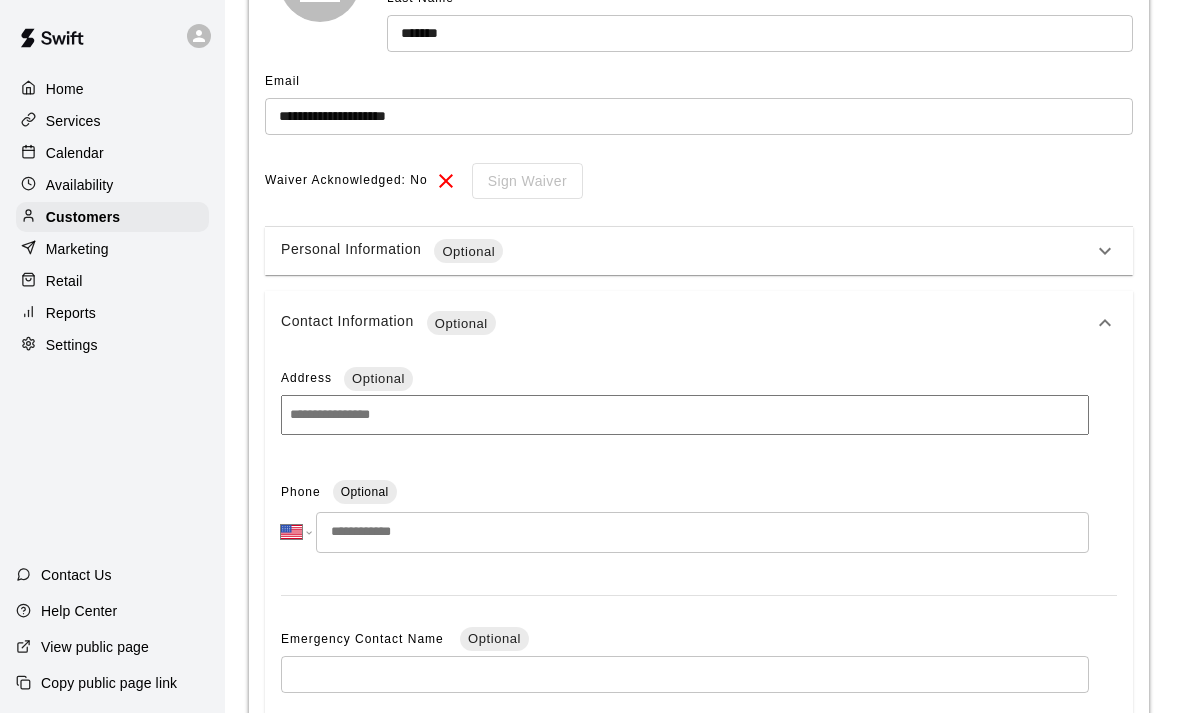 click at bounding box center [702, 532] 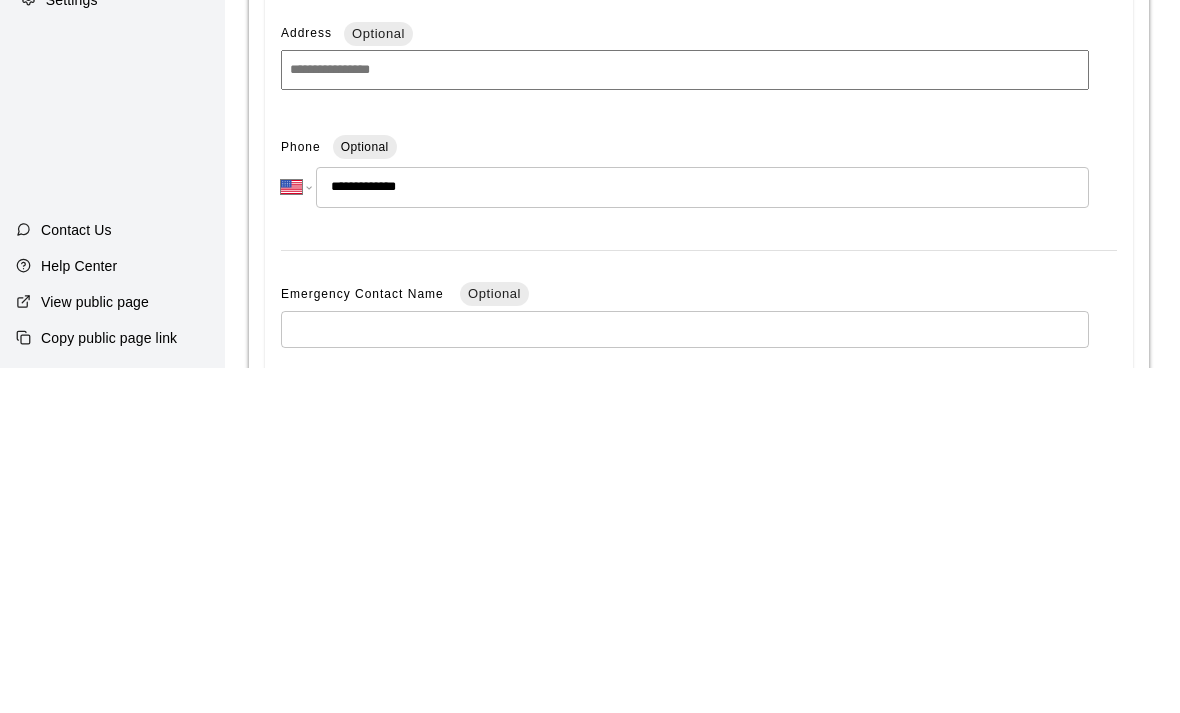 type on "**********" 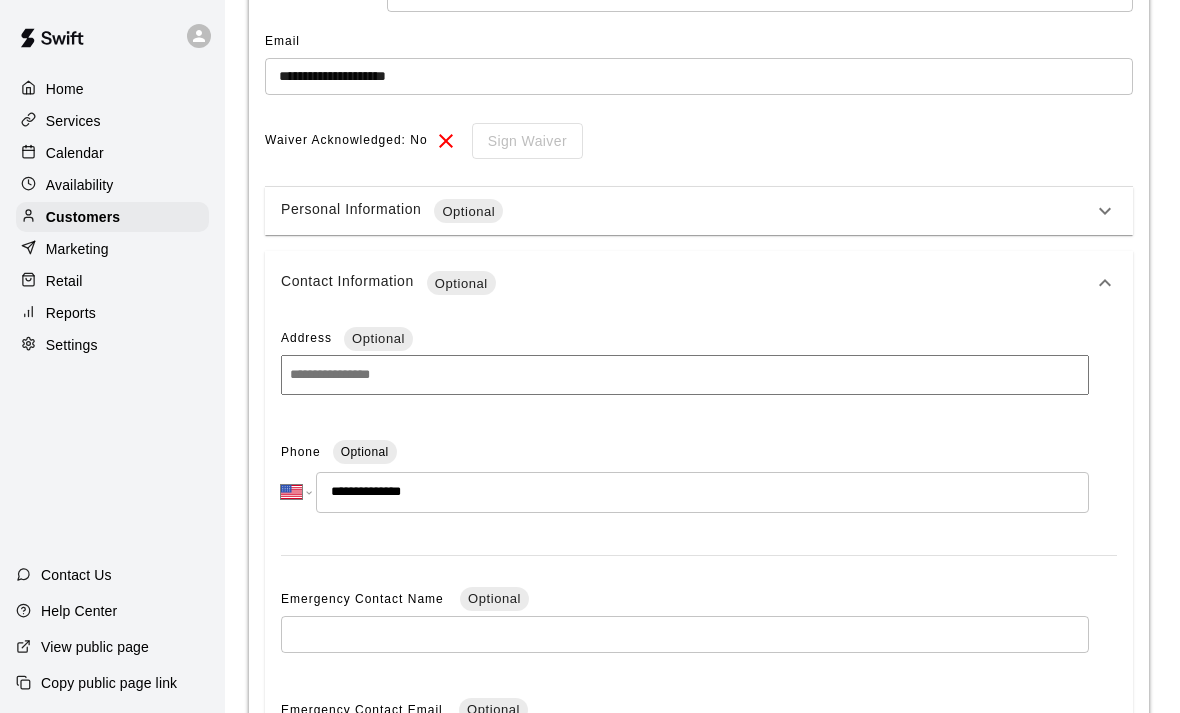 scroll, scrollTop: 618, scrollLeft: 0, axis: vertical 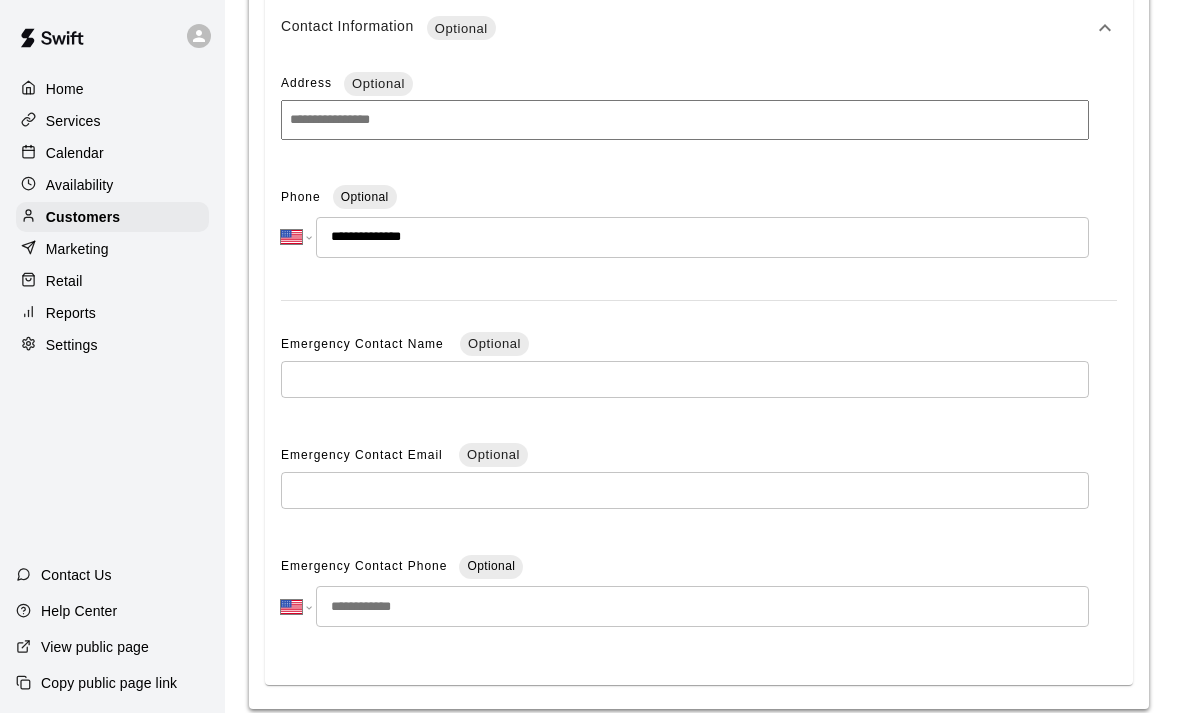 click on "Save" at bounding box center (1116, 755) 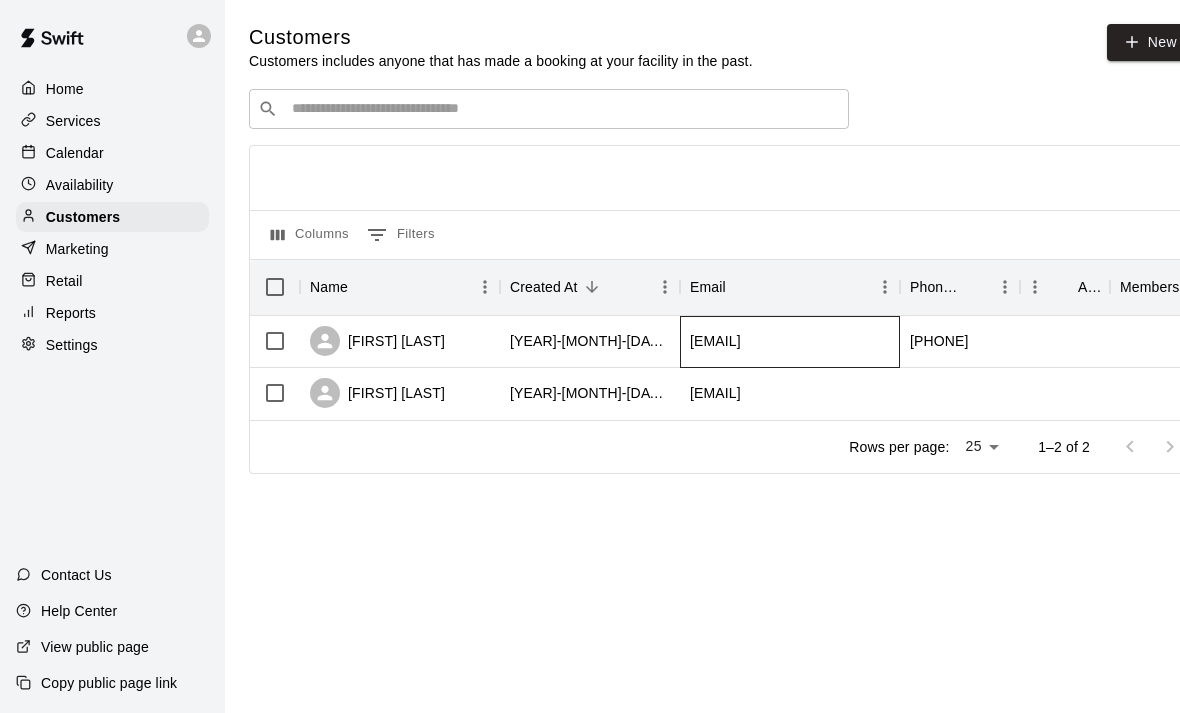 click on "[EMAIL]" at bounding box center [715, 341] 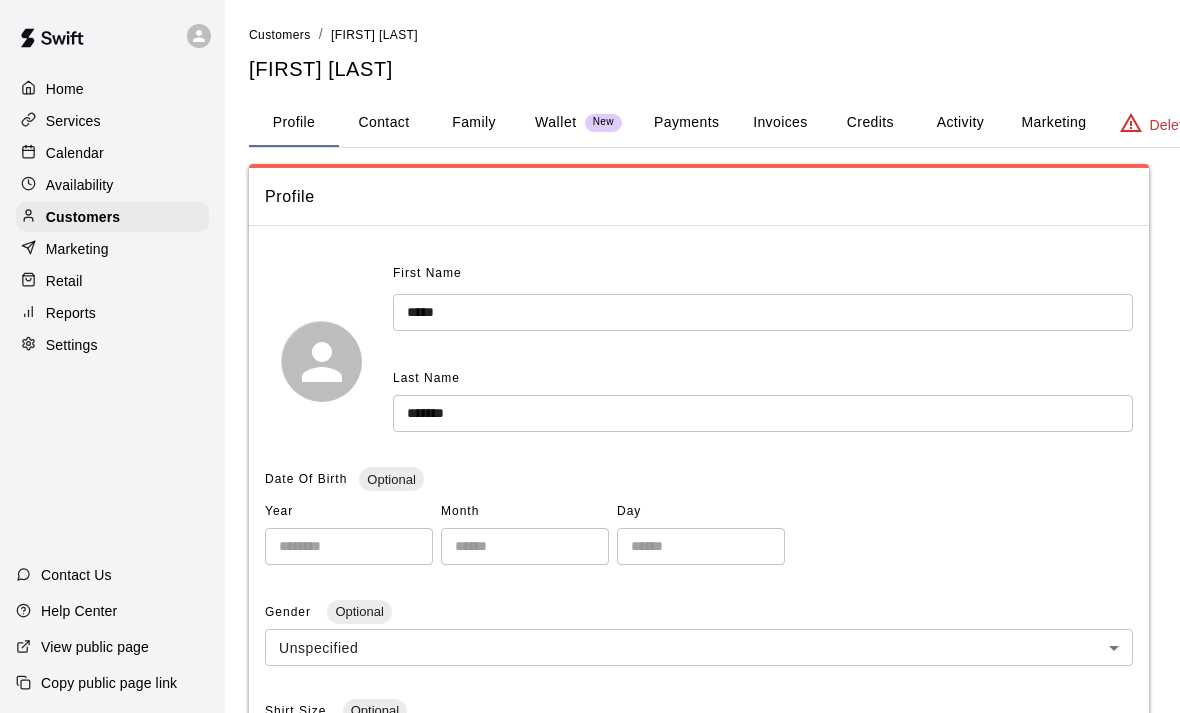 click on "Family" at bounding box center (474, 123) 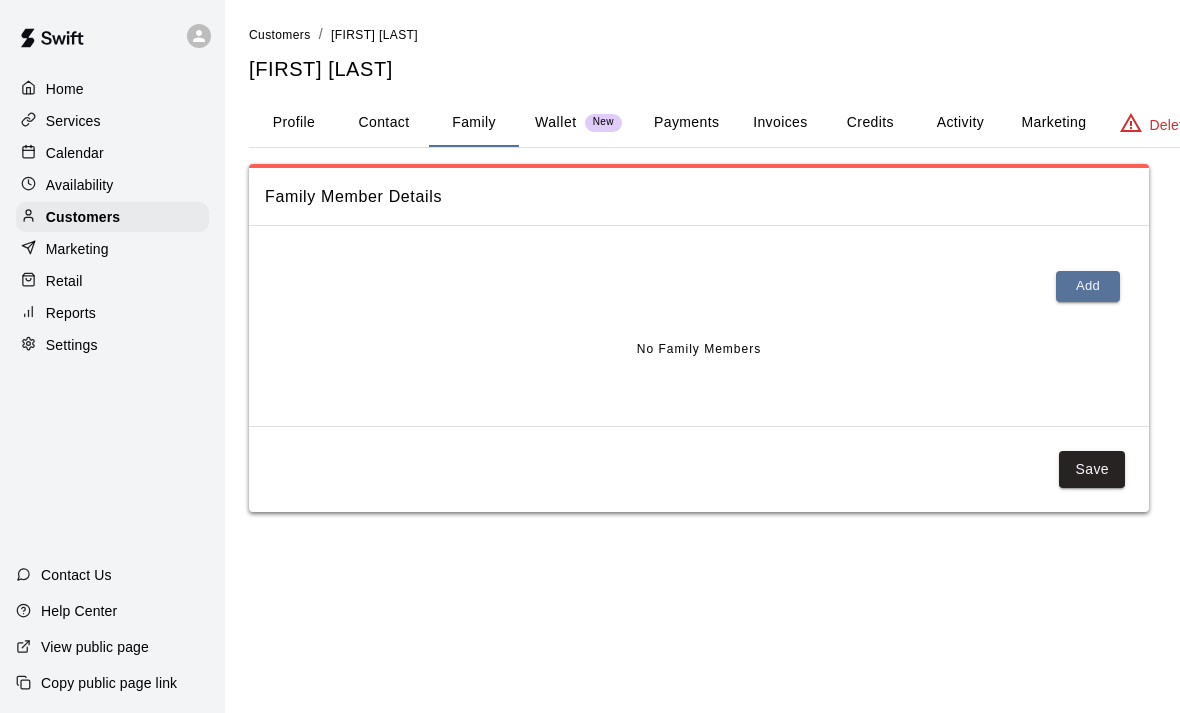 click on "Add" at bounding box center (1088, 286) 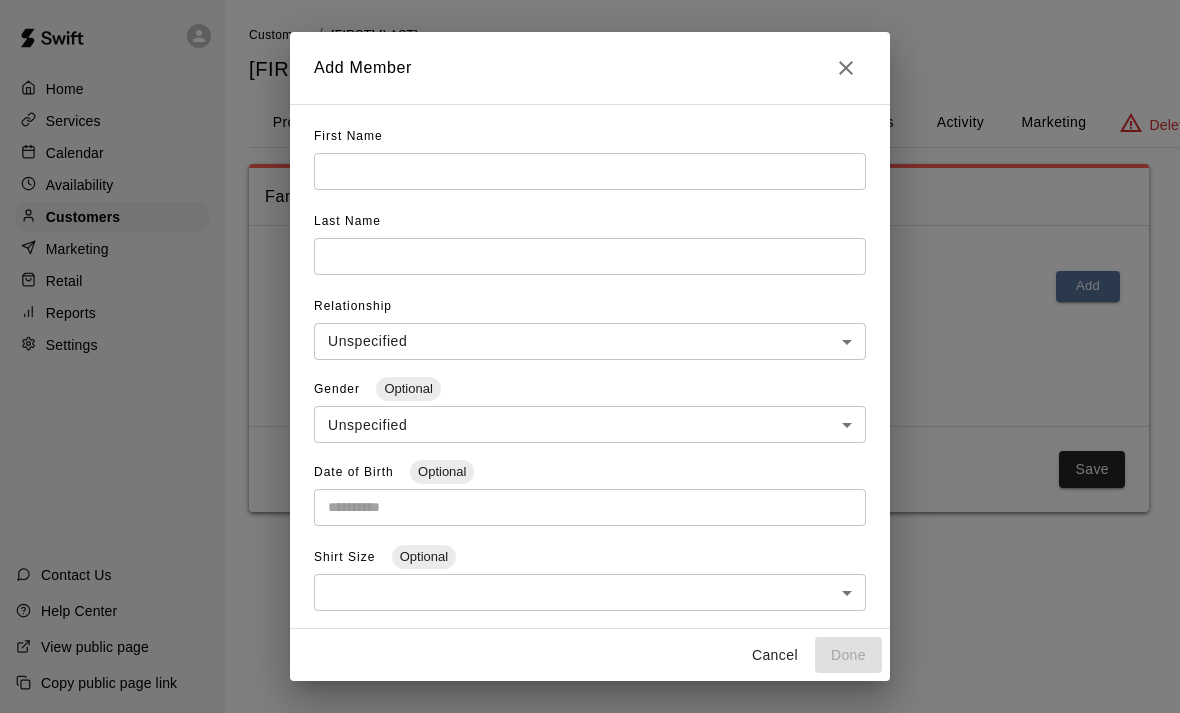 click at bounding box center (590, 171) 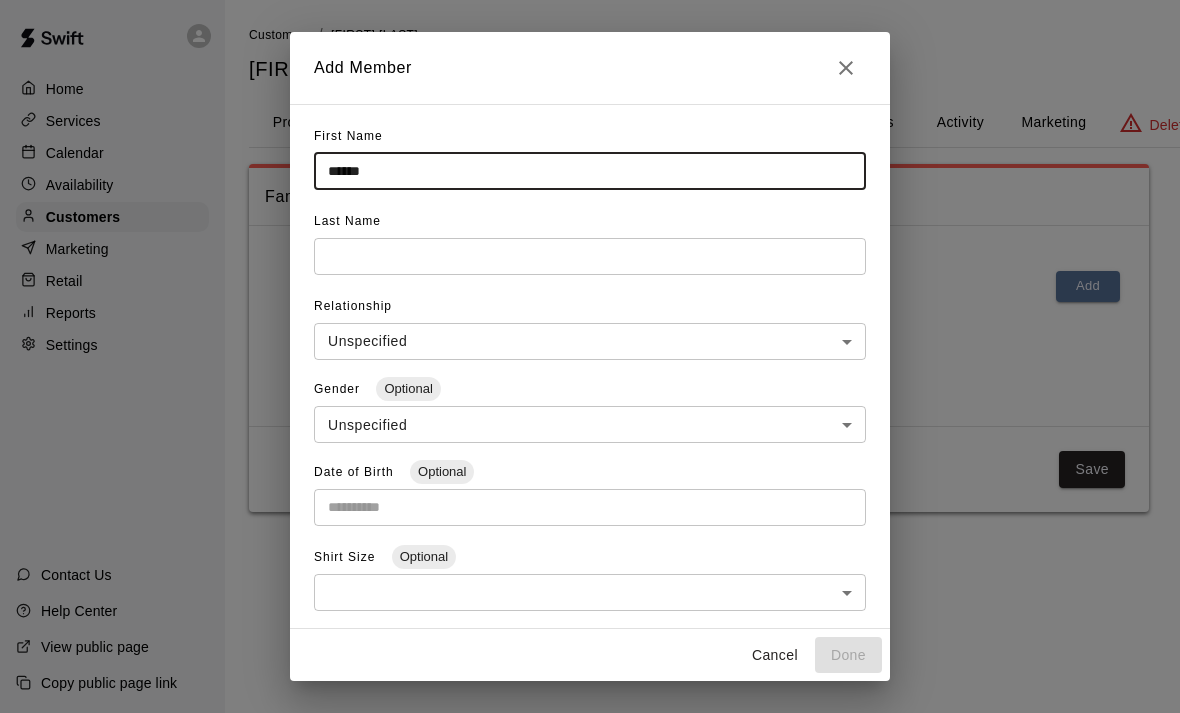 type on "******" 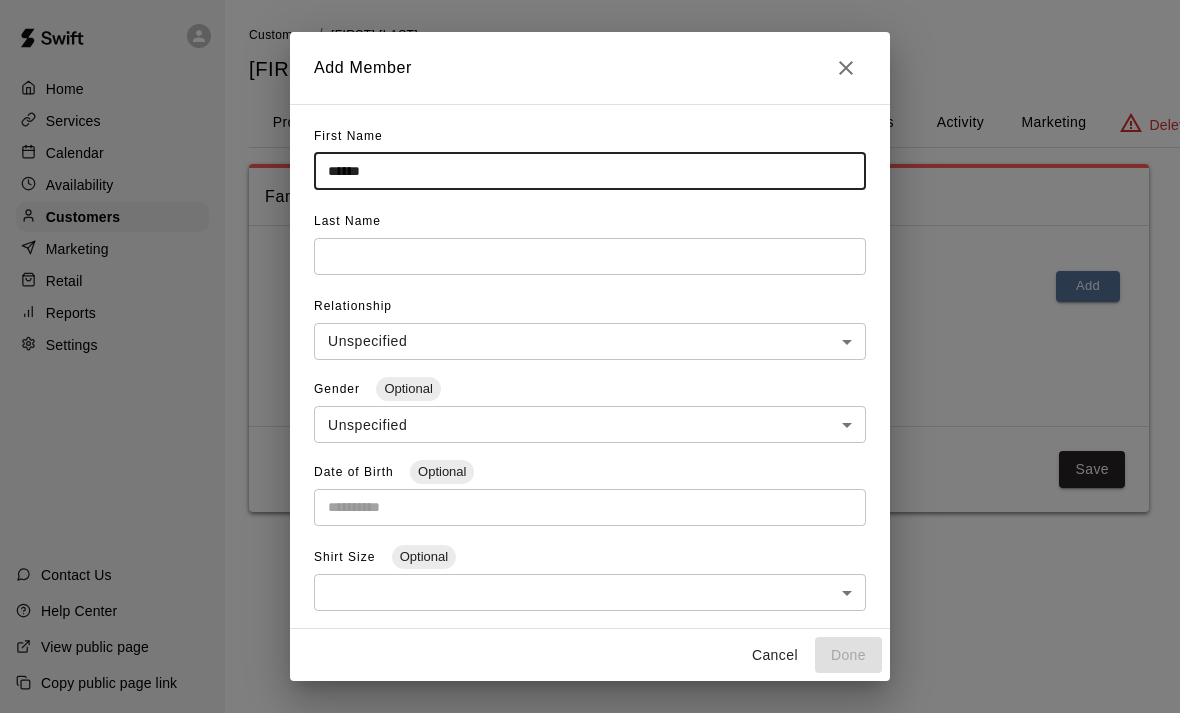 click at bounding box center [590, 171] 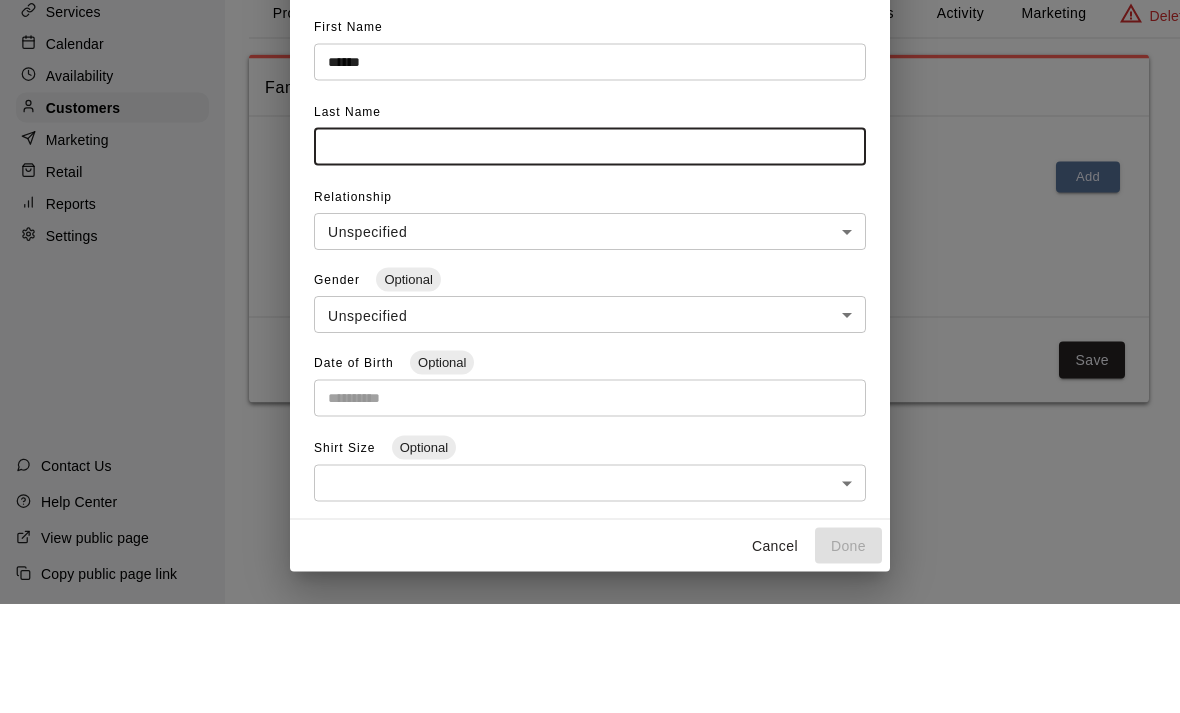 type on "*******" 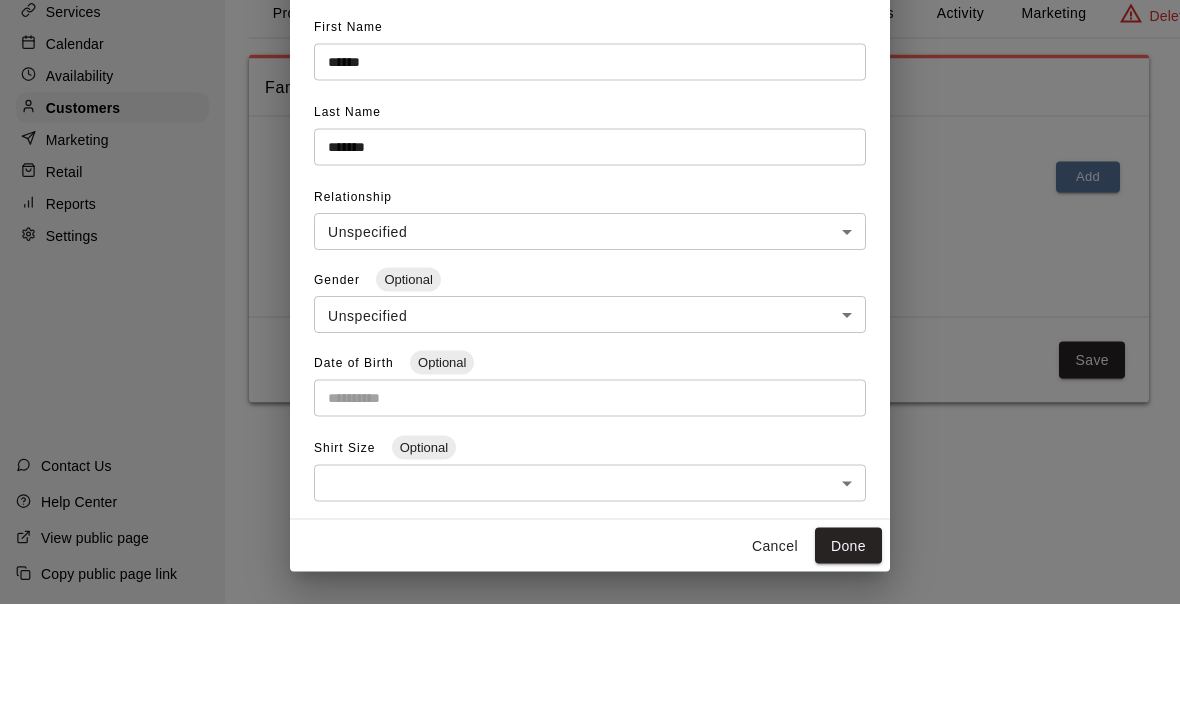 click on "**********" at bounding box center (590, 276) 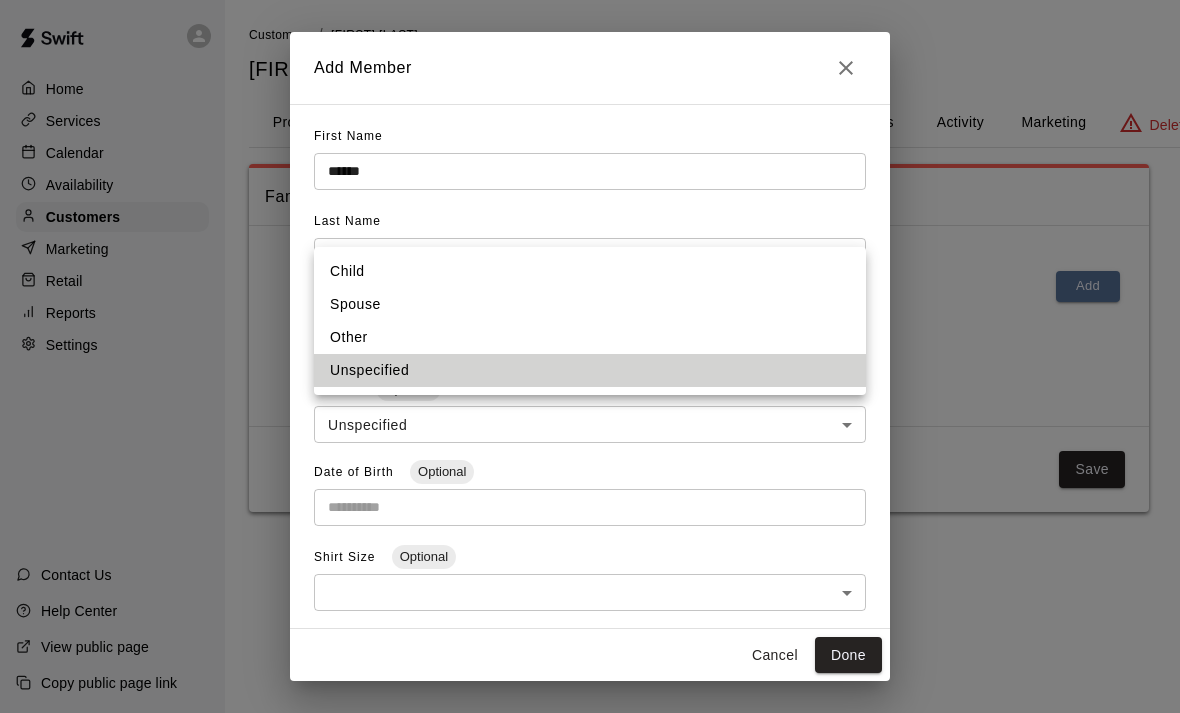 click on "Child" at bounding box center [590, 271] 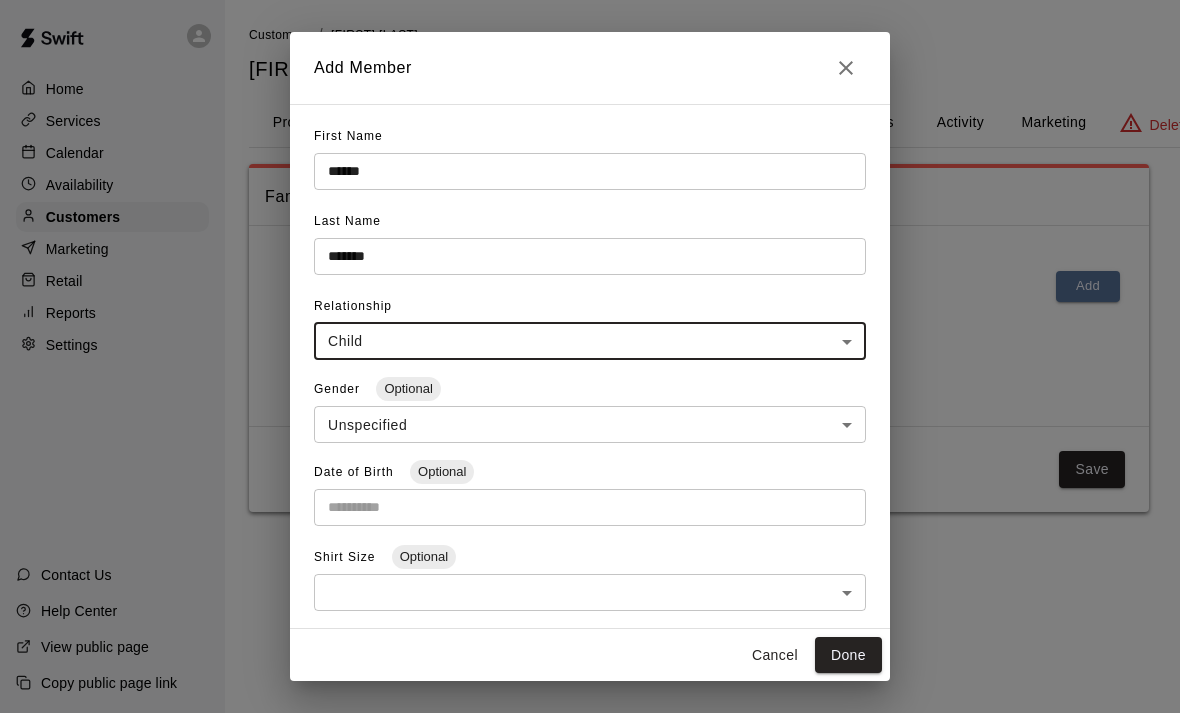 click on "**********" at bounding box center (590, 276) 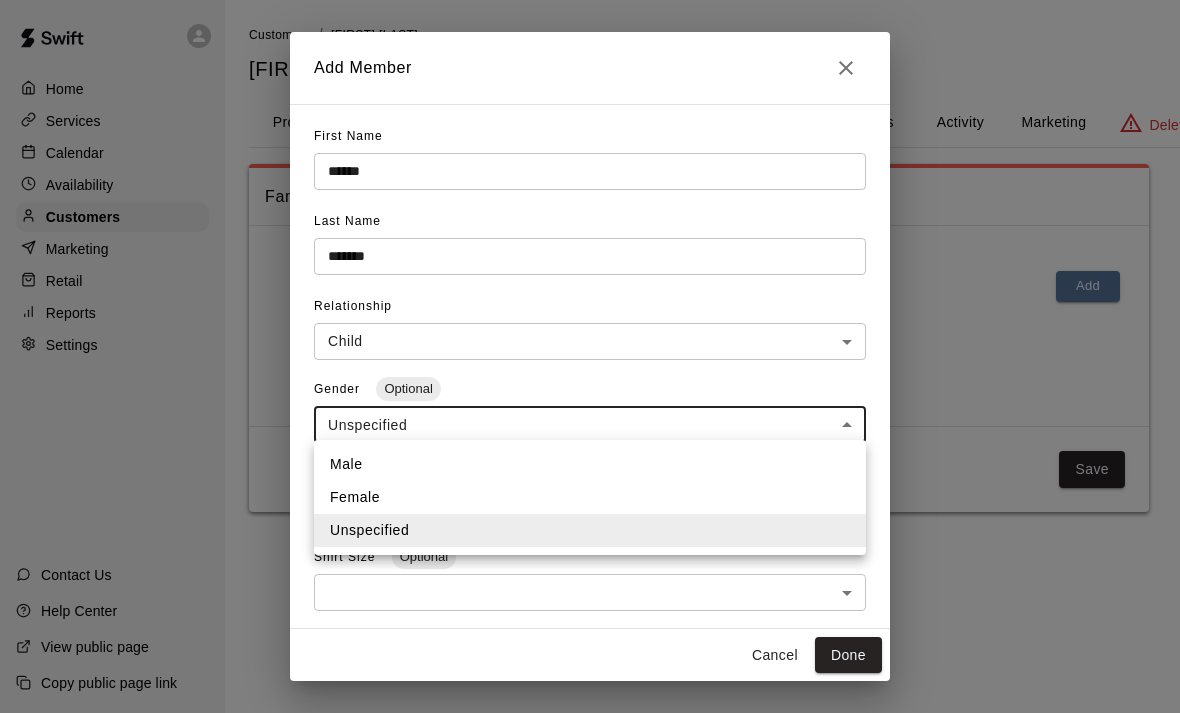 click on "Female" at bounding box center (590, 497) 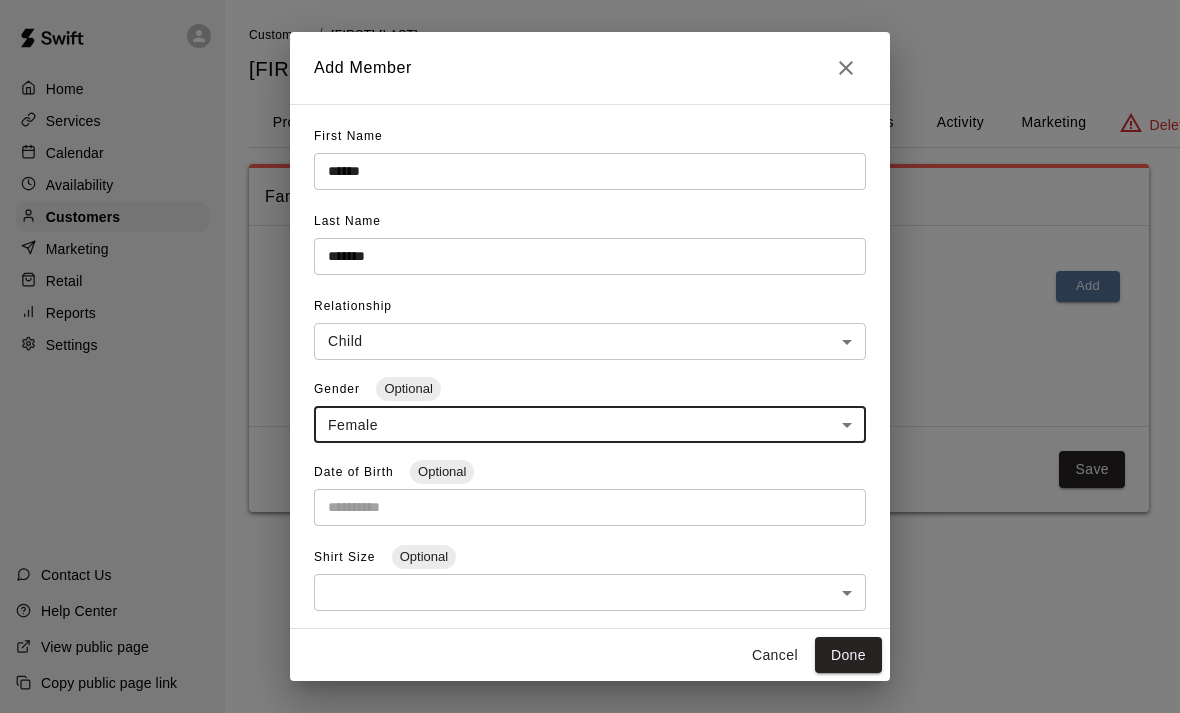 click at bounding box center (583, 507) 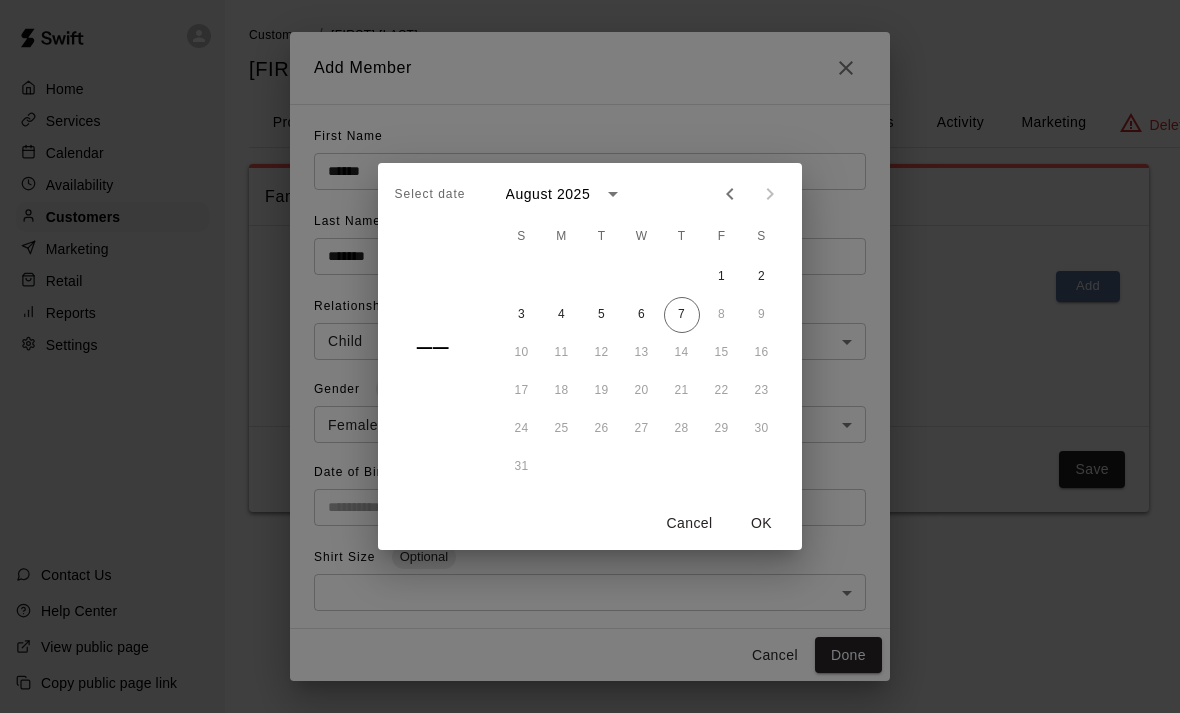 click at bounding box center (613, 194) 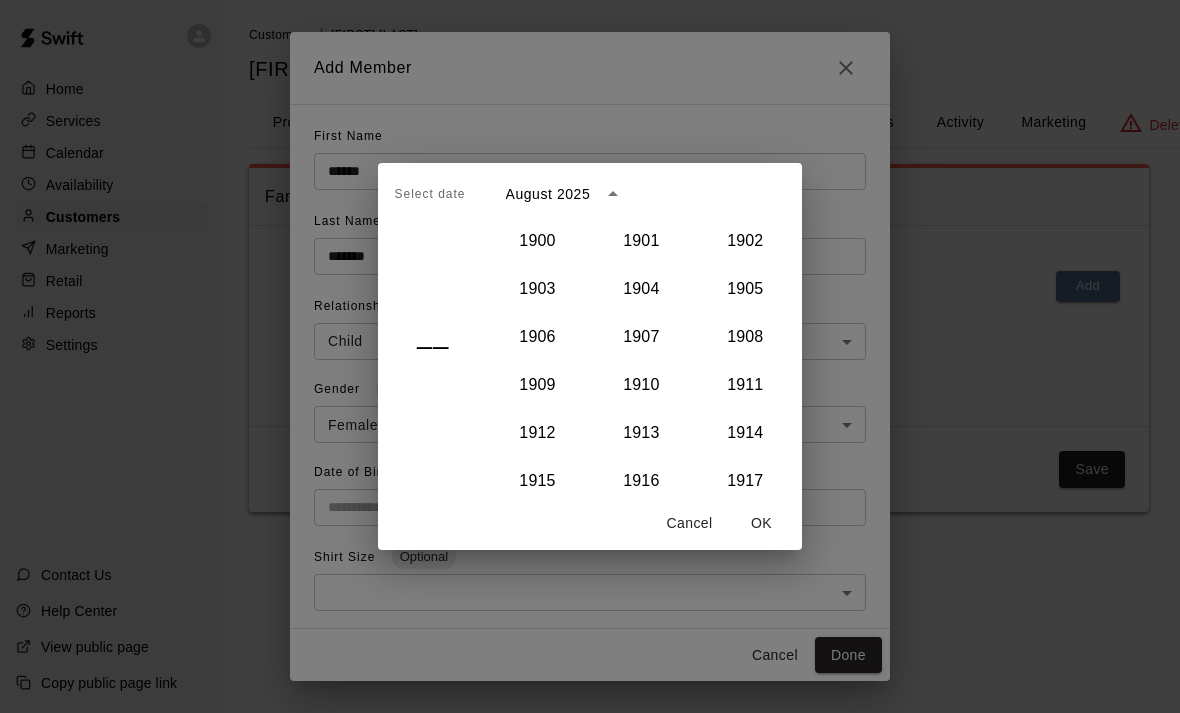 scroll, scrollTop: 1736, scrollLeft: 0, axis: vertical 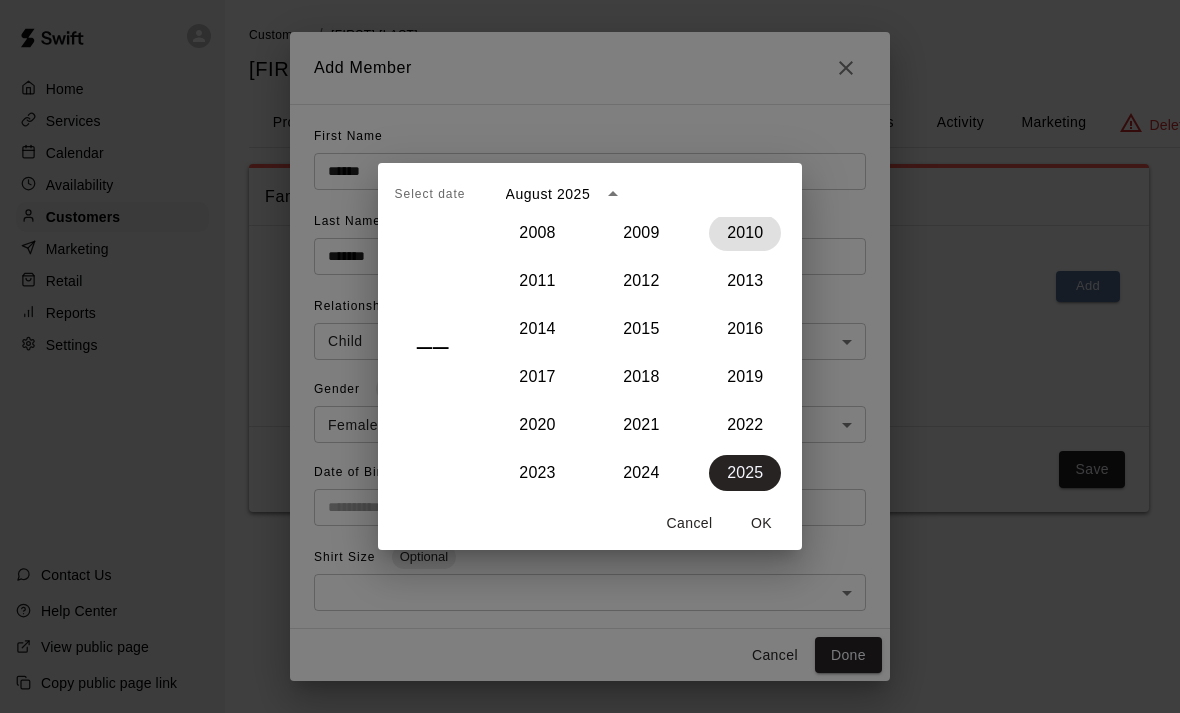 click on "2010" at bounding box center [745, 233] 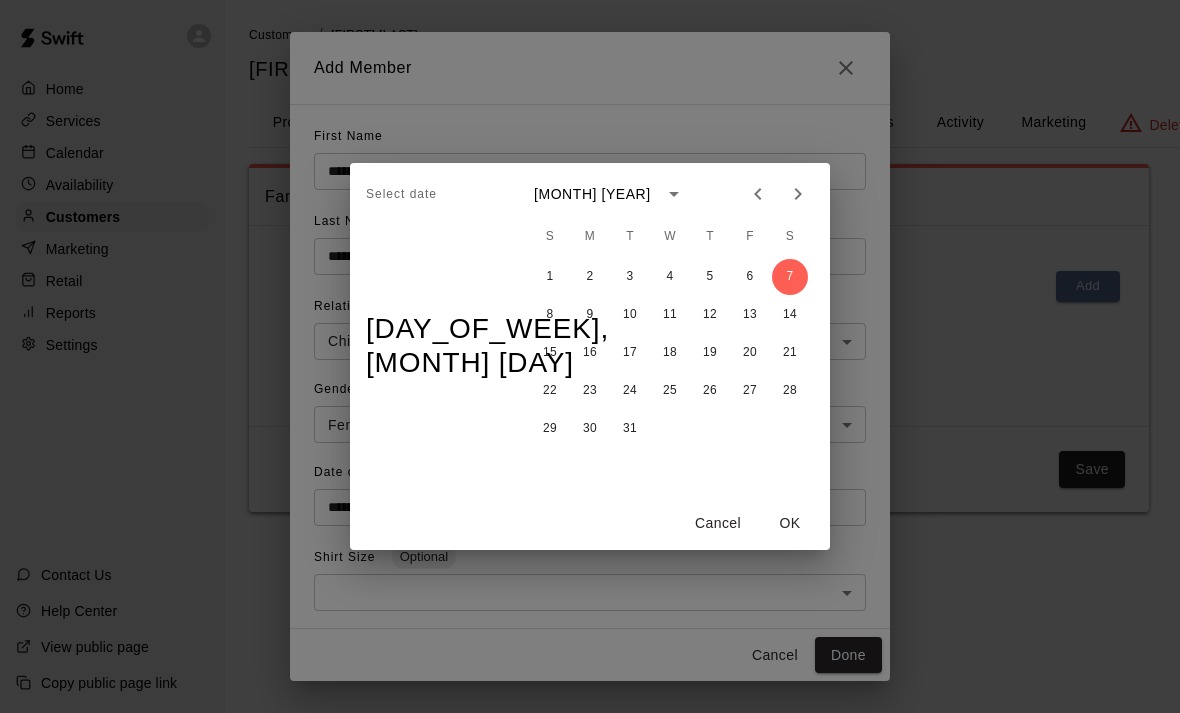 click on "[MONTH] [YEAR]" at bounding box center (592, 194) 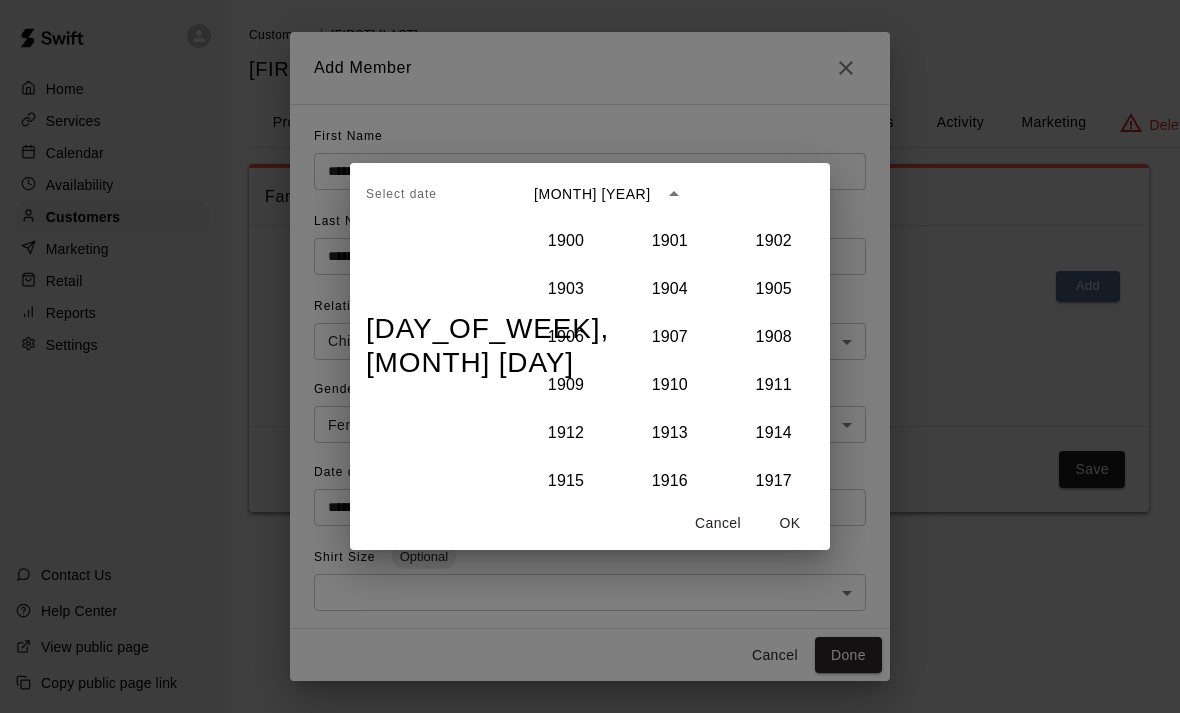 scroll, scrollTop: 1612, scrollLeft: 0, axis: vertical 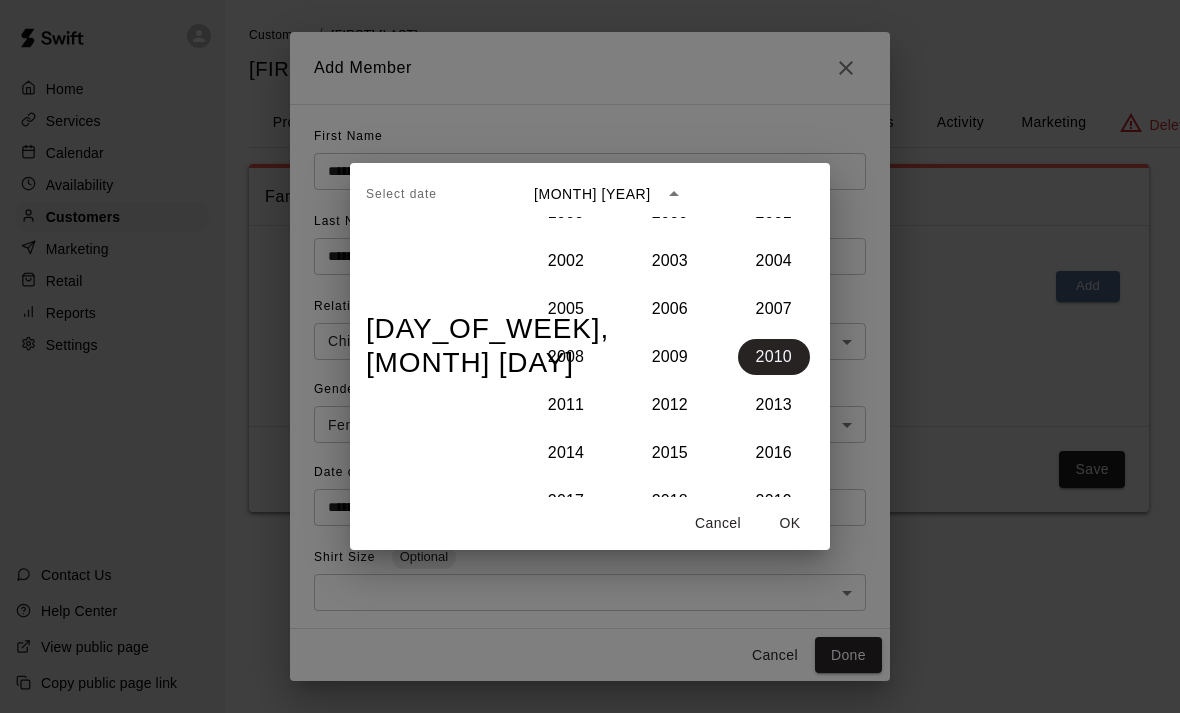 click on "OK" at bounding box center [790, 523] 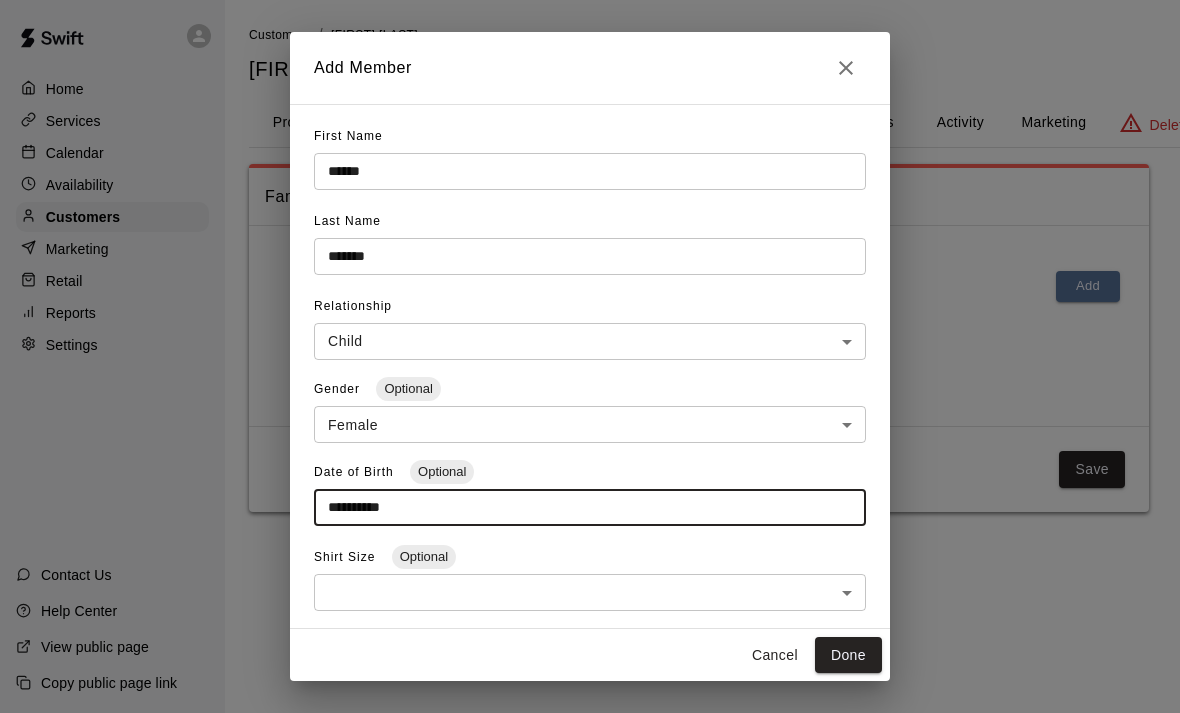 click on "**********" at bounding box center [583, 507] 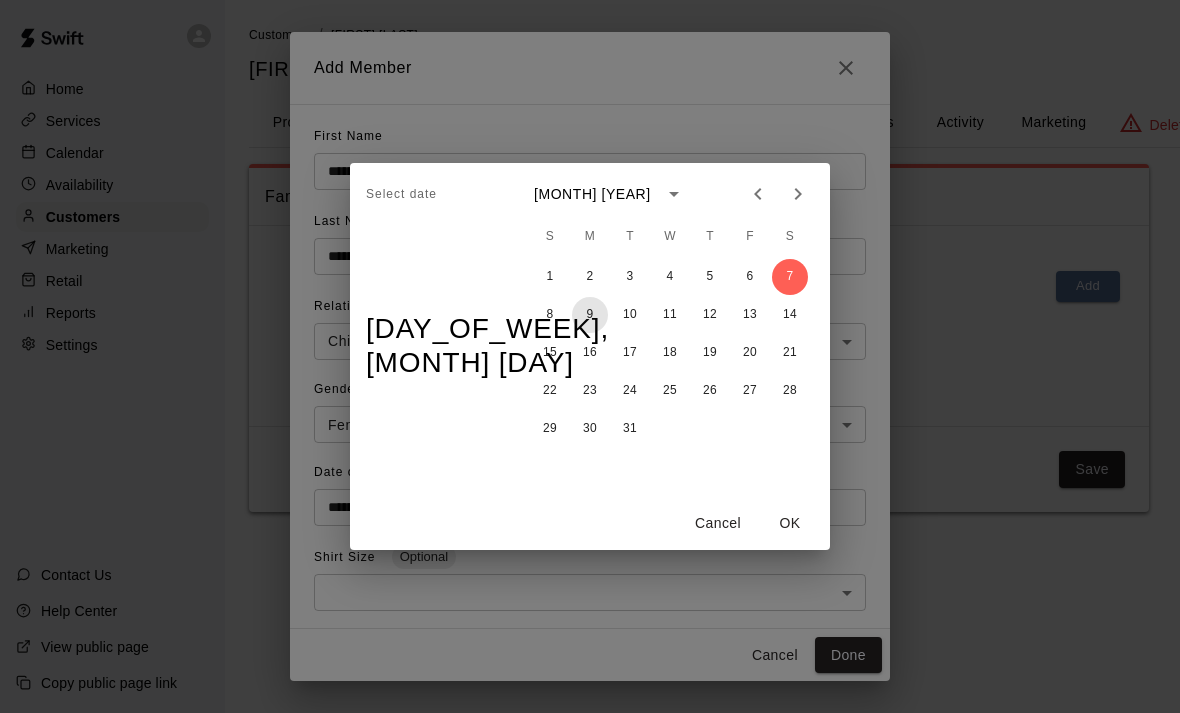 click on "9" at bounding box center (590, 315) 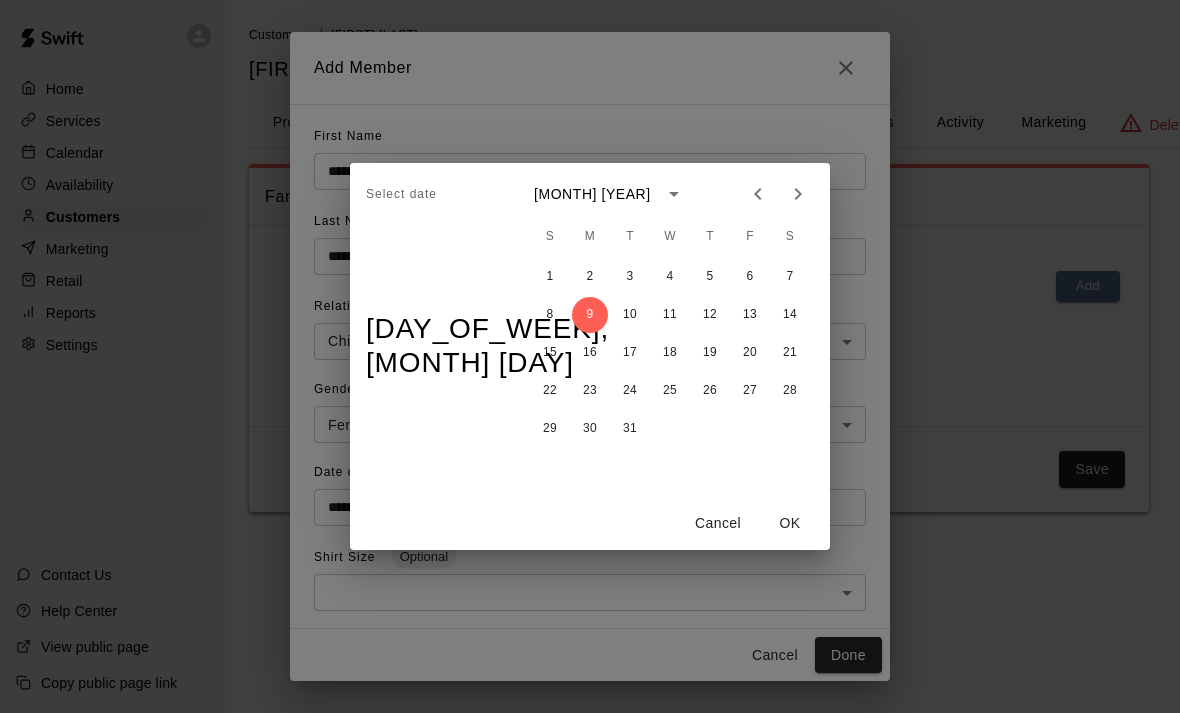 click on "Select date" at bounding box center [401, 195] 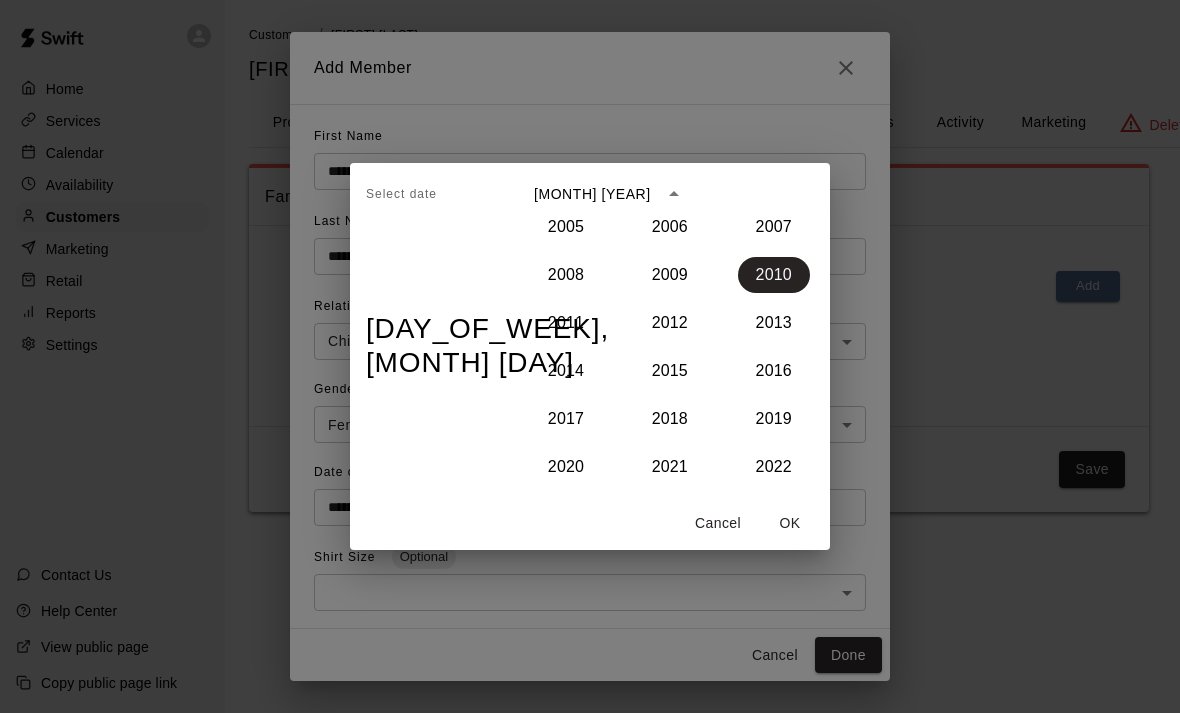 scroll, scrollTop: 1710, scrollLeft: 0, axis: vertical 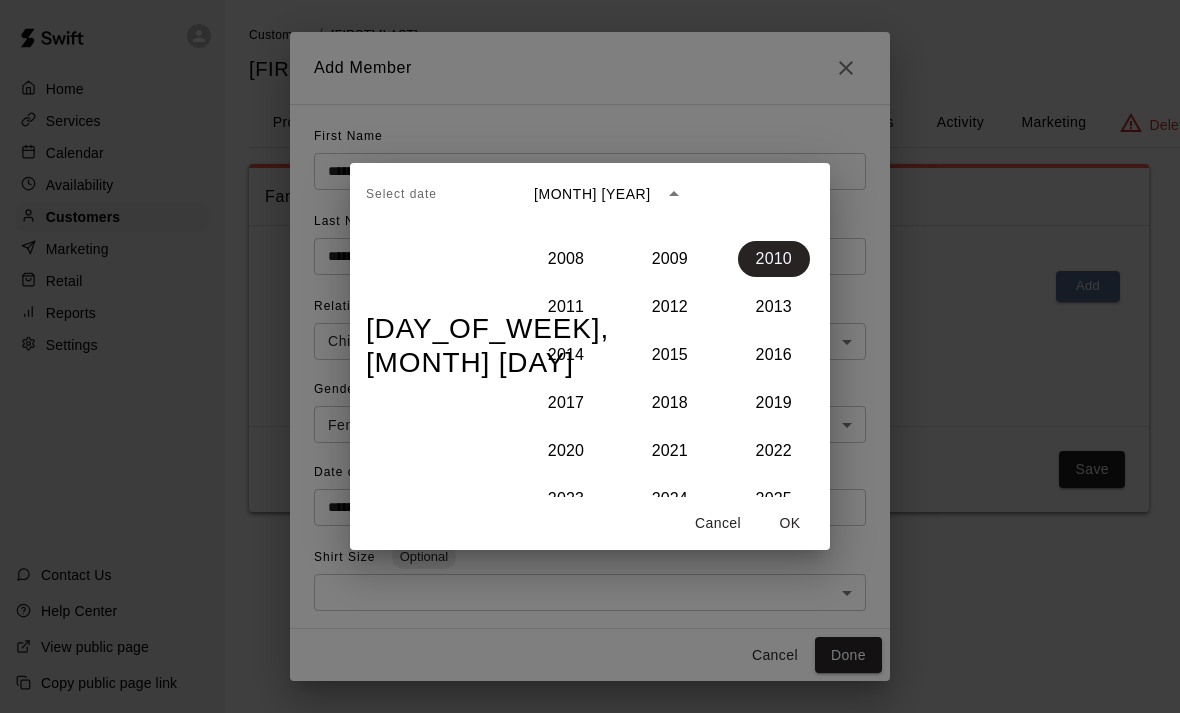 click on "2010" at bounding box center (774, 259) 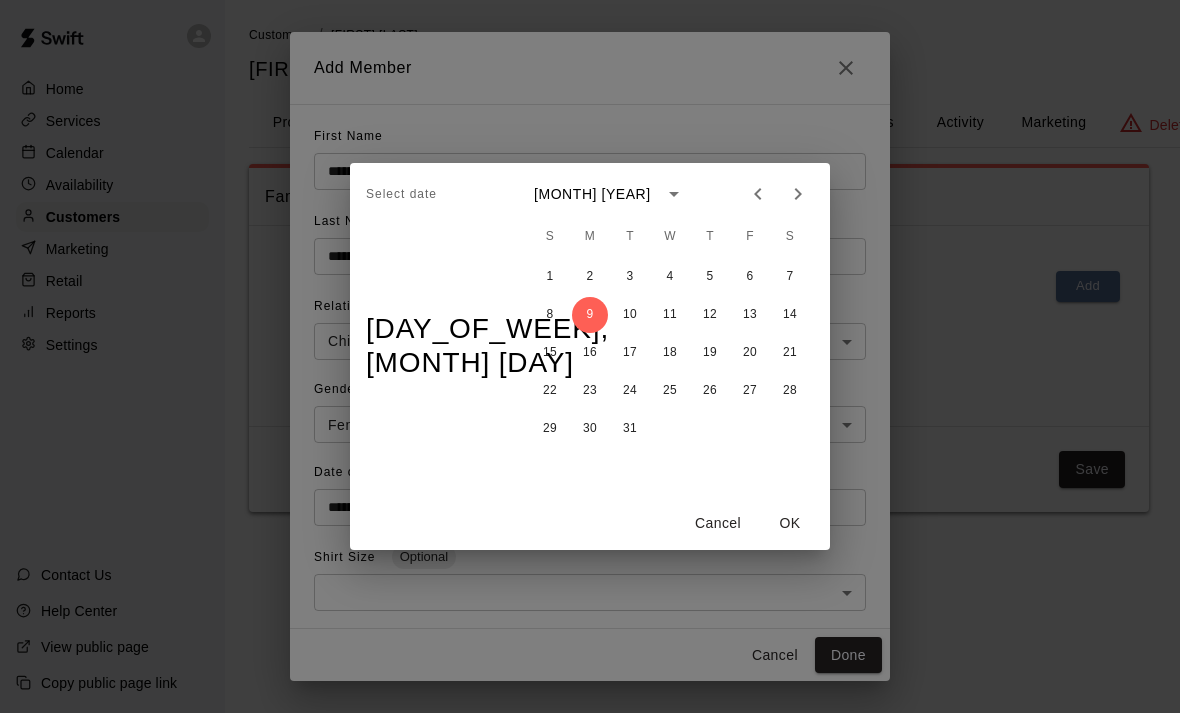 click 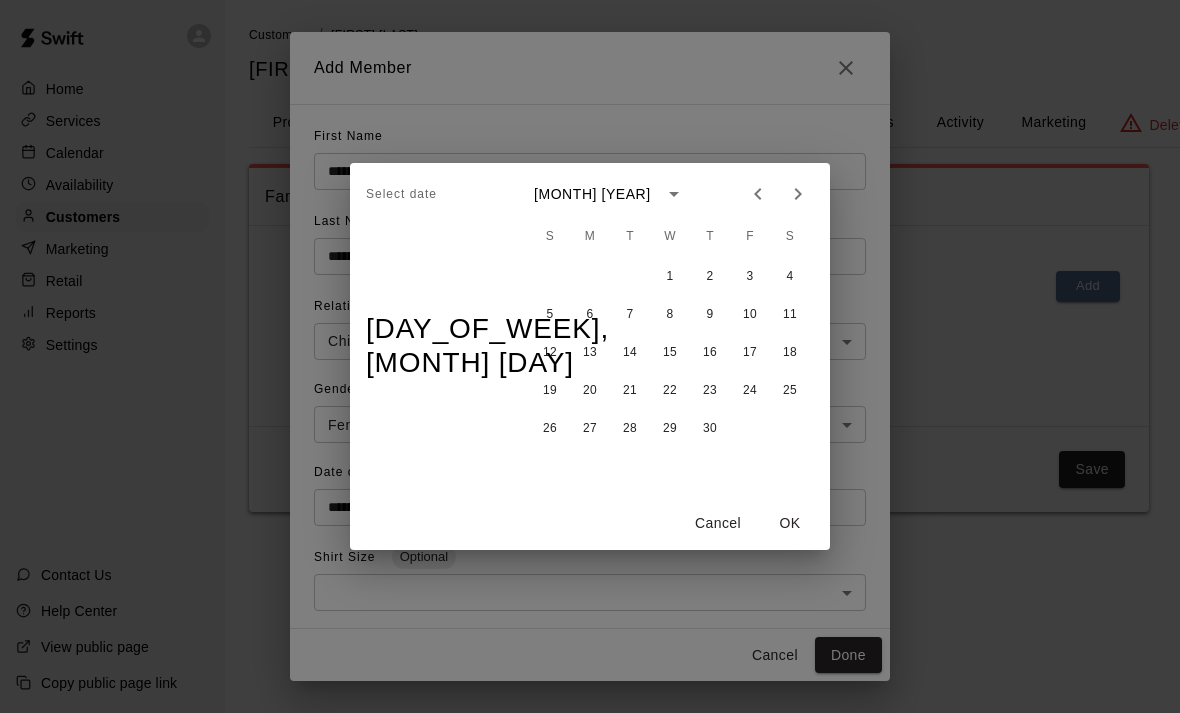 click 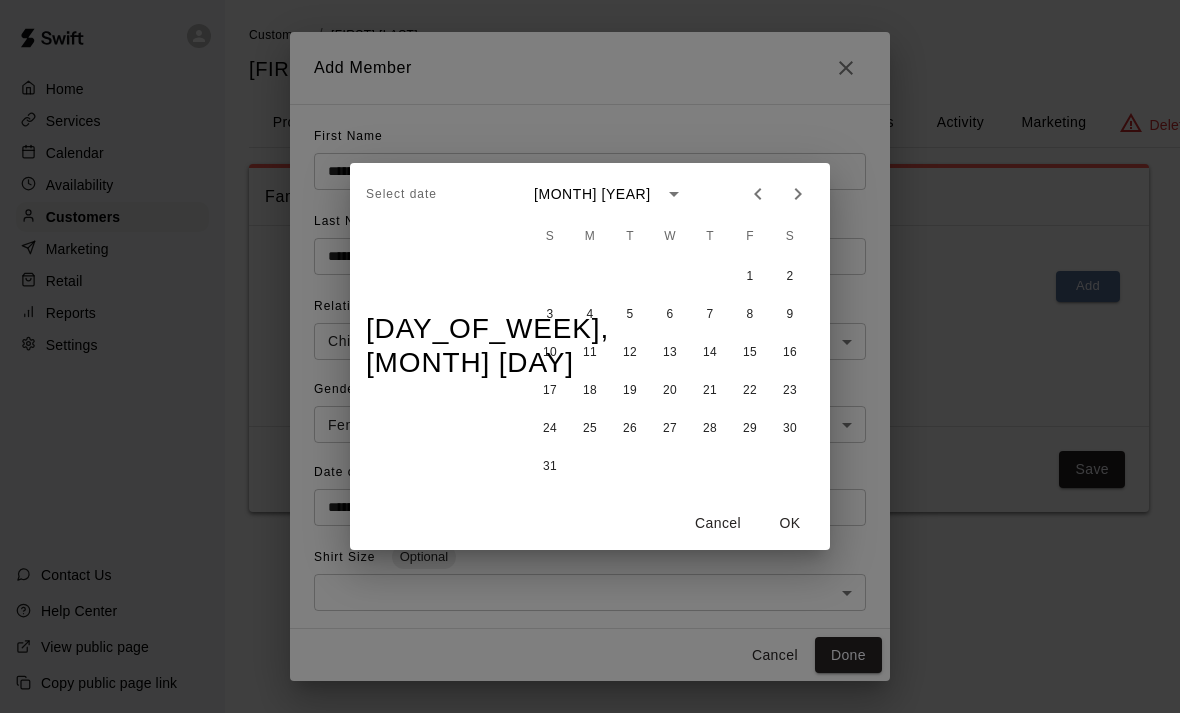 click 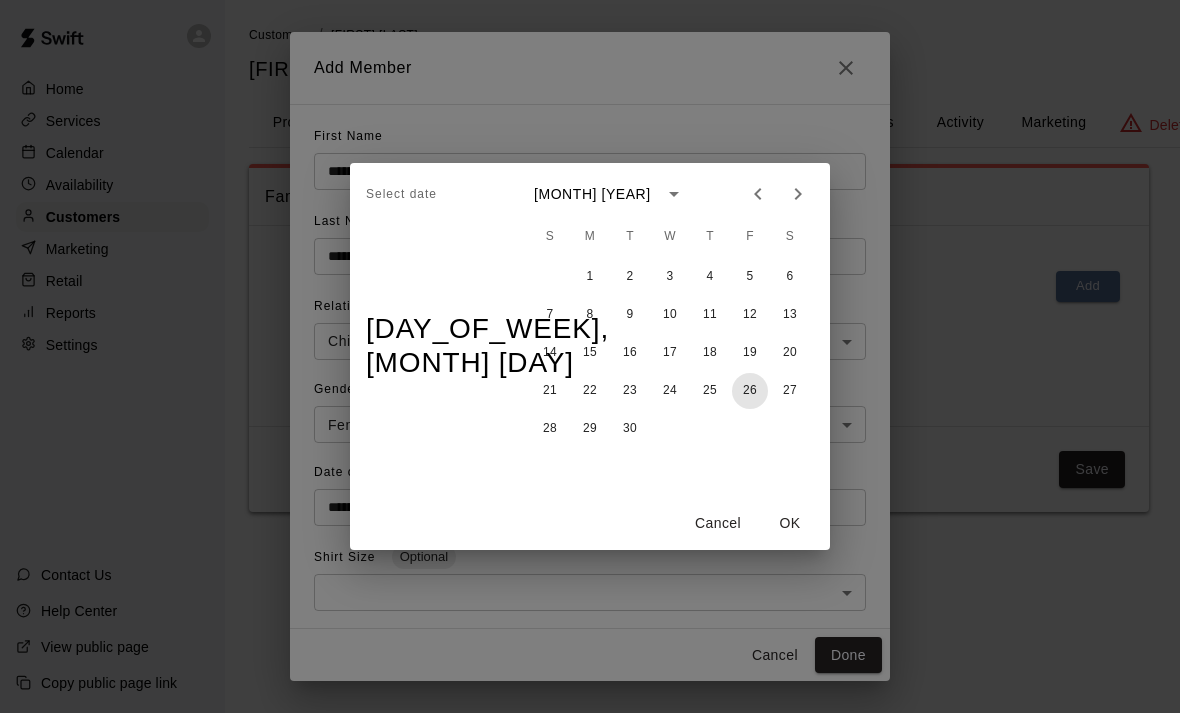 click on "26" at bounding box center [750, 391] 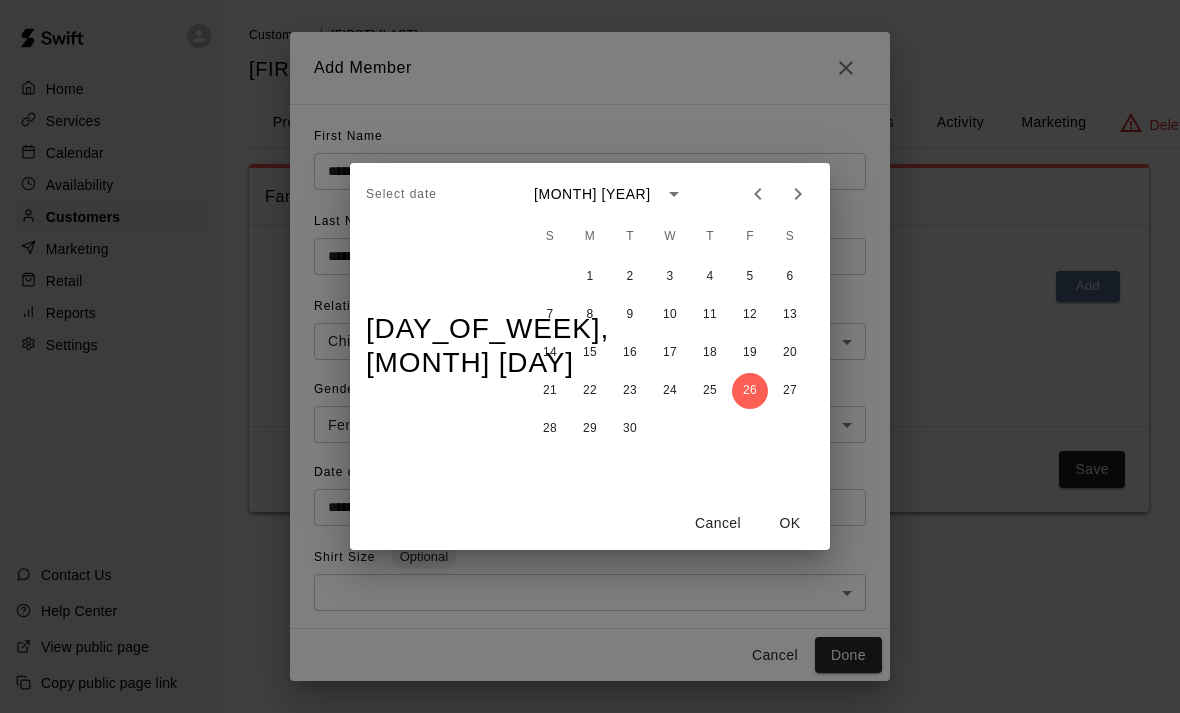 click on "OK" at bounding box center [790, 523] 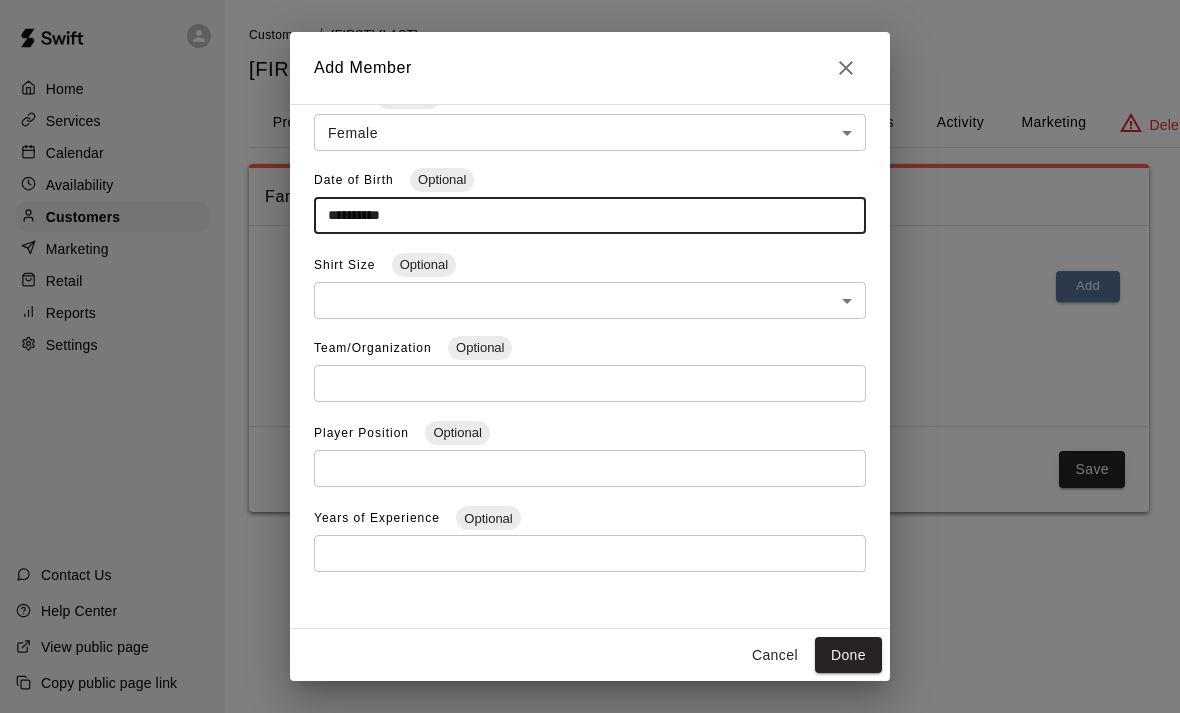 scroll, scrollTop: 292, scrollLeft: 0, axis: vertical 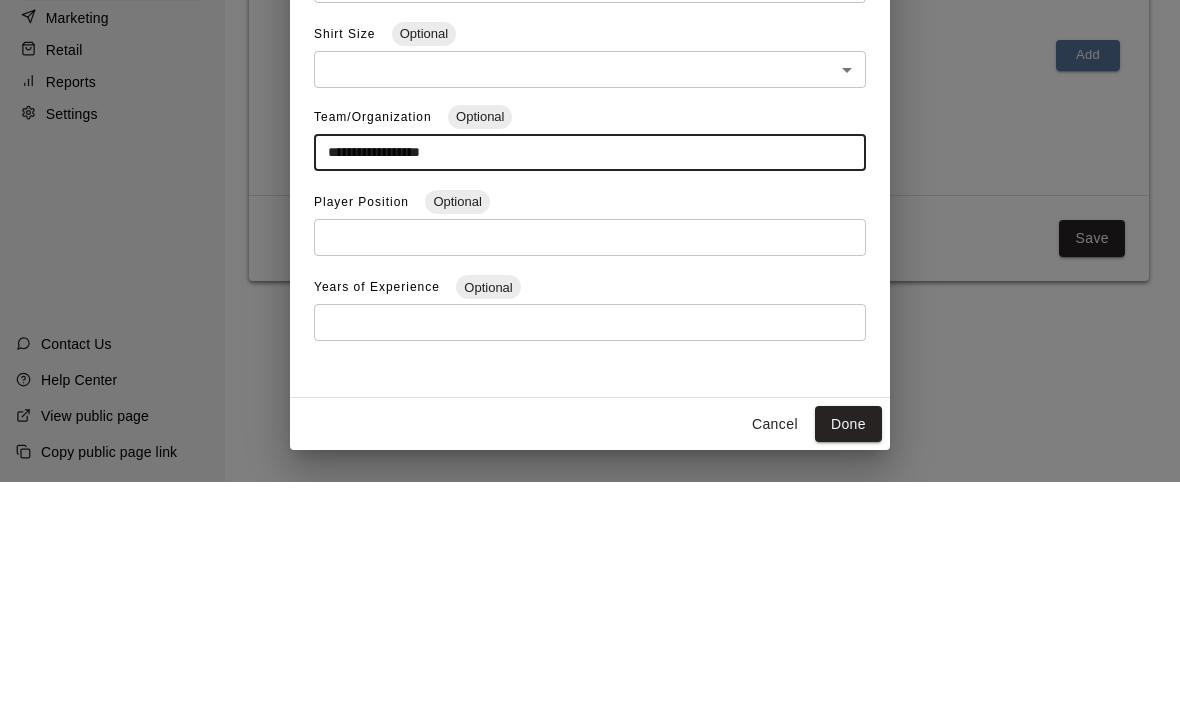 type on "**********" 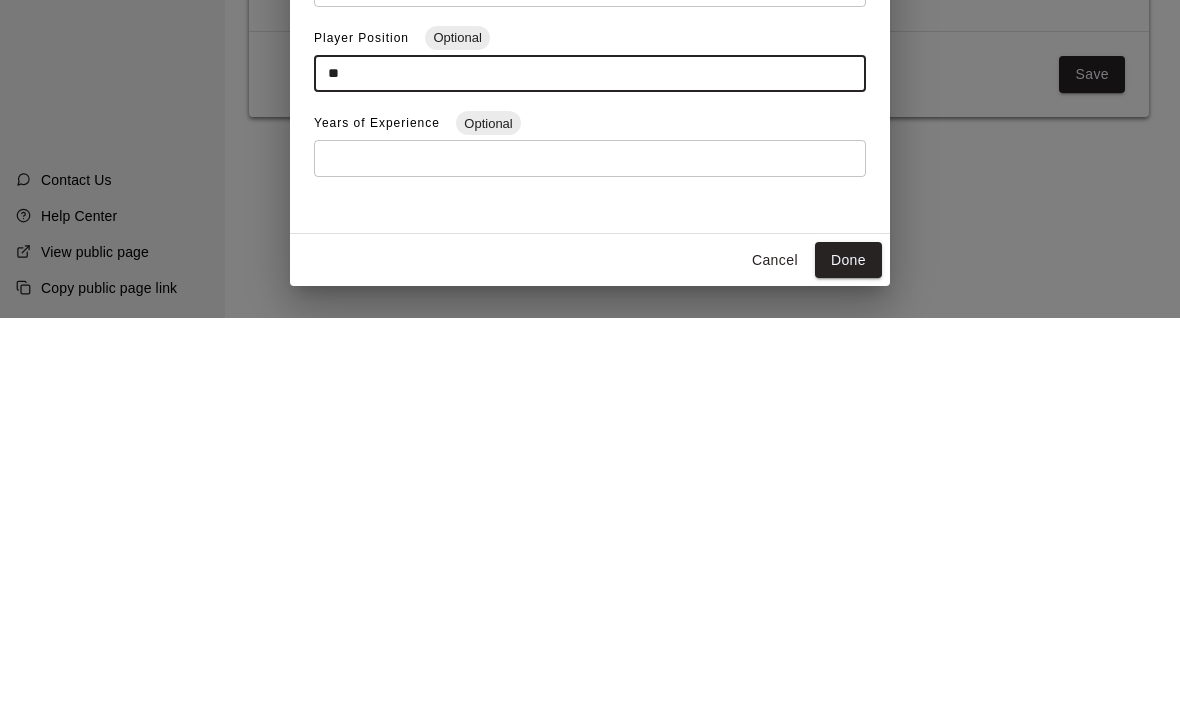 type on "**" 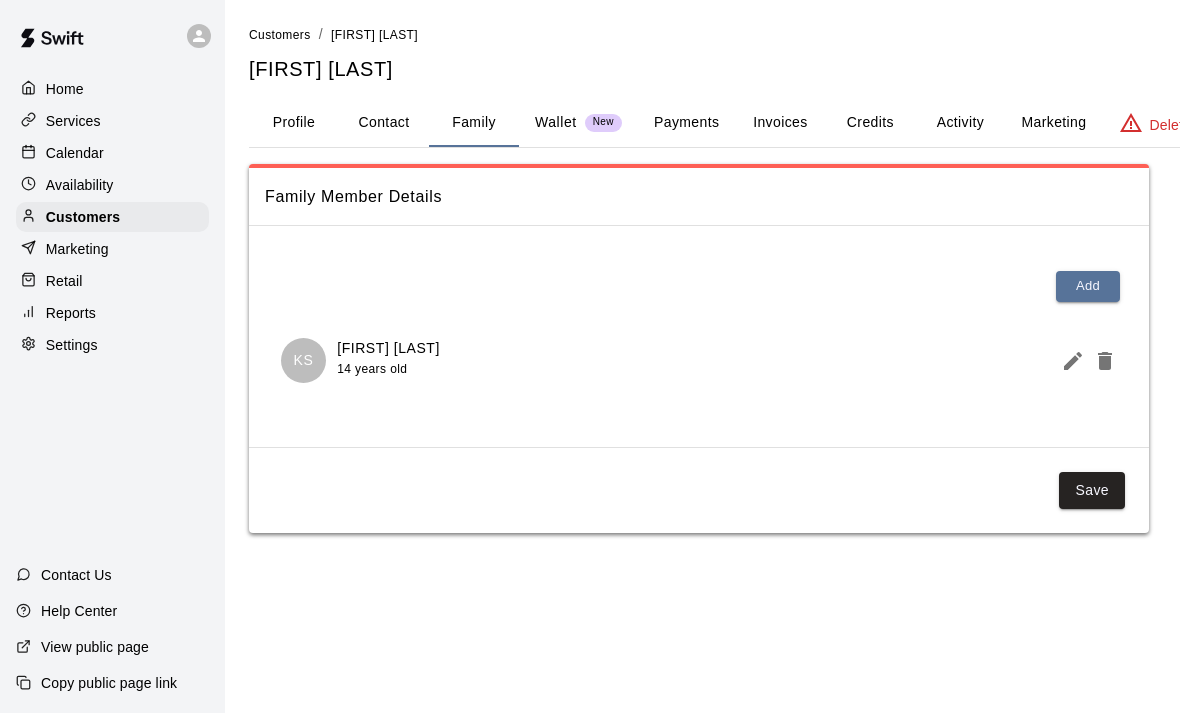 click on "Add" at bounding box center (1088, 286) 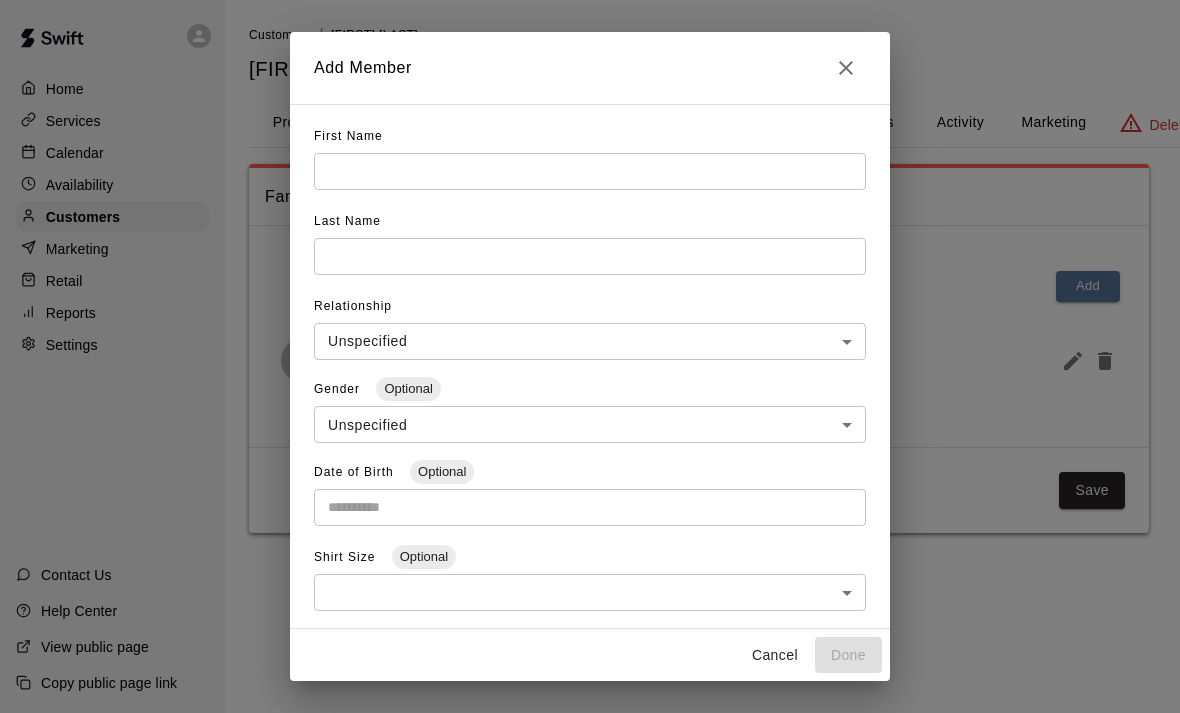 click at bounding box center (590, 171) 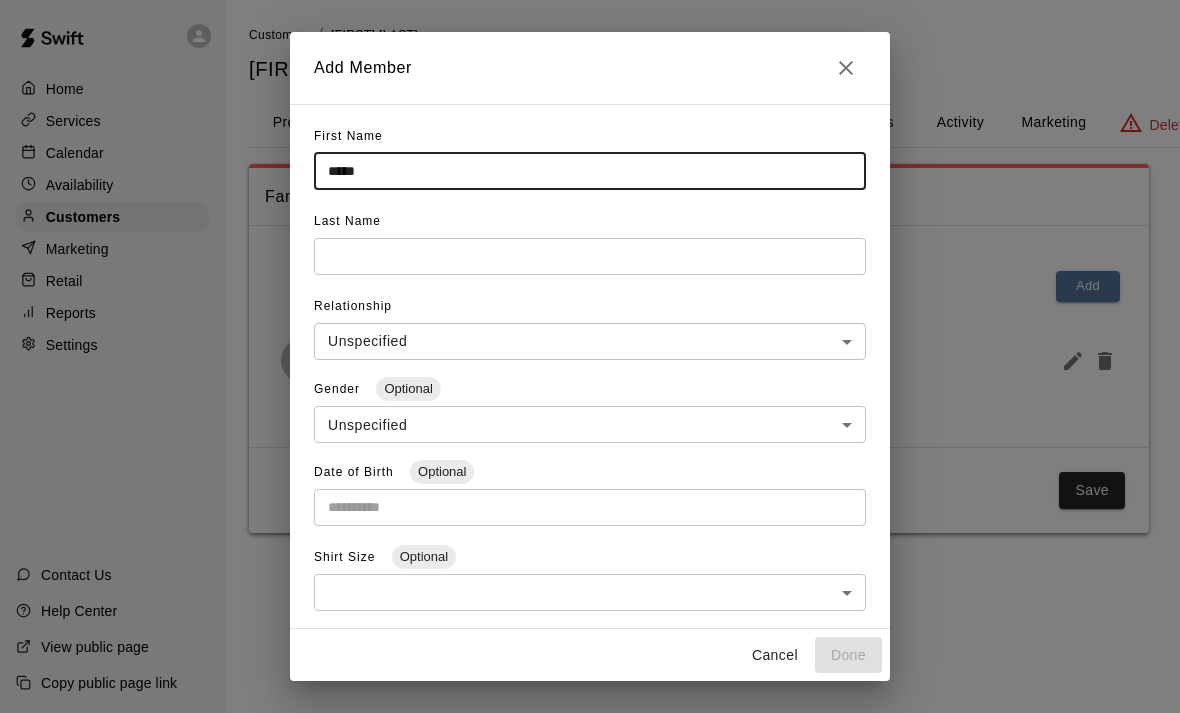type on "*****" 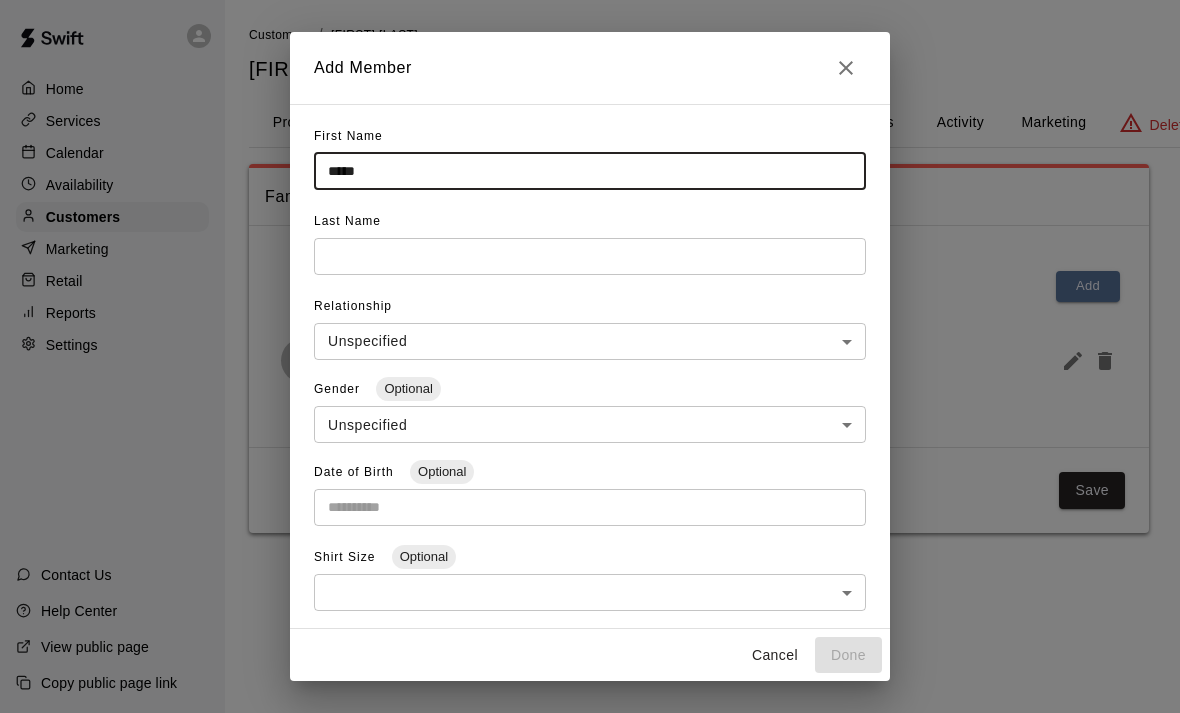 click at bounding box center (590, 171) 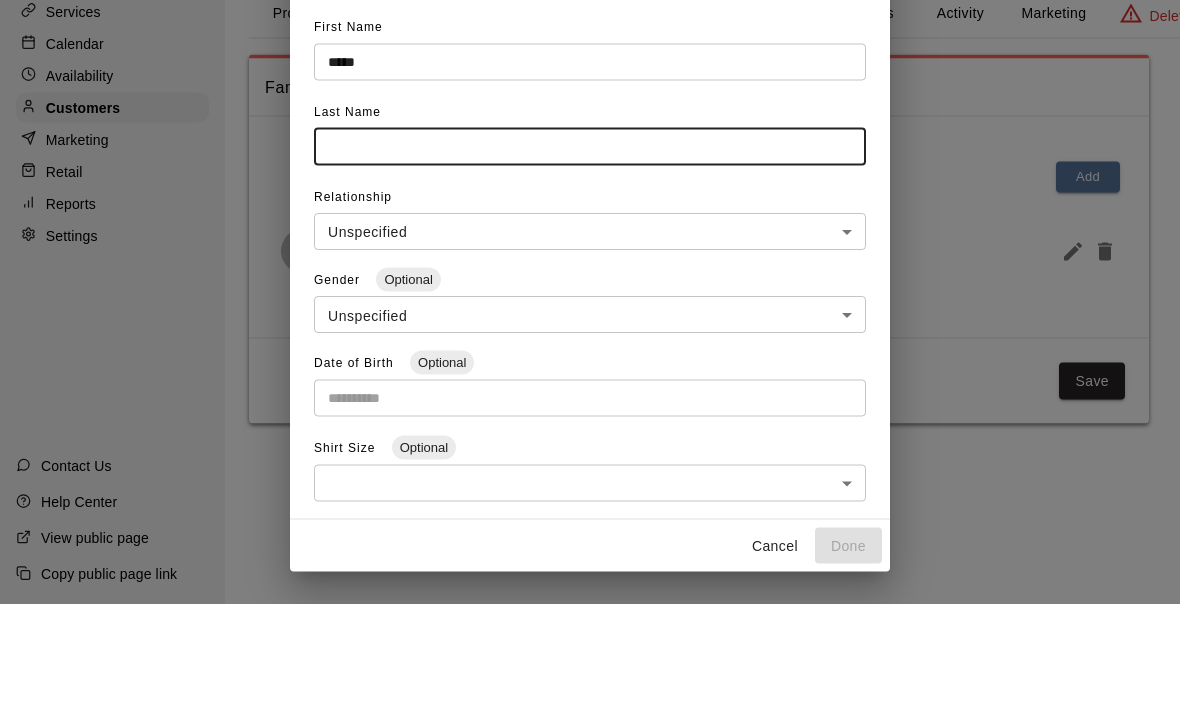 type on "*******" 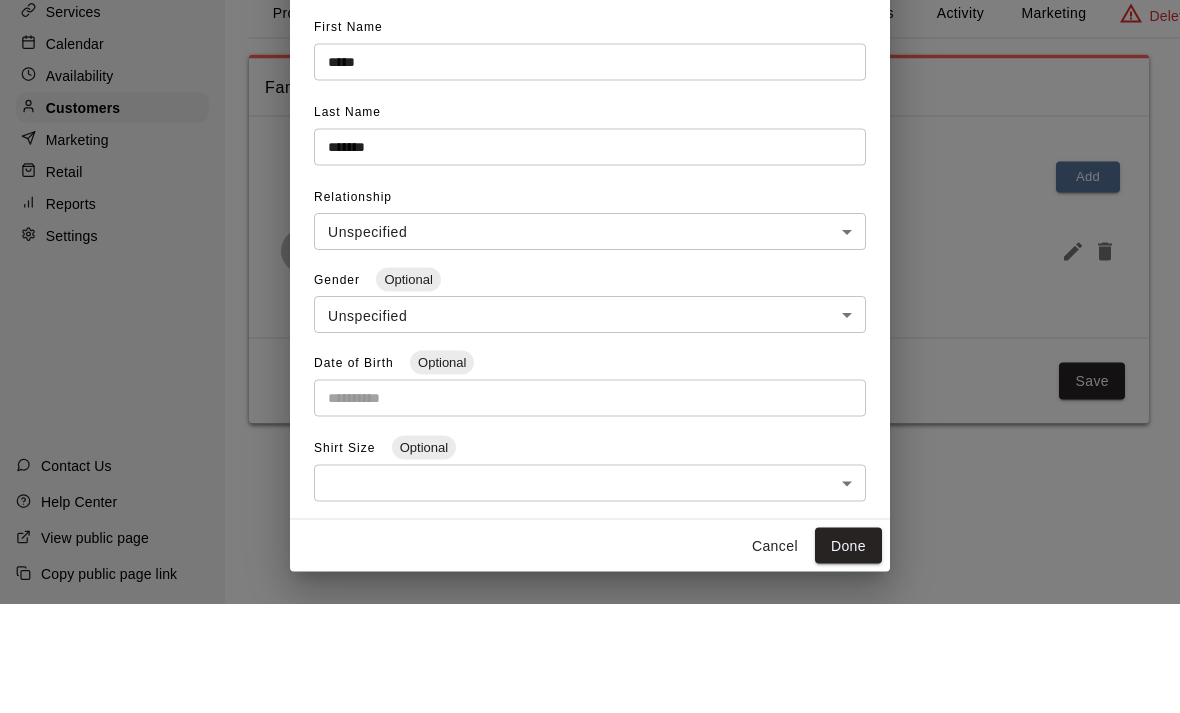 click on "**********" at bounding box center (590, 286) 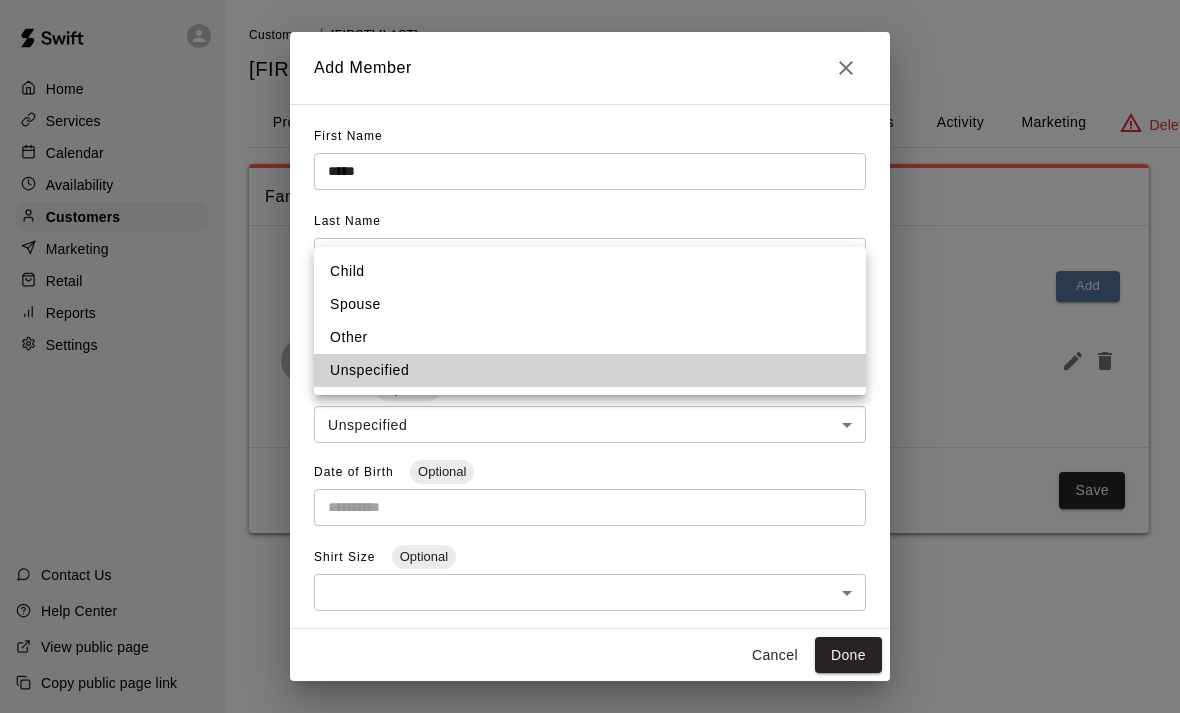 click on "Child" at bounding box center (590, 271) 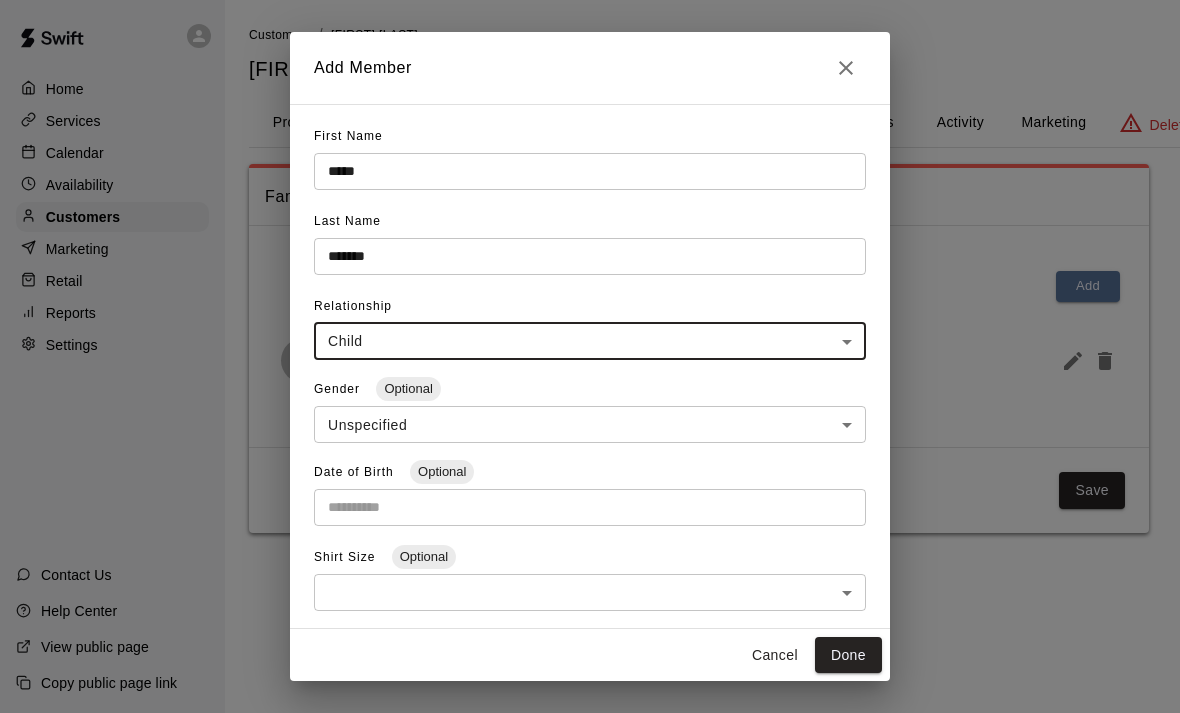 click 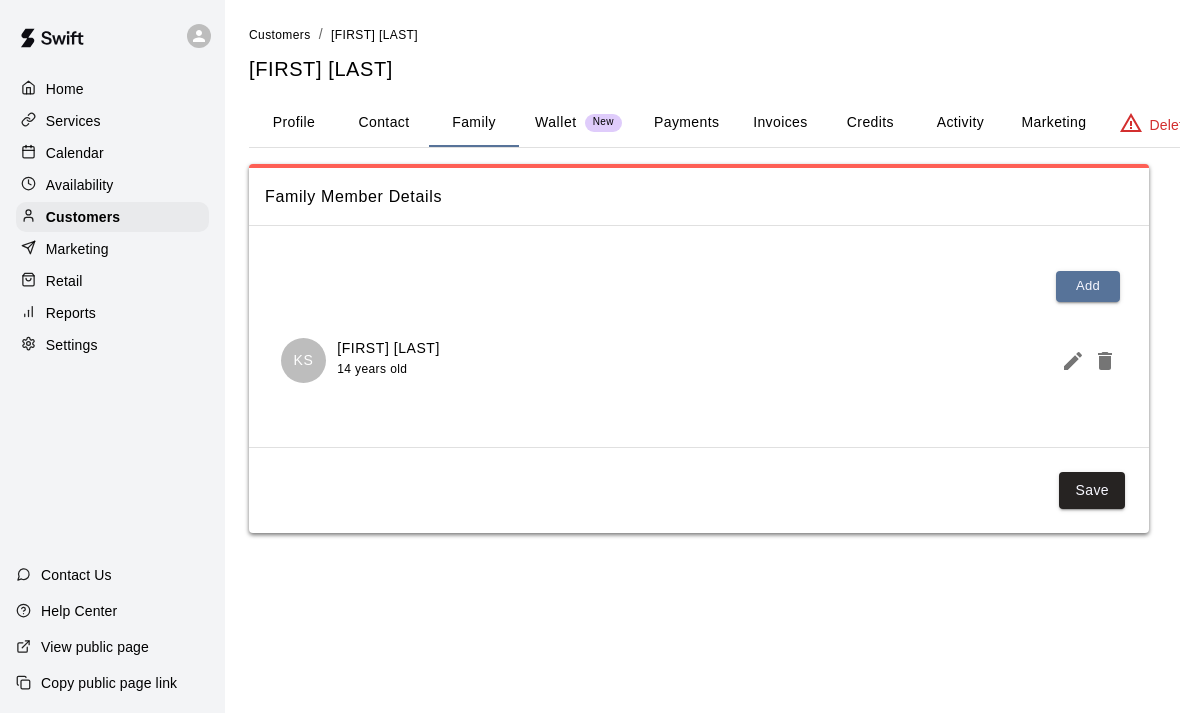 click on "Profile" at bounding box center (294, 123) 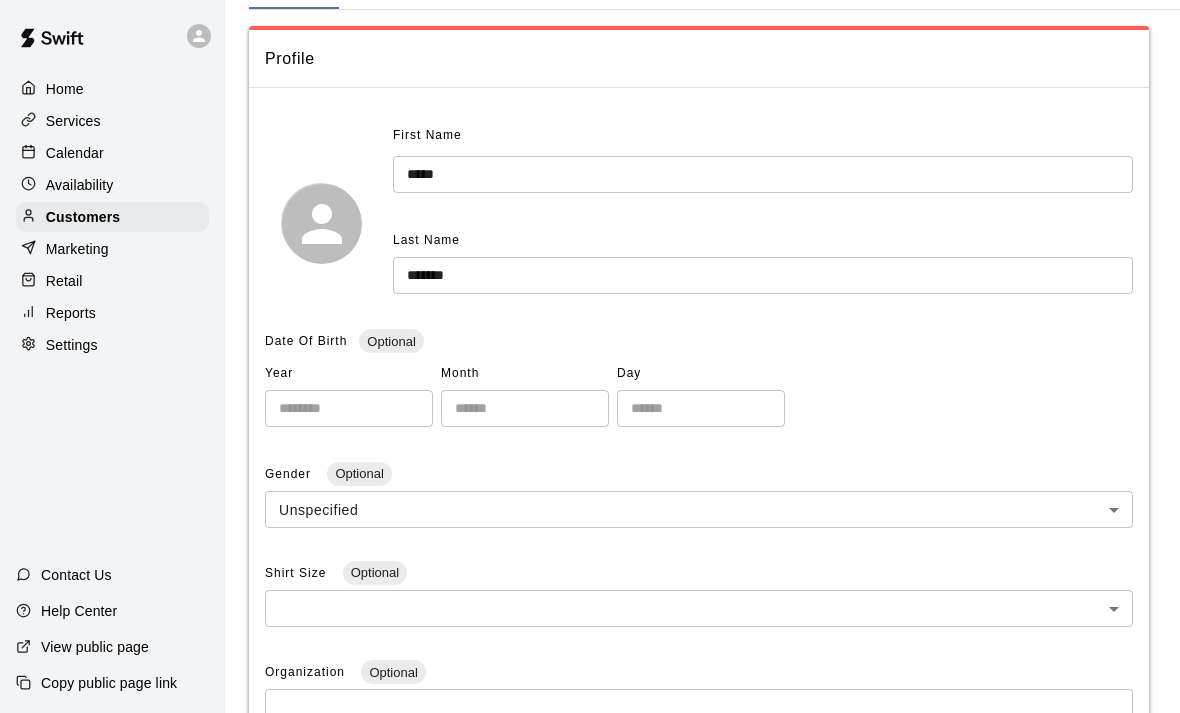 scroll, scrollTop: 0, scrollLeft: 0, axis: both 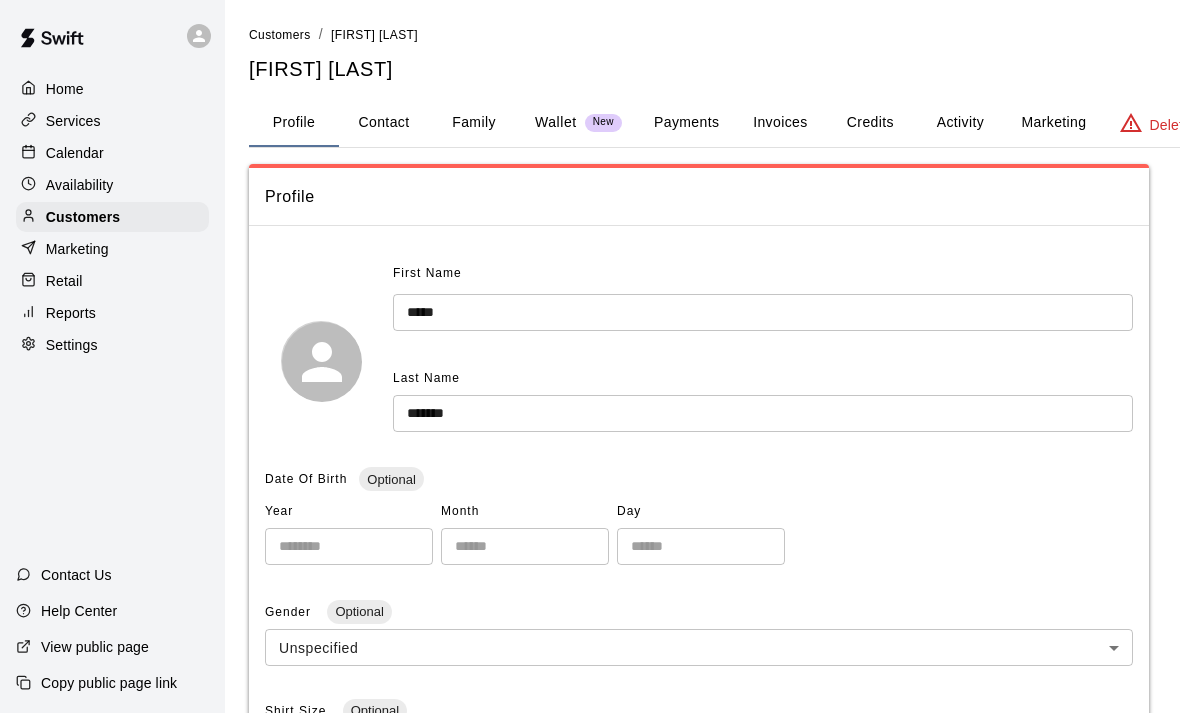 click on "Customers" at bounding box center (83, 217) 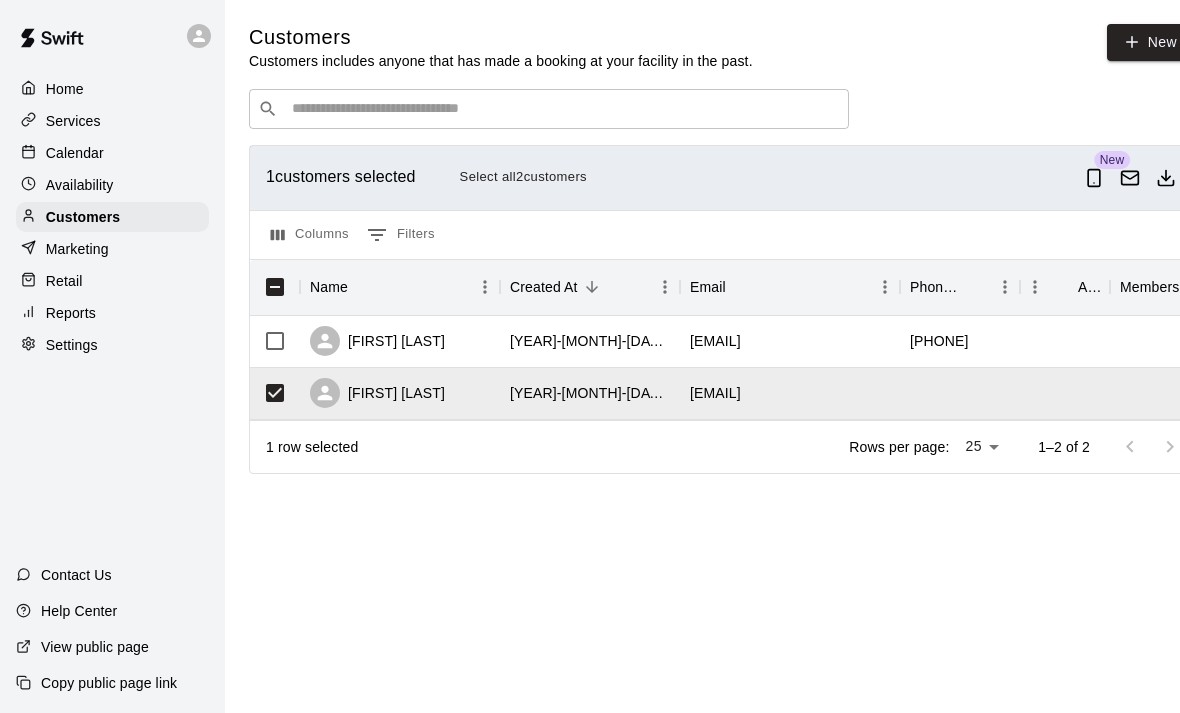click at bounding box center [1094, 178] 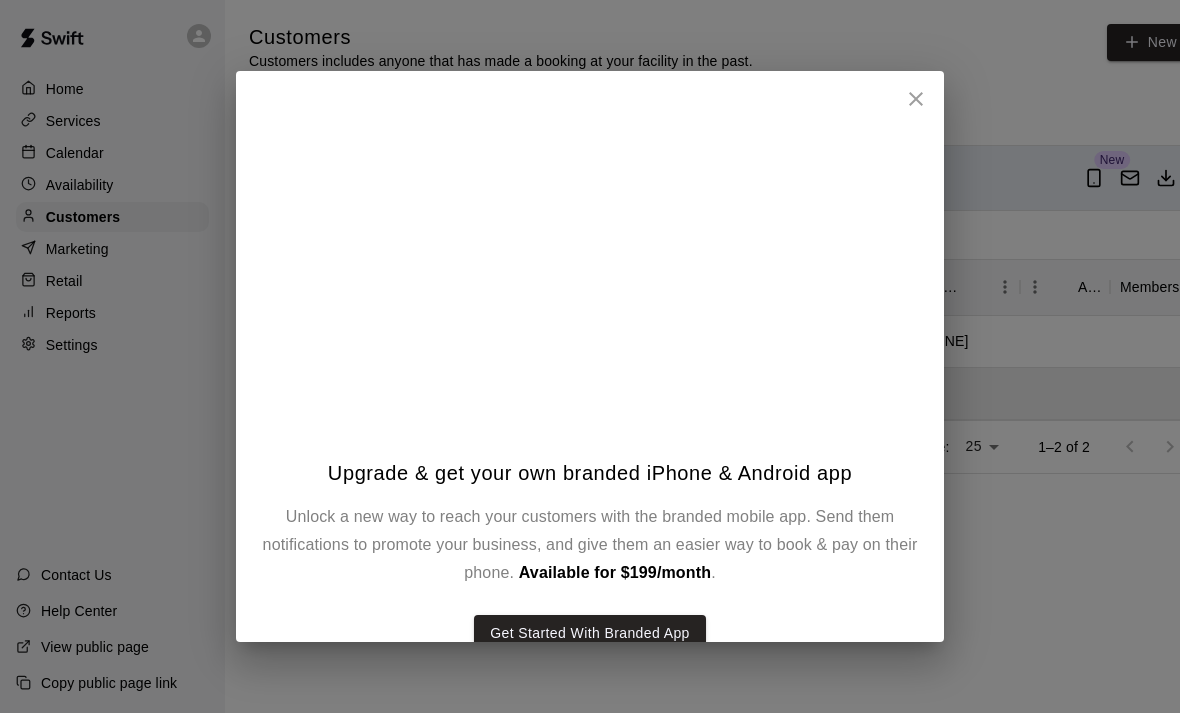scroll, scrollTop: 41, scrollLeft: 0, axis: vertical 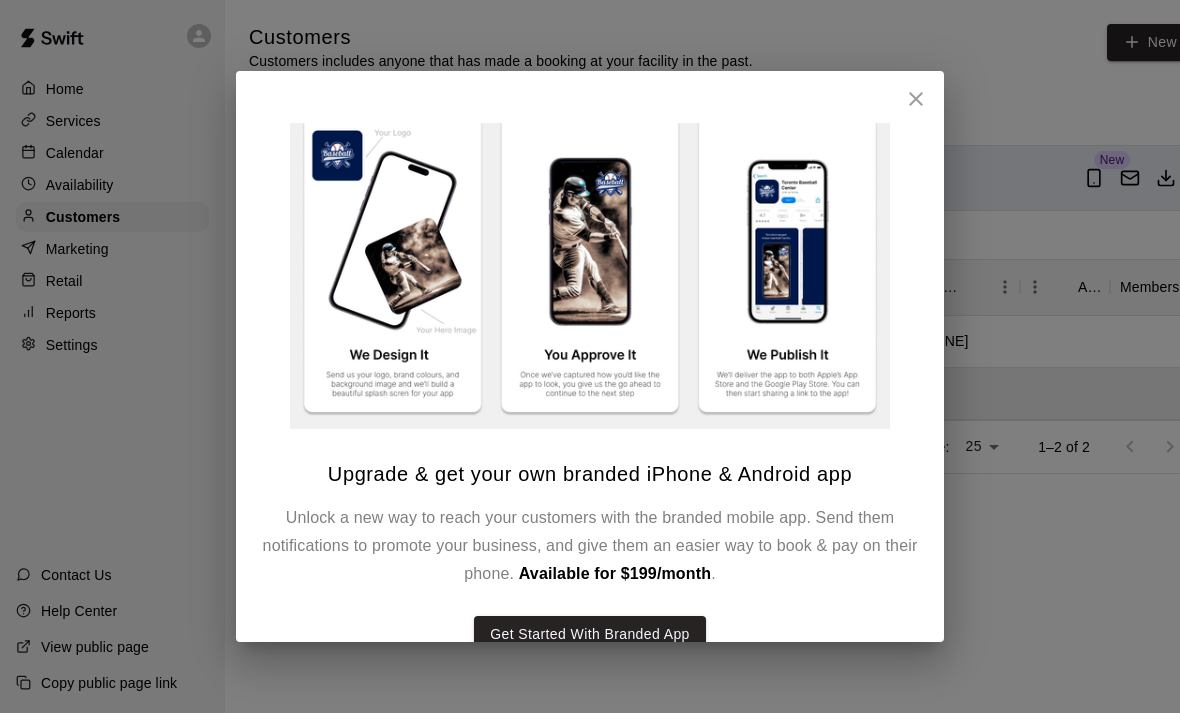 click 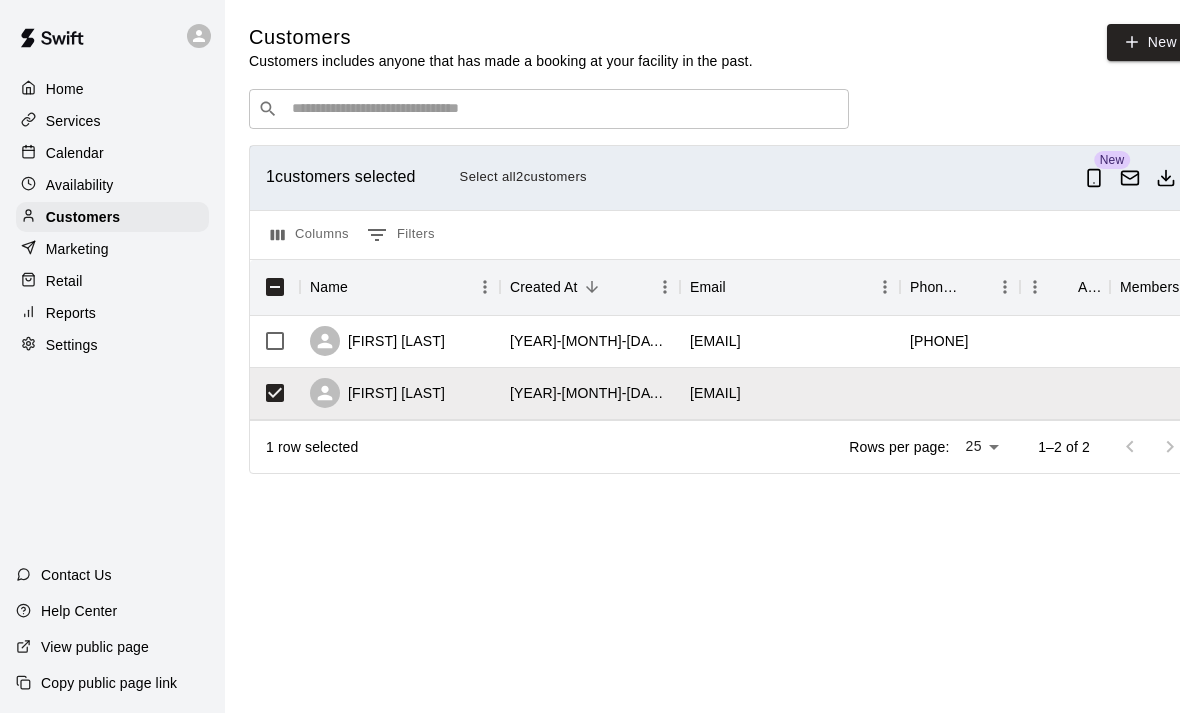 click 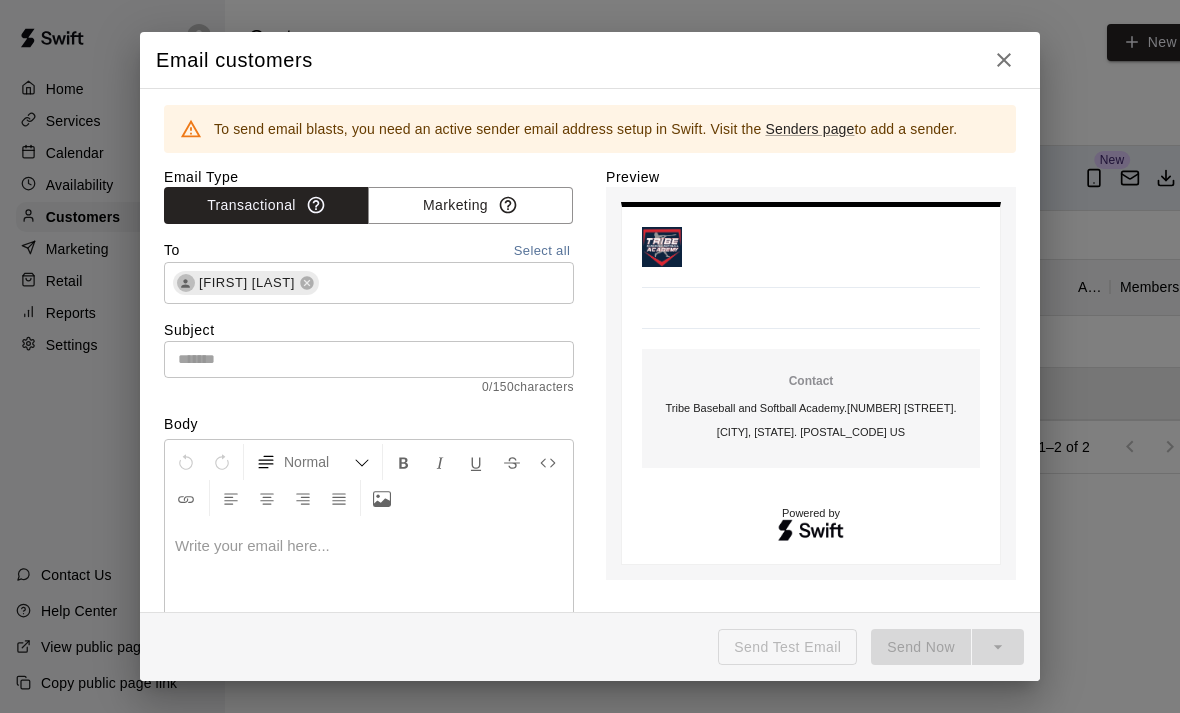 click on "Senders page" at bounding box center (809, 129) 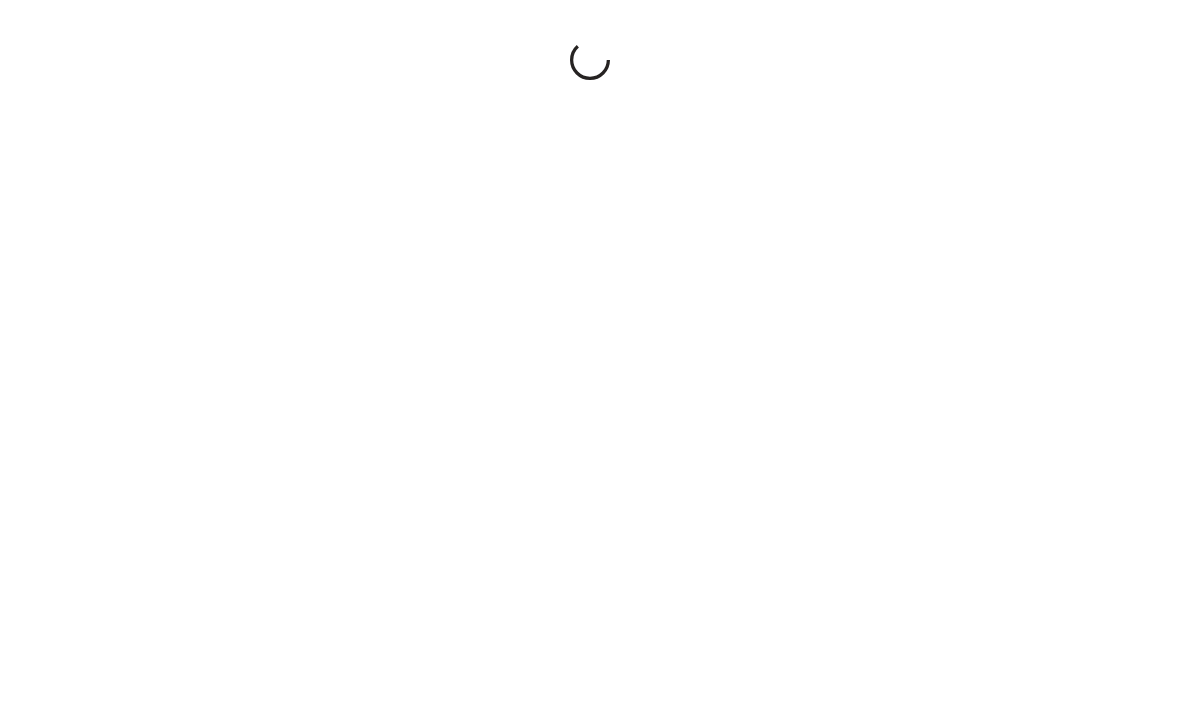 scroll, scrollTop: 0, scrollLeft: 0, axis: both 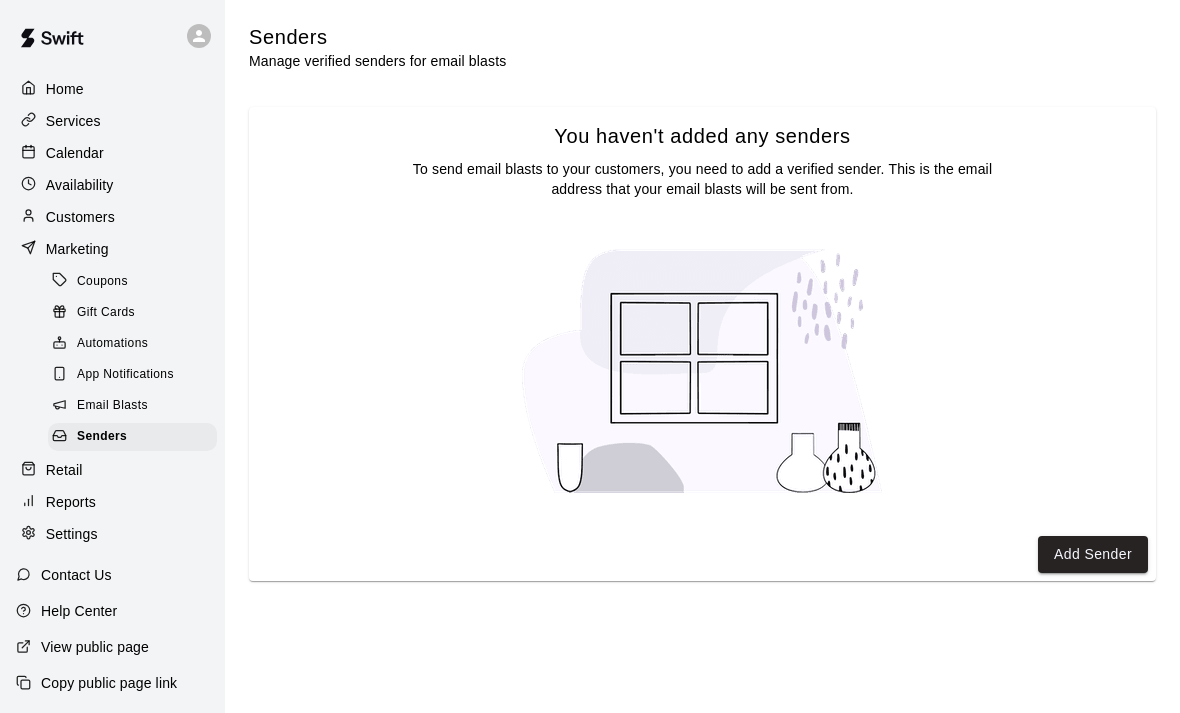 click on "Add Sender" at bounding box center (1093, 554) 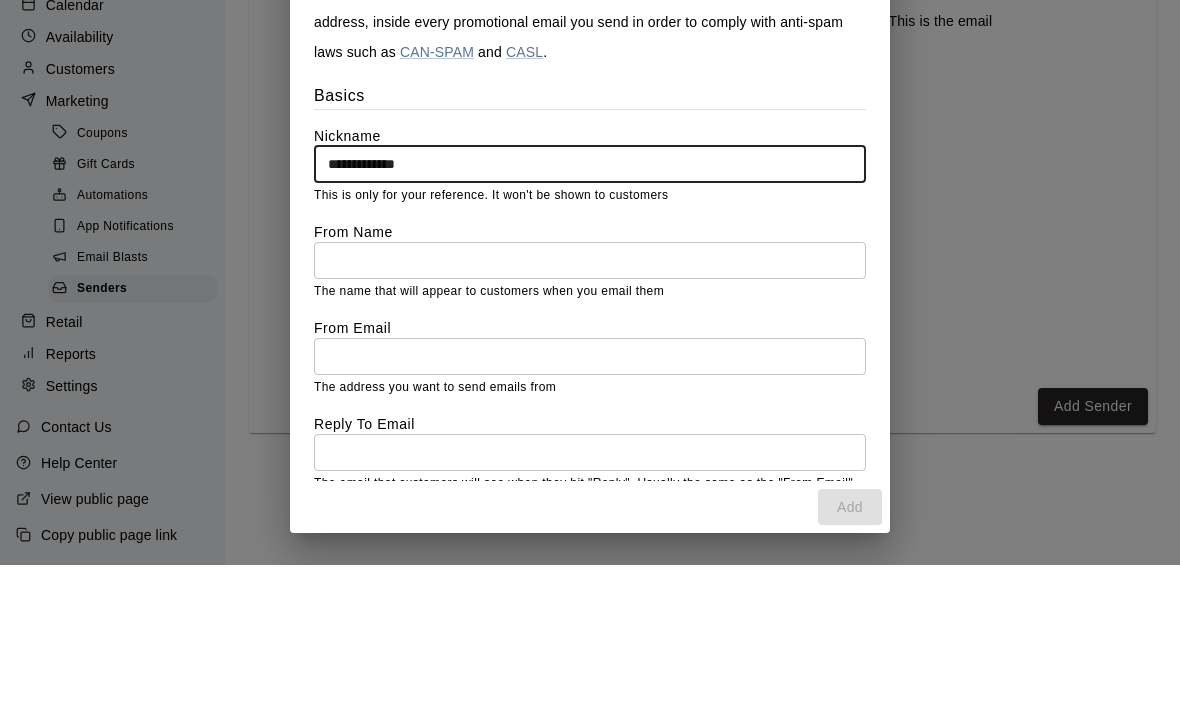 type on "**********" 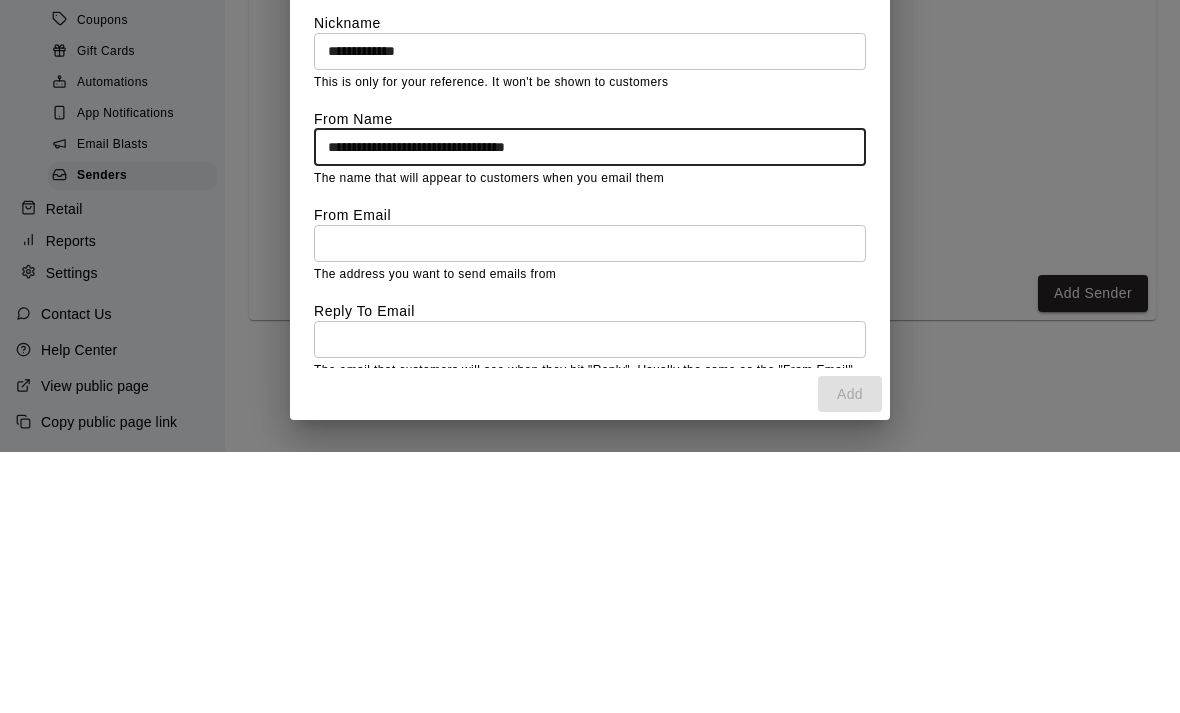 type on "**********" 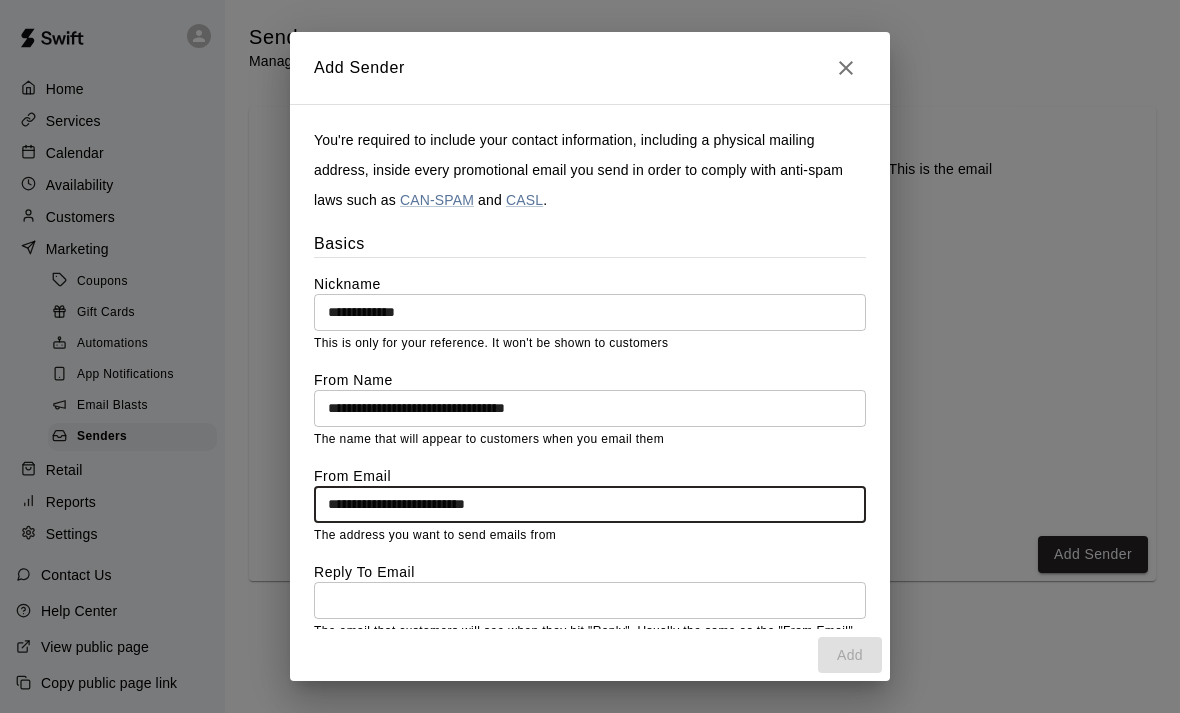 type on "**********" 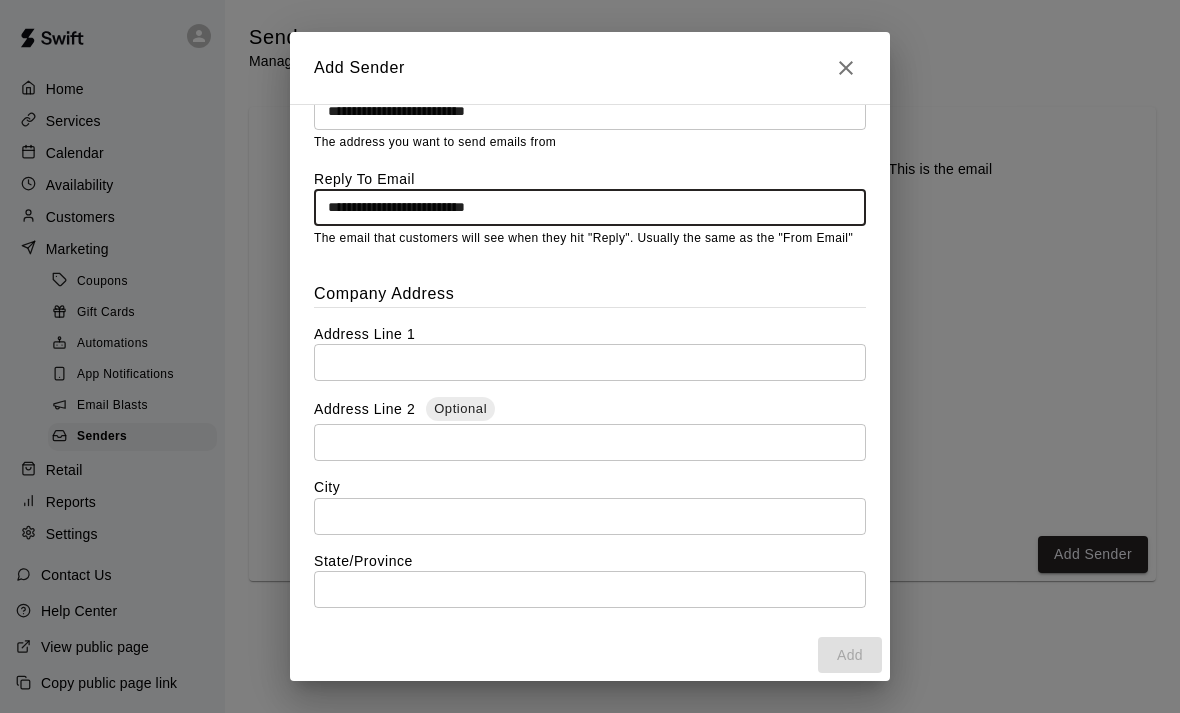 scroll, scrollTop: 426, scrollLeft: 0, axis: vertical 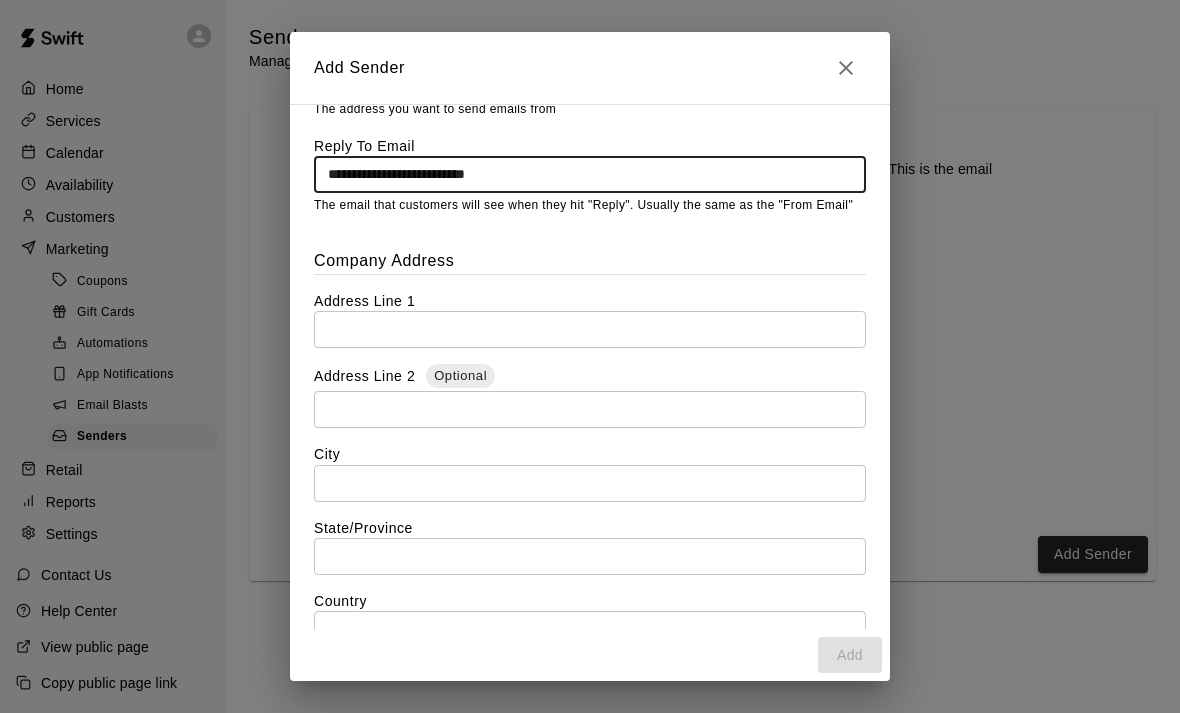 type on "**********" 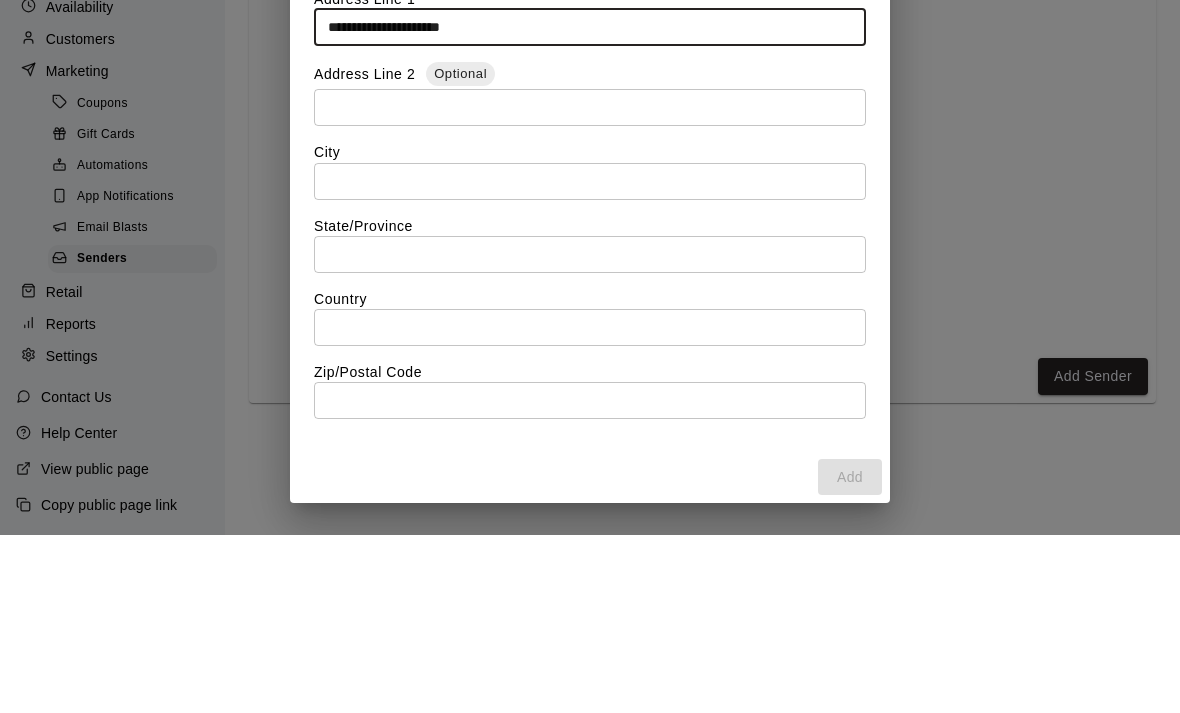 scroll, scrollTop: 549, scrollLeft: 0, axis: vertical 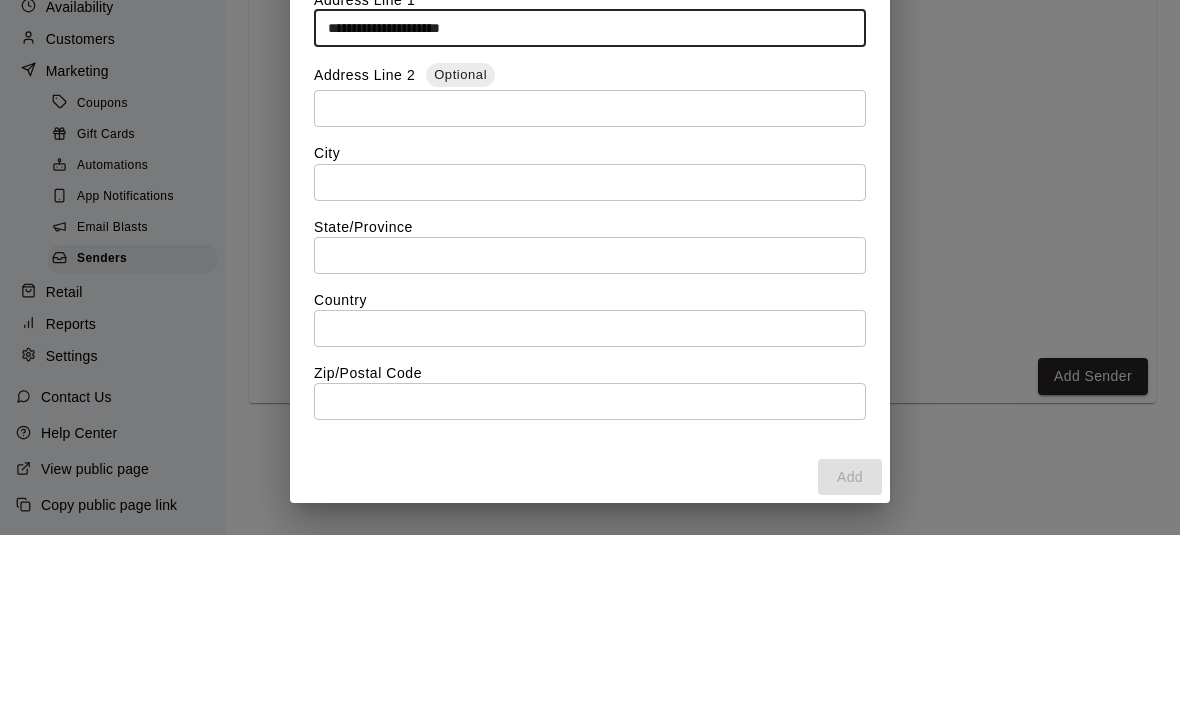 type on "**********" 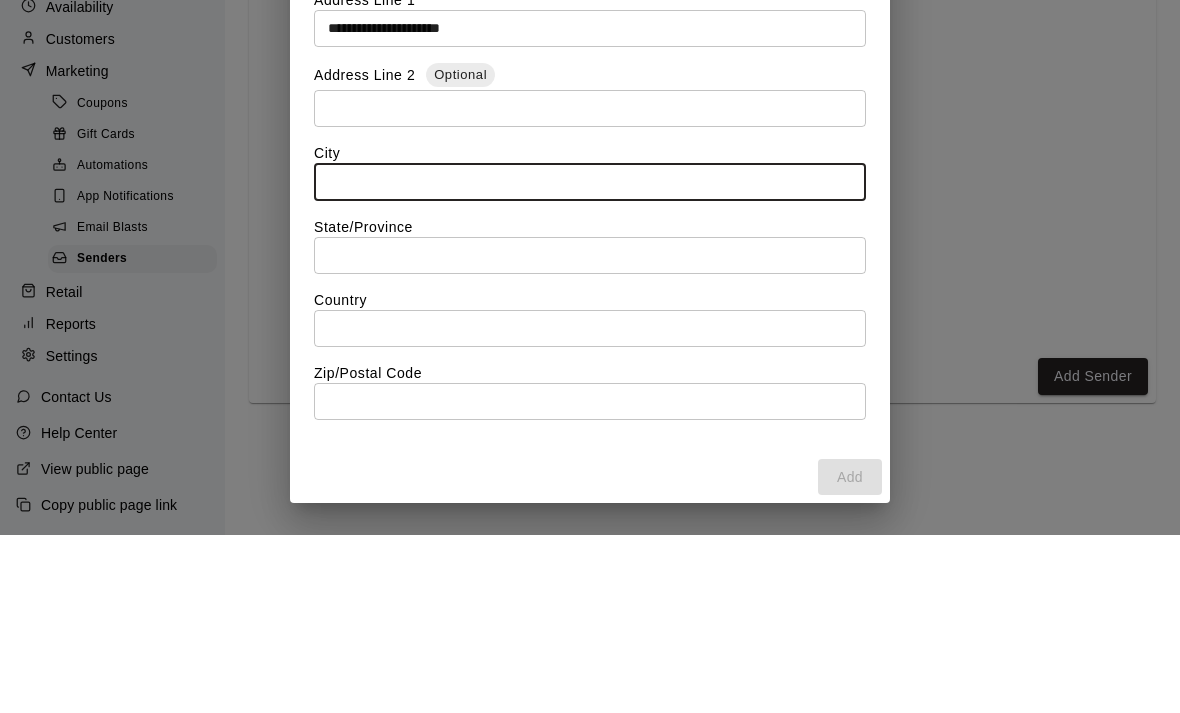 type on "**********" 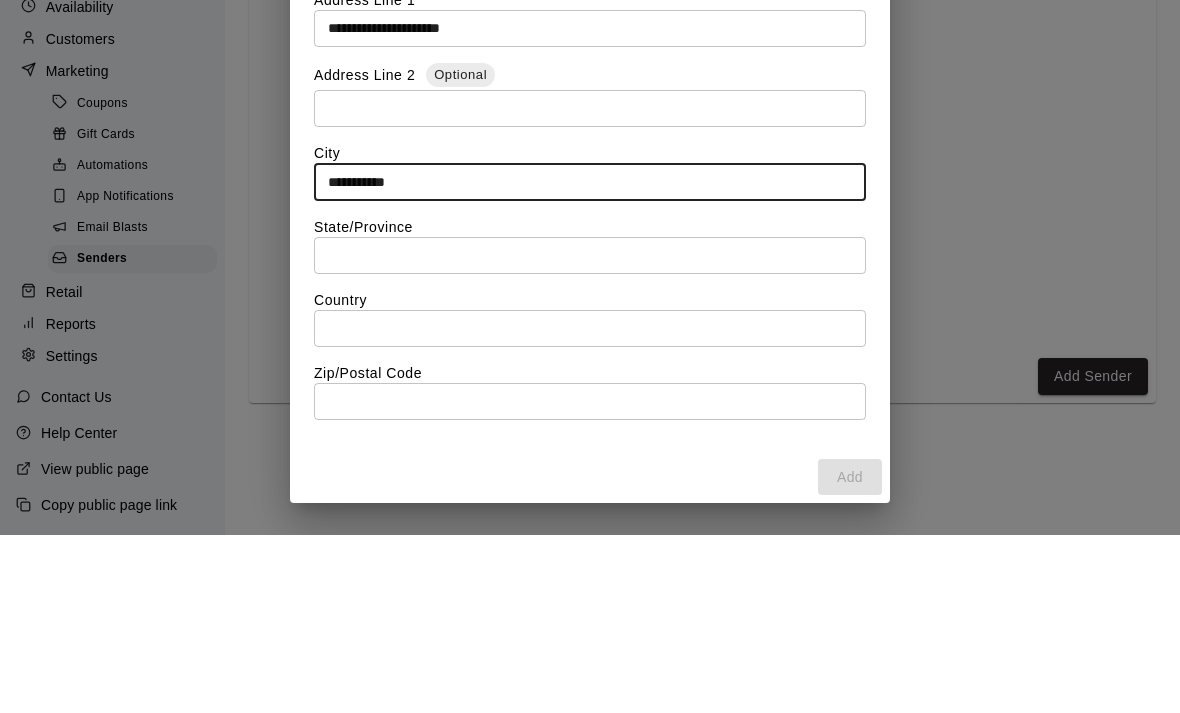 type on "********" 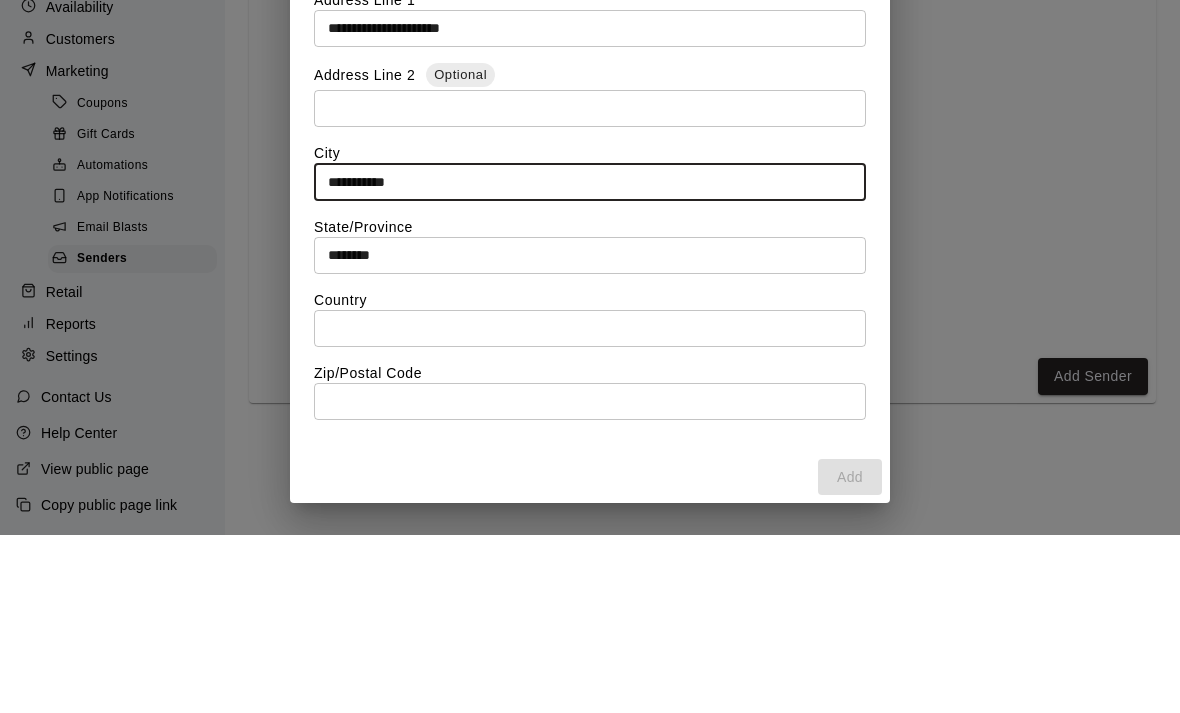 type on "**********" 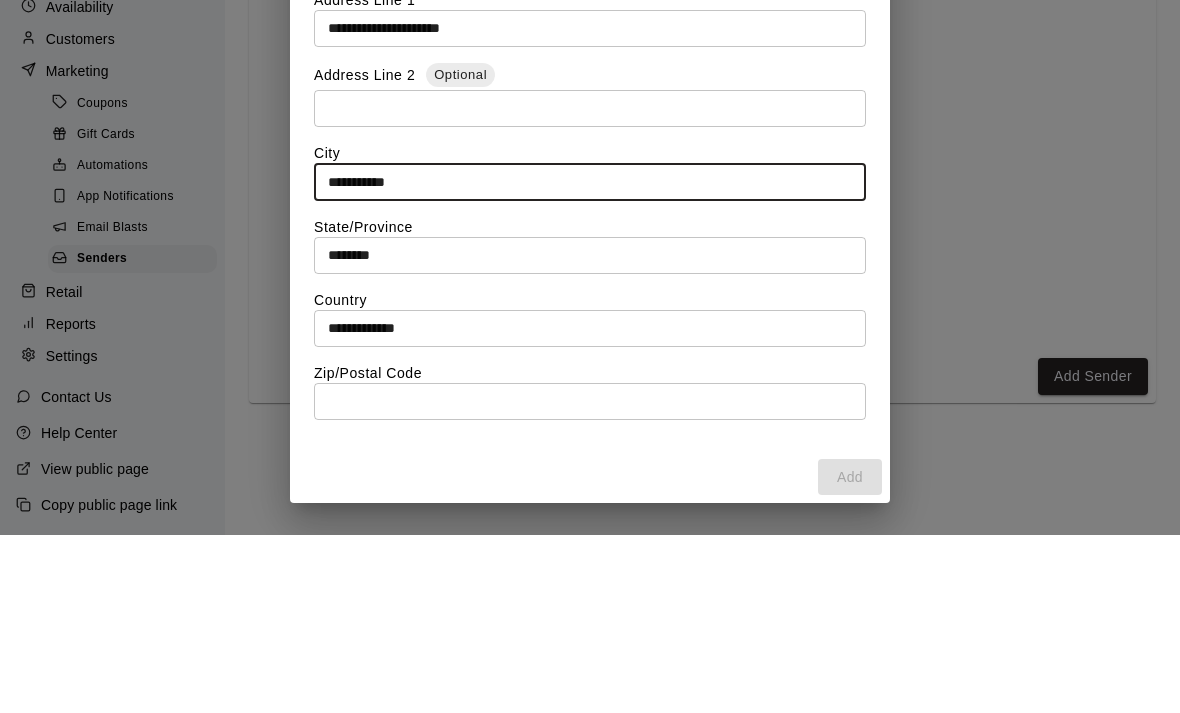 type on "*****" 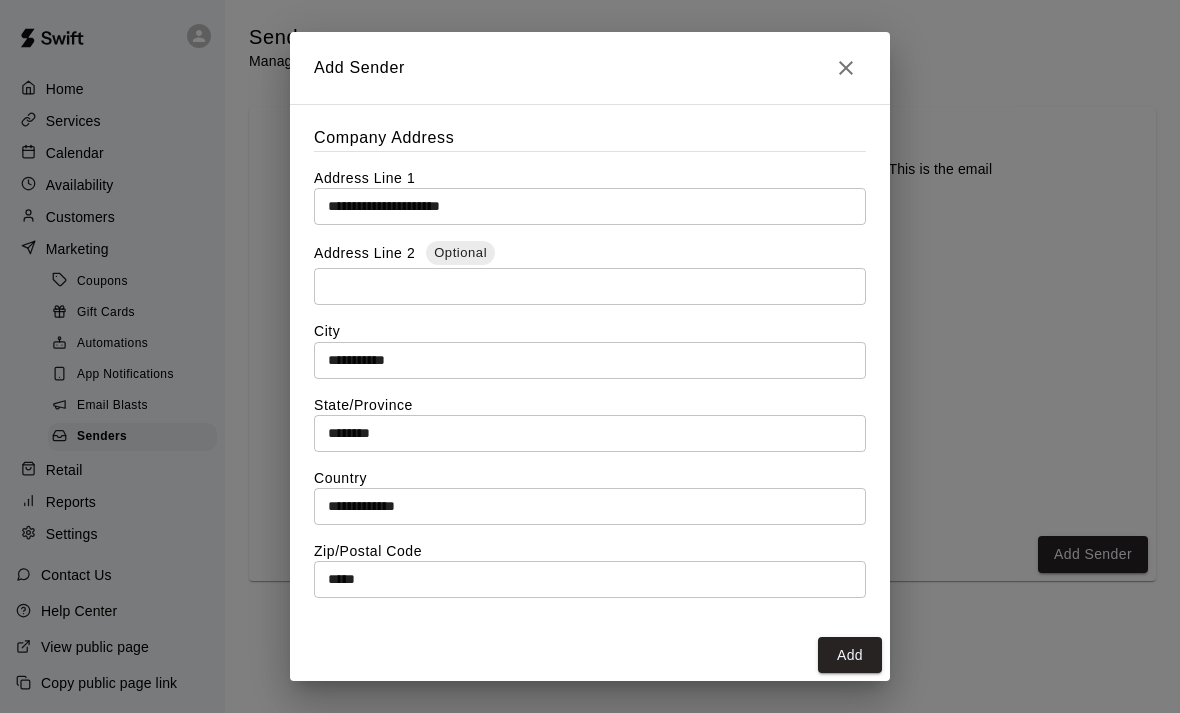 click on "Add" at bounding box center [850, 655] 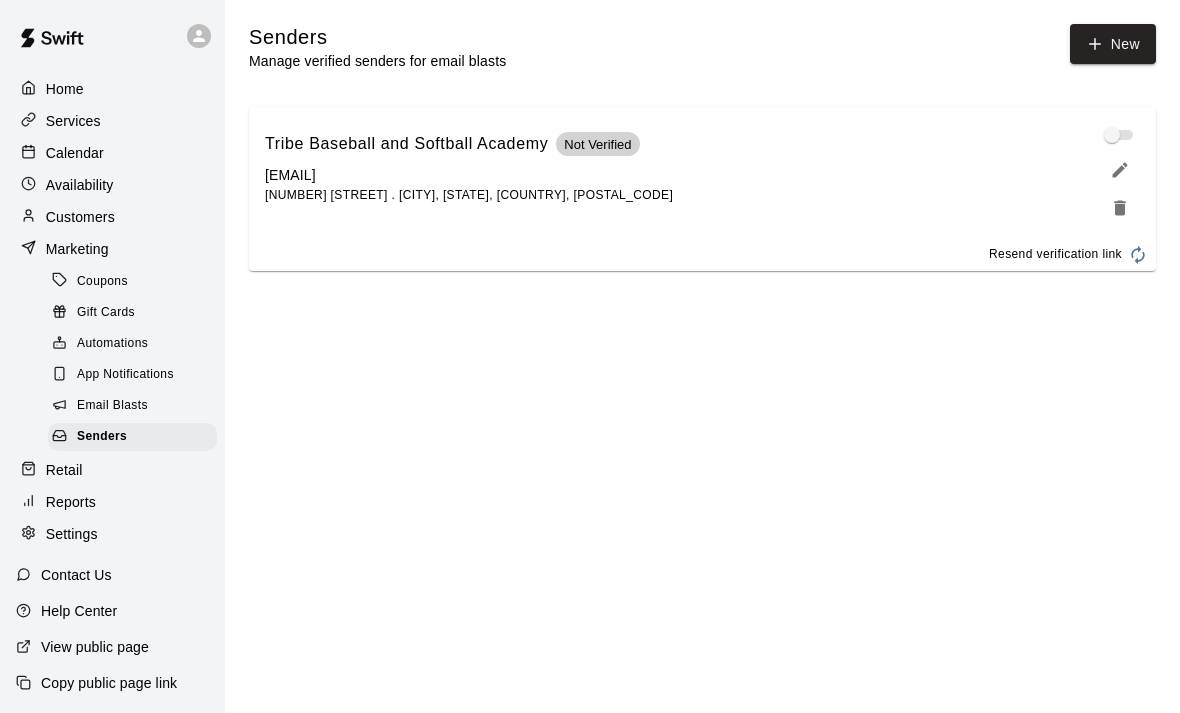 click at bounding box center (1120, 135) 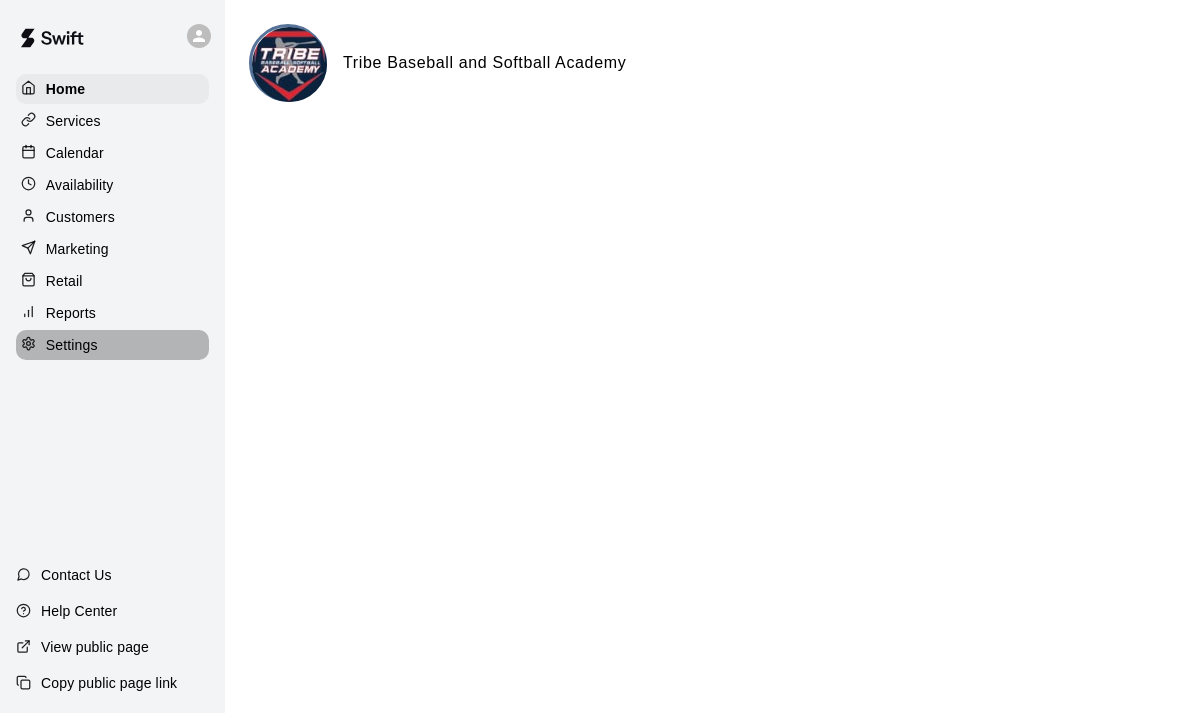 click on "Settings" at bounding box center [72, 345] 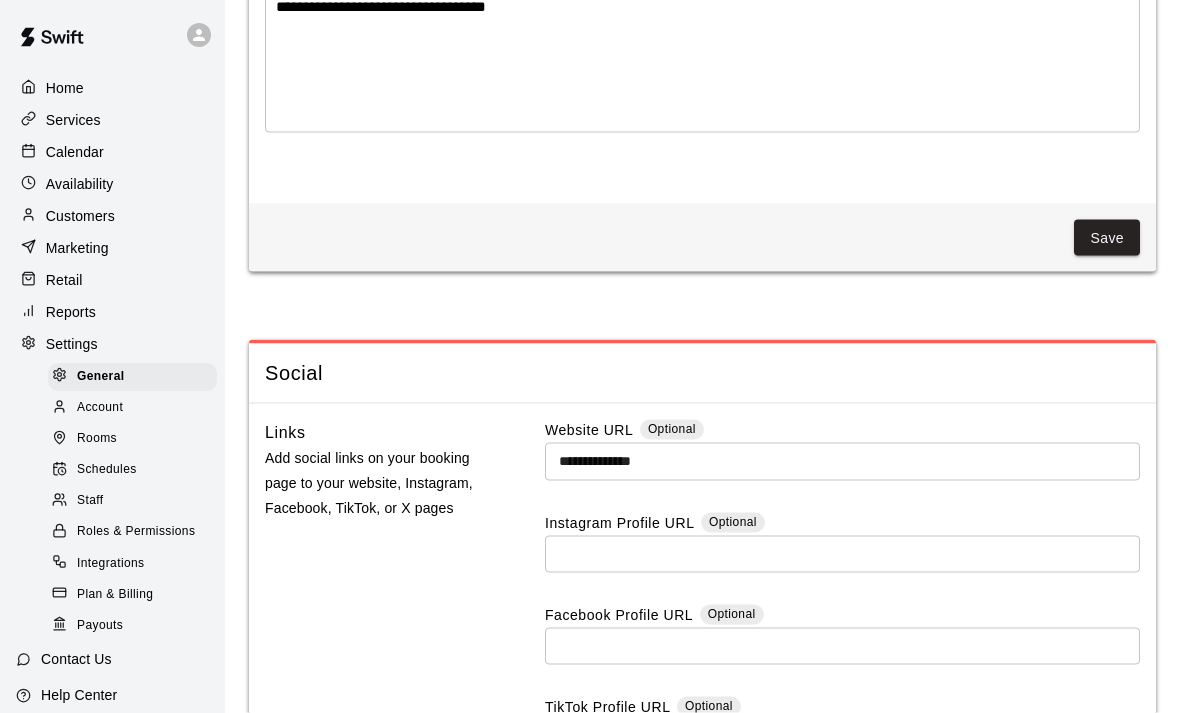 scroll, scrollTop: 5010, scrollLeft: 0, axis: vertical 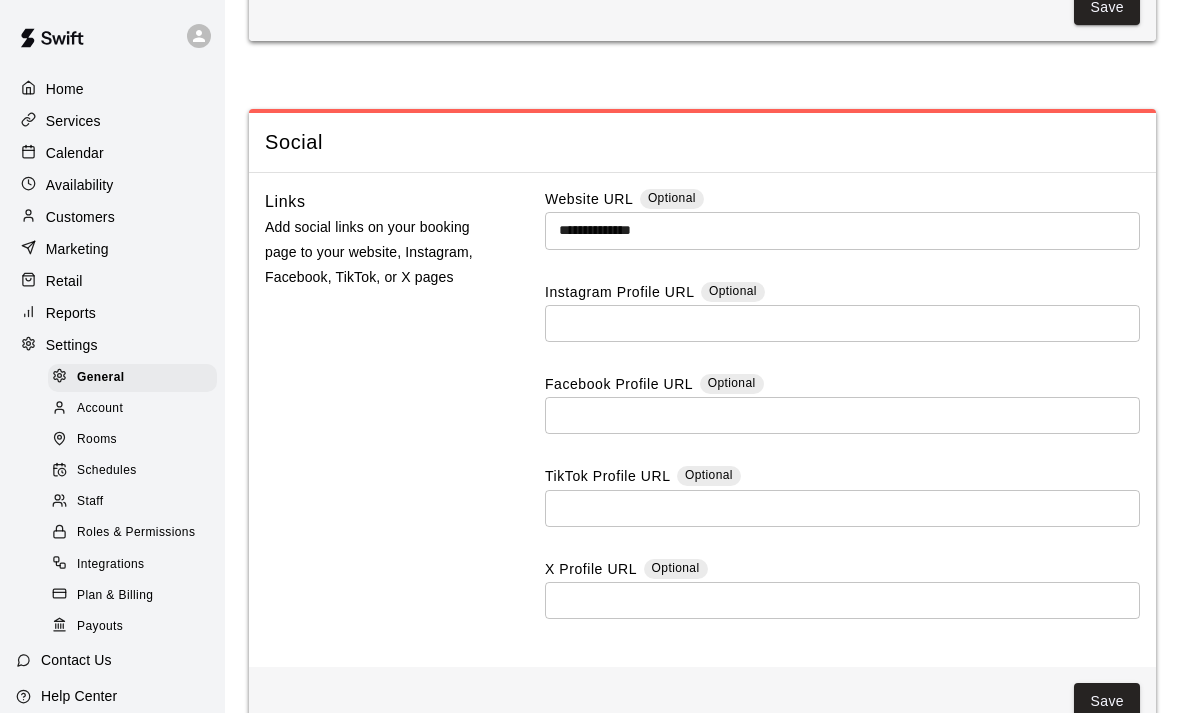 click on "Integrations" at bounding box center [111, 565] 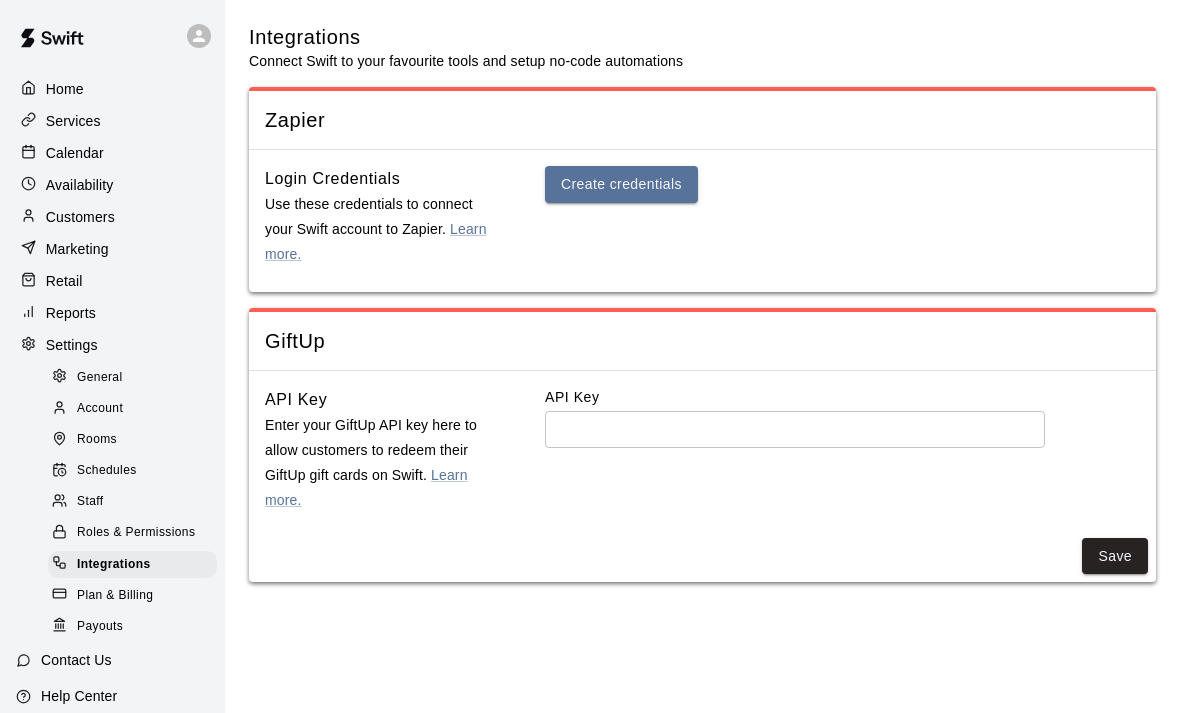scroll, scrollTop: 0, scrollLeft: 0, axis: both 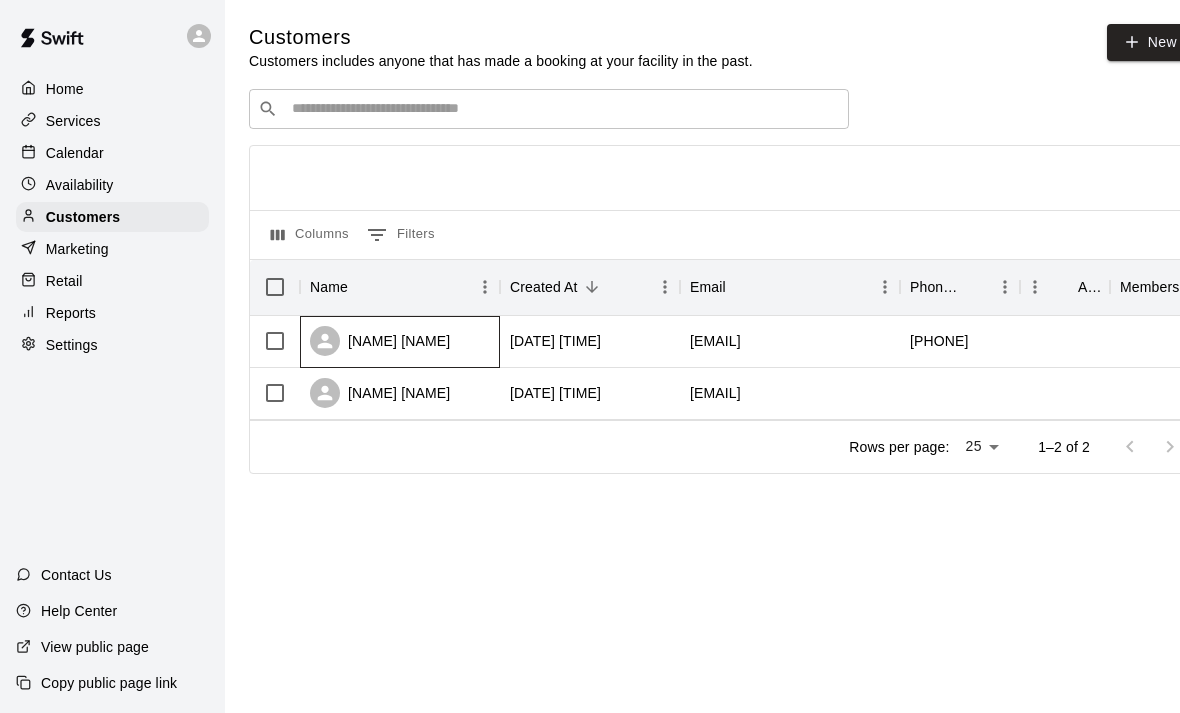 click on "[FIRST] [LAST]" at bounding box center (400, 342) 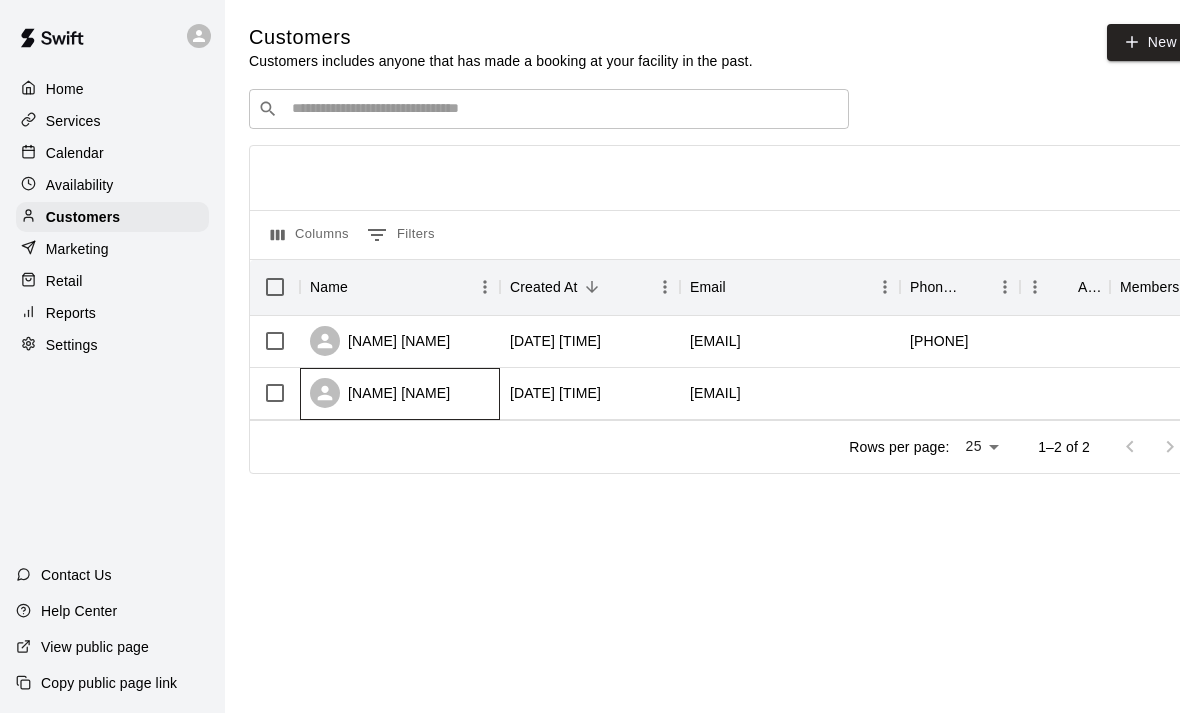 click on "[FIRST] [LAST]" at bounding box center (380, 393) 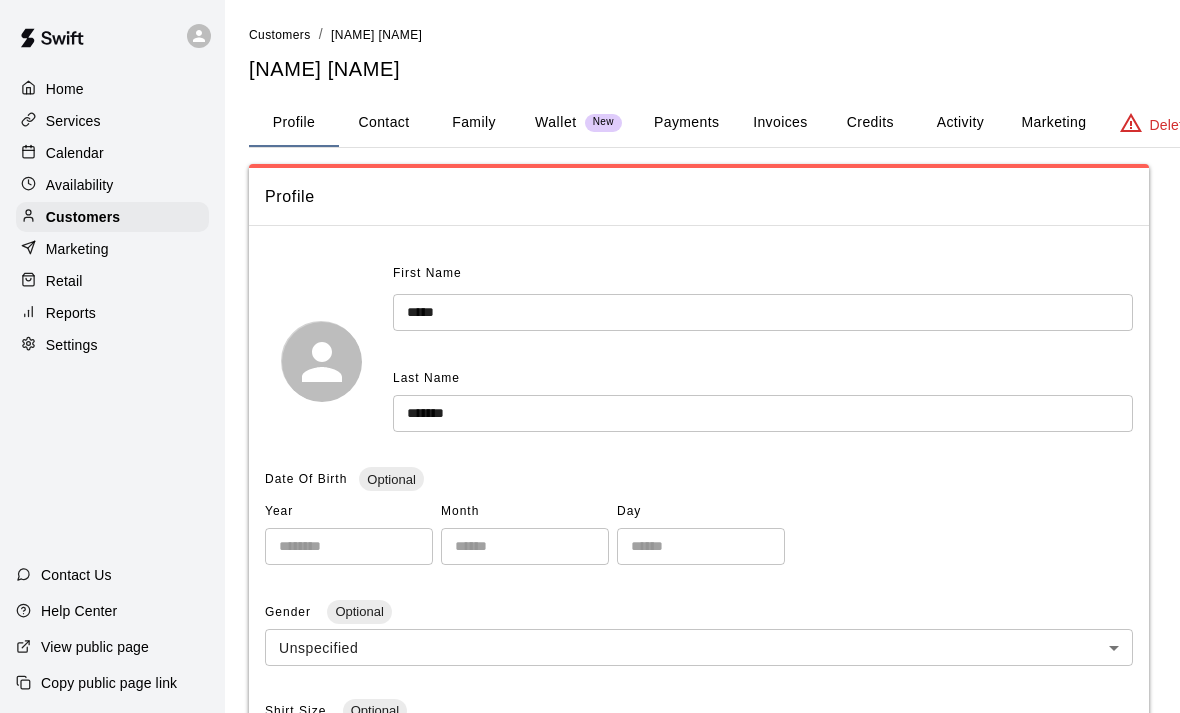 click on "Family" at bounding box center (474, 123) 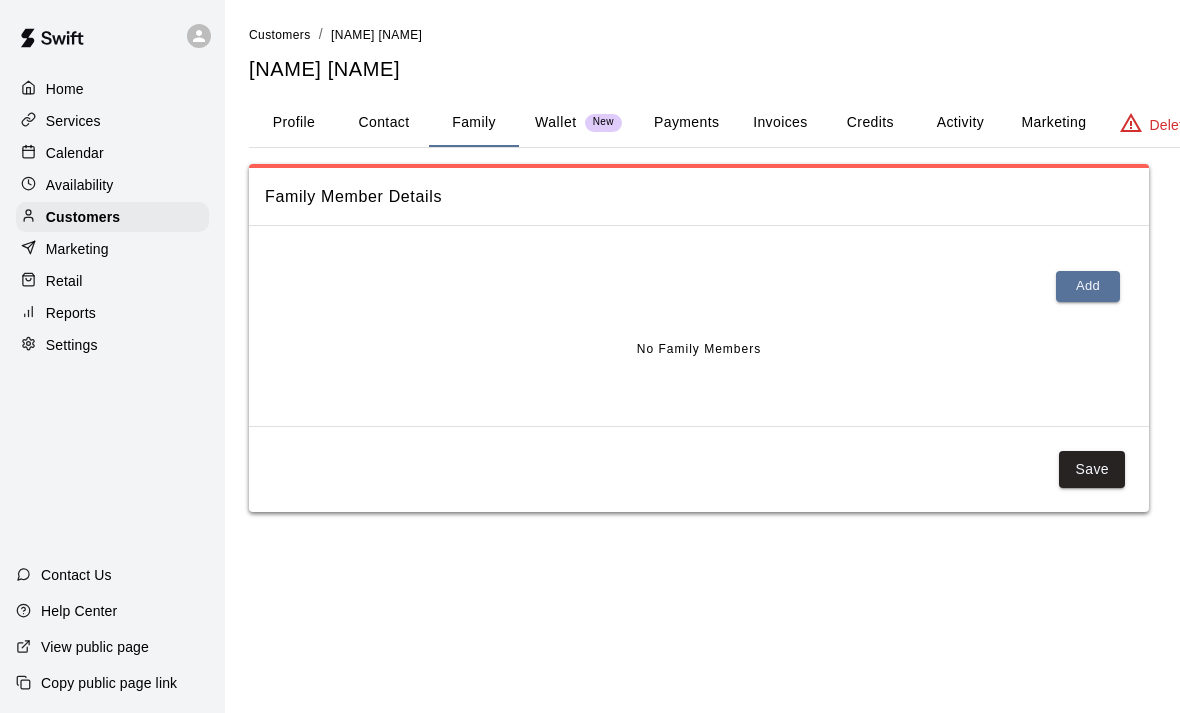 click on "Add" at bounding box center (1088, 286) 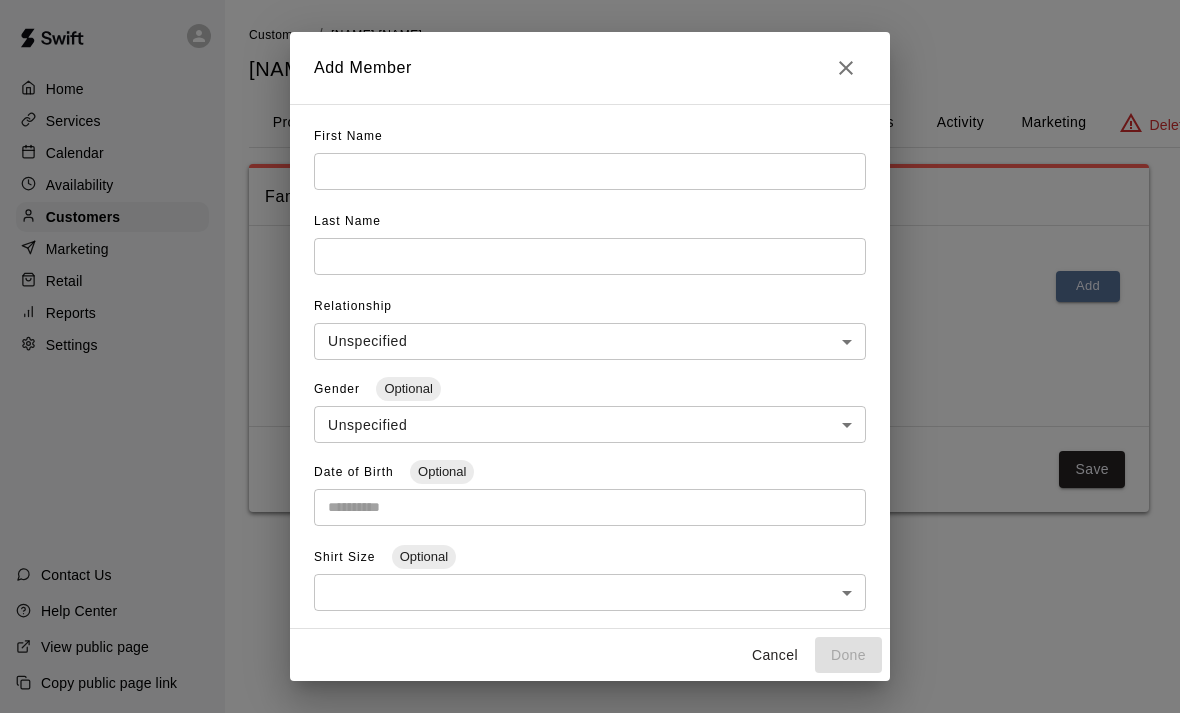 click at bounding box center [590, 171] 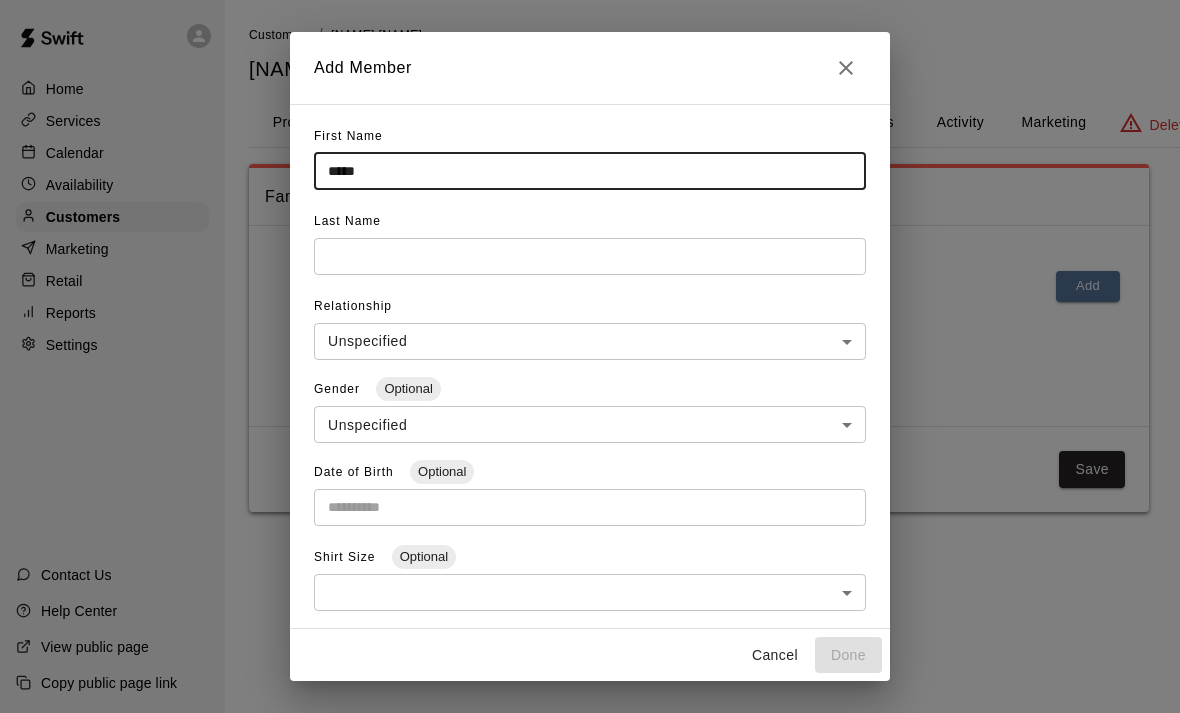 type on "*****" 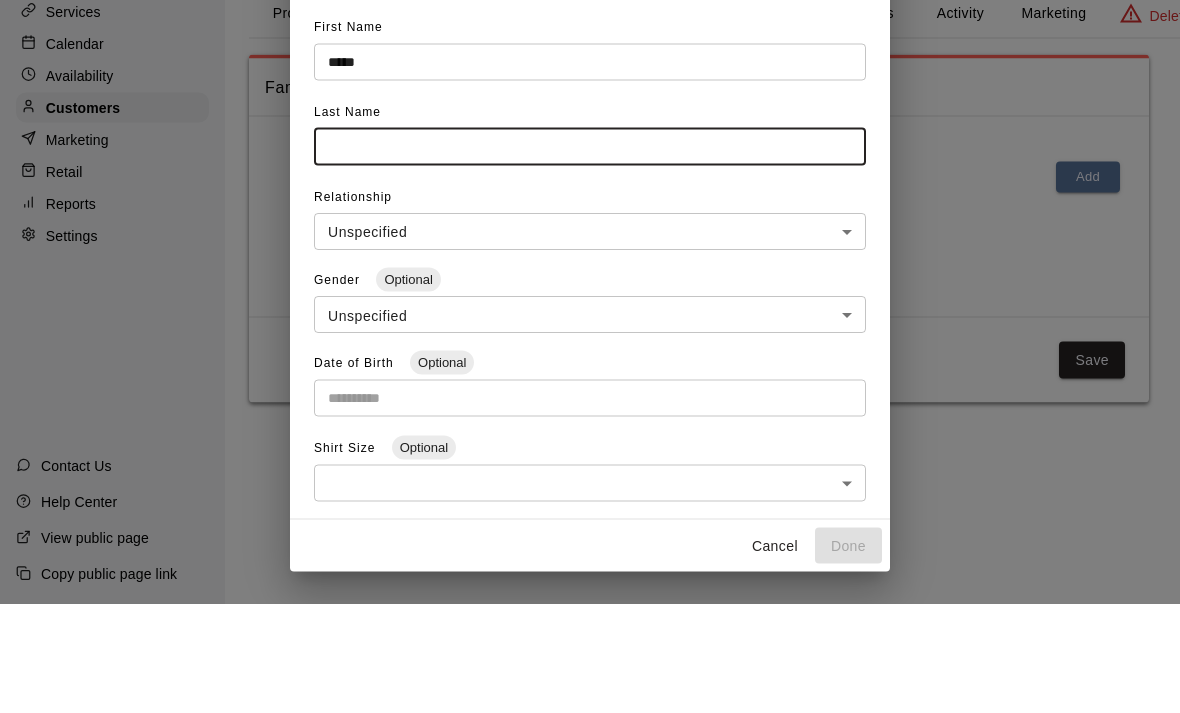 type on "*******" 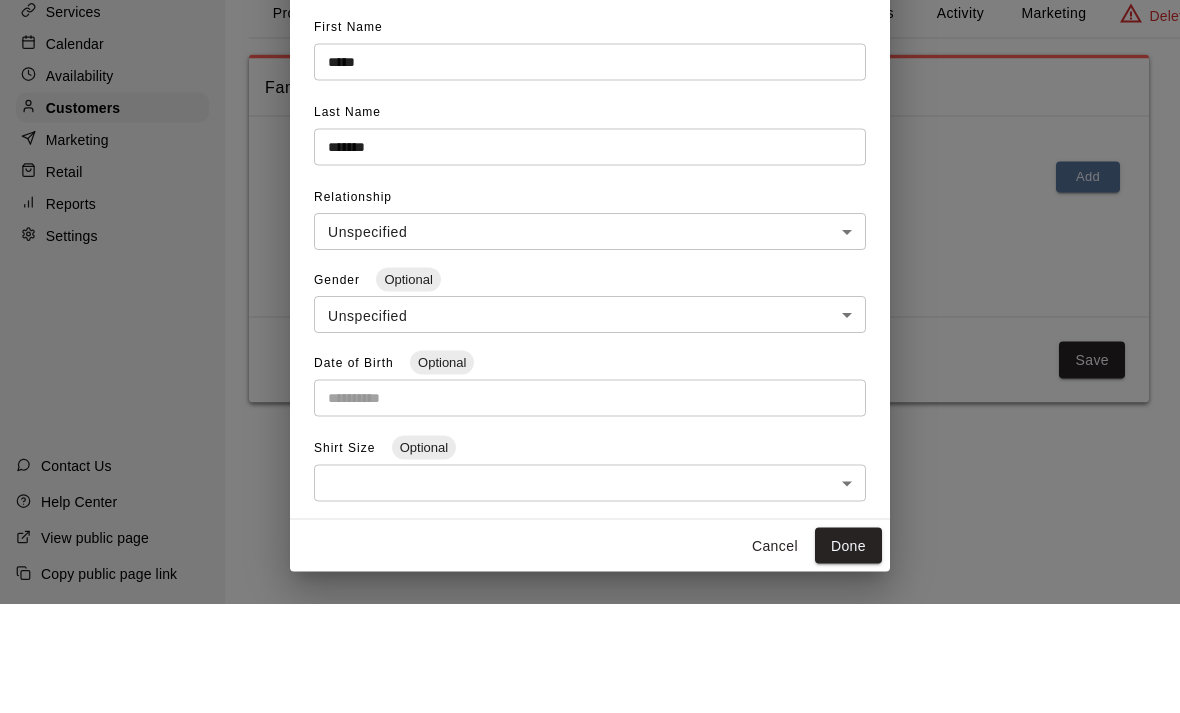 click on "**********" at bounding box center [590, 276] 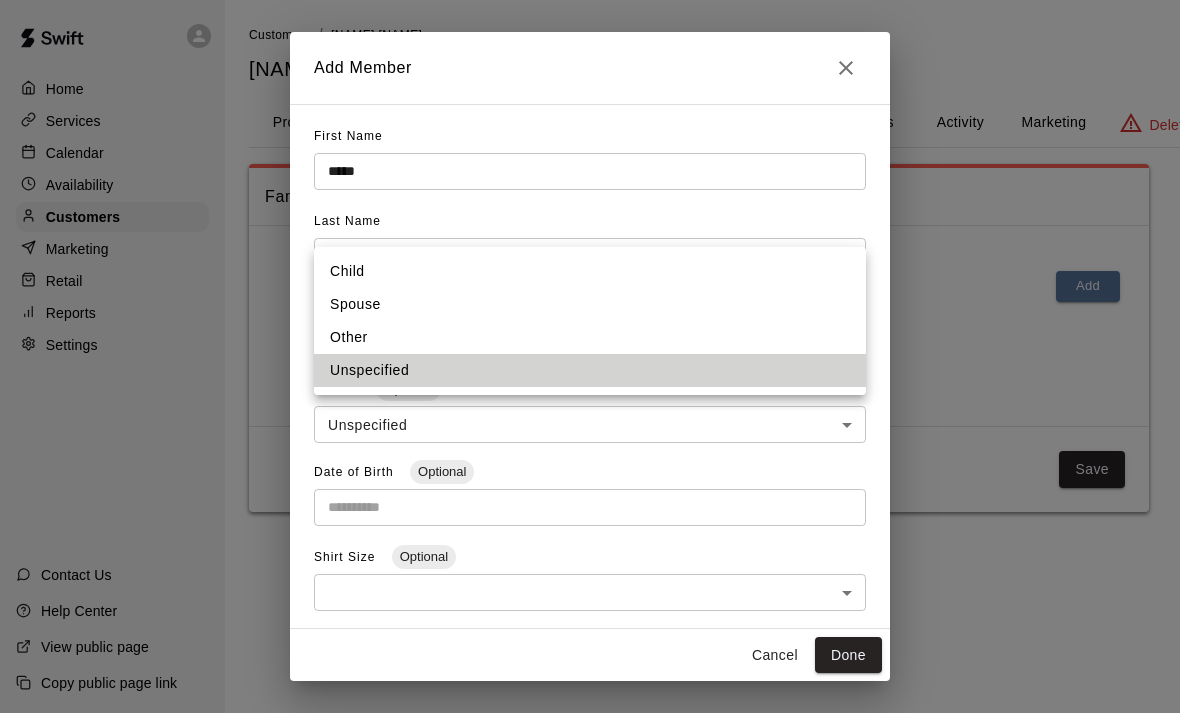 click on "Spouse" at bounding box center [590, 304] 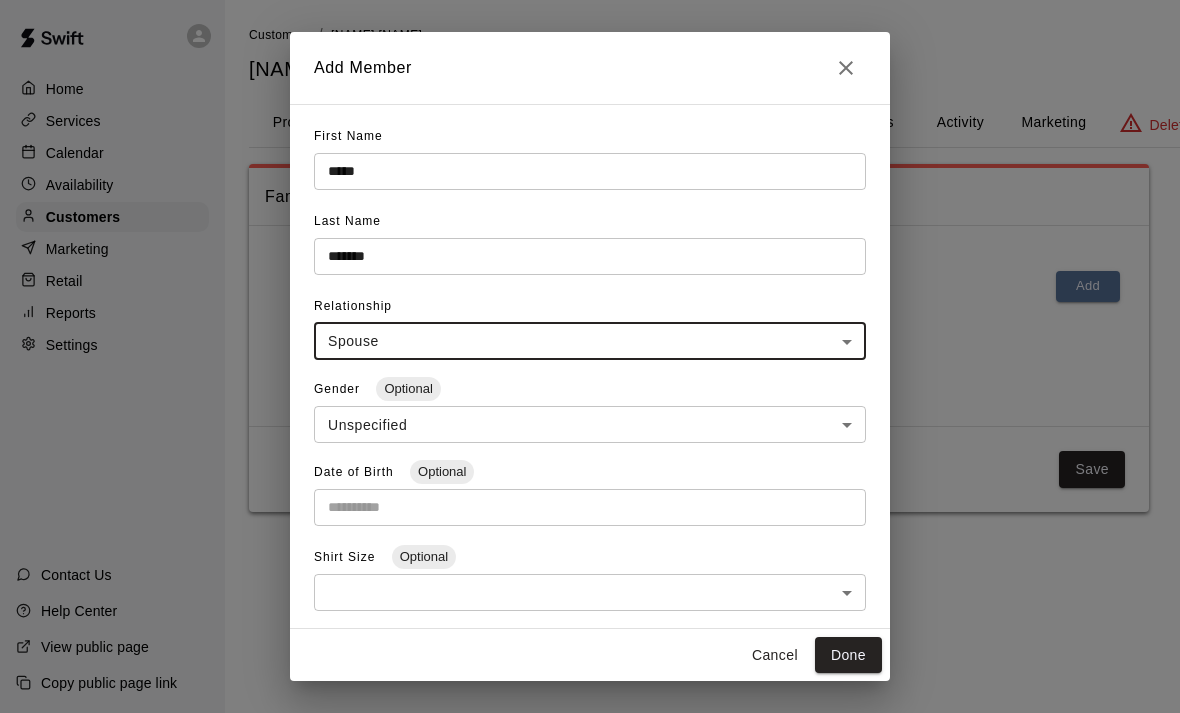 click on "**********" at bounding box center (590, 276) 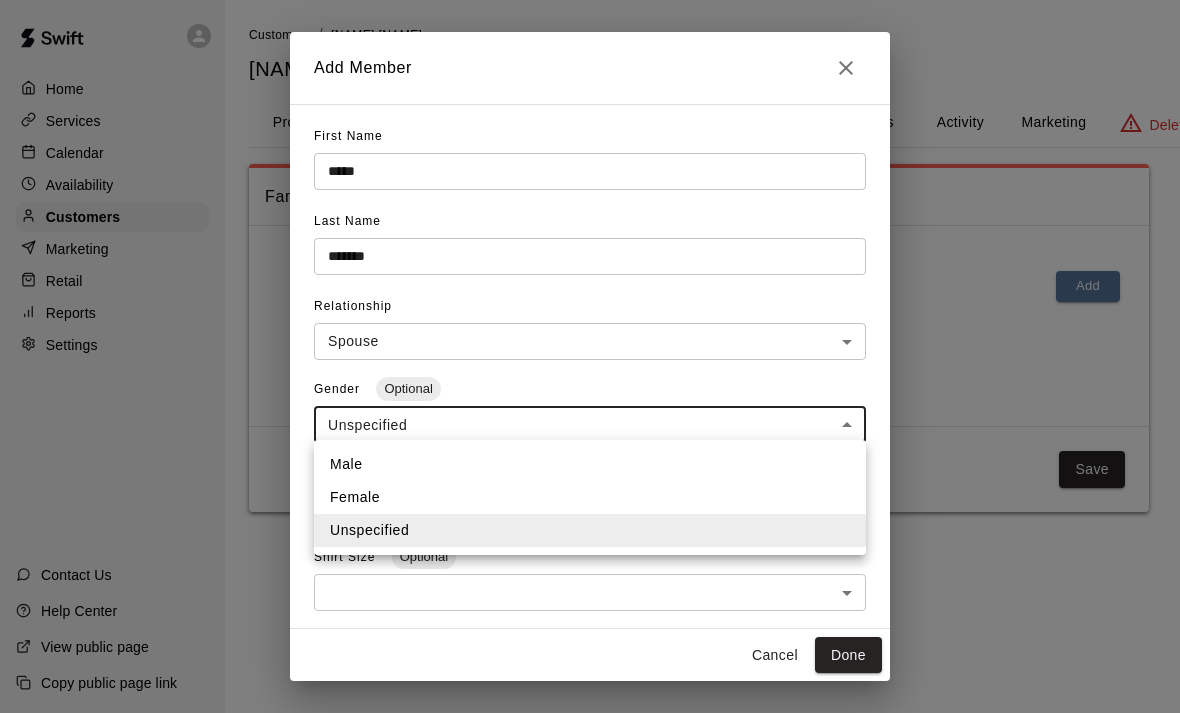 click on "Female" at bounding box center [590, 497] 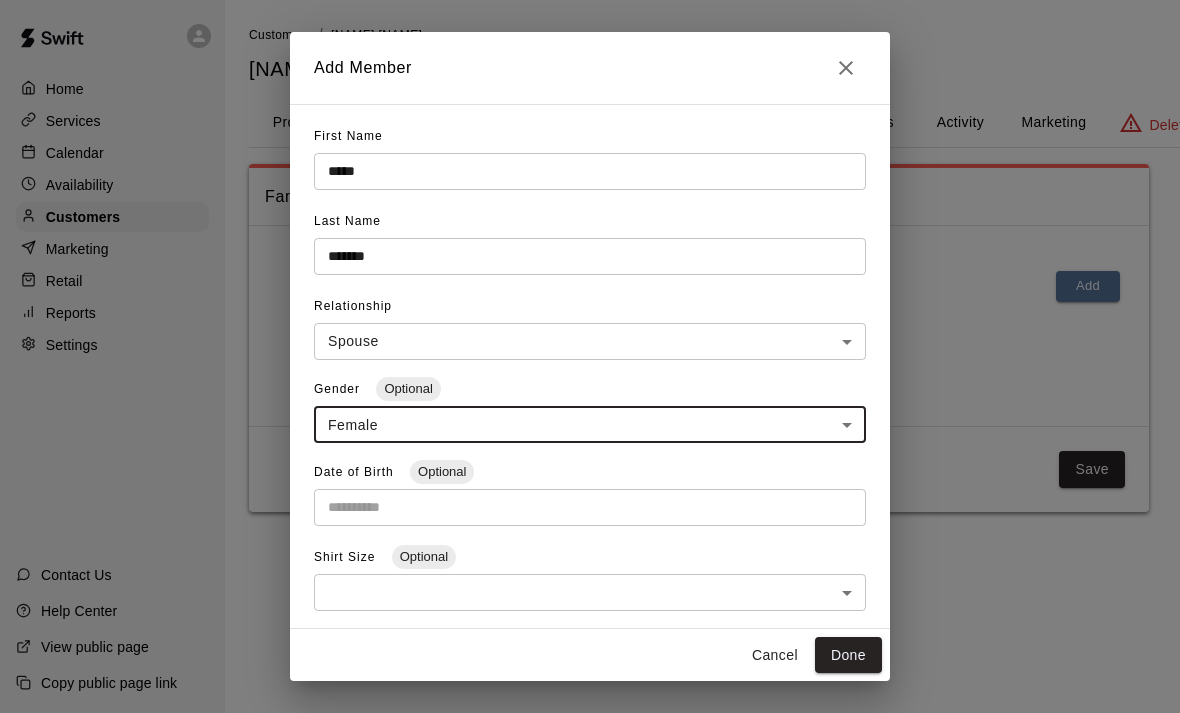 type on "******" 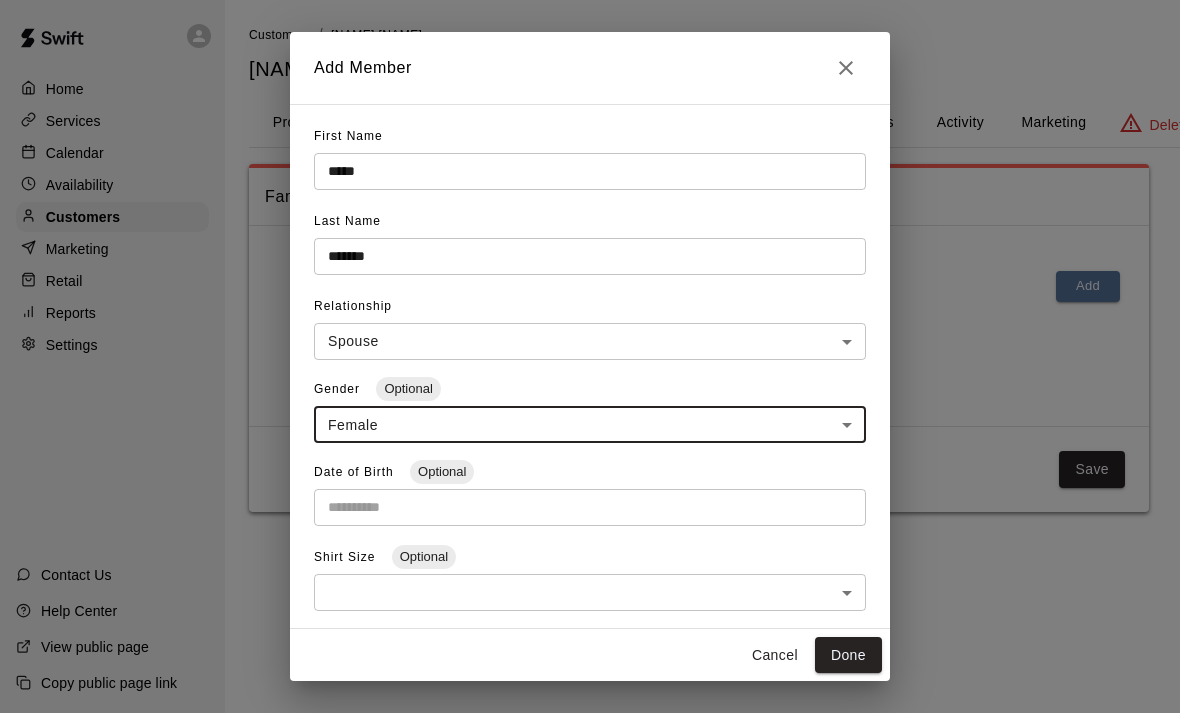 click at bounding box center [583, 507] 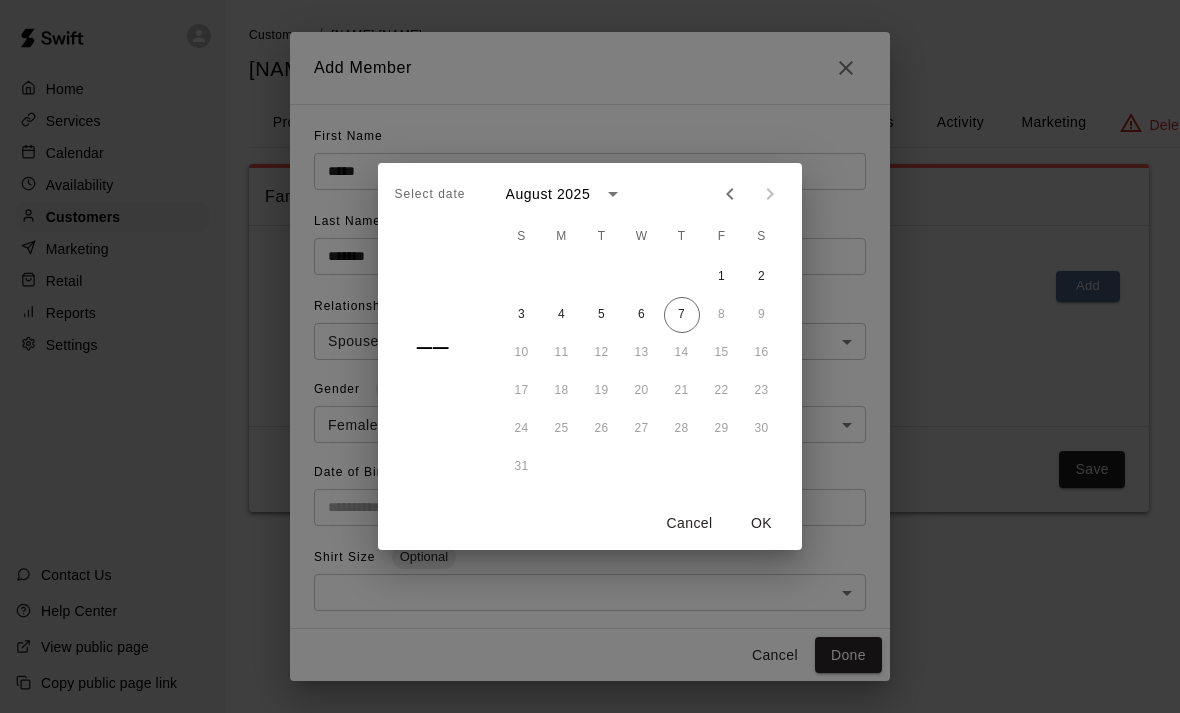 click on "OK" at bounding box center (762, 523) 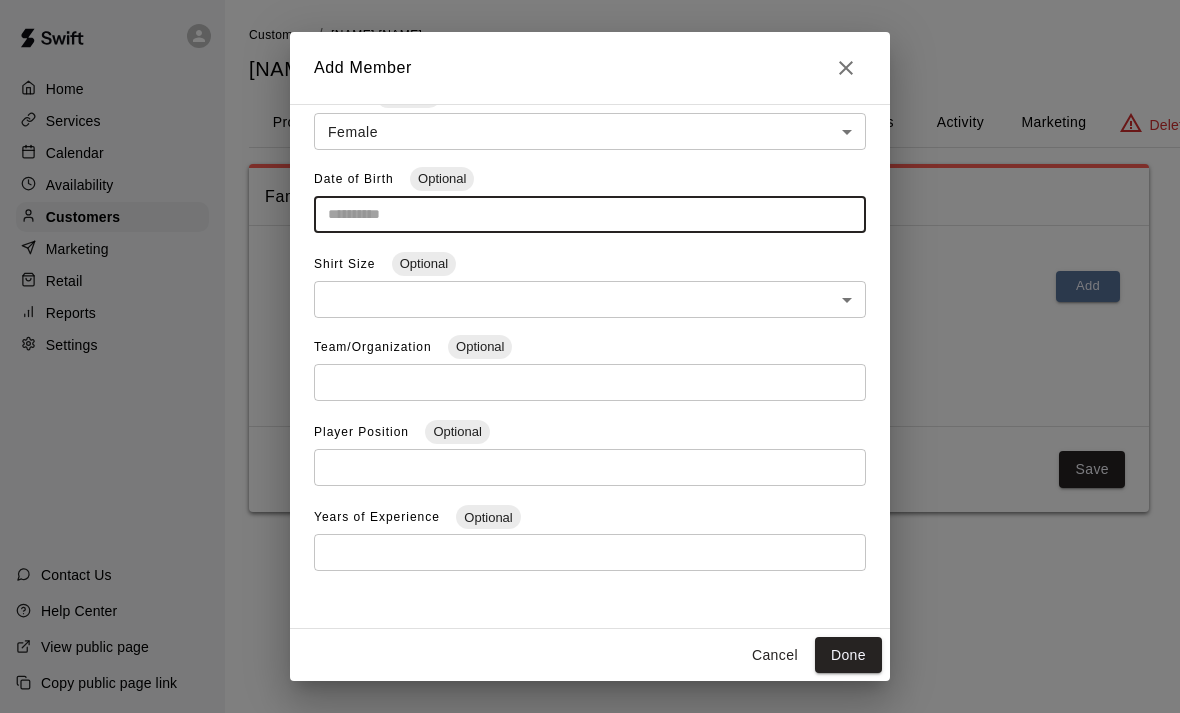 scroll, scrollTop: 292, scrollLeft: 0, axis: vertical 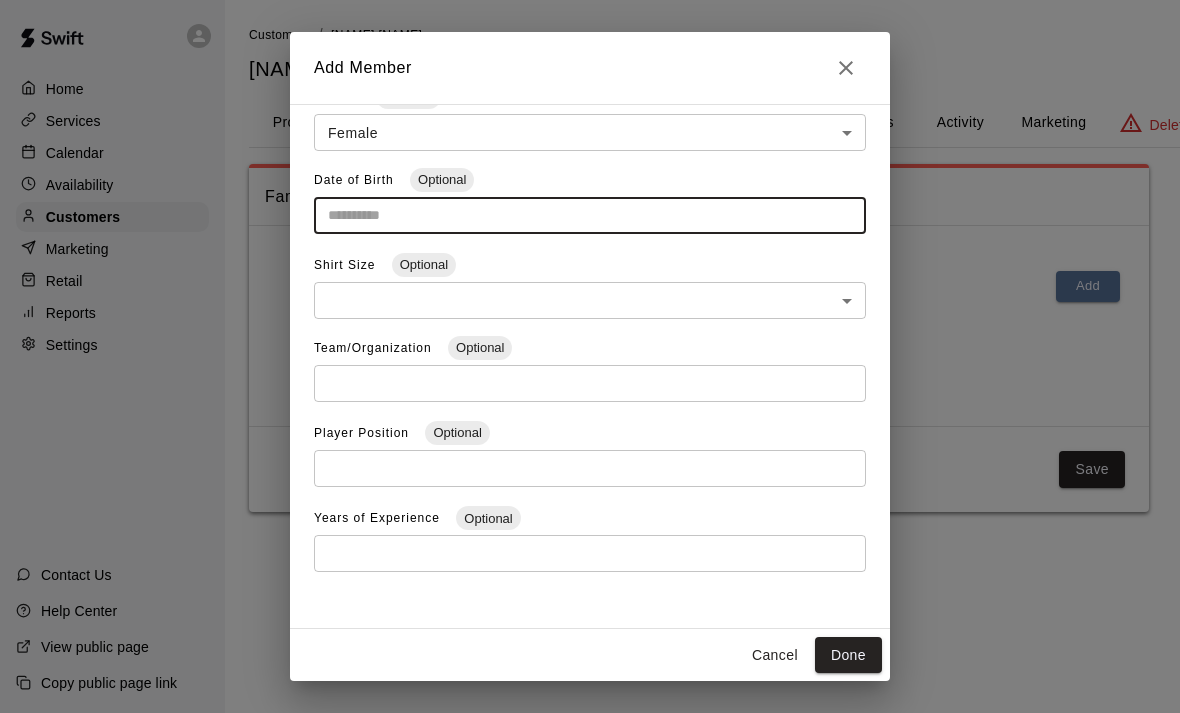 click on "Done" at bounding box center [848, 655] 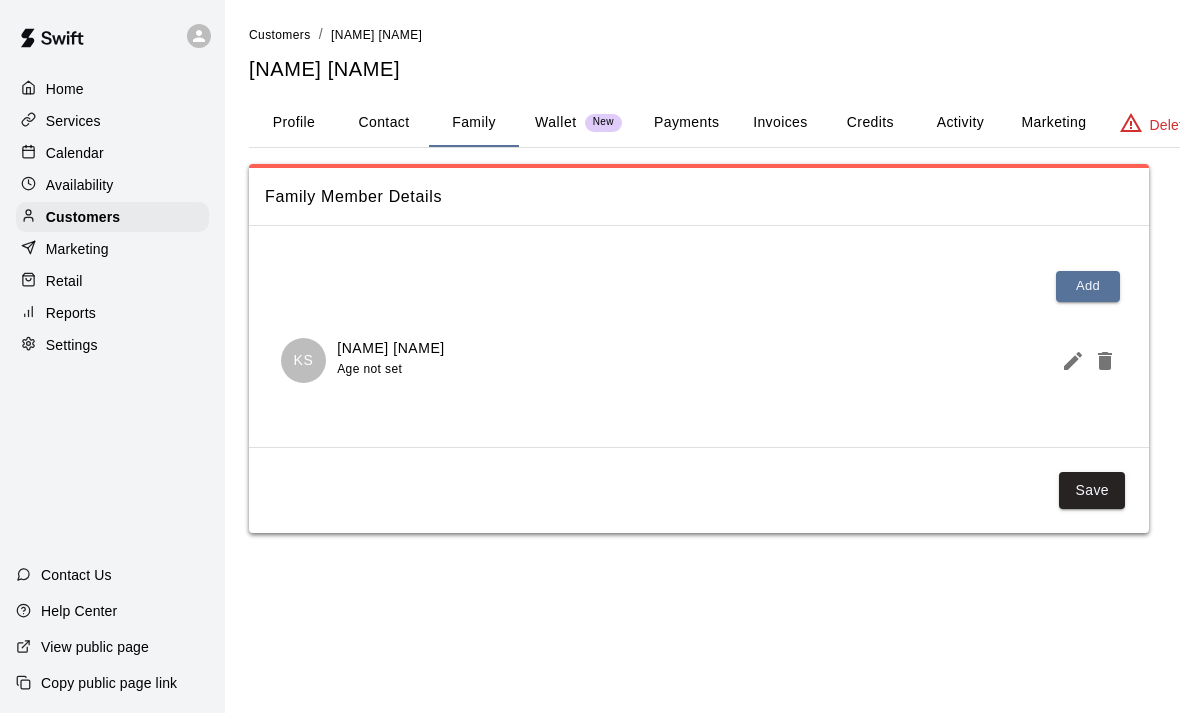 click on "Add" at bounding box center (1088, 286) 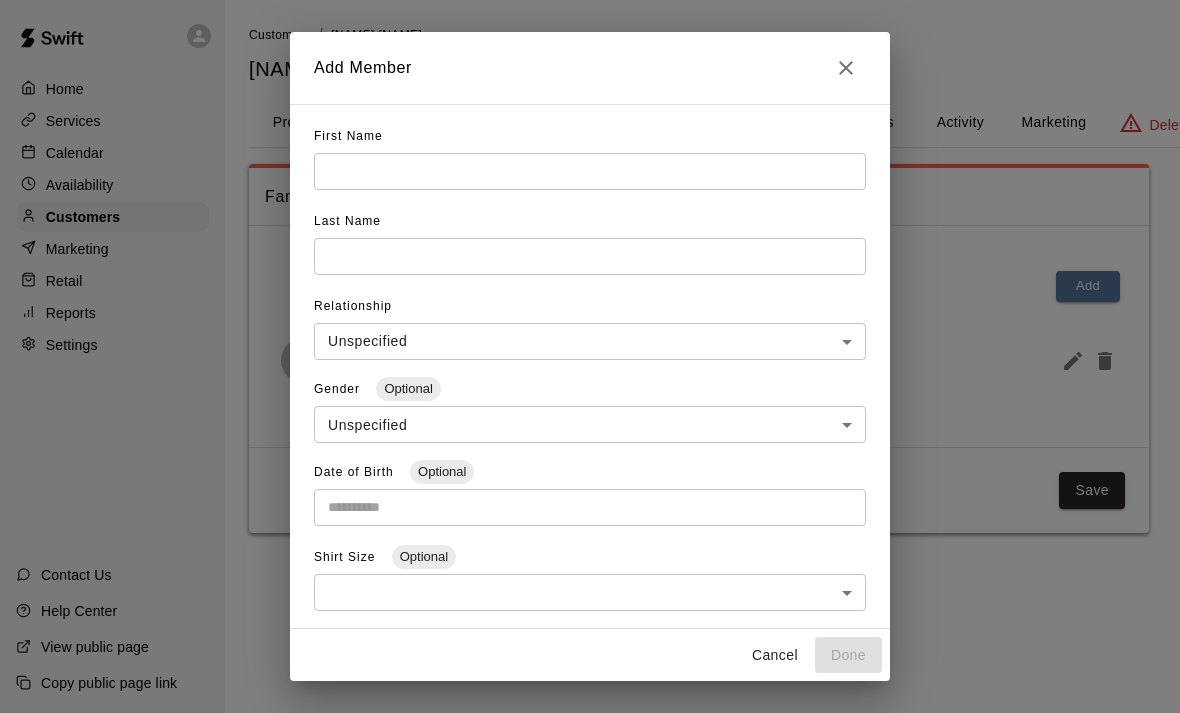 click at bounding box center (590, 171) 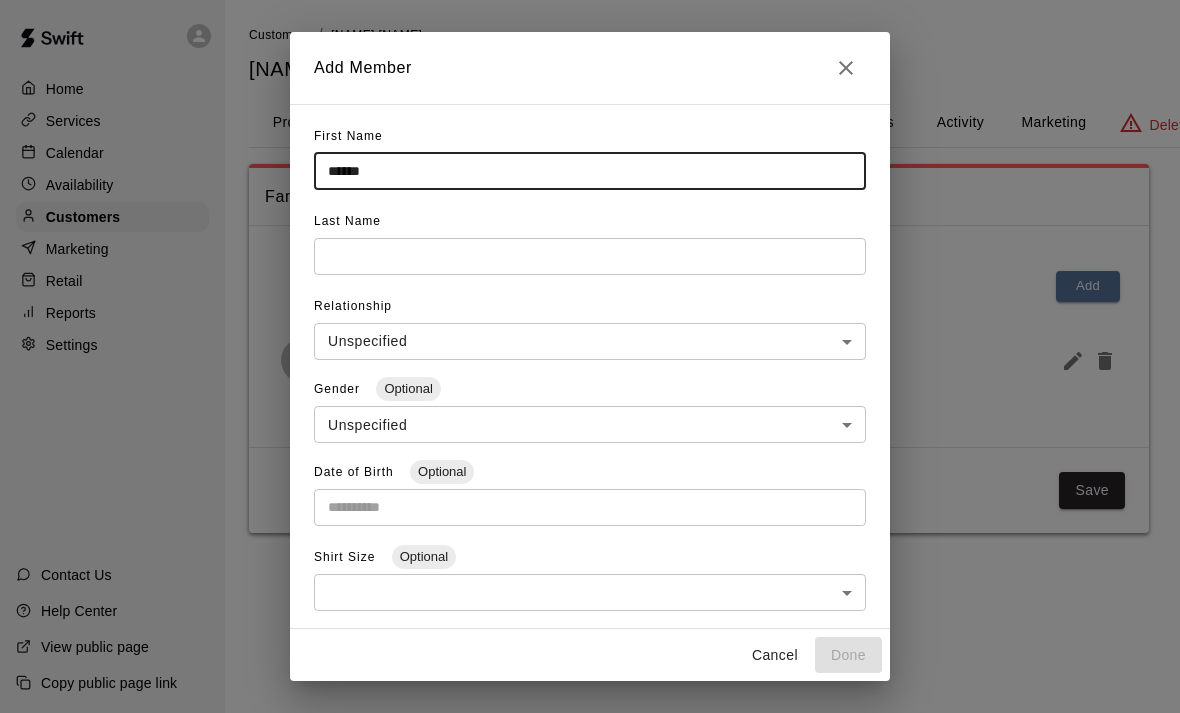 type on "******" 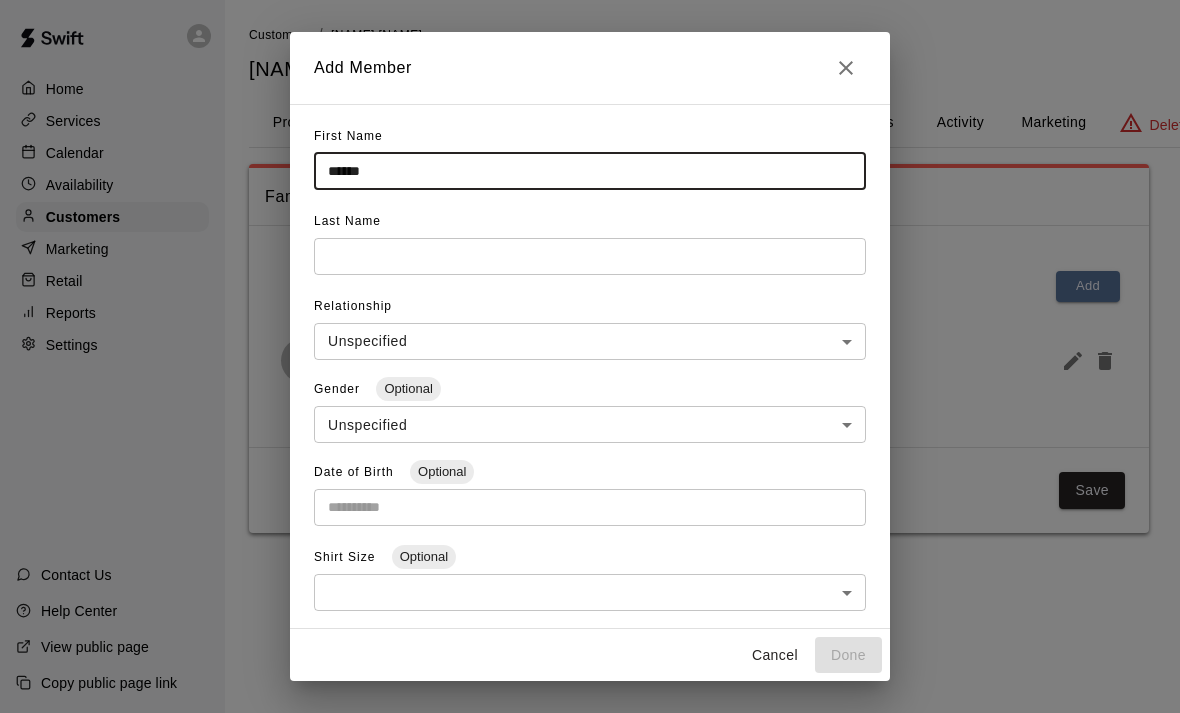 click at bounding box center (590, 171) 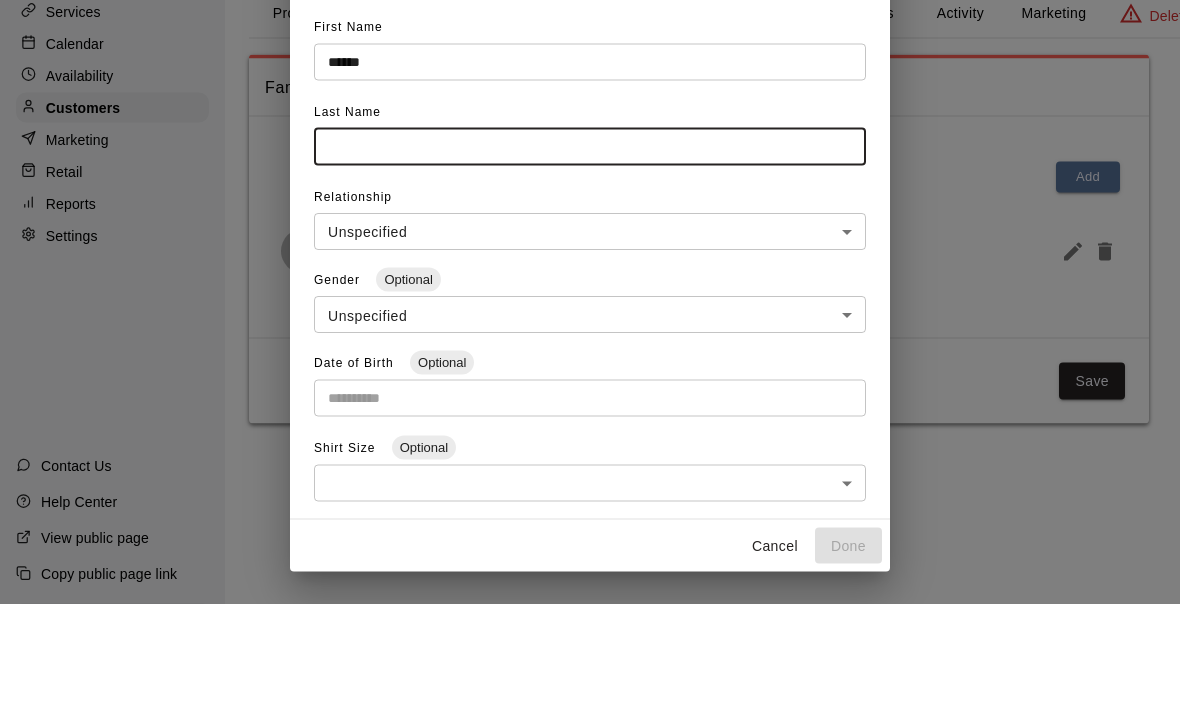 type on "*******" 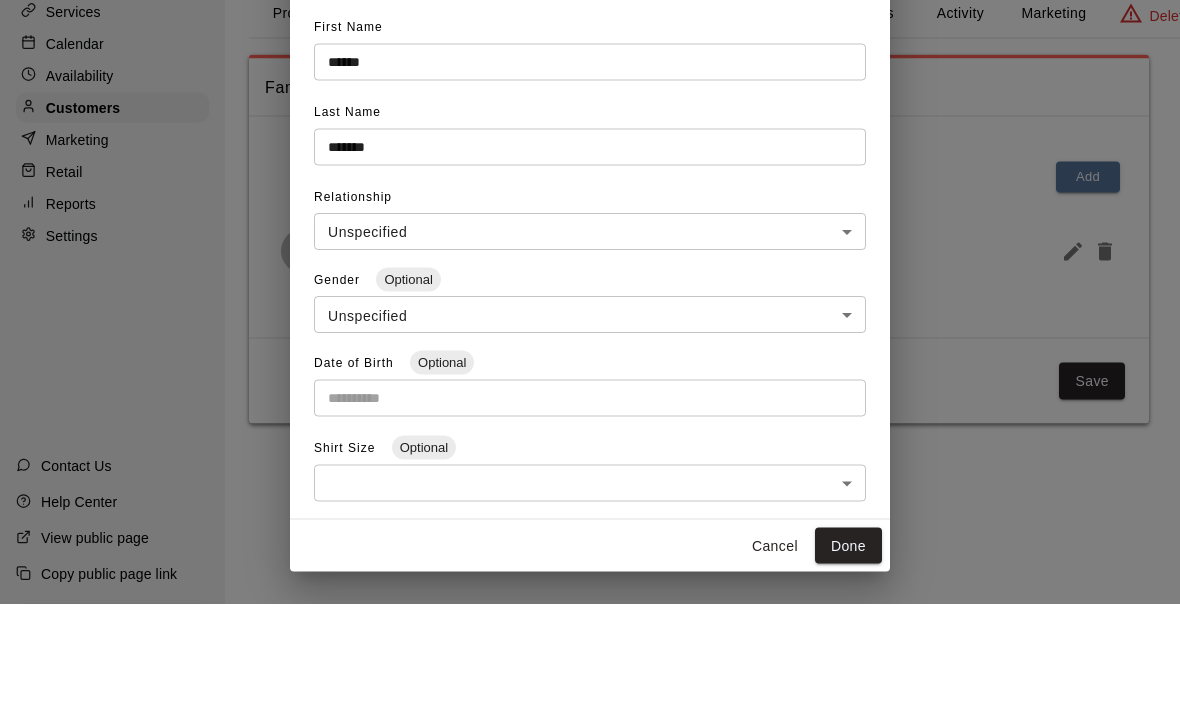 click on "**********" at bounding box center [590, 286] 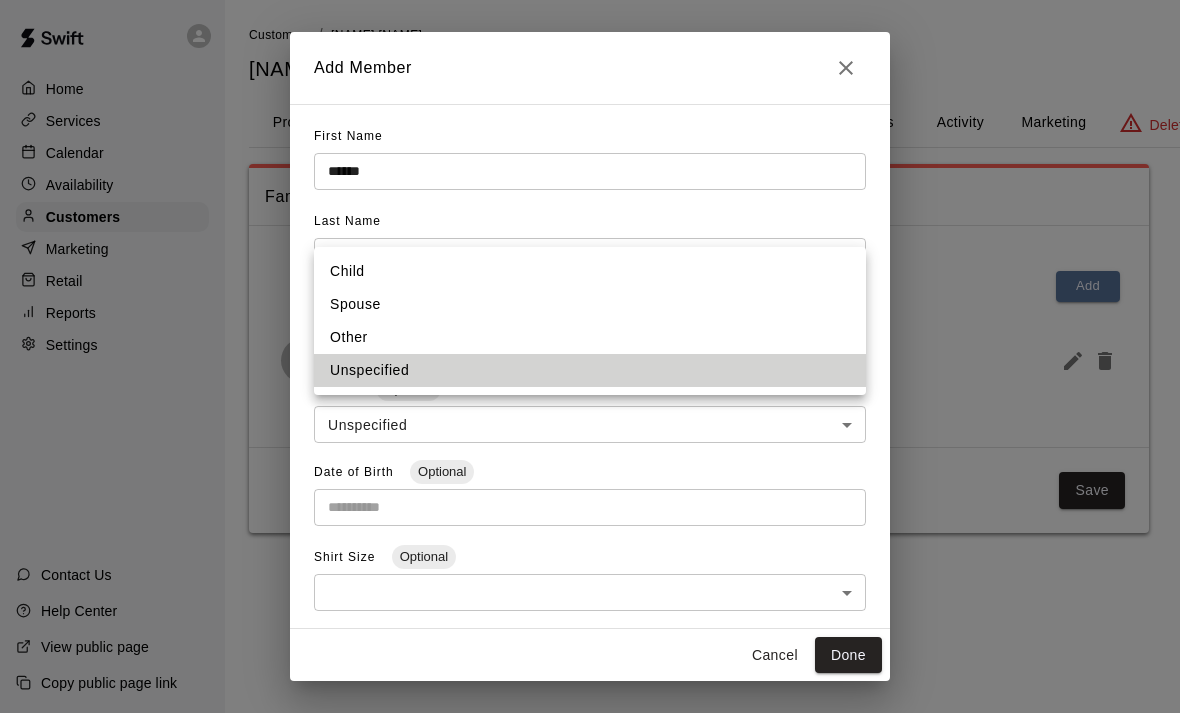 click on "Child" at bounding box center (590, 271) 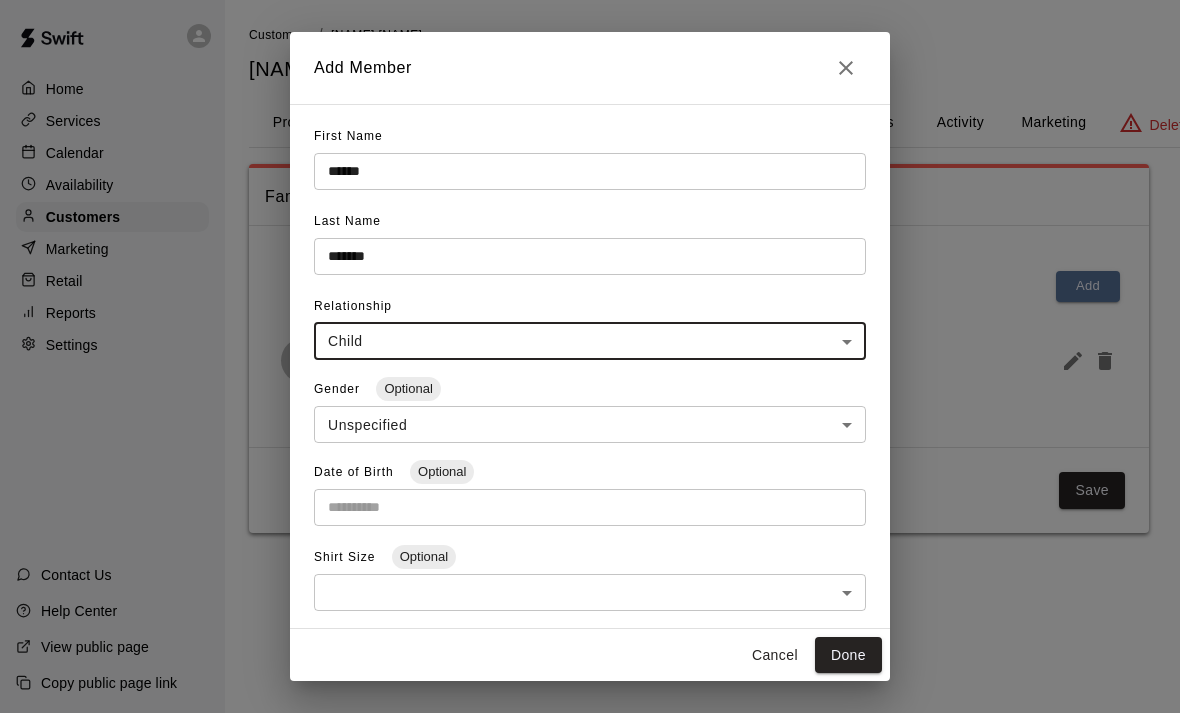 click on "**********" at bounding box center [590, 286] 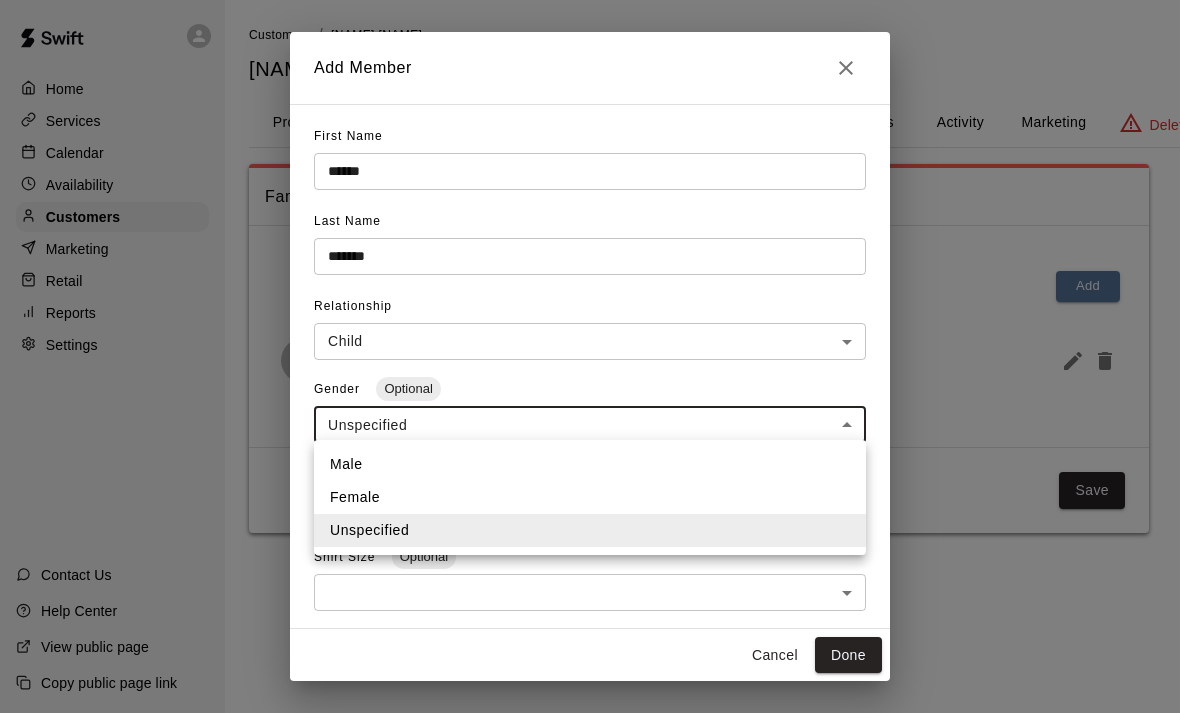 click on "Female" at bounding box center [590, 497] 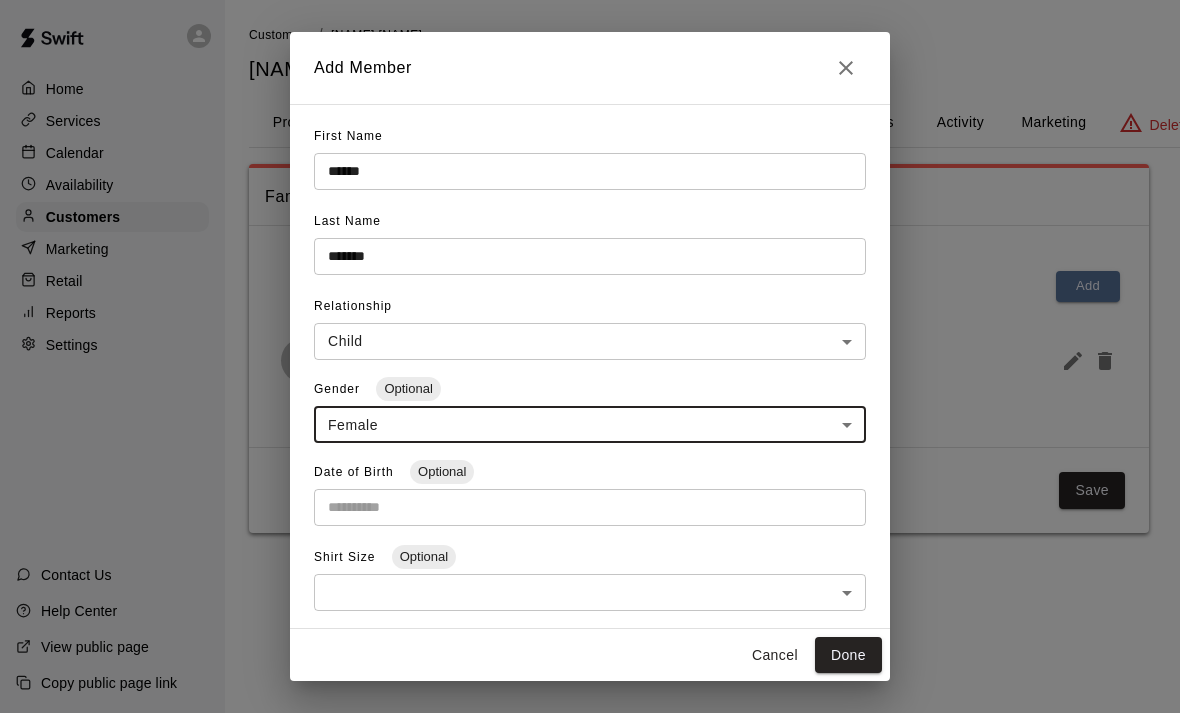 click at bounding box center (583, 507) 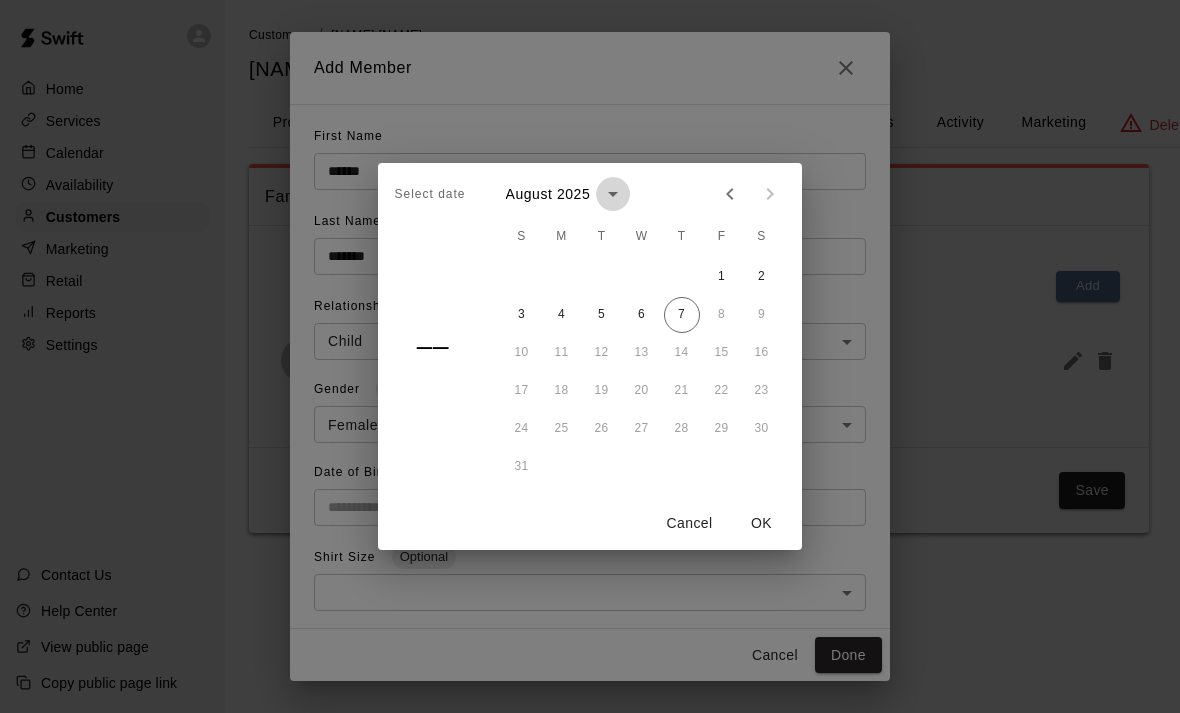 click at bounding box center [613, 194] 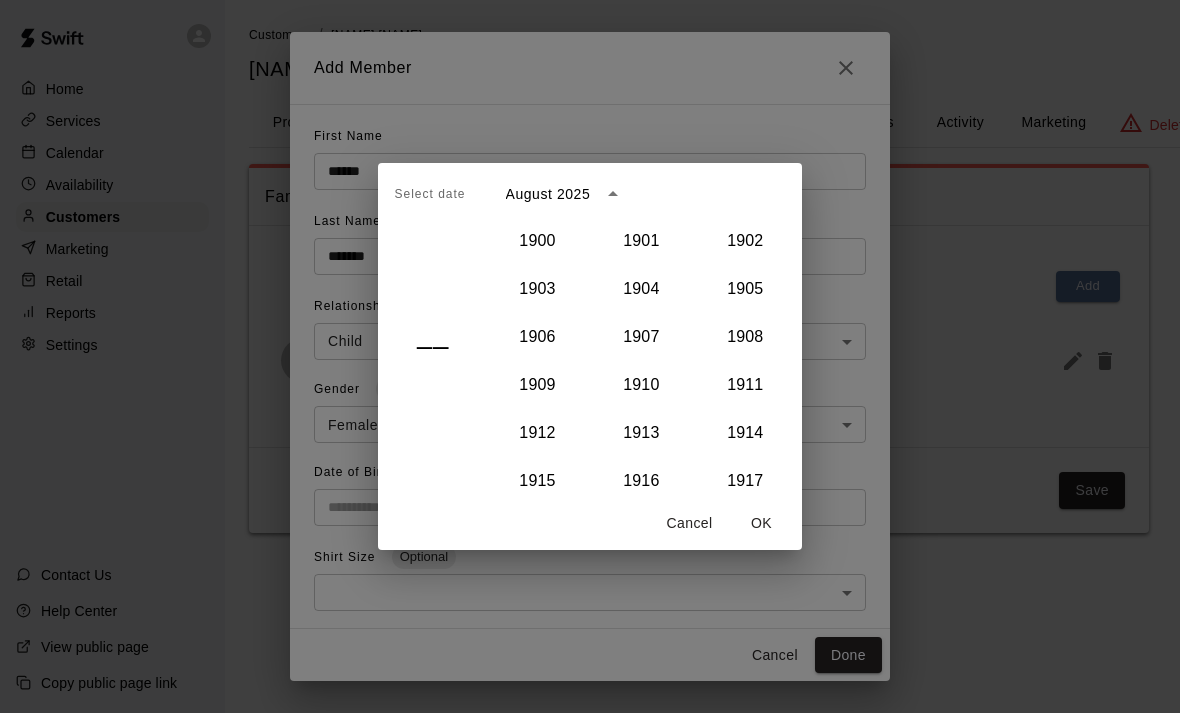 scroll, scrollTop: 1736, scrollLeft: 0, axis: vertical 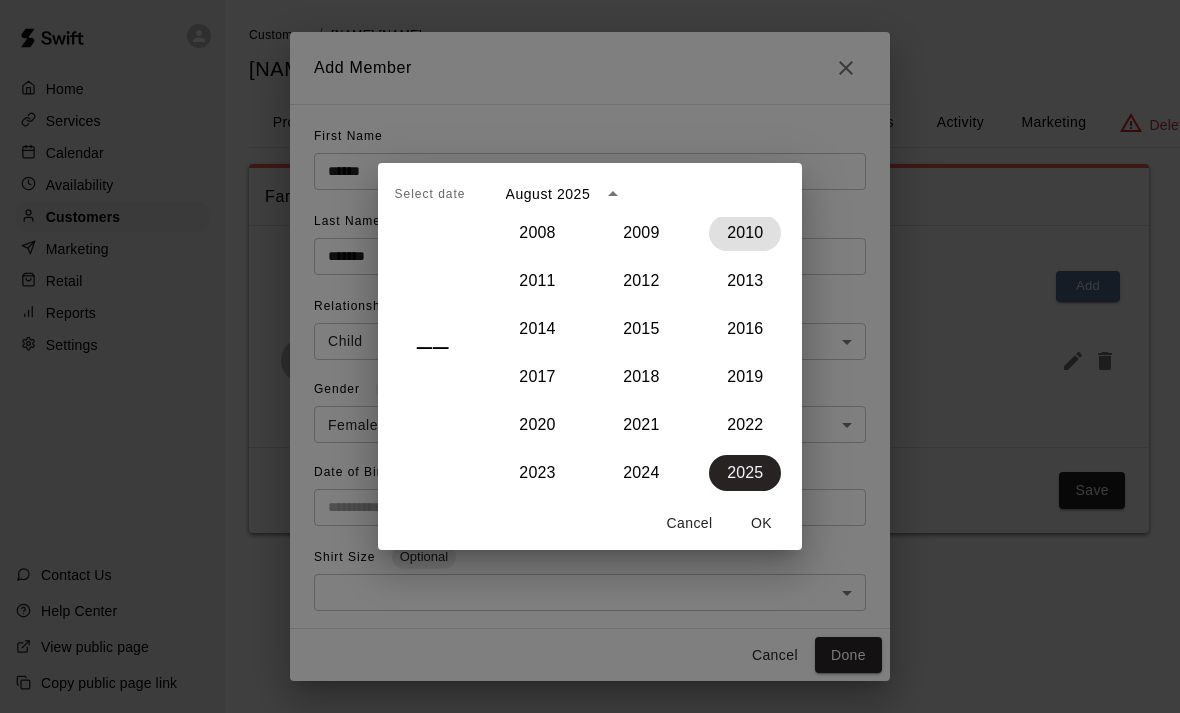 click on "2010" at bounding box center (745, 233) 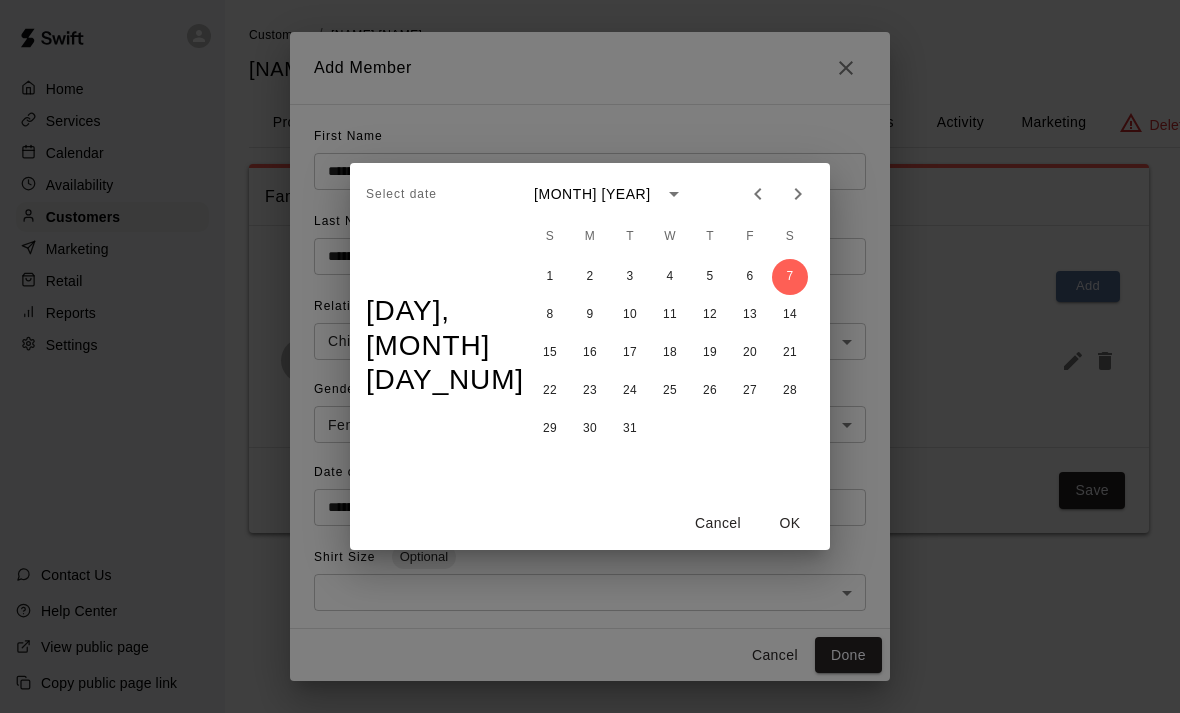 click at bounding box center (798, 194) 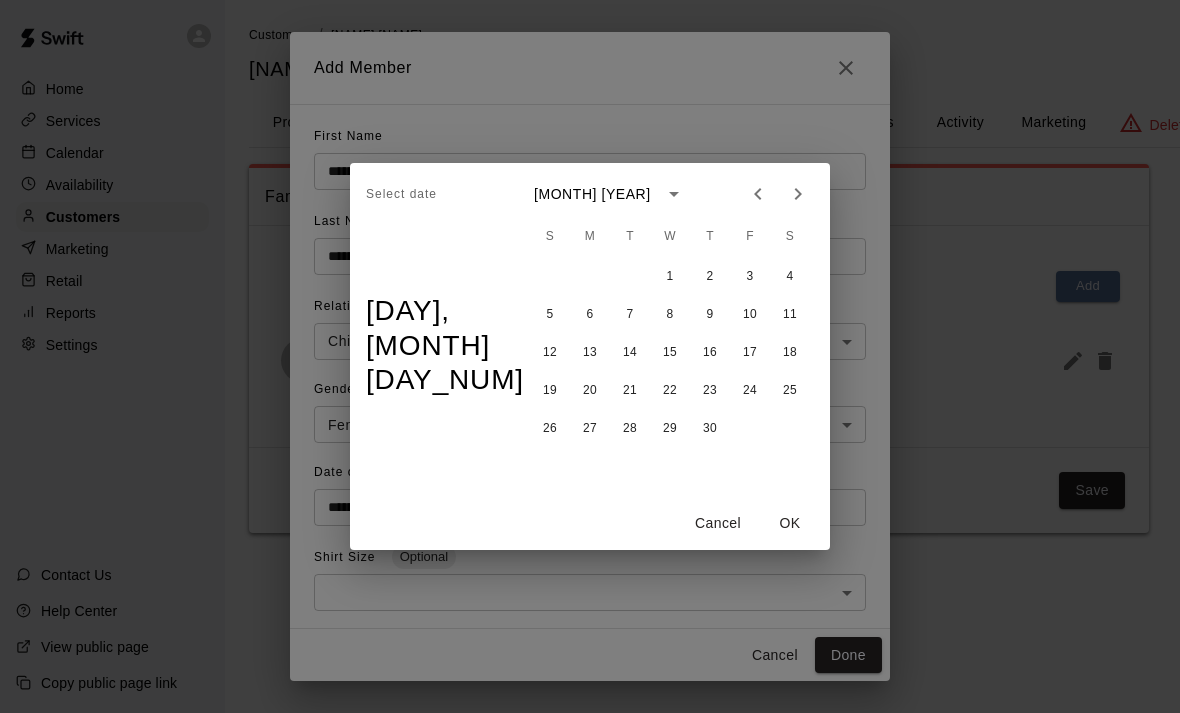 click 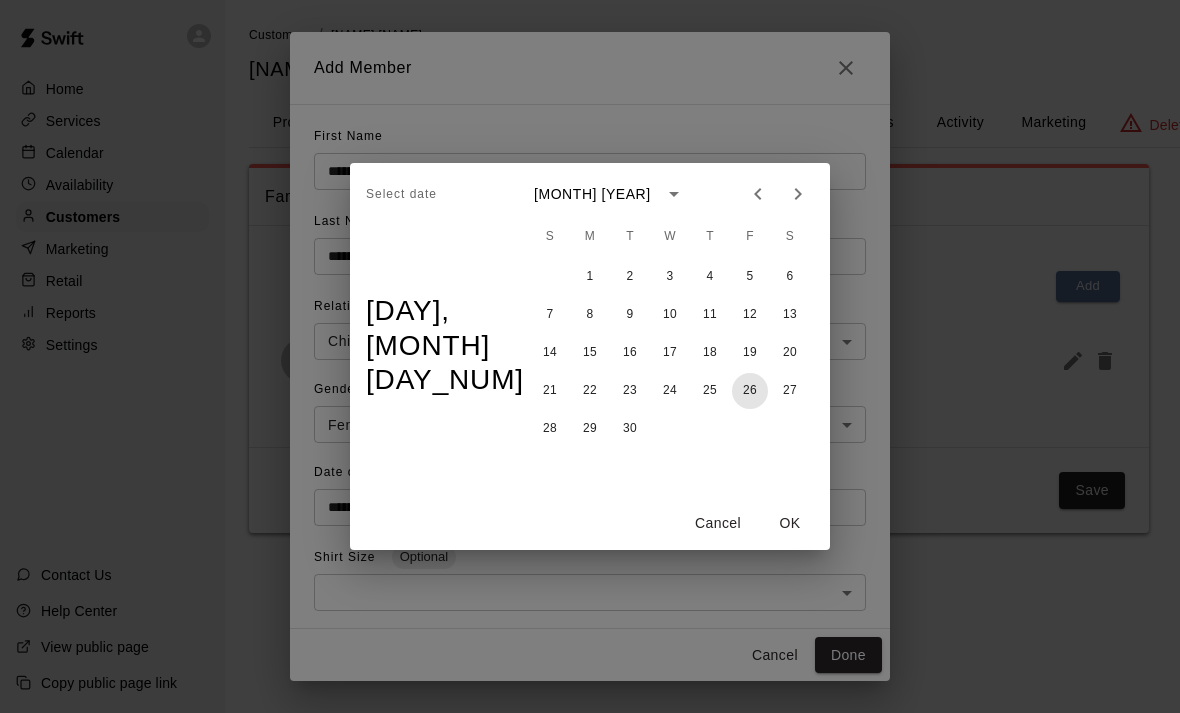 click on "26" at bounding box center [750, 391] 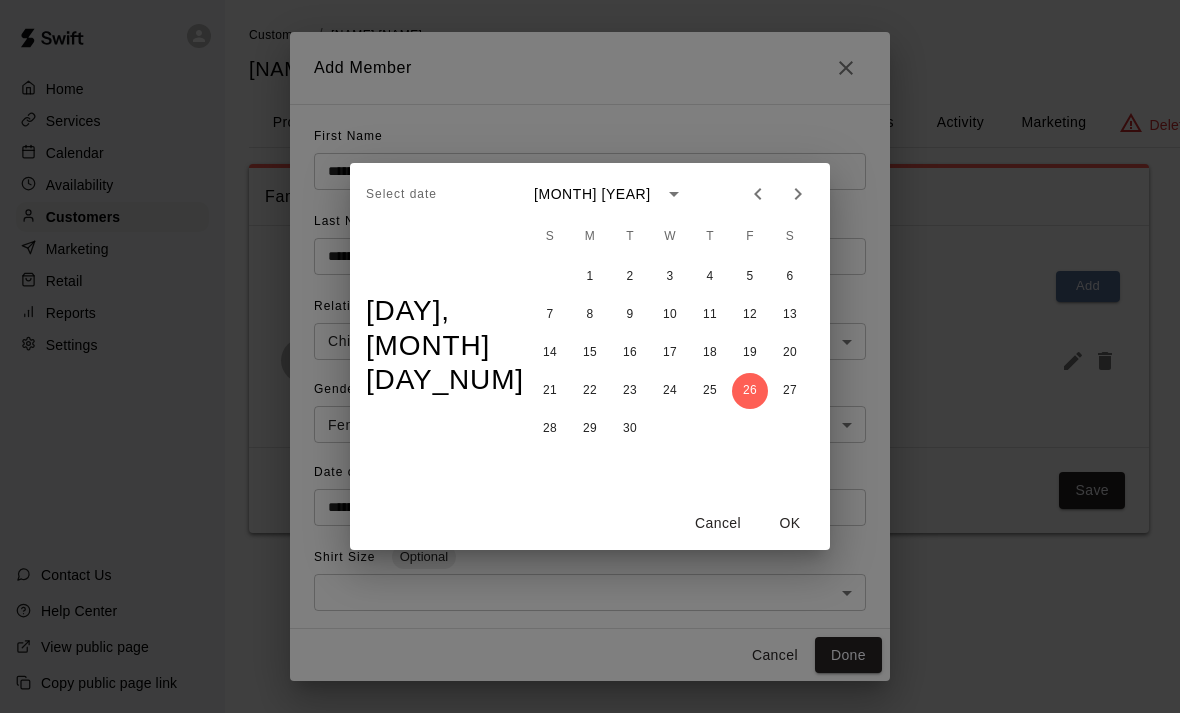 click on "OK" at bounding box center (790, 523) 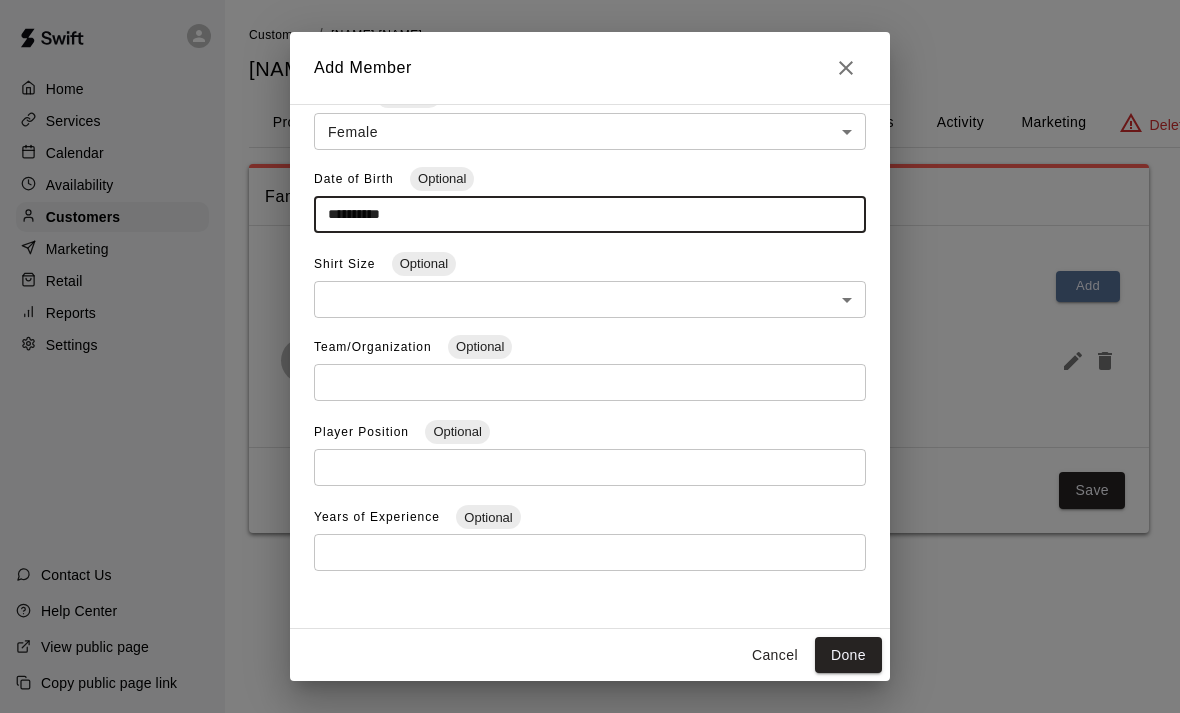 scroll, scrollTop: 292, scrollLeft: 0, axis: vertical 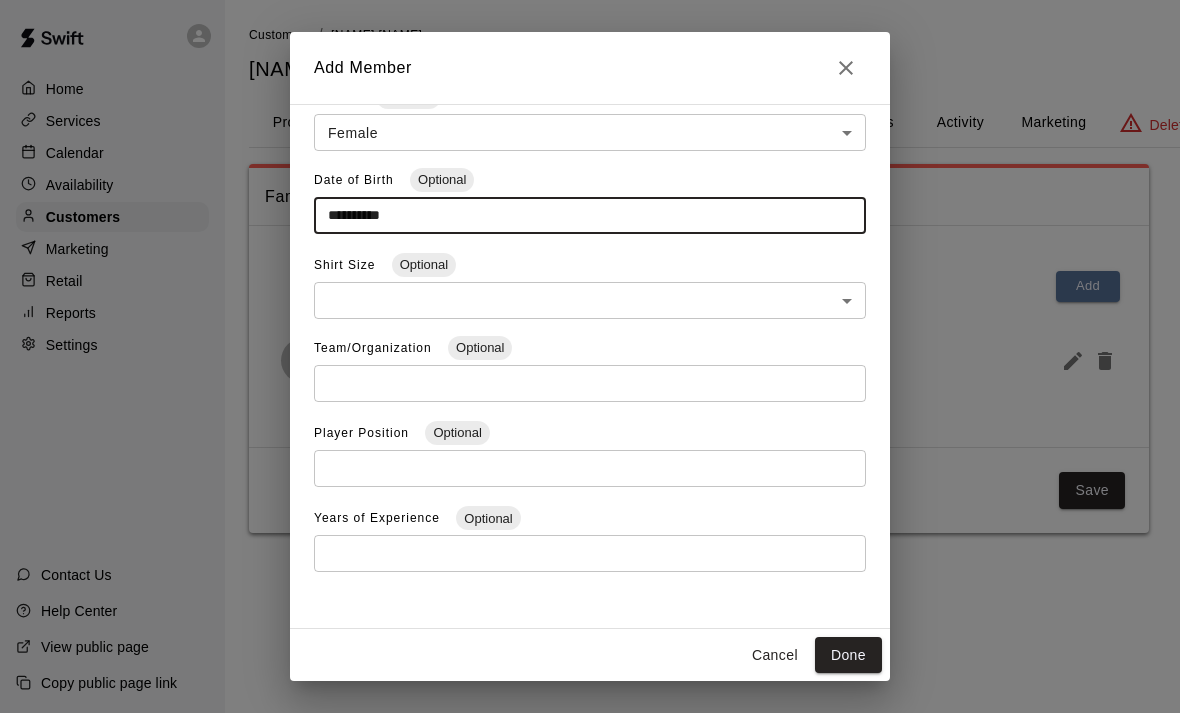 click on "Done" at bounding box center [848, 655] 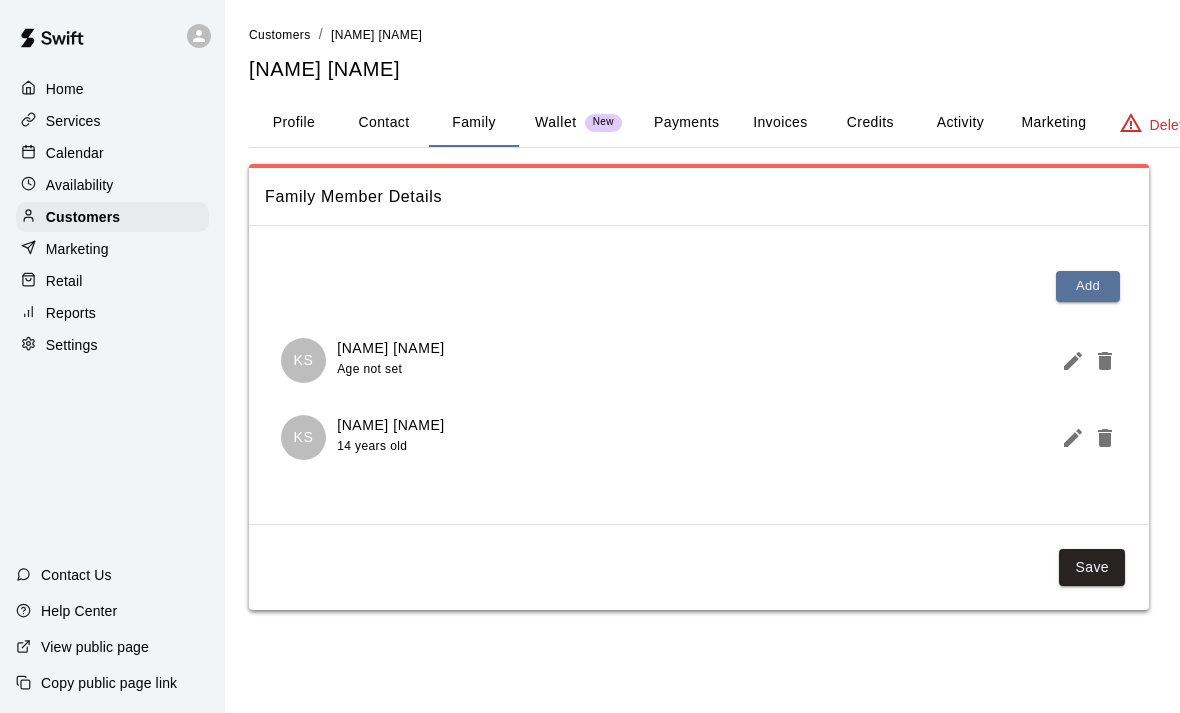 click on "Add" at bounding box center [1088, 286] 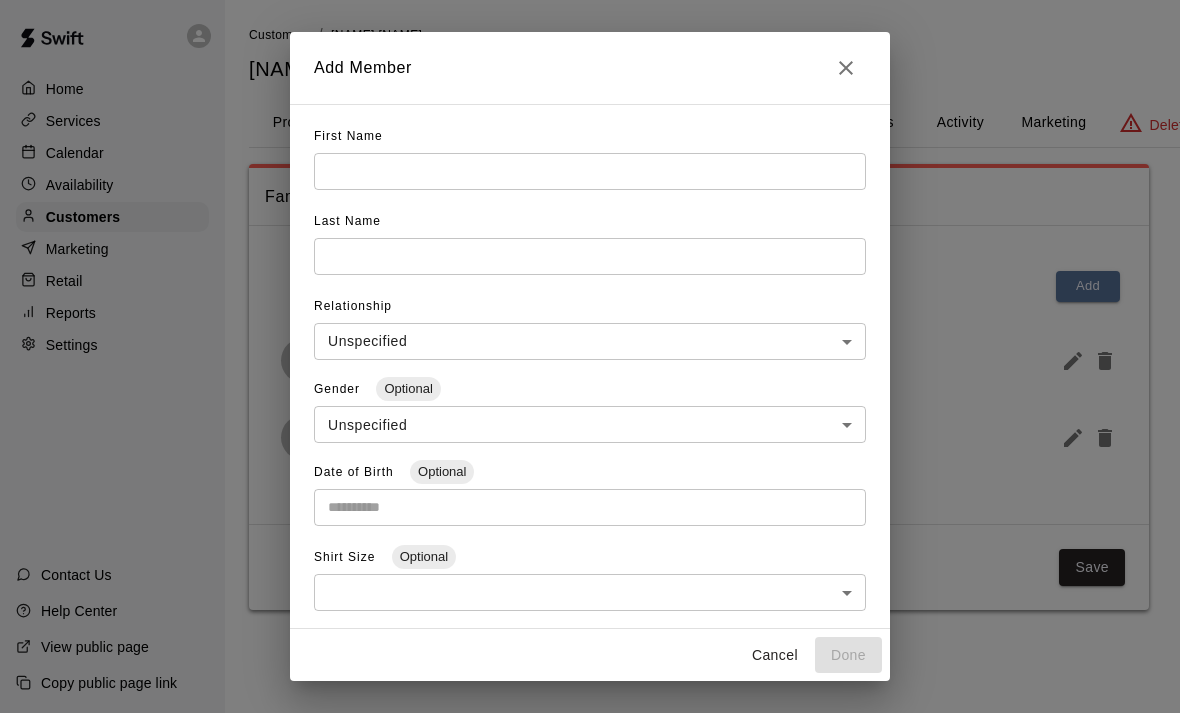 click at bounding box center [590, 171] 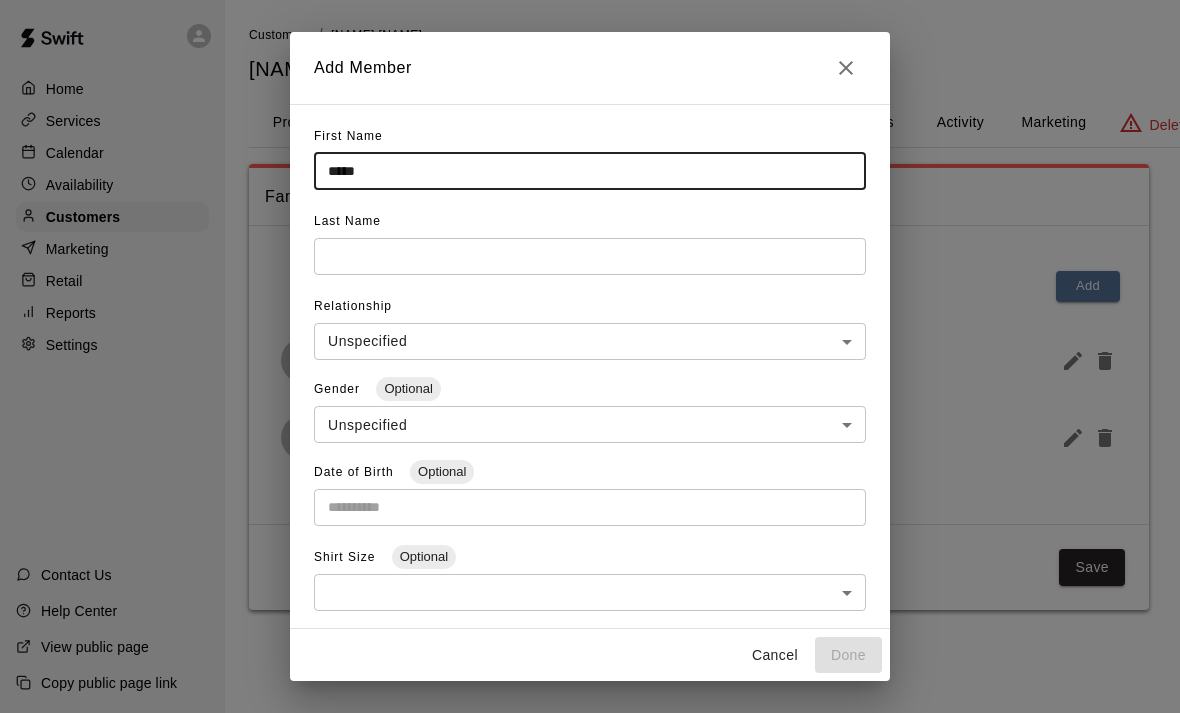 type on "*****" 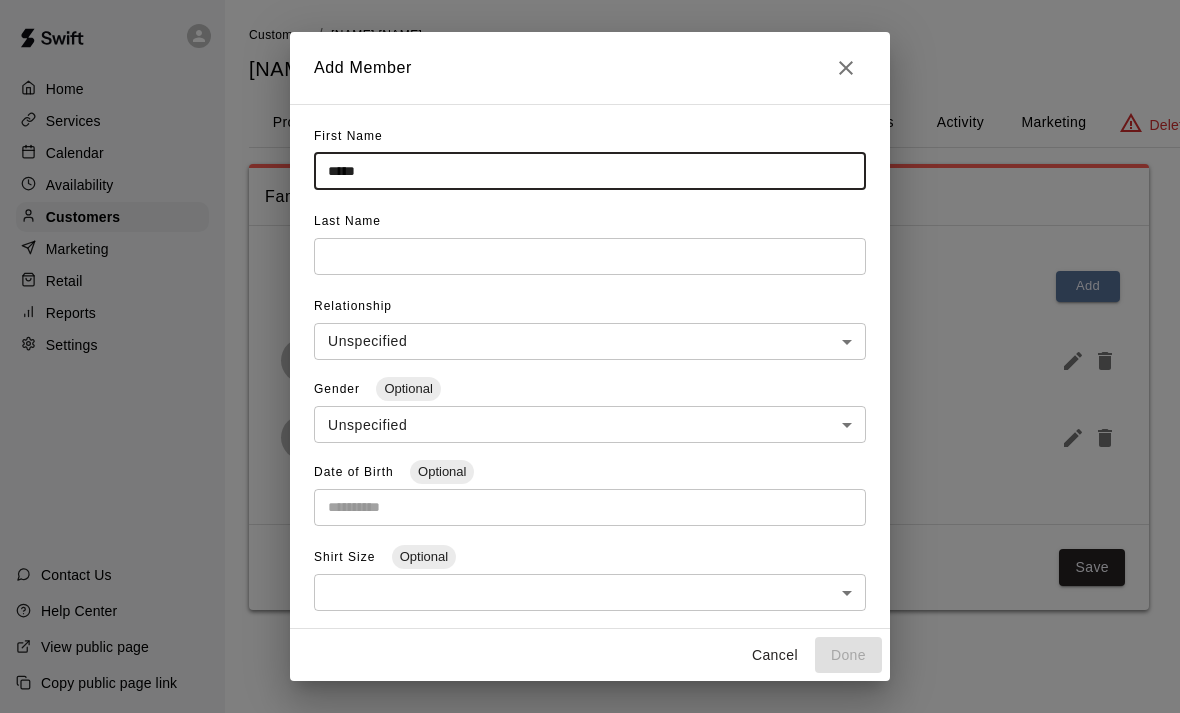 click at bounding box center [590, 171] 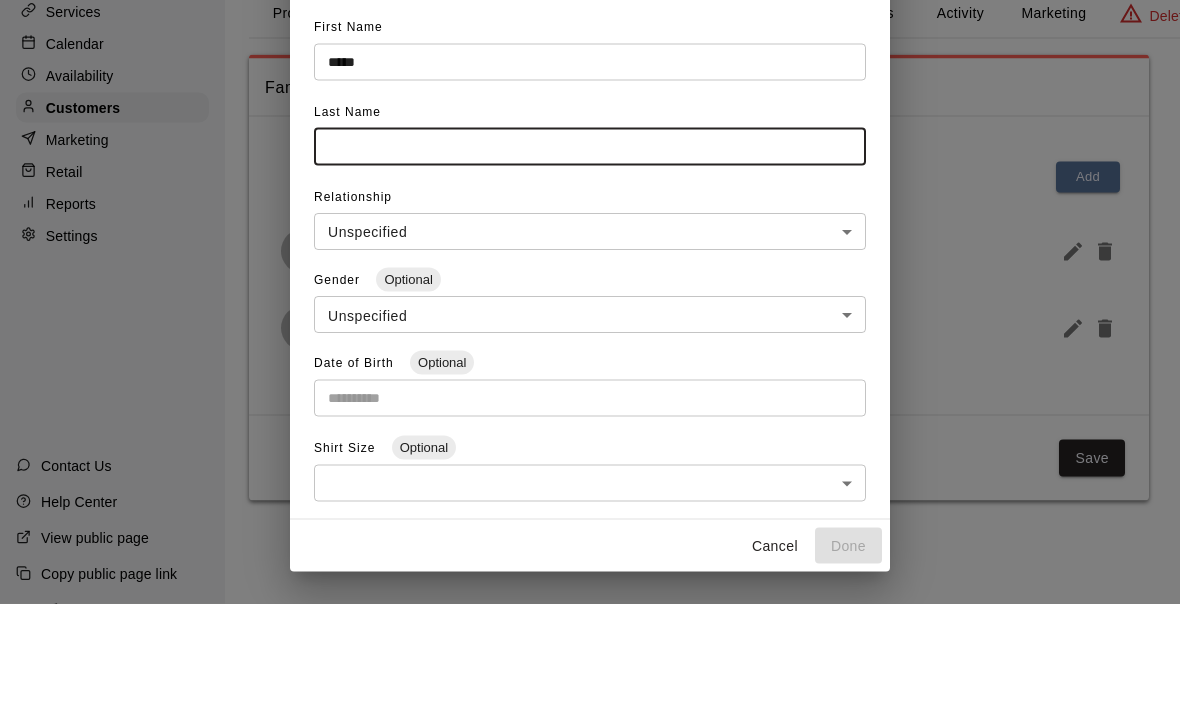 type on "*******" 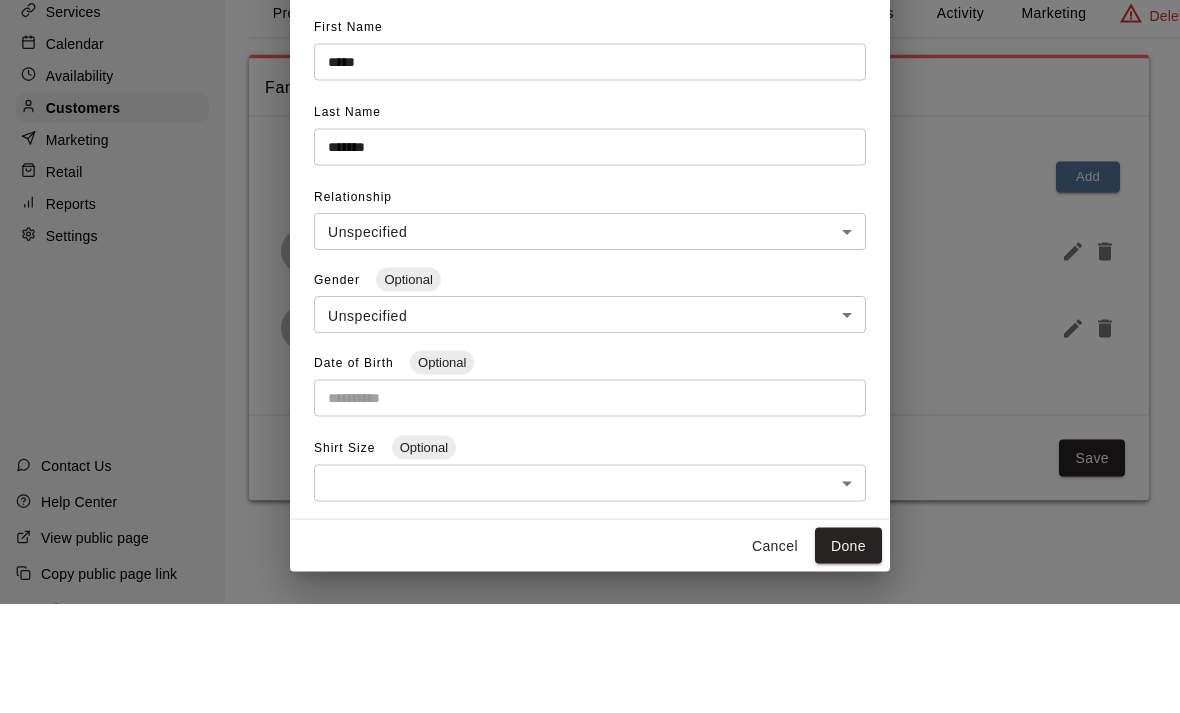 click on "**********" at bounding box center (590, 325) 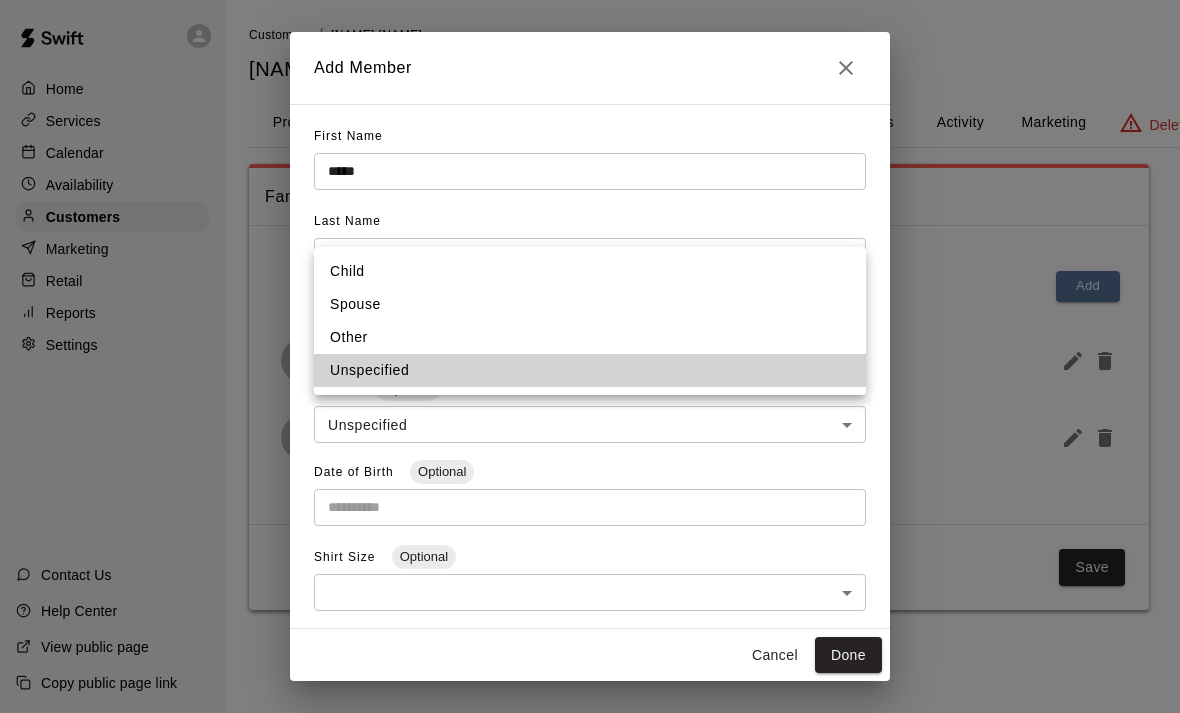 click on "Child" at bounding box center [590, 271] 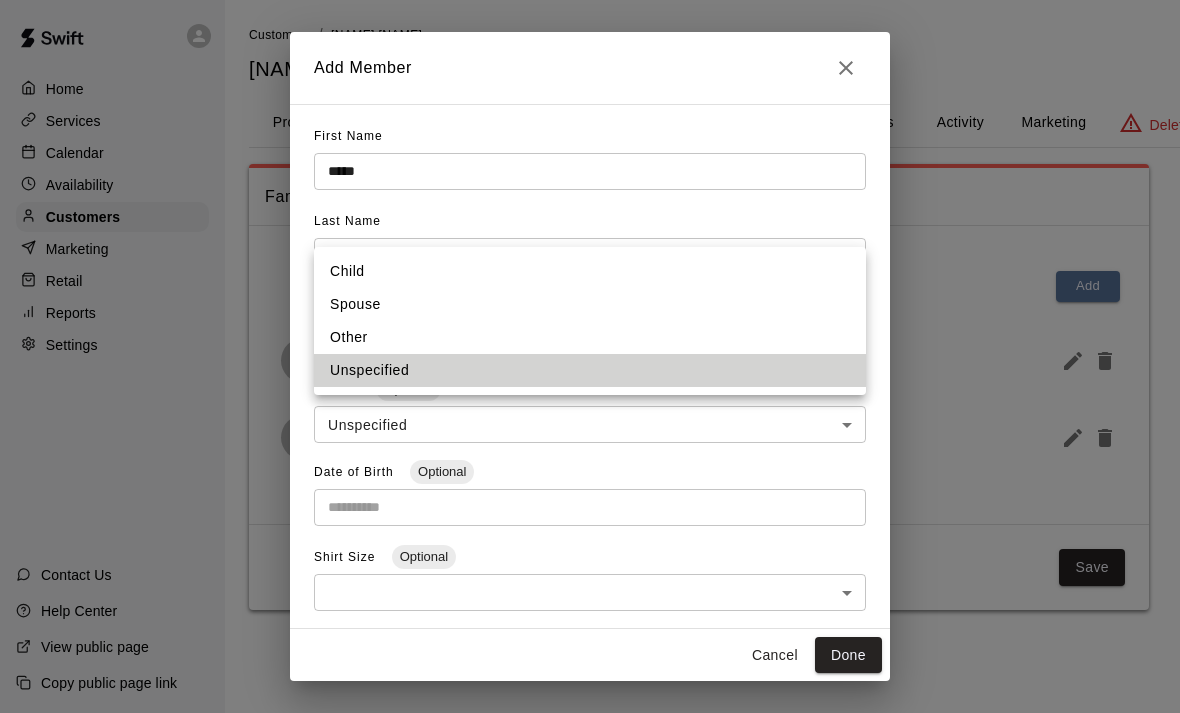 type on "*****" 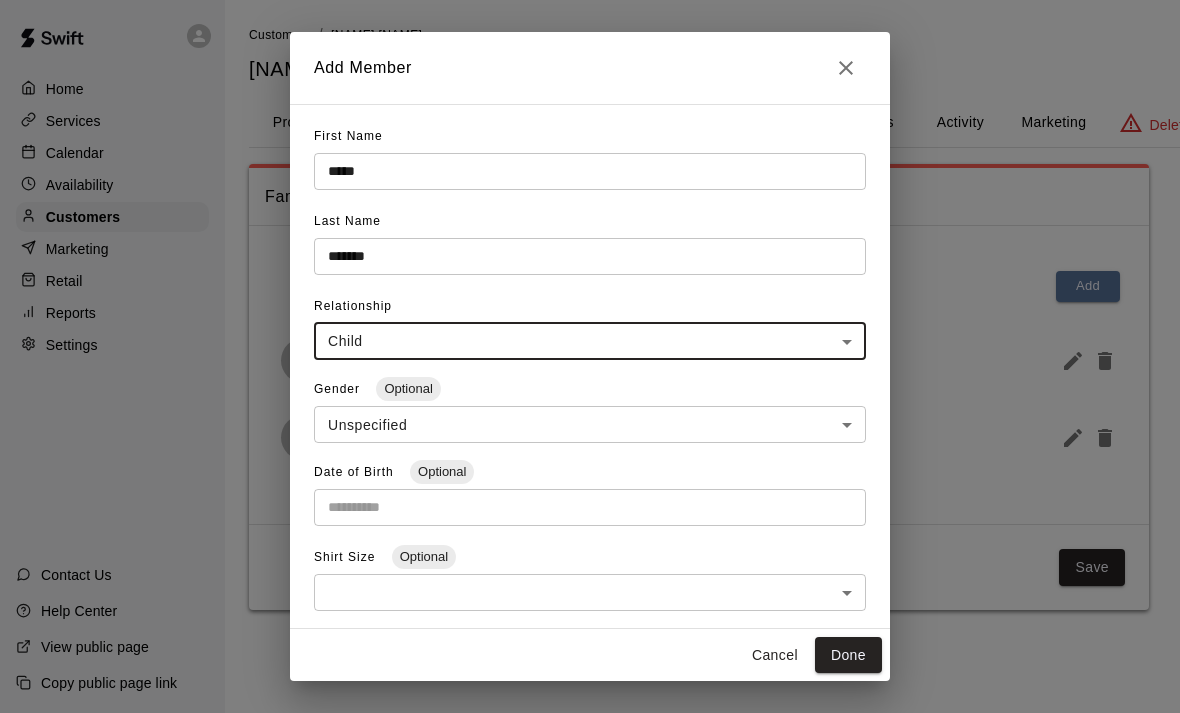 click on "**********" at bounding box center (590, 325) 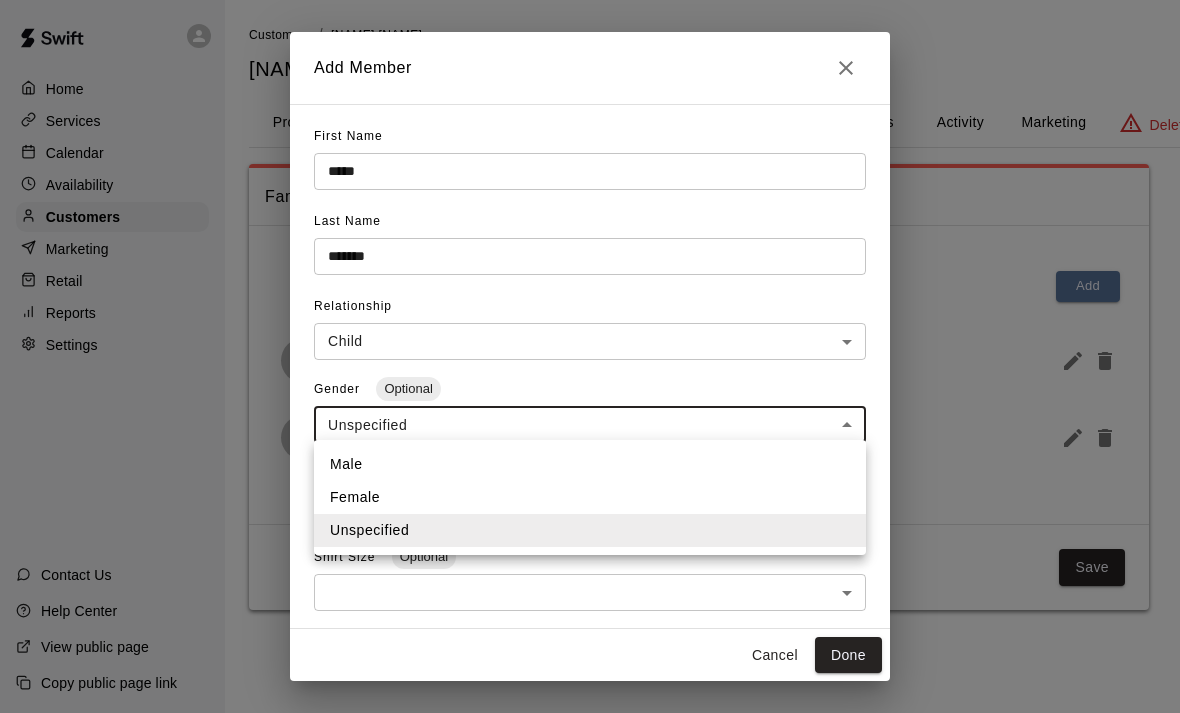 click on "Male" at bounding box center (590, 464) 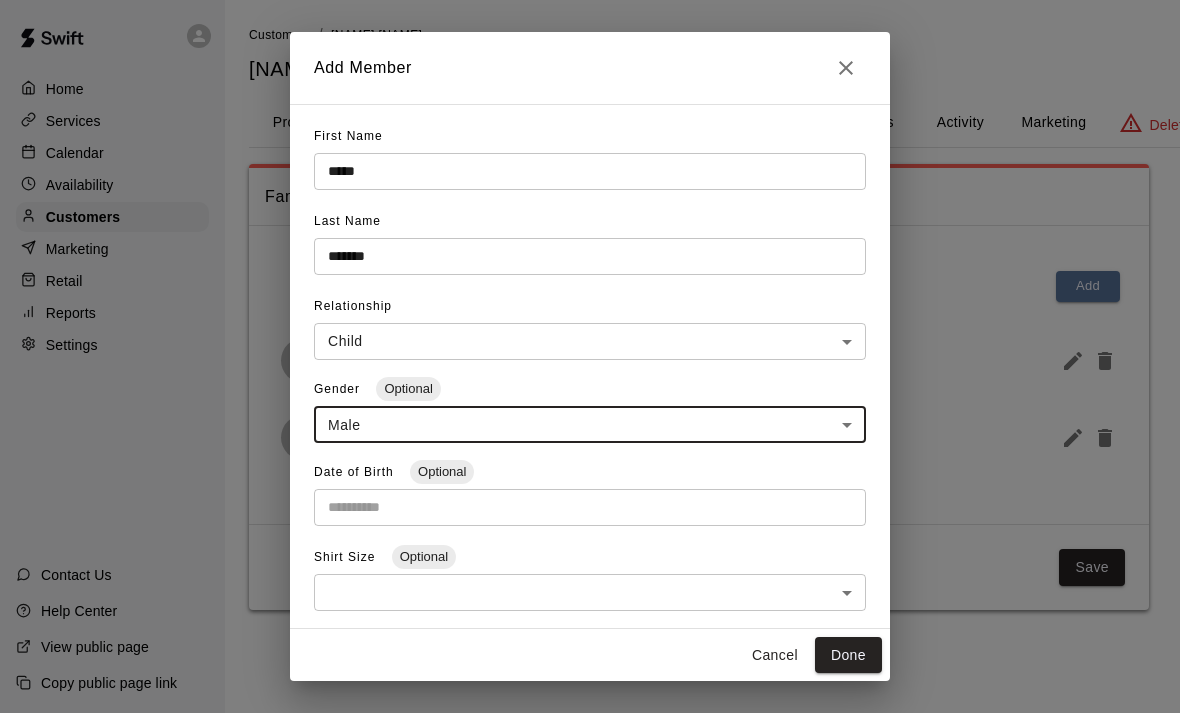 scroll, scrollTop: 95, scrollLeft: 0, axis: vertical 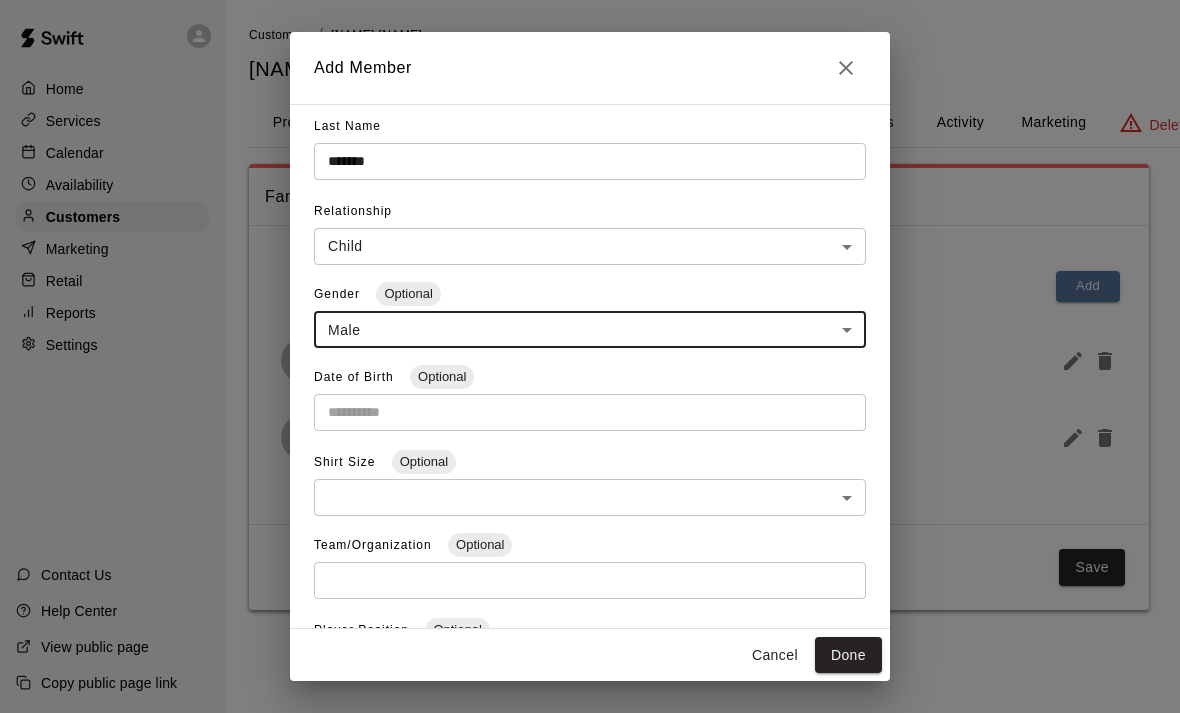 click at bounding box center [583, 412] 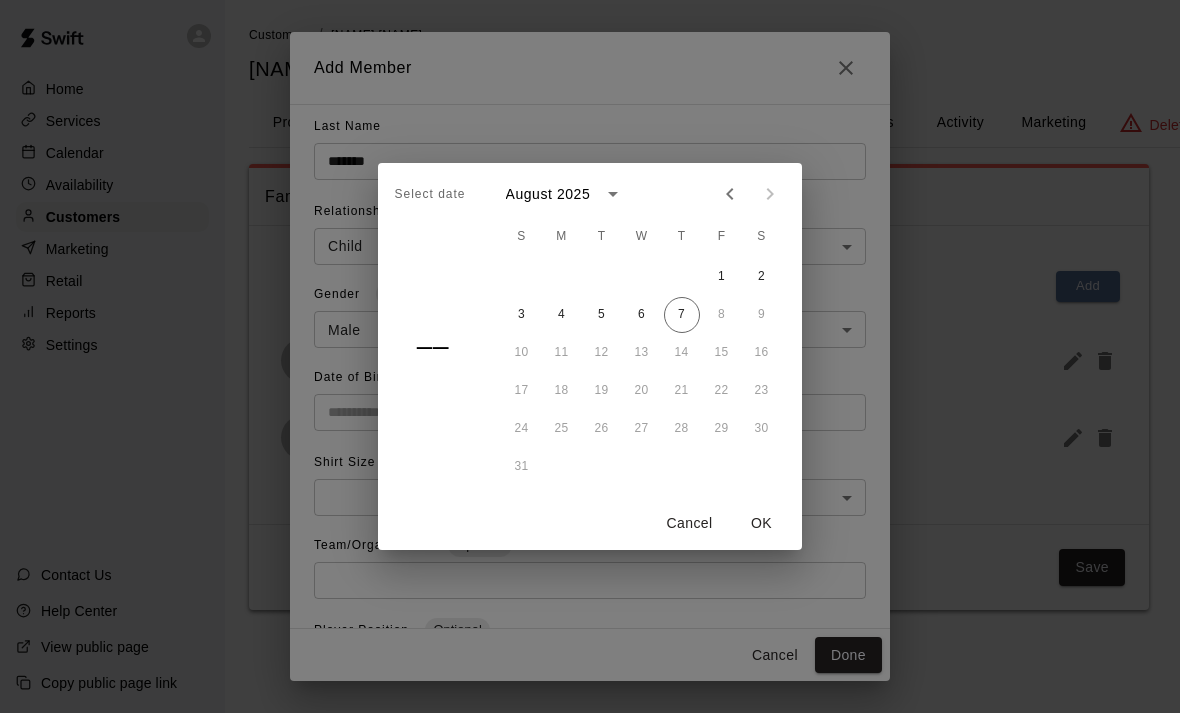 click 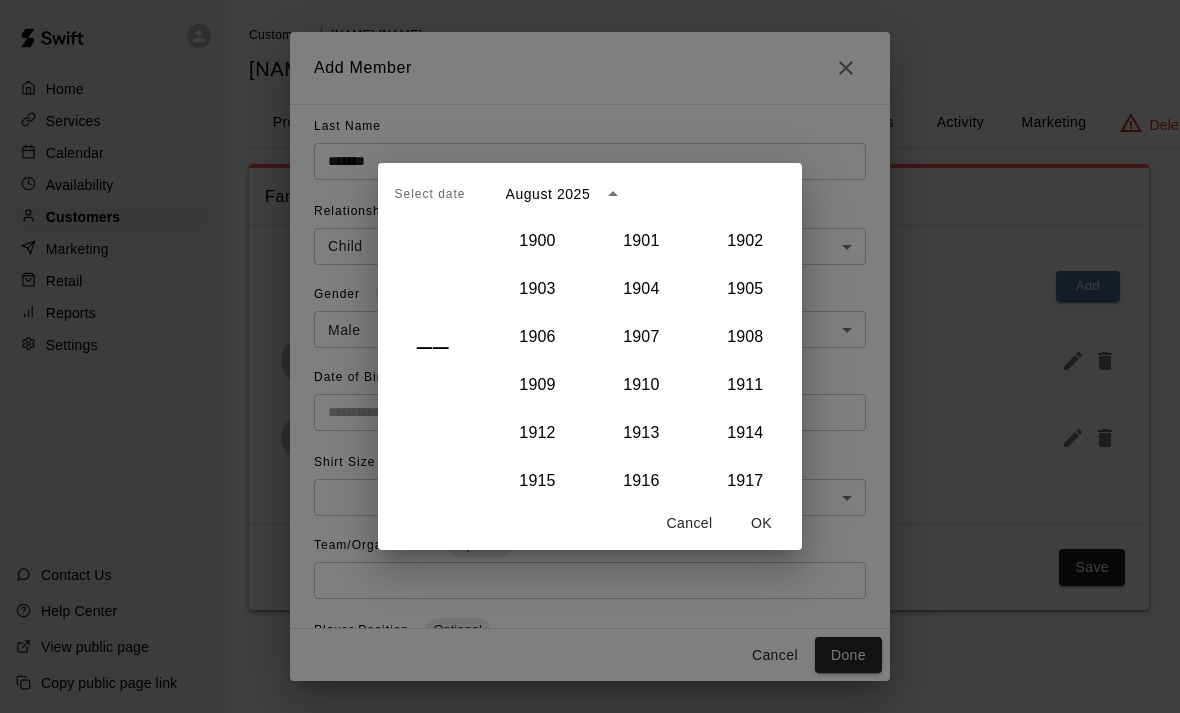 scroll, scrollTop: 1736, scrollLeft: 0, axis: vertical 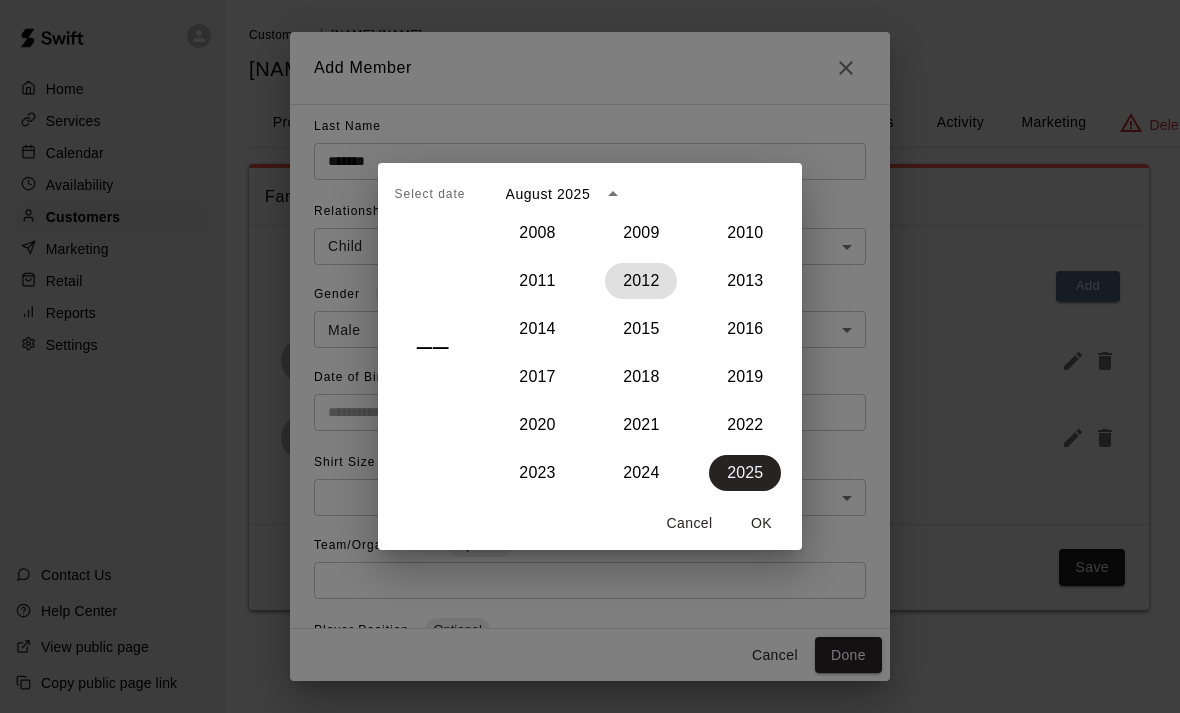 click on "2012" at bounding box center (641, 281) 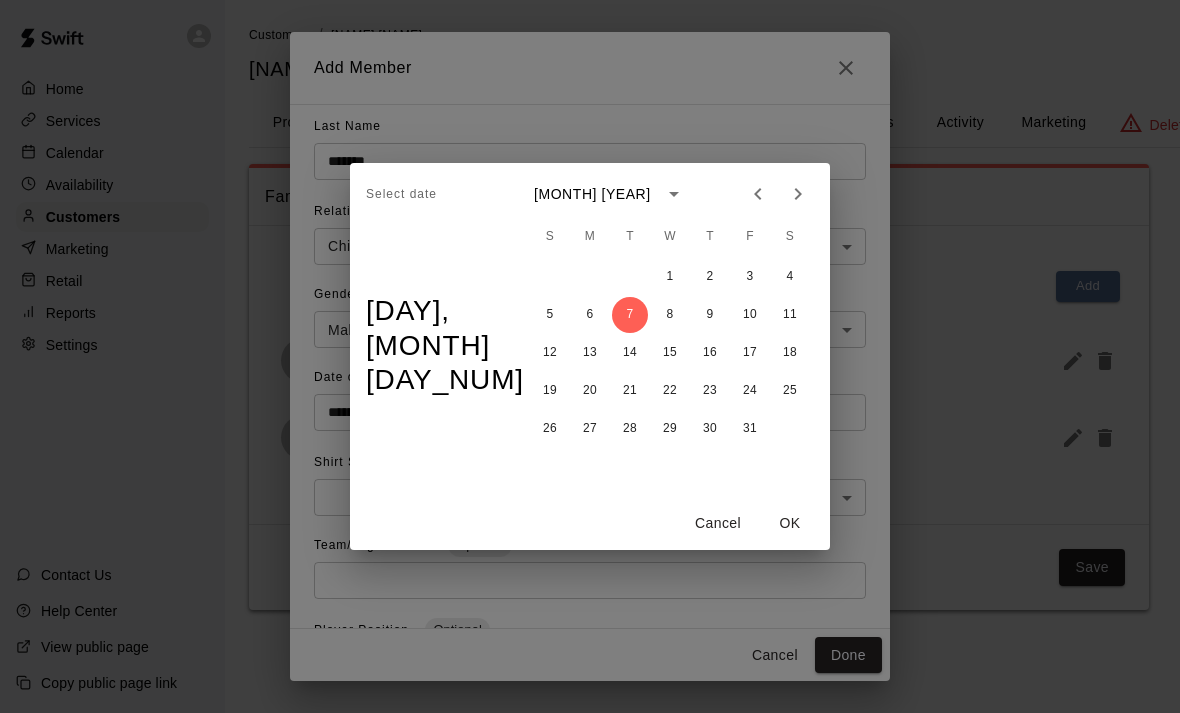 click 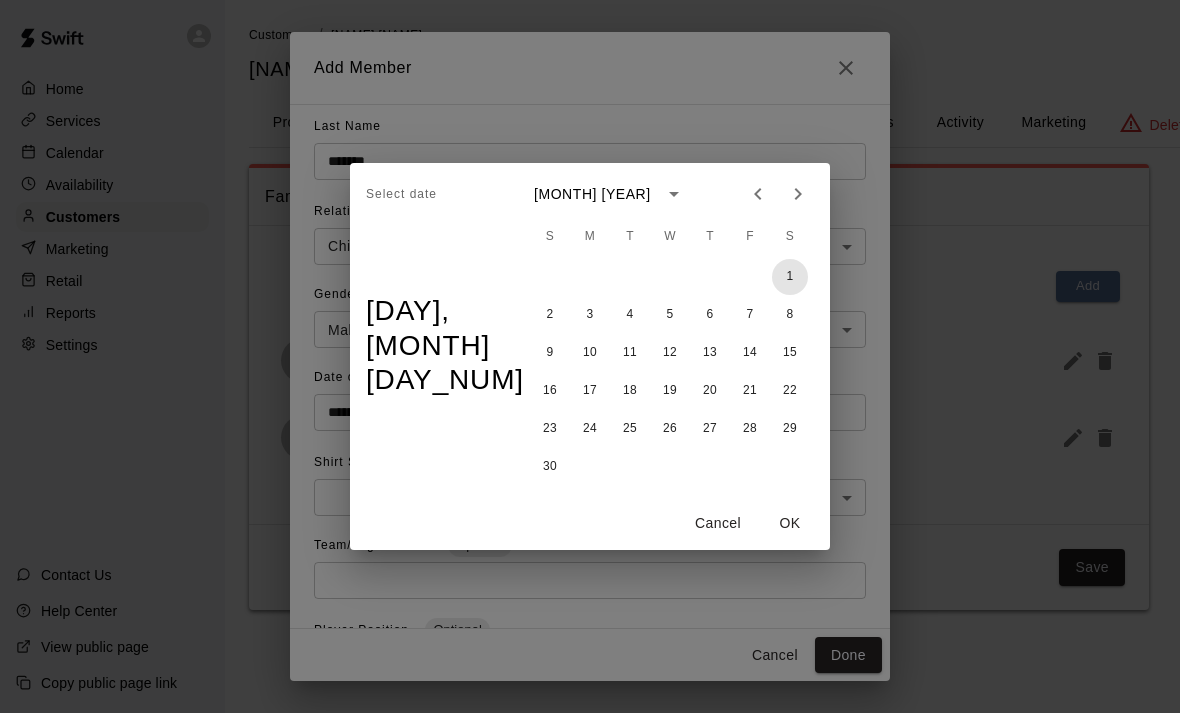 click on "1" at bounding box center [790, 277] 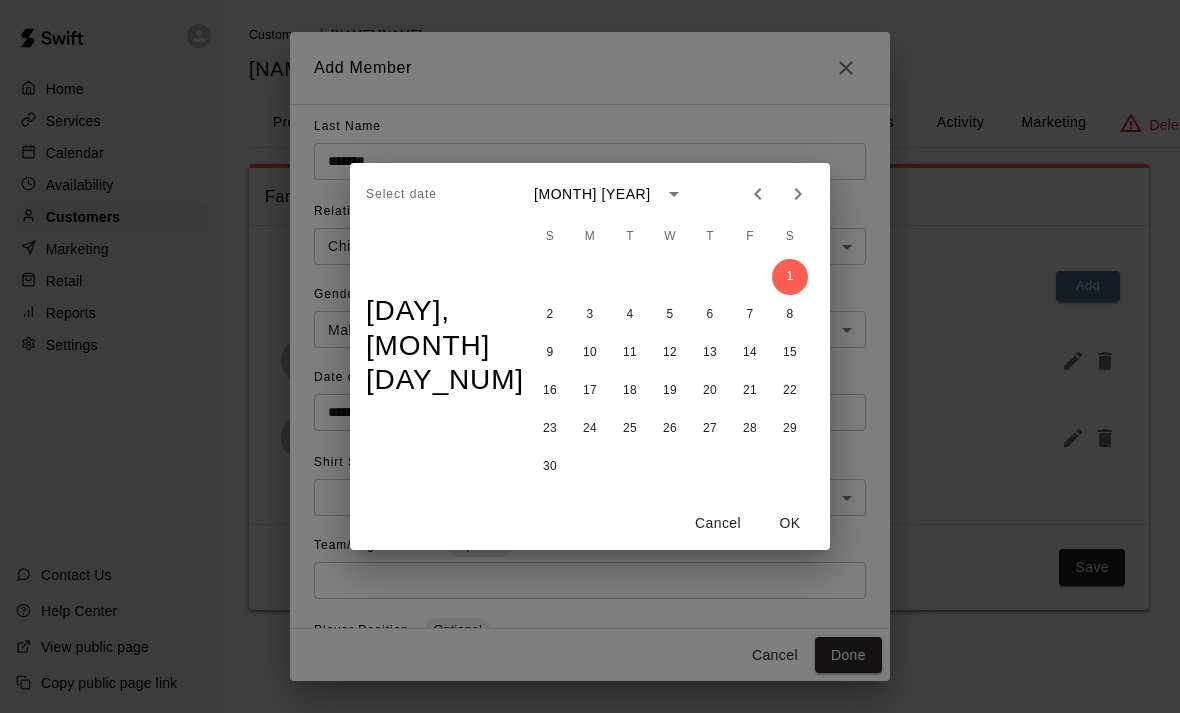 click on "OK" at bounding box center [790, 523] 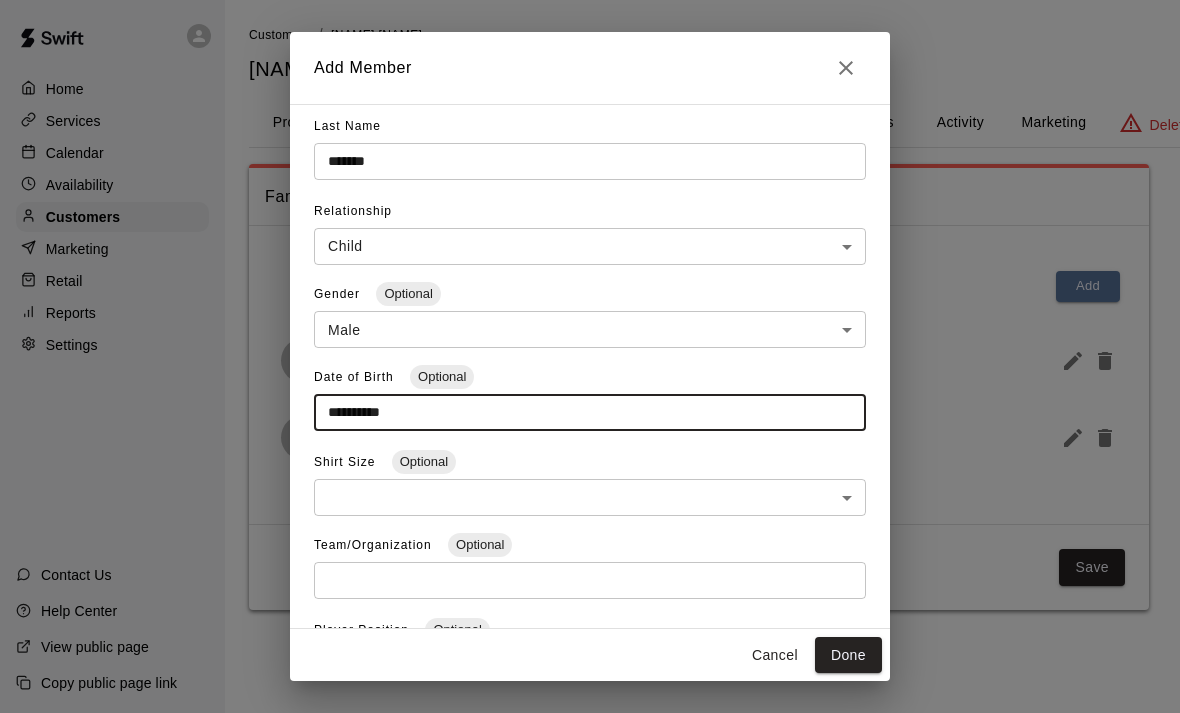 click at bounding box center (590, 76) 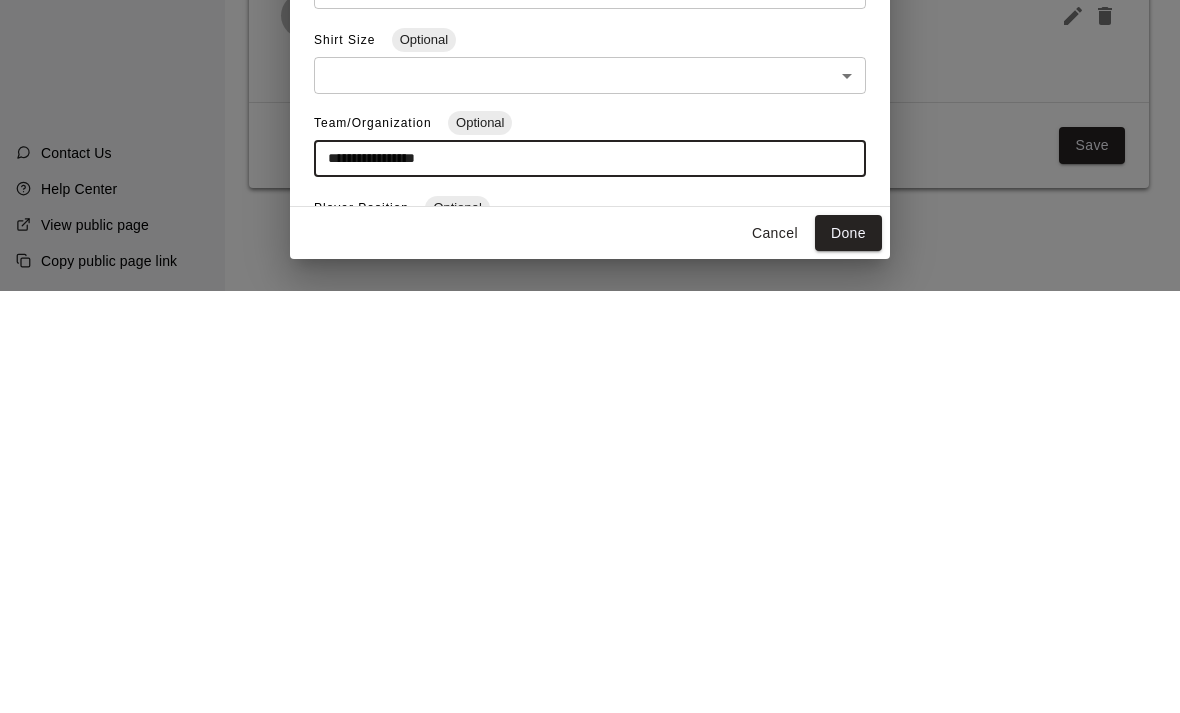 type on "**********" 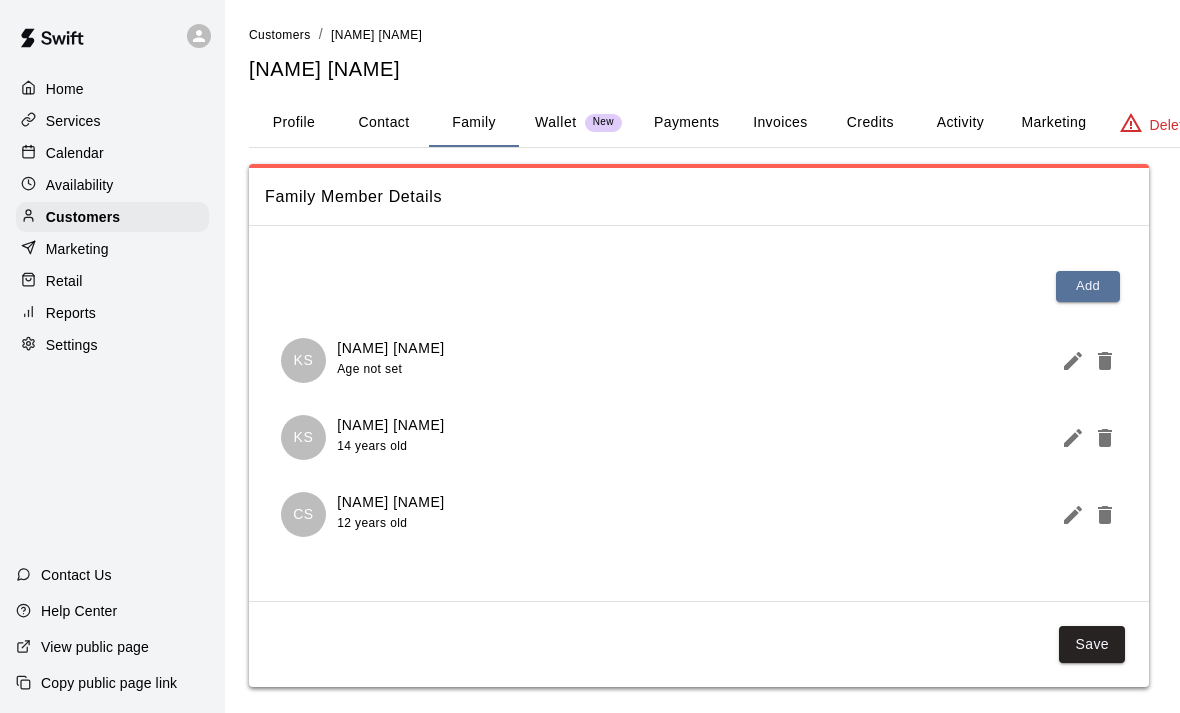 click on "Wallet" at bounding box center (556, 122) 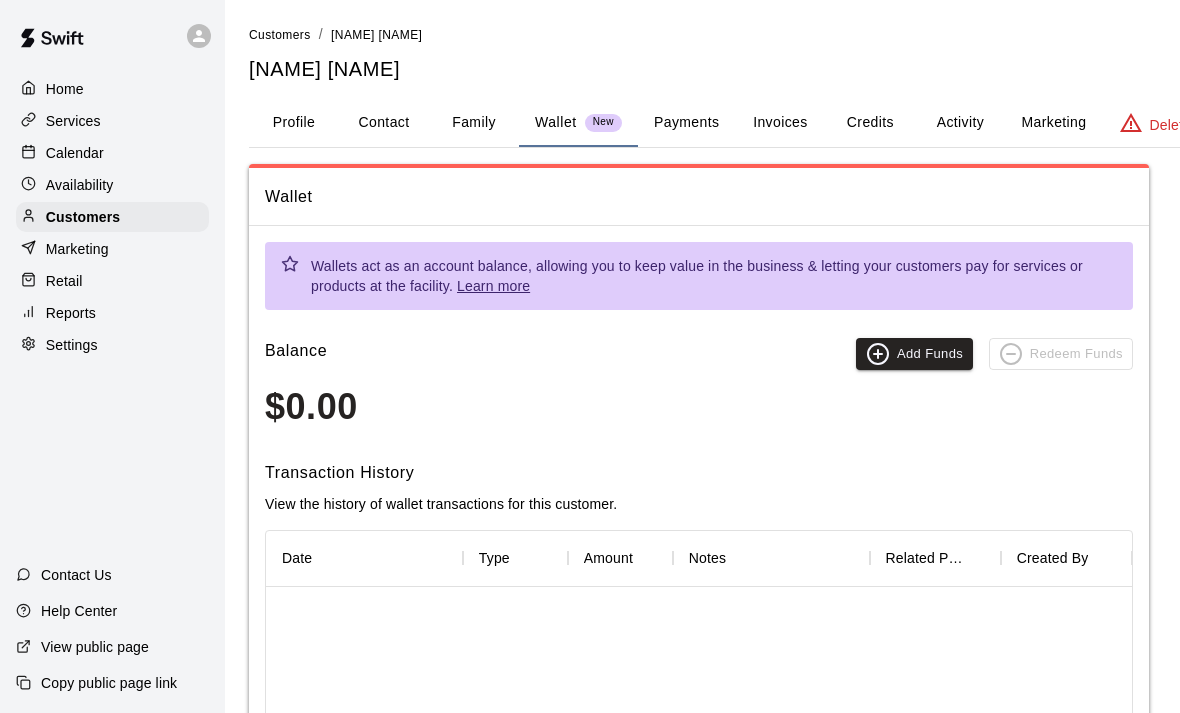 click on "Payments" at bounding box center [686, 123] 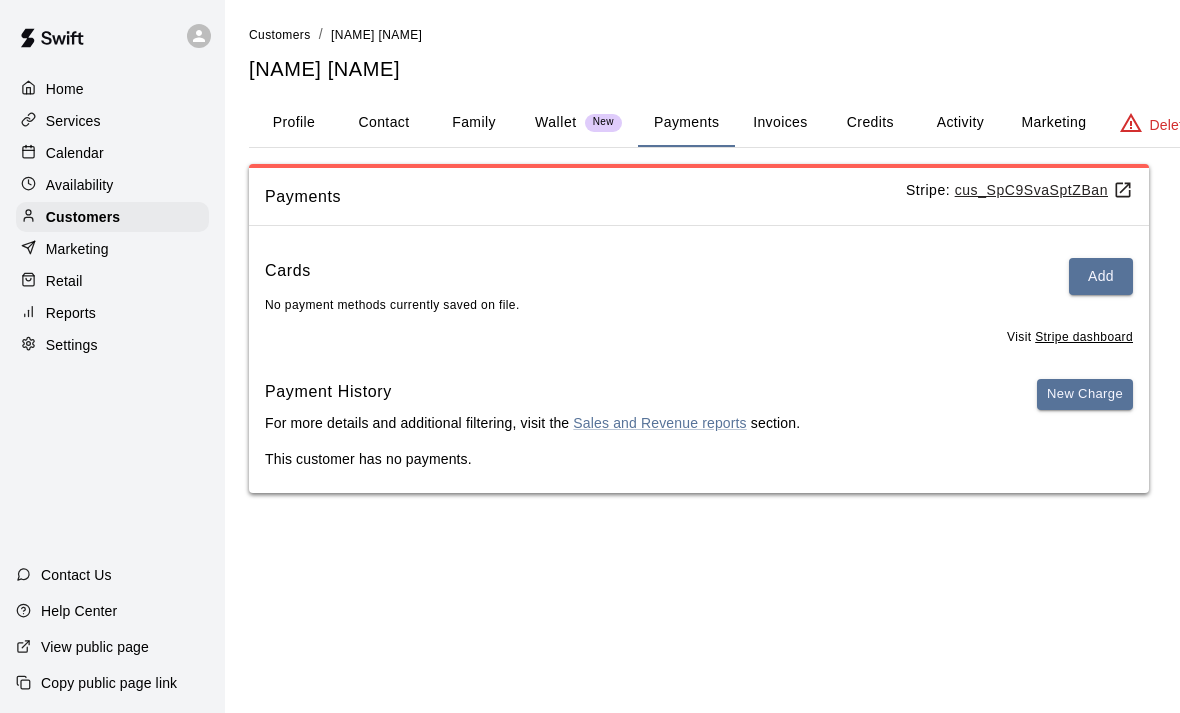 click on "Invoices" at bounding box center [780, 123] 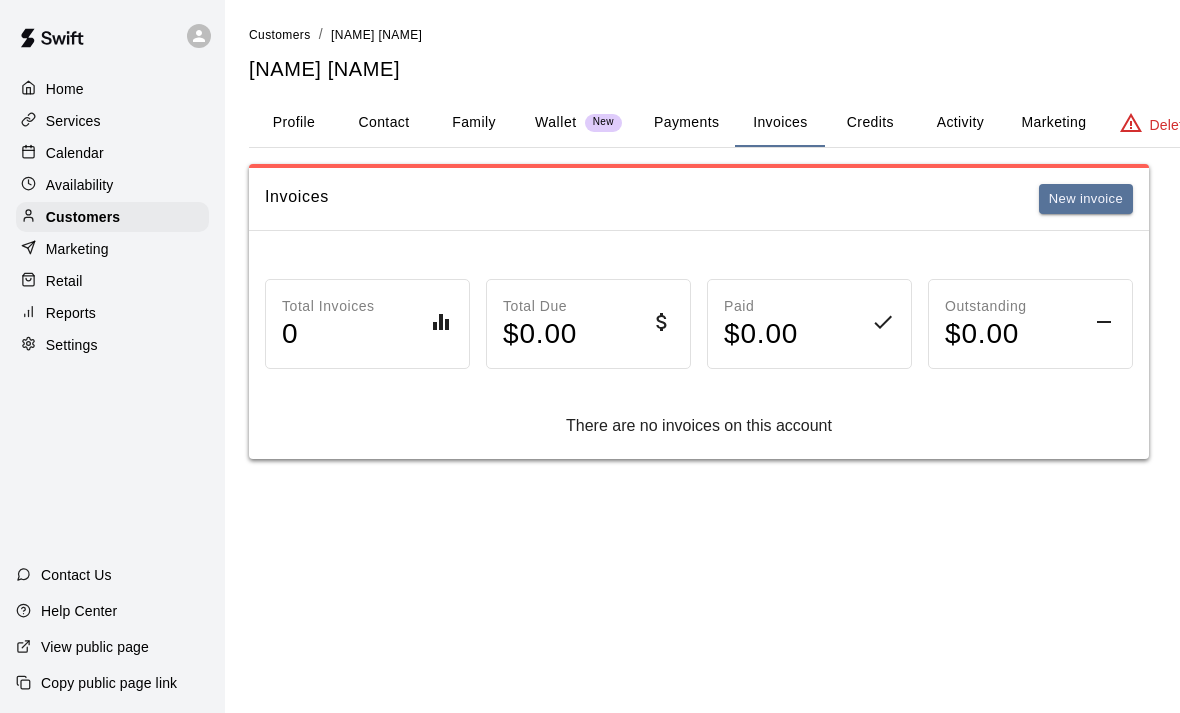 click on "Credits" at bounding box center (870, 123) 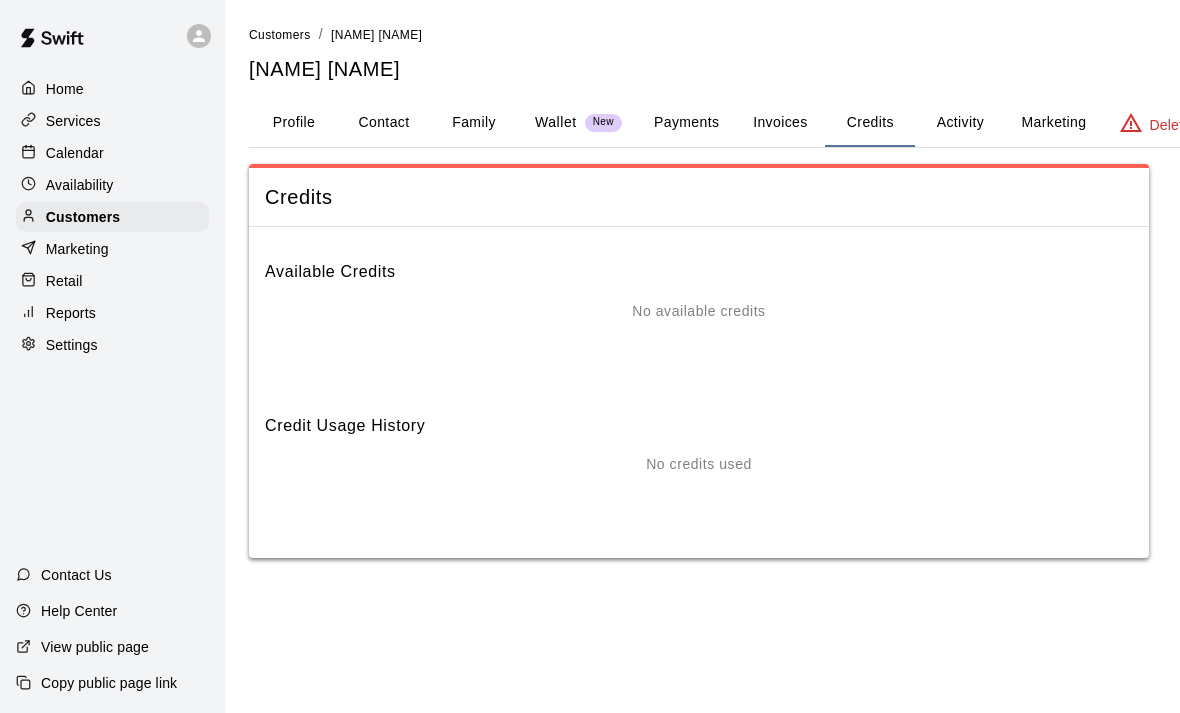 click on "Activity" at bounding box center [960, 123] 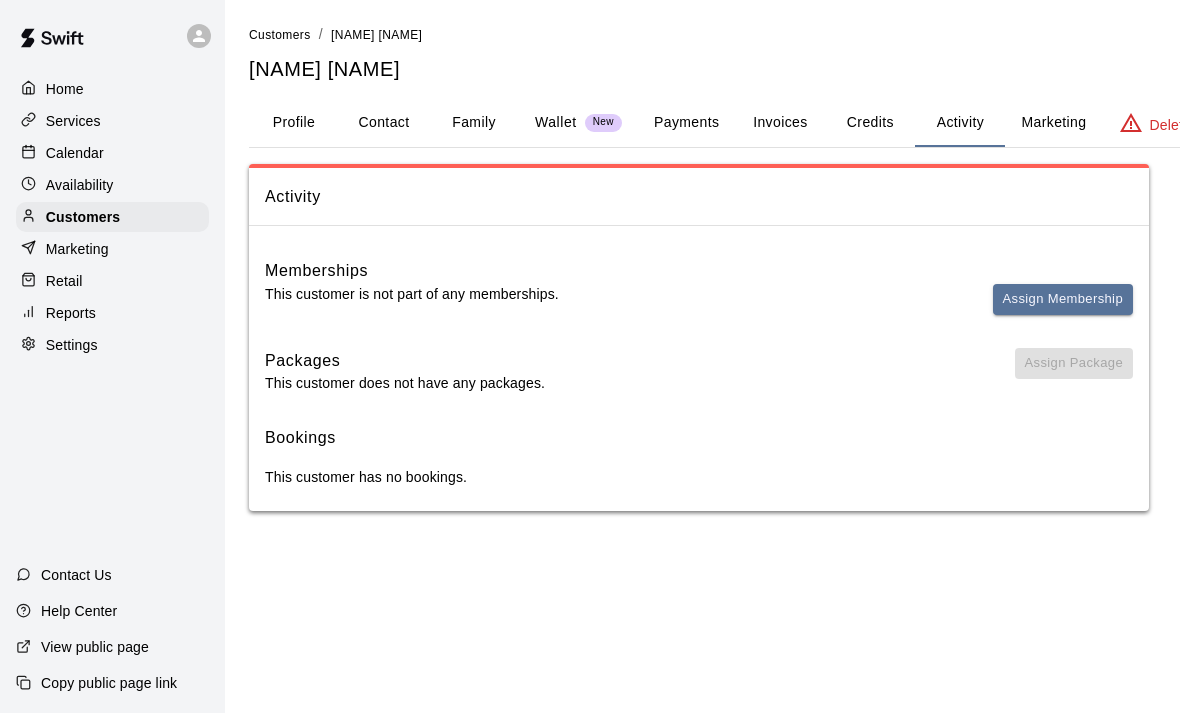 click on "Marketing" at bounding box center (1053, 123) 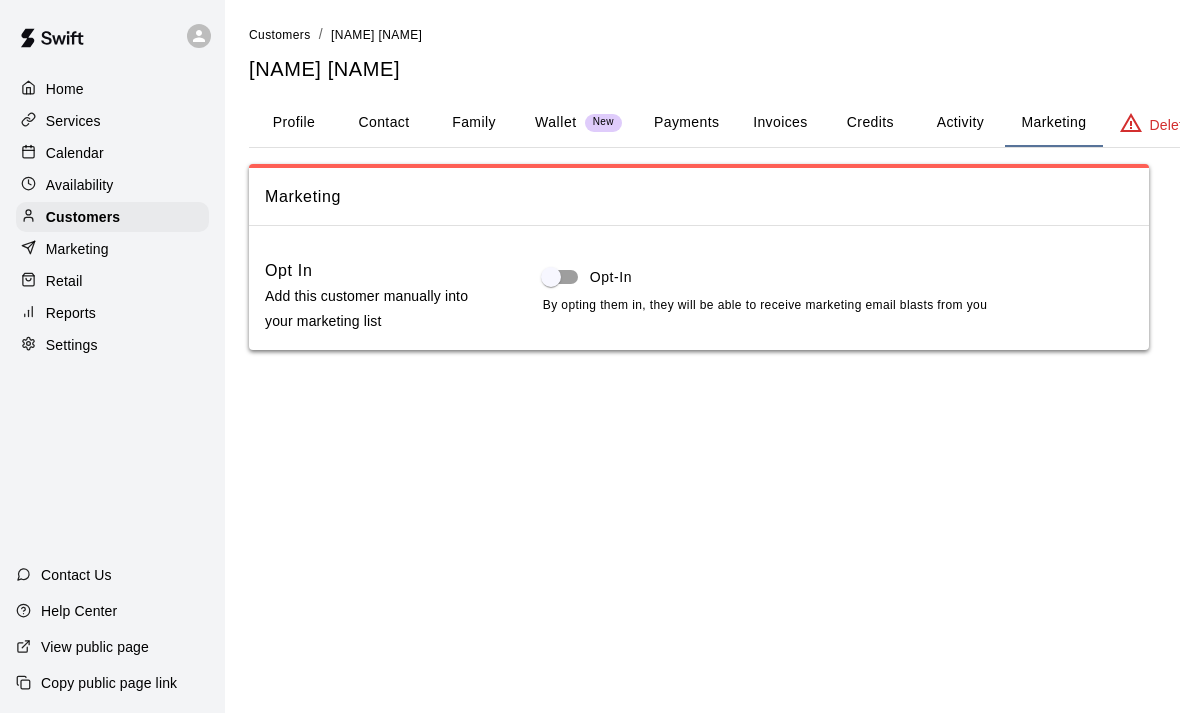 click on "Family" at bounding box center (474, 123) 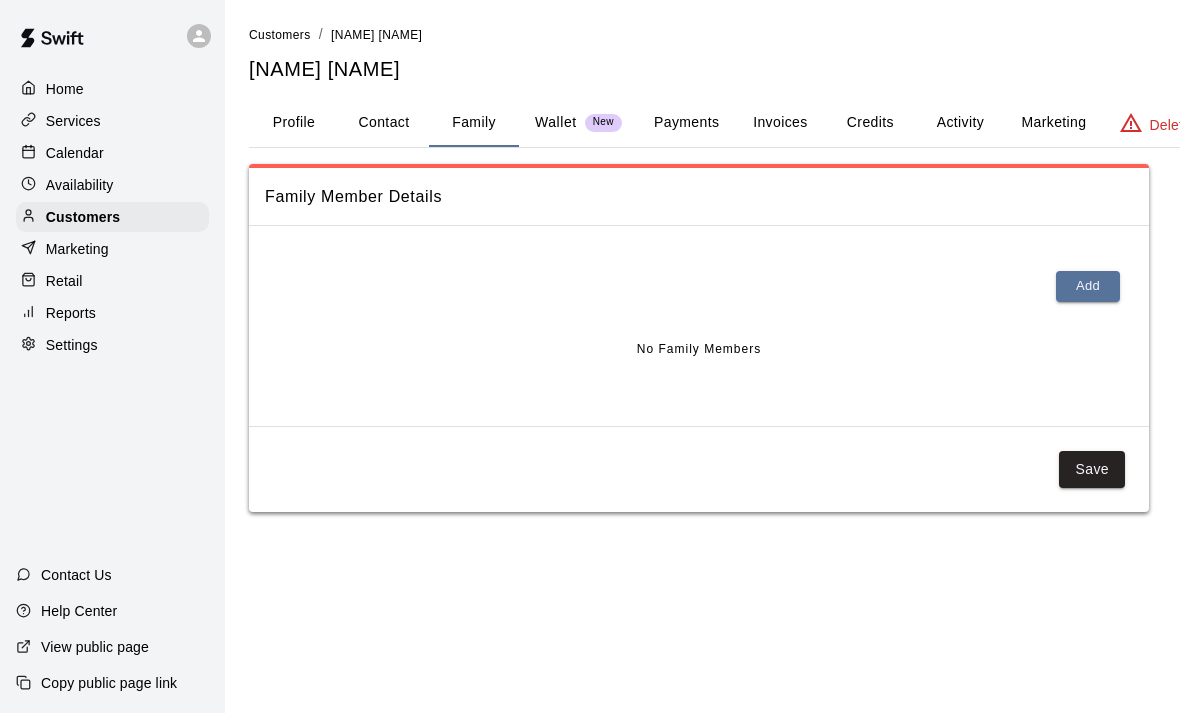 click on "Save" at bounding box center (1092, 469) 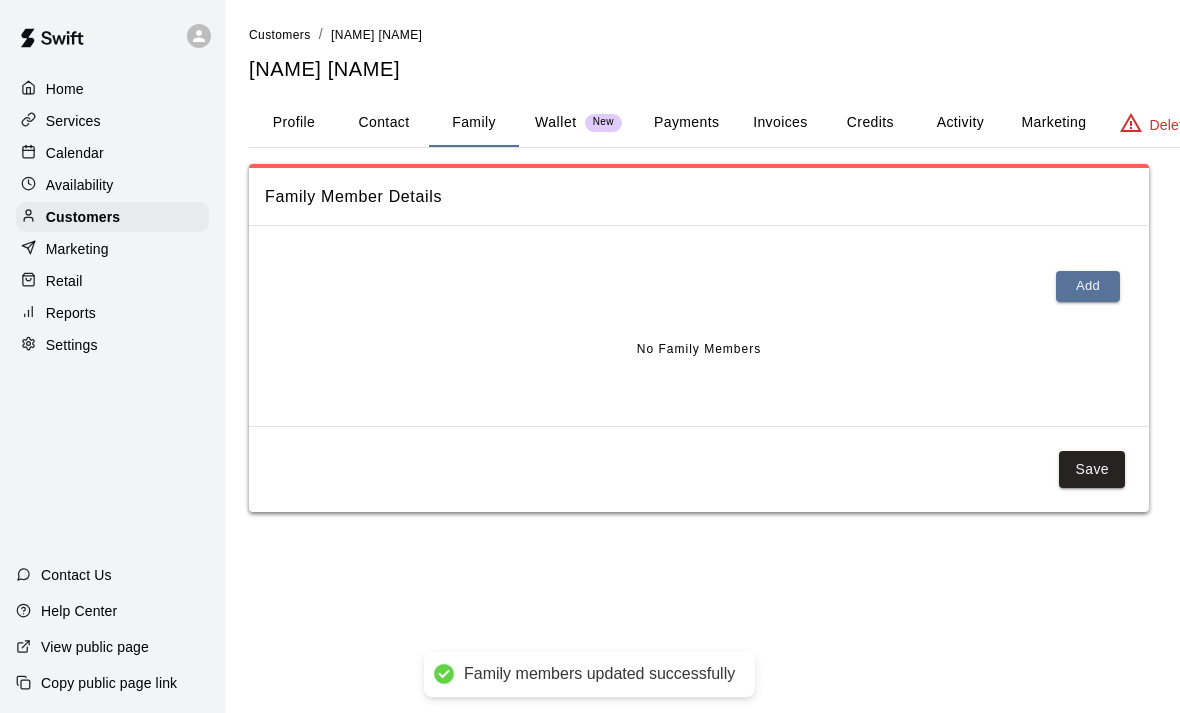 click on "Add" at bounding box center (1088, 286) 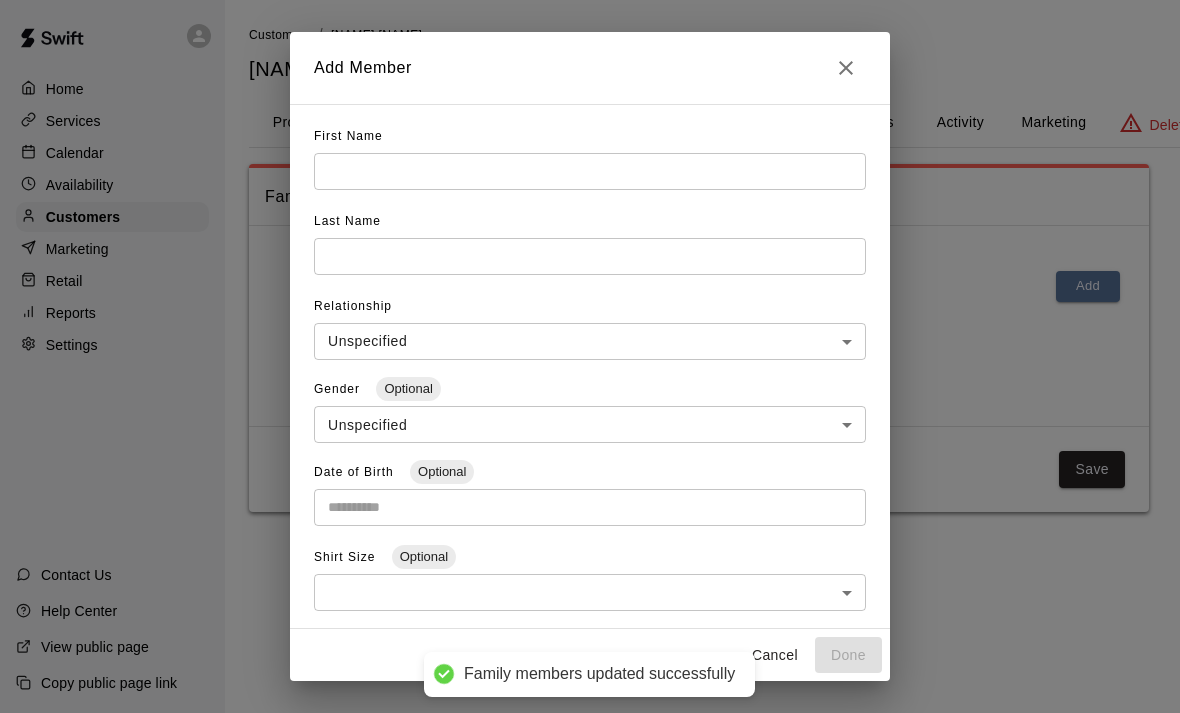 click at bounding box center [590, 171] 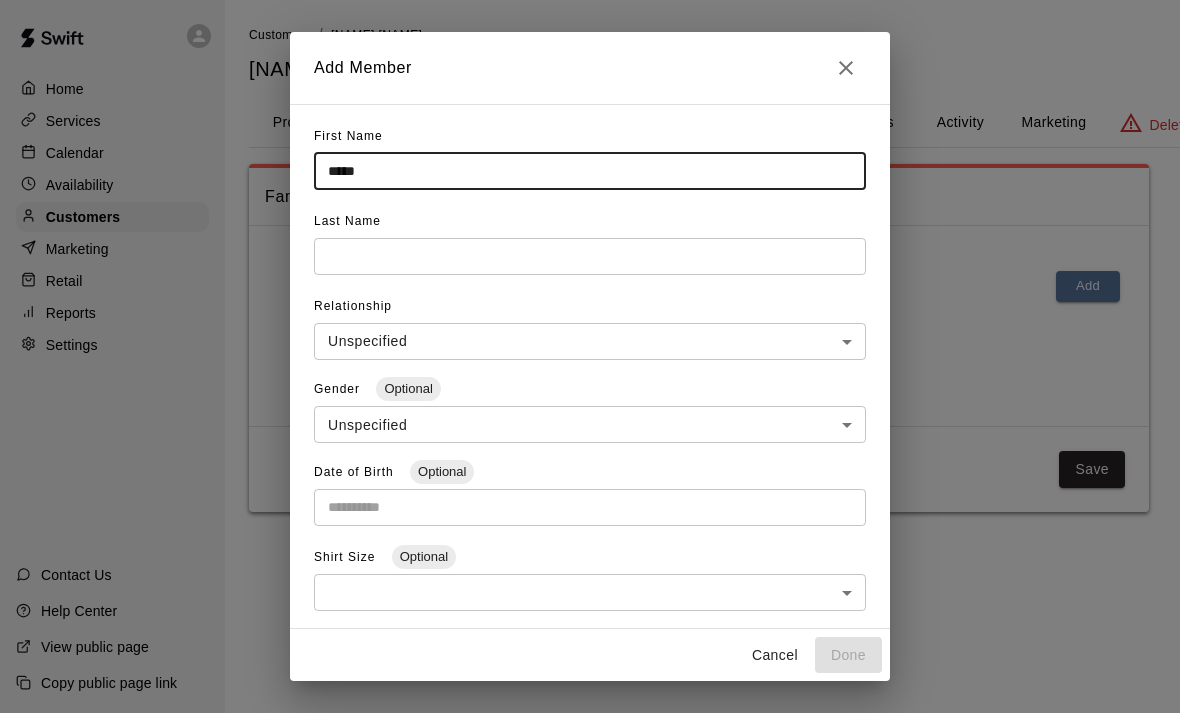 type on "*****" 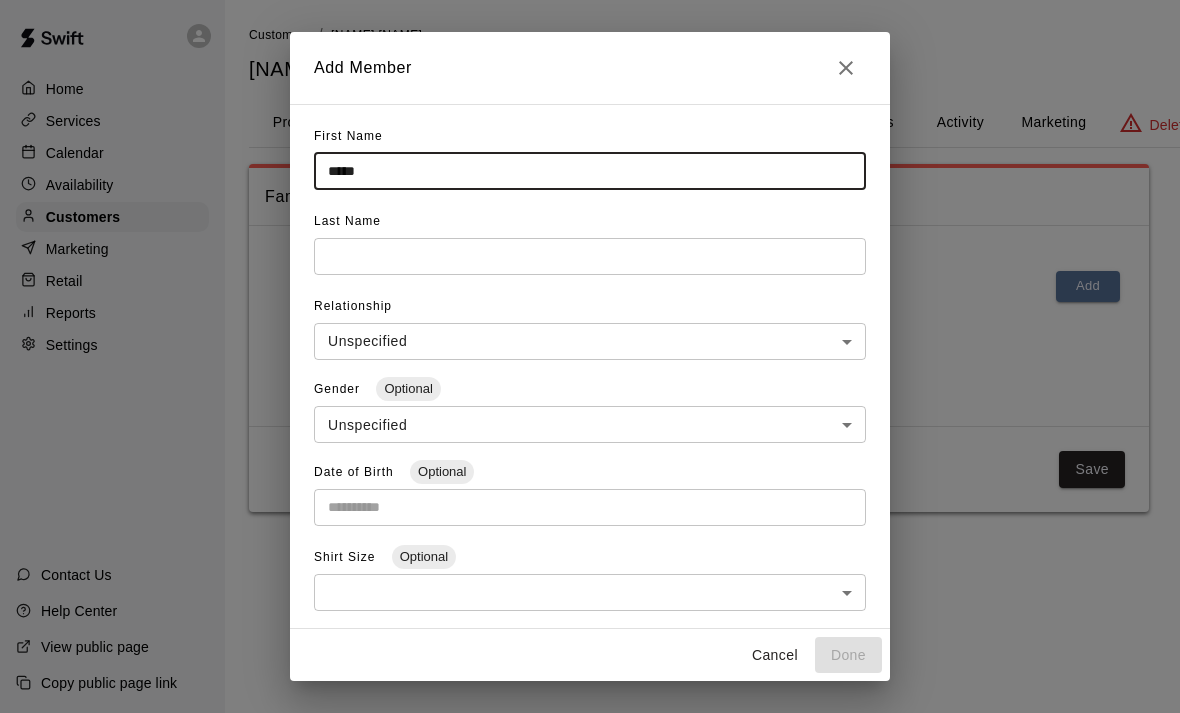 click at bounding box center (590, 171) 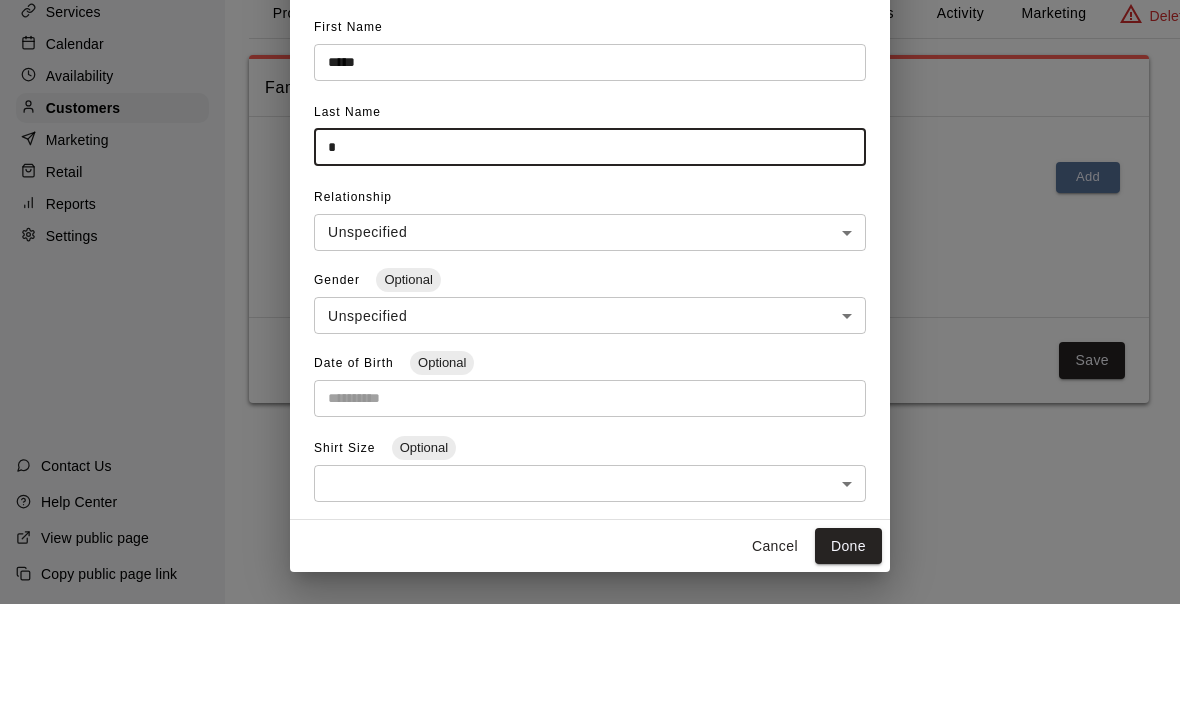 type on "**" 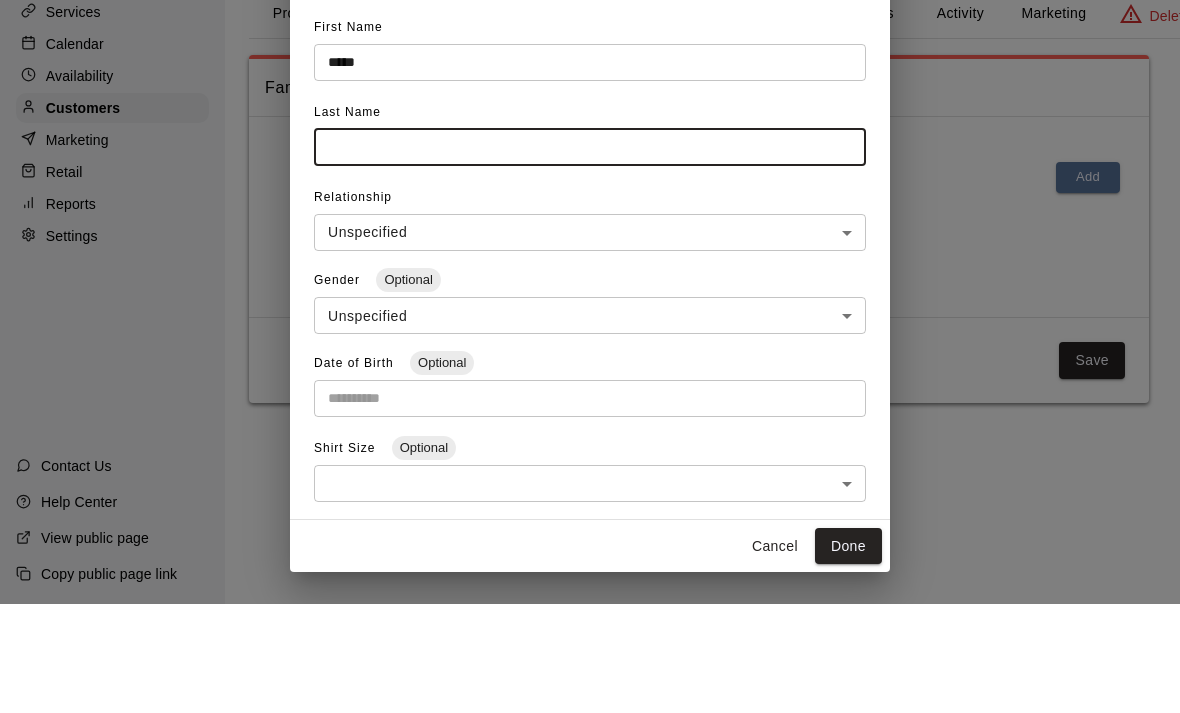 type on "*******" 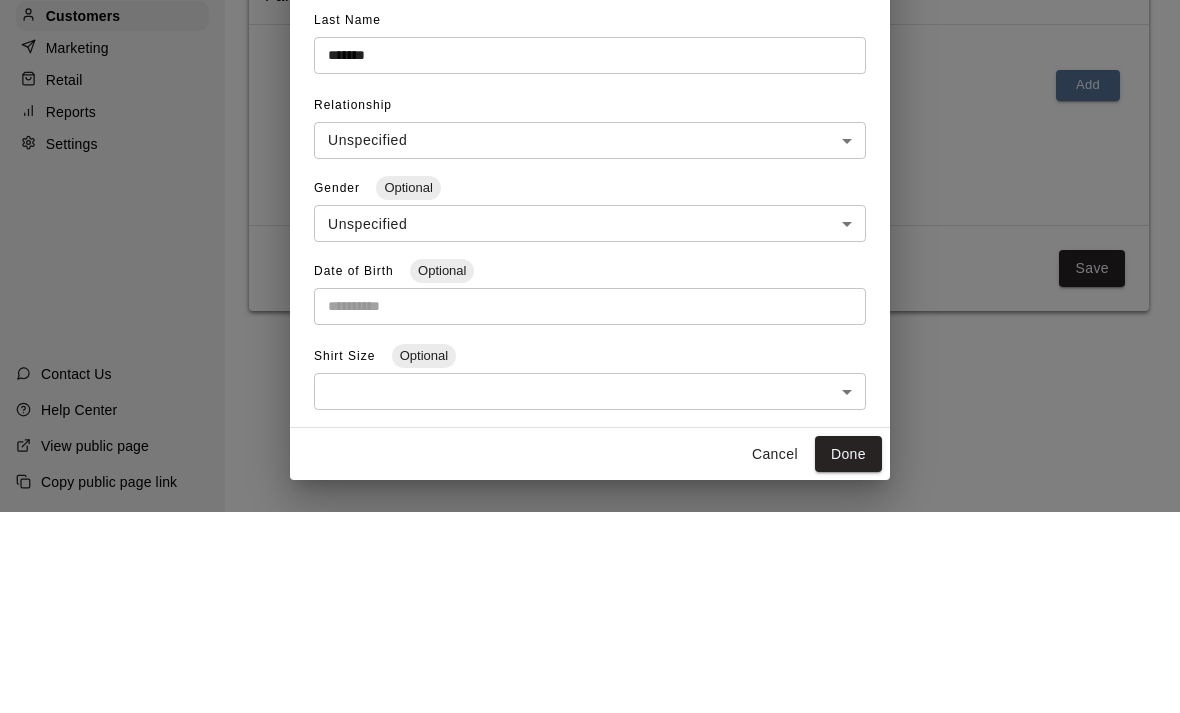 click on "**********" at bounding box center [590, 276] 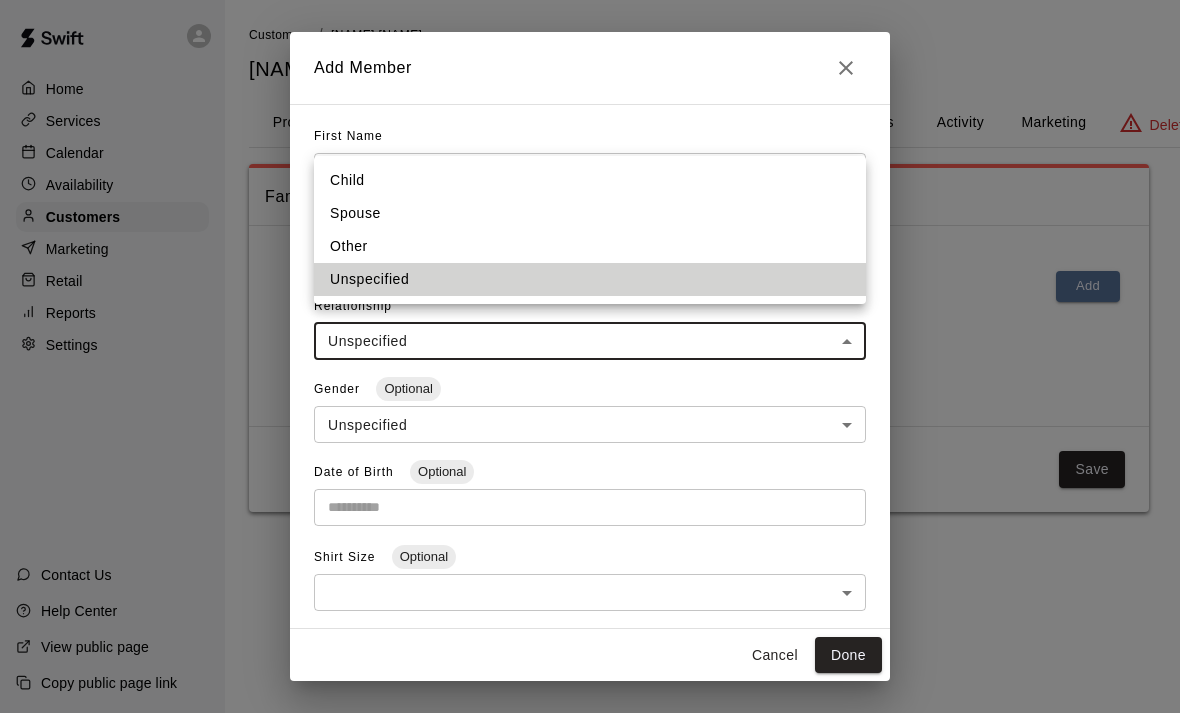 click on "Spouse" at bounding box center (590, 213) 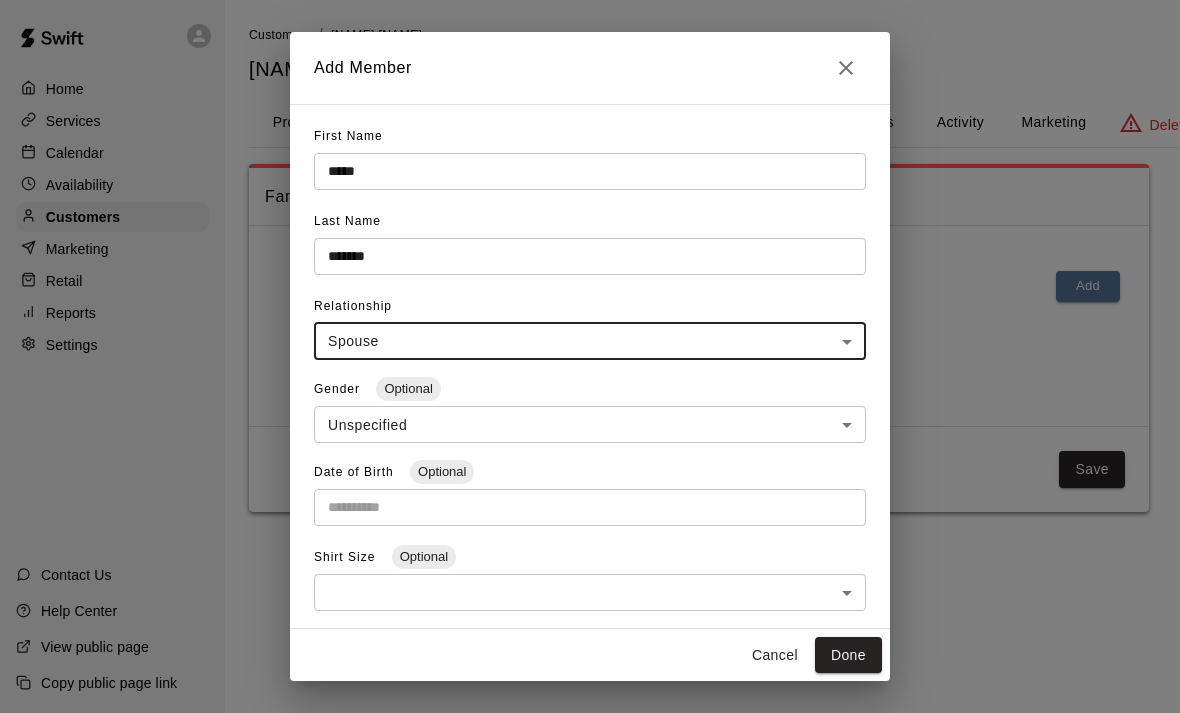 click on "**********" at bounding box center (590, 276) 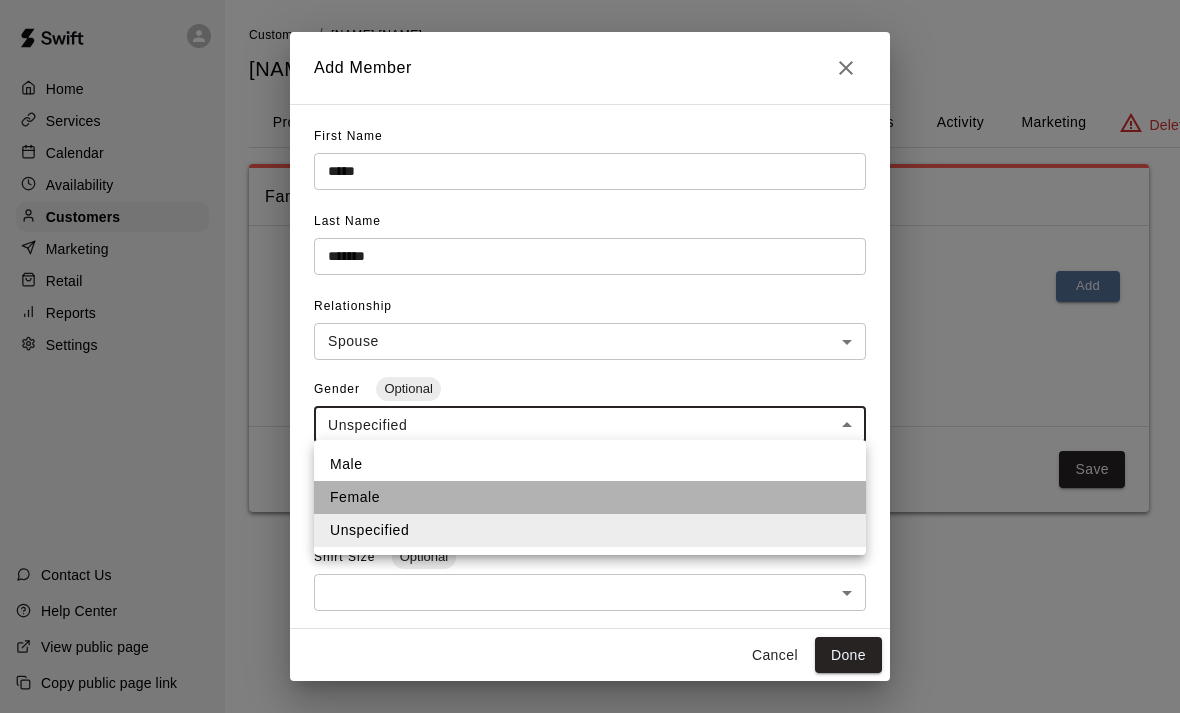 click on "Female" at bounding box center [590, 497] 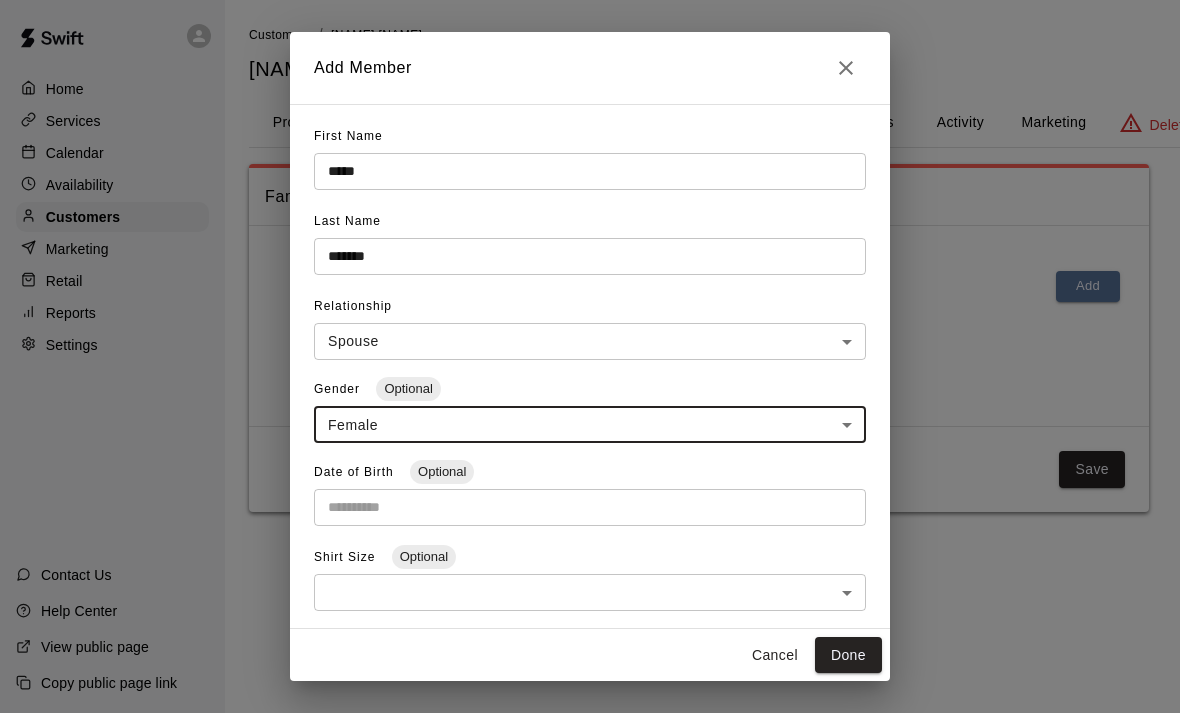 click on "Done" at bounding box center [848, 655] 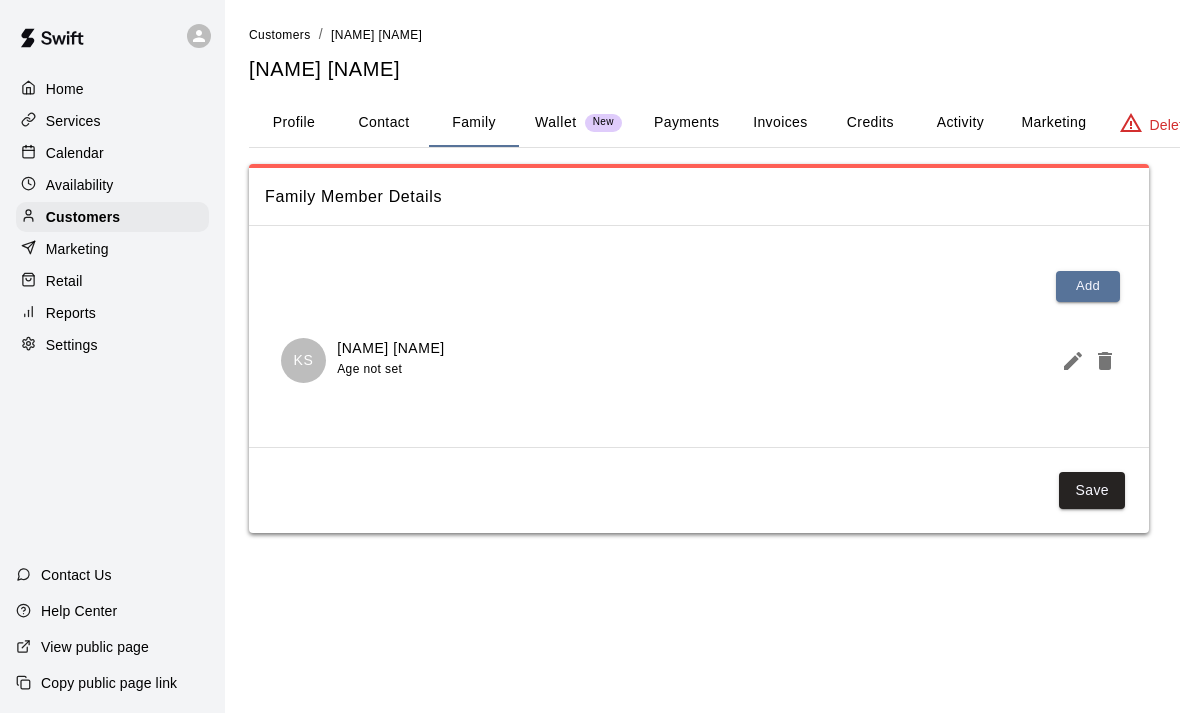 click on "Save" at bounding box center (1092, 490) 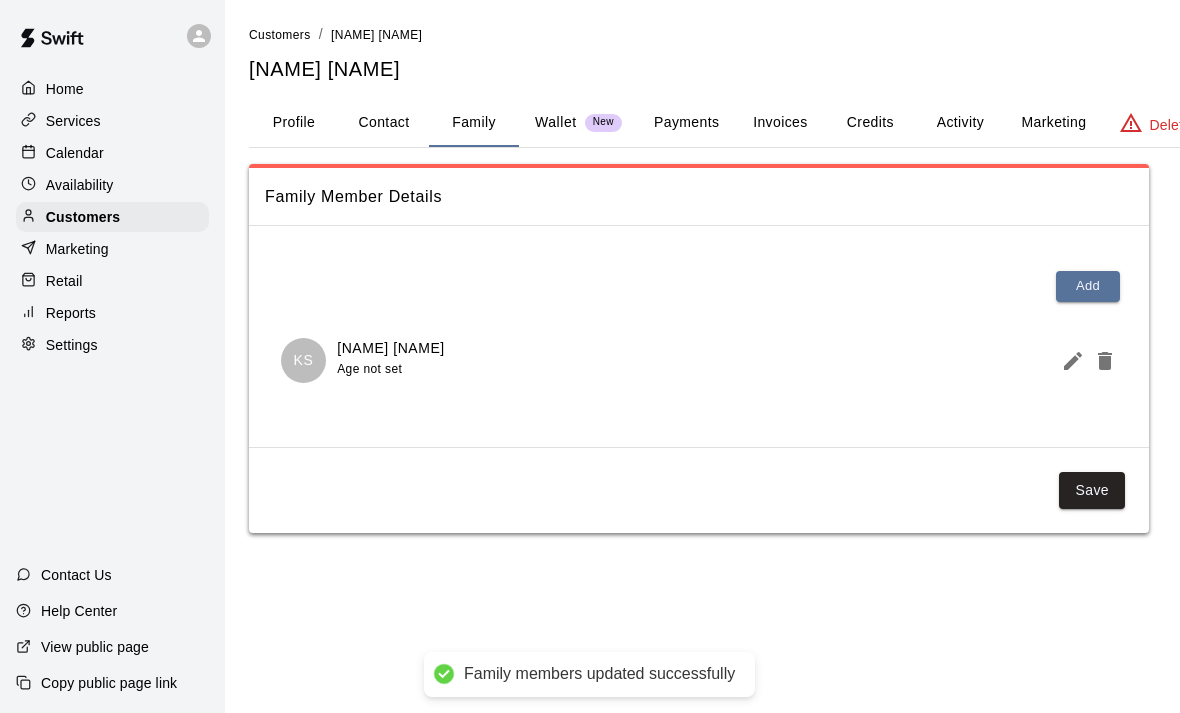 click on "Add" at bounding box center (1088, 286) 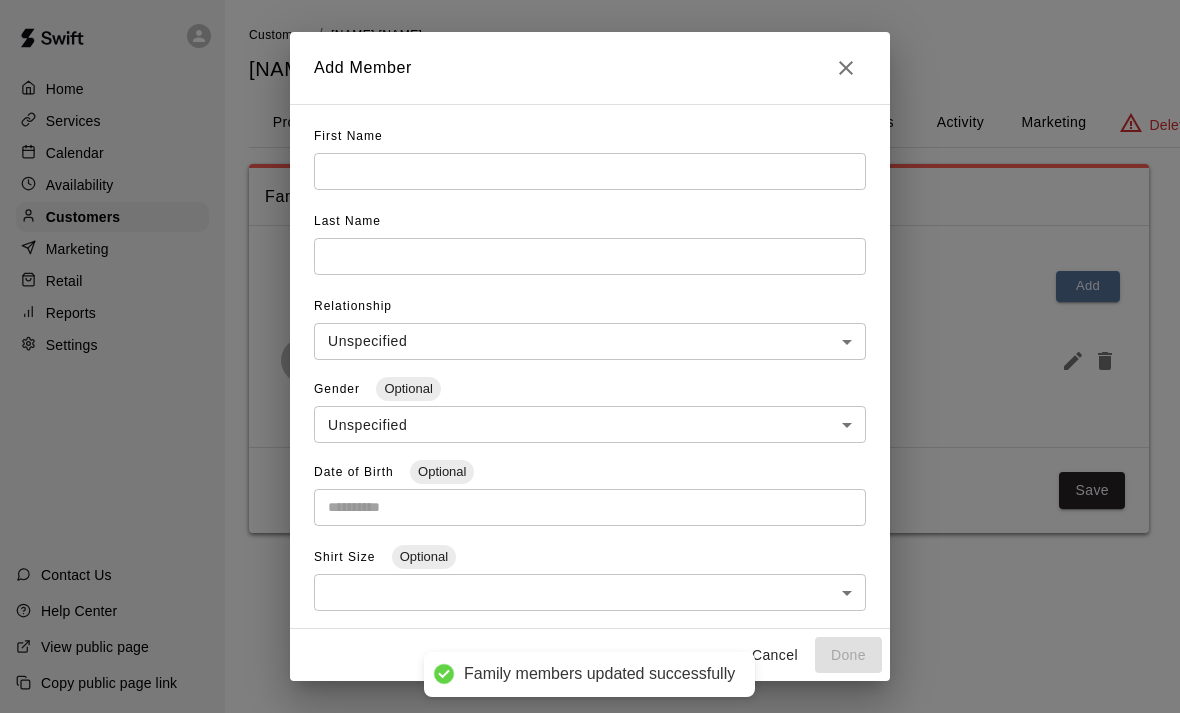 click at bounding box center (590, 171) 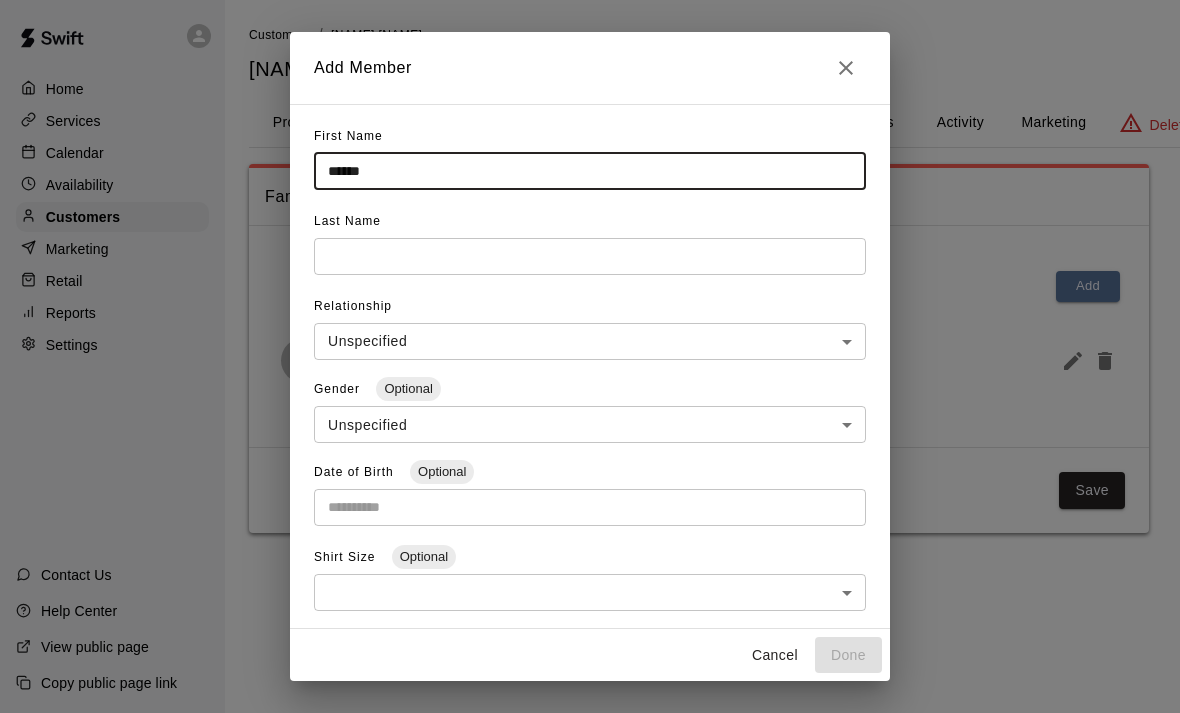 type on "******" 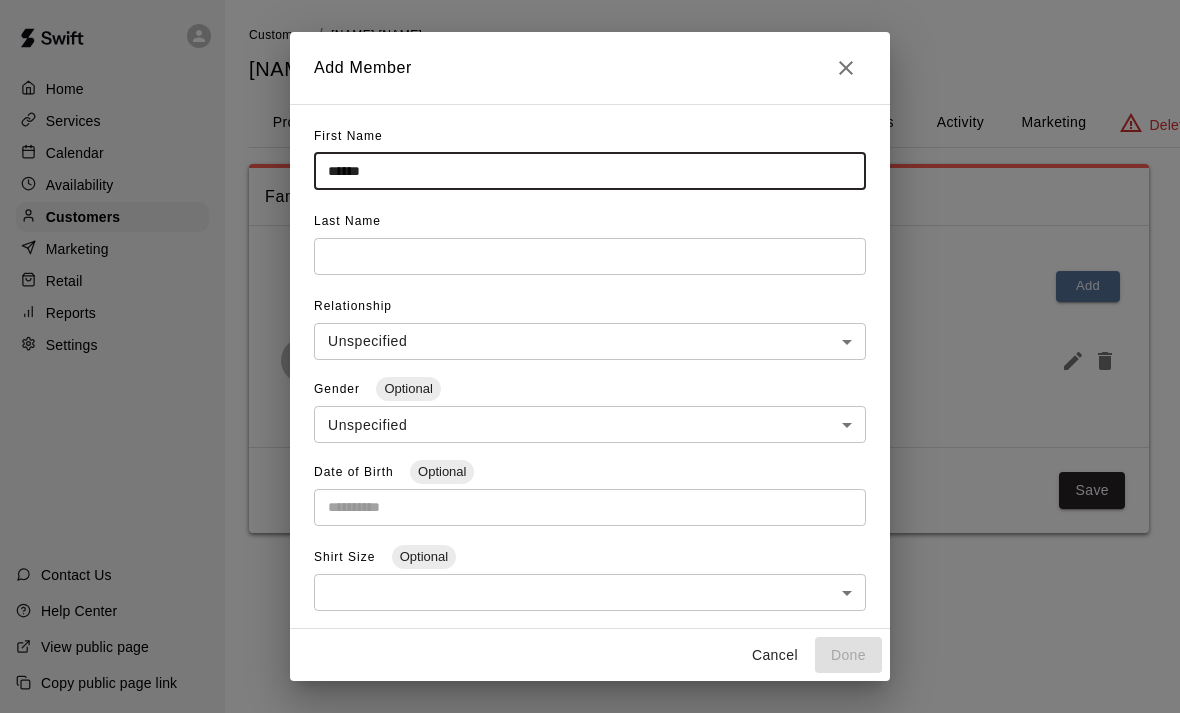 click at bounding box center (590, 171) 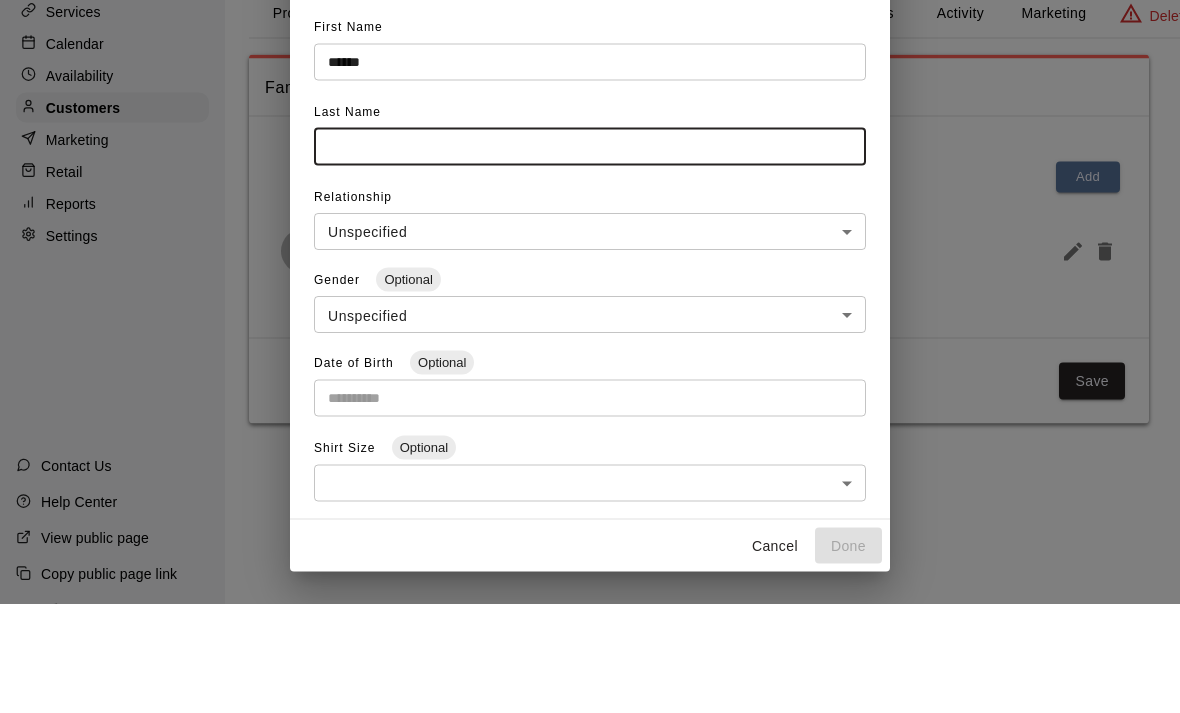type on "*******" 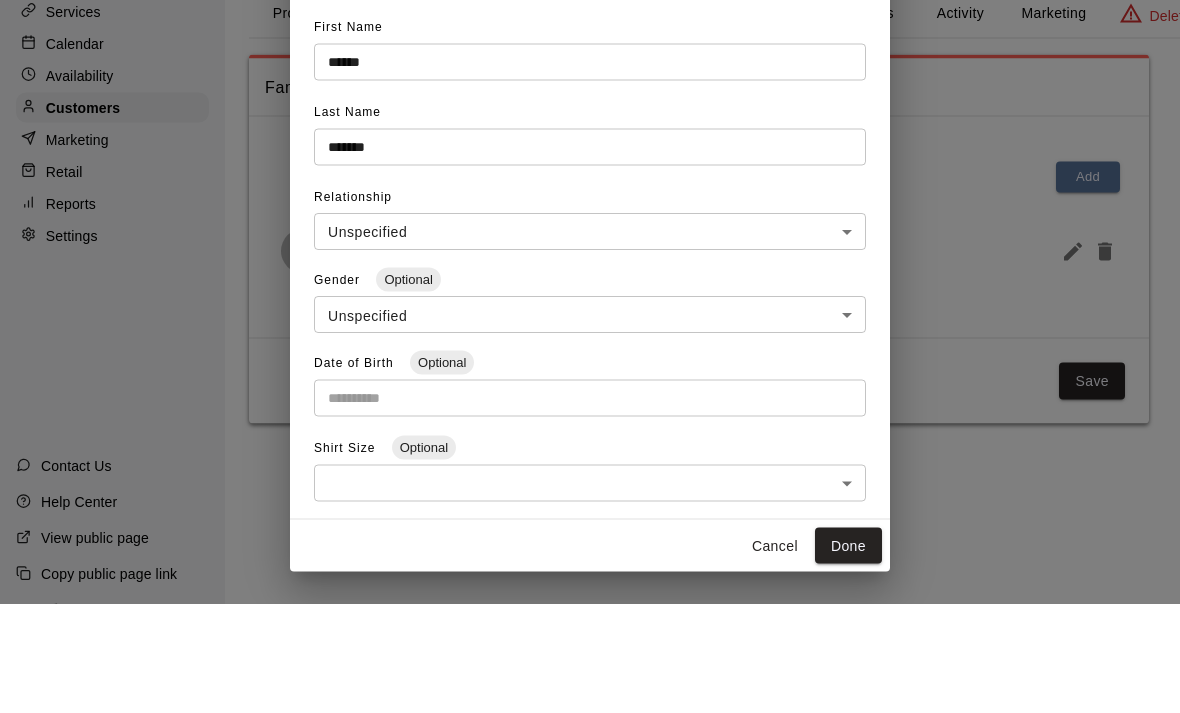 click on "**********" at bounding box center [590, 286] 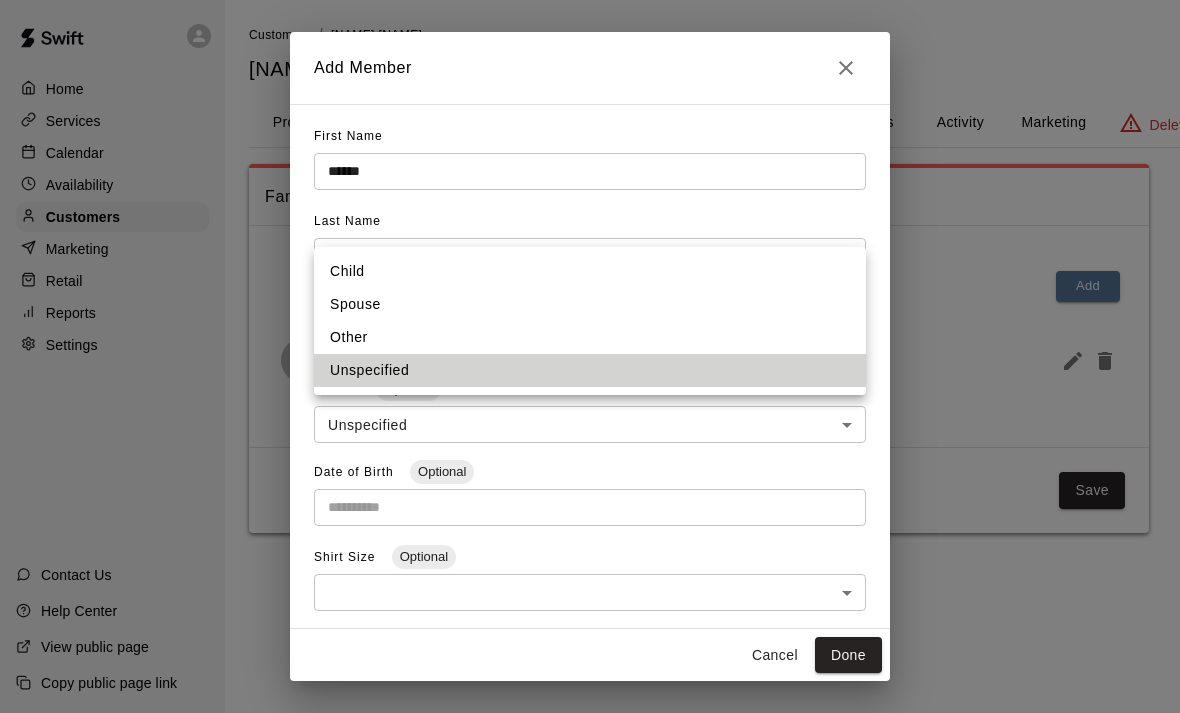 click on "Child" at bounding box center (590, 271) 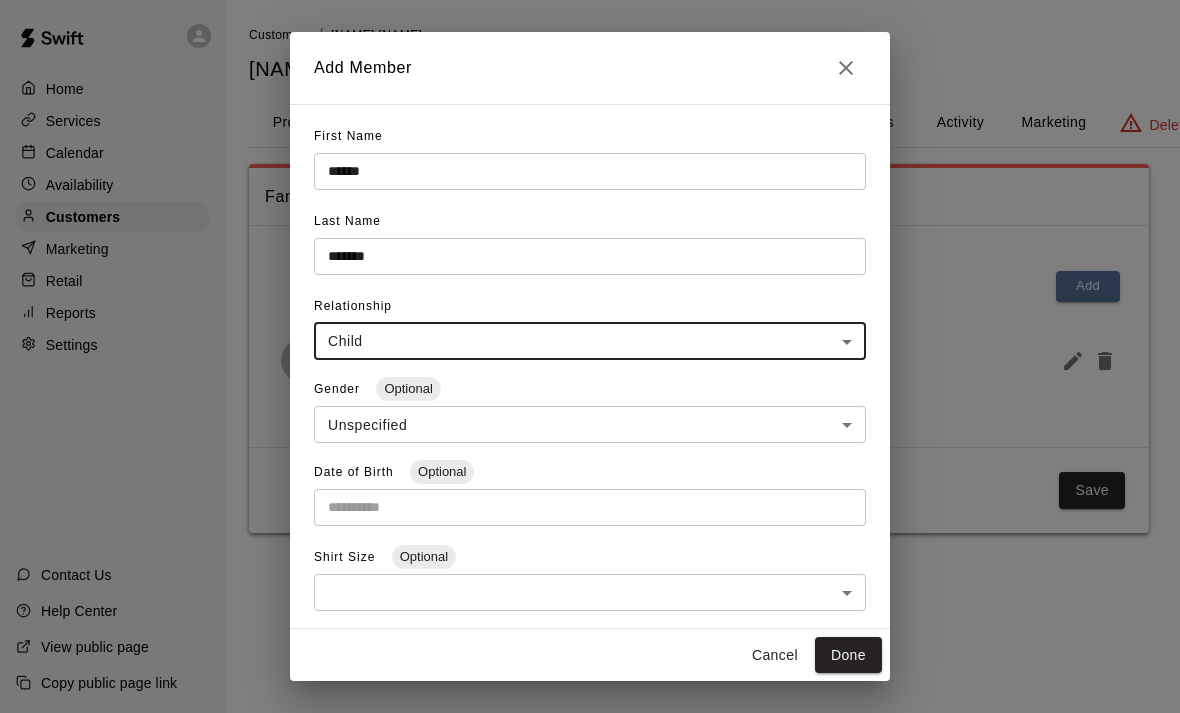 type on "*****" 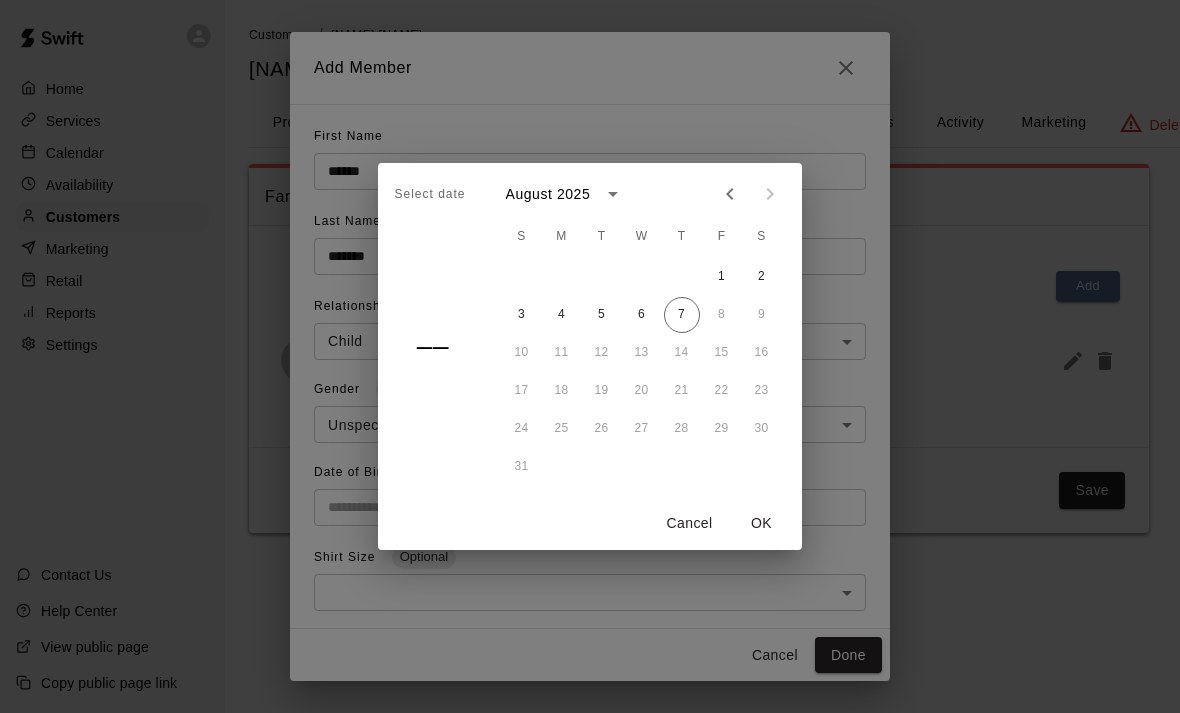 click on "August 2025" at bounding box center (551, 194) 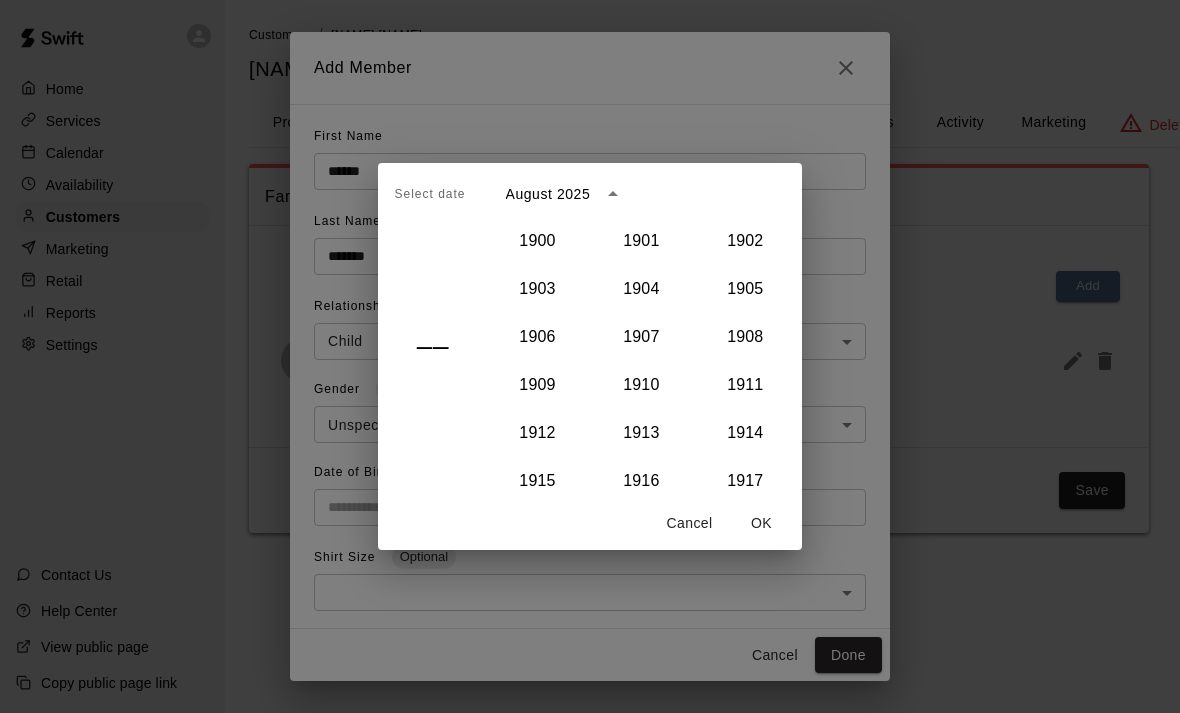 scroll, scrollTop: 1736, scrollLeft: 0, axis: vertical 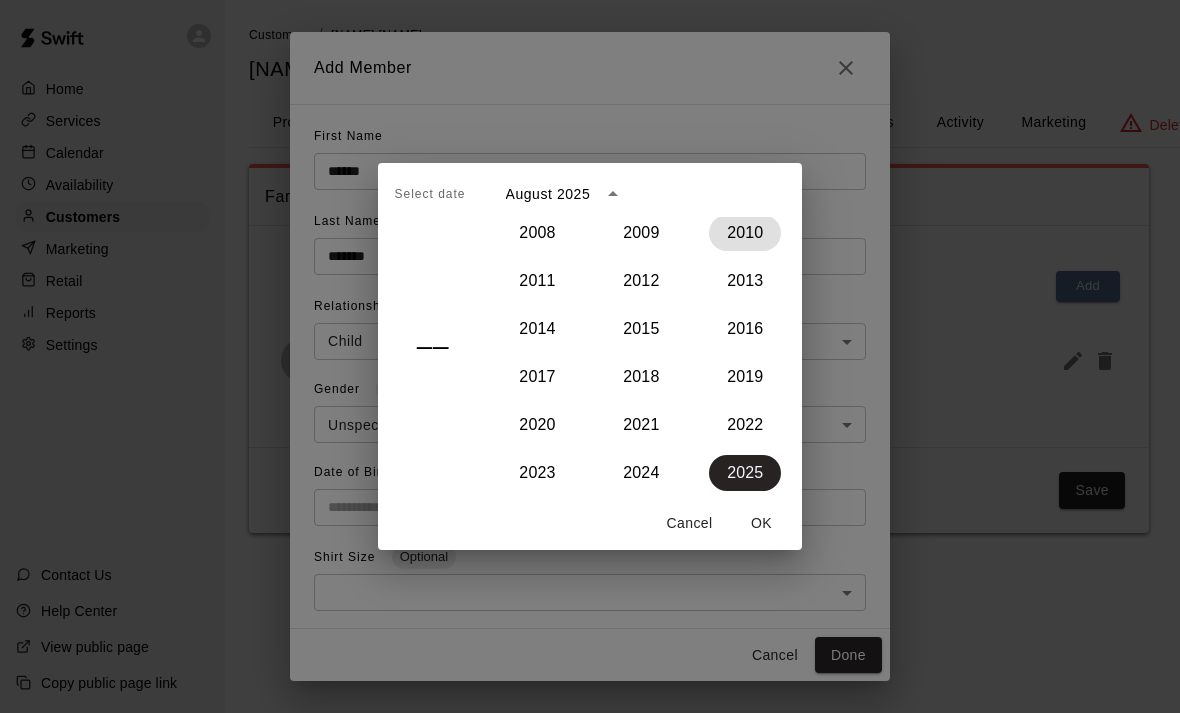click on "2010" at bounding box center [745, 233] 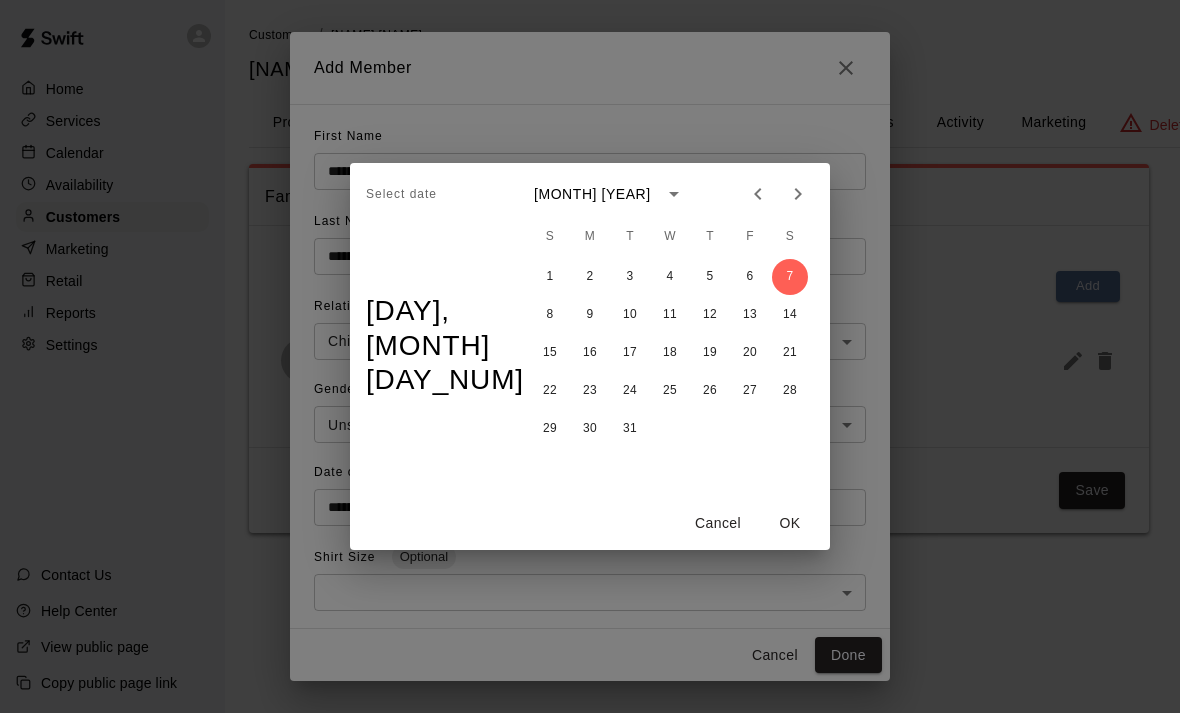 click 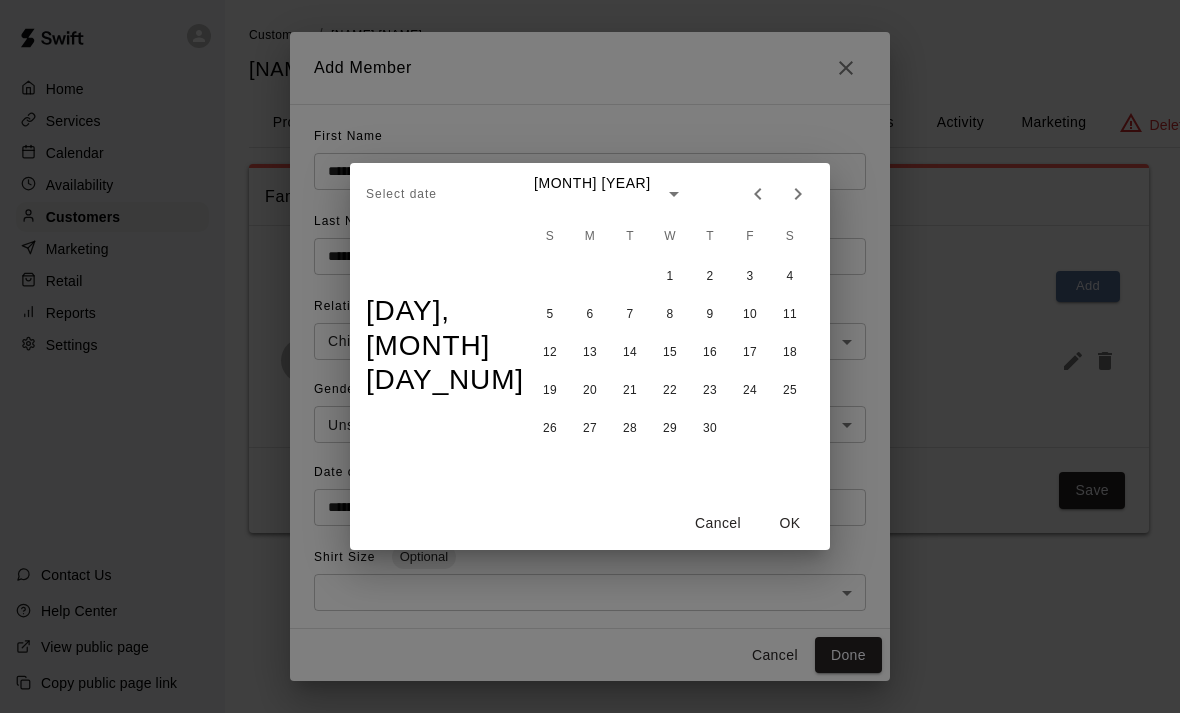click 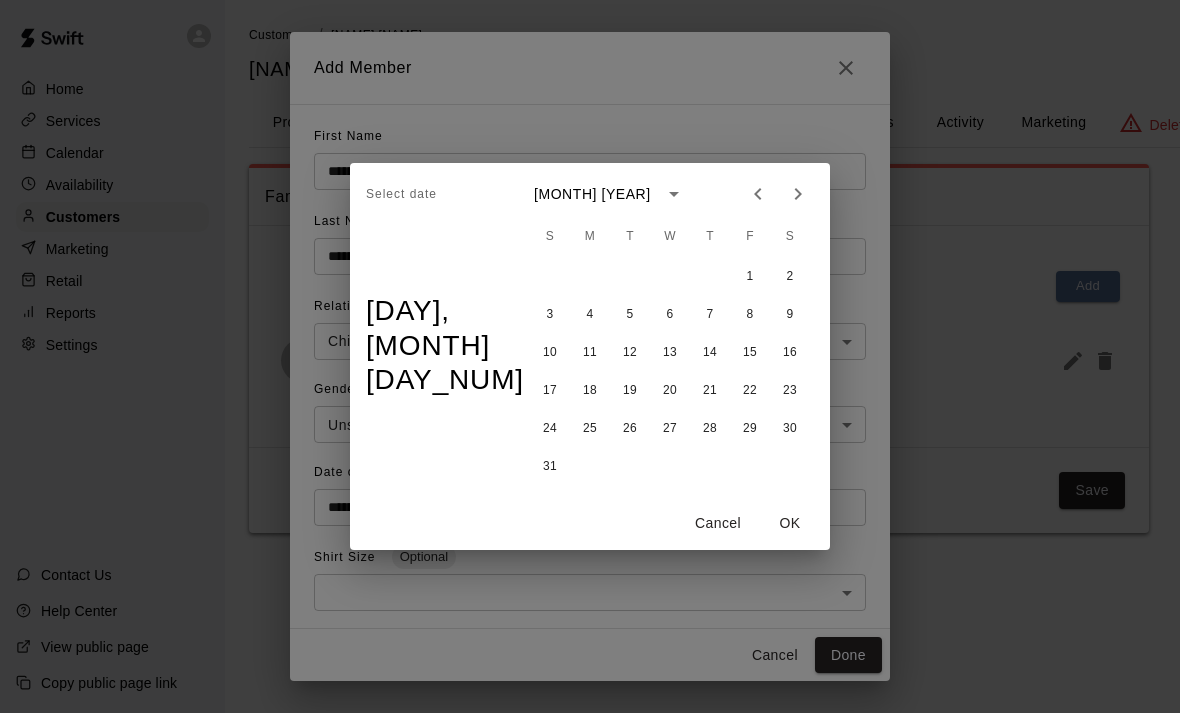 click 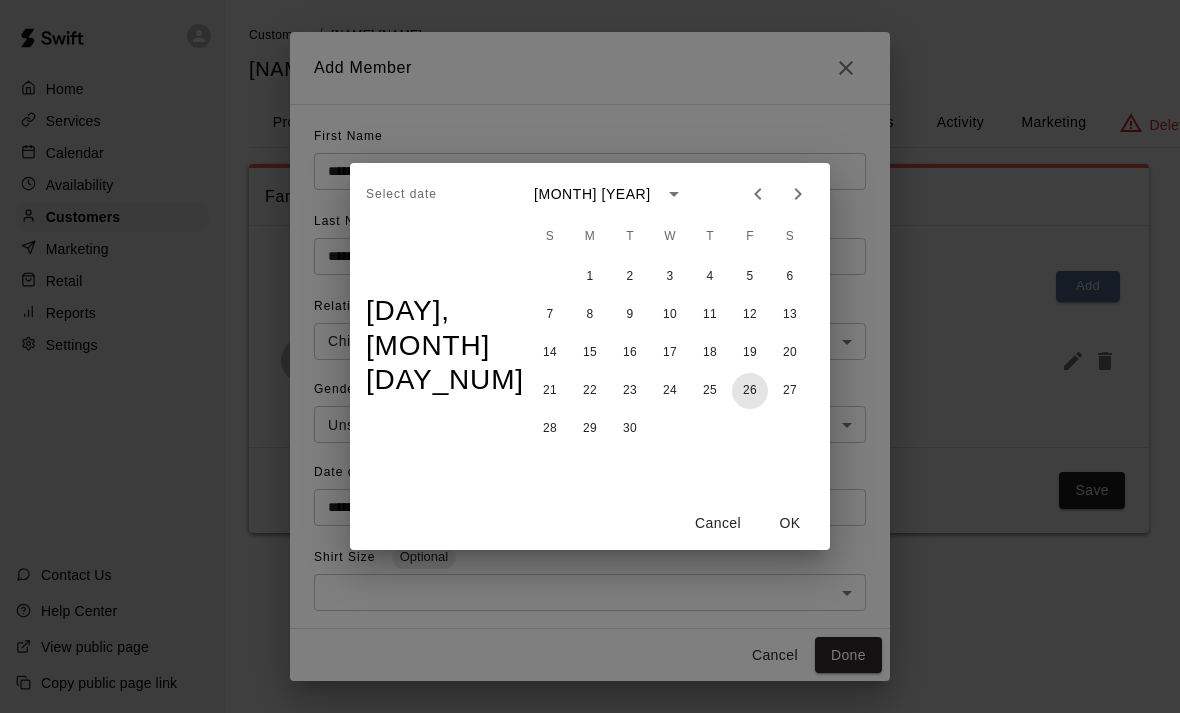 click on "26" at bounding box center (750, 391) 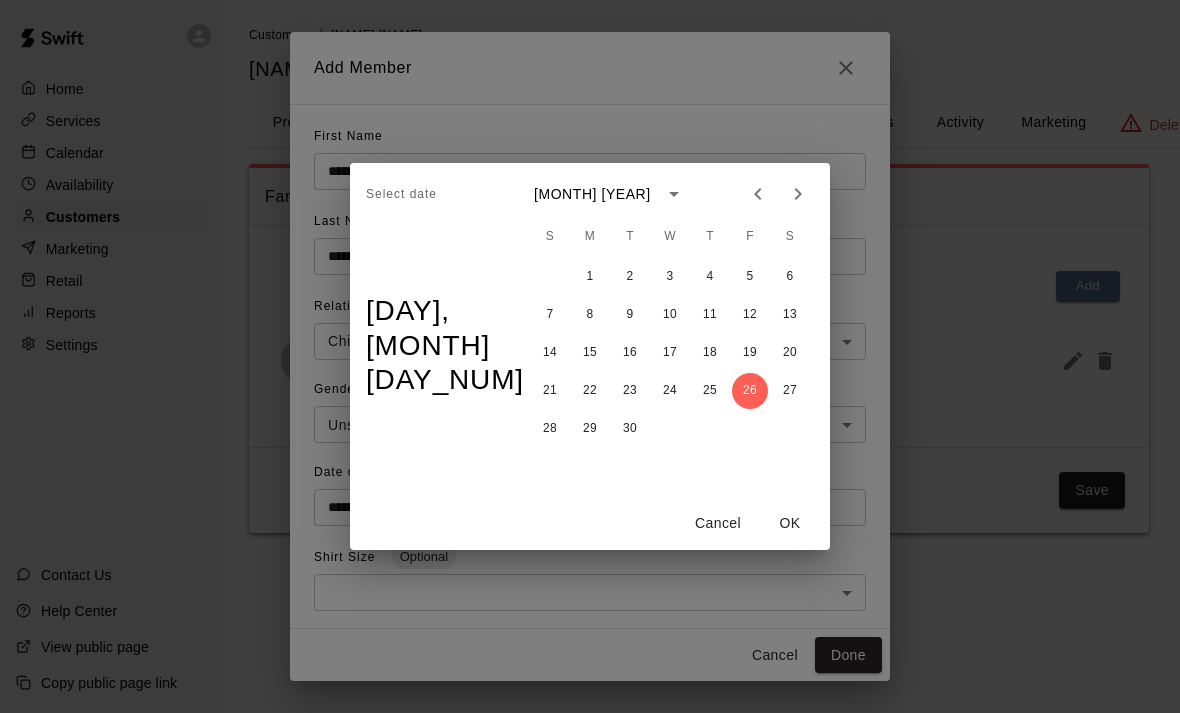 click on "OK" at bounding box center [790, 523] 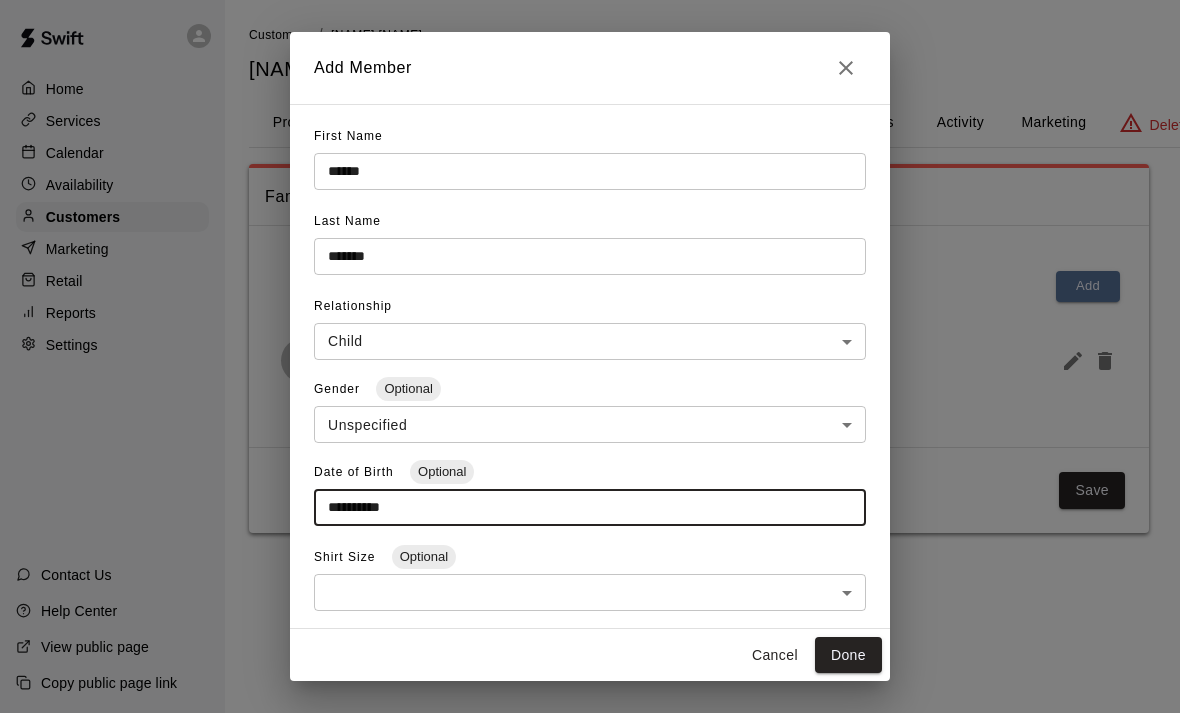 click on "Done" at bounding box center (848, 655) 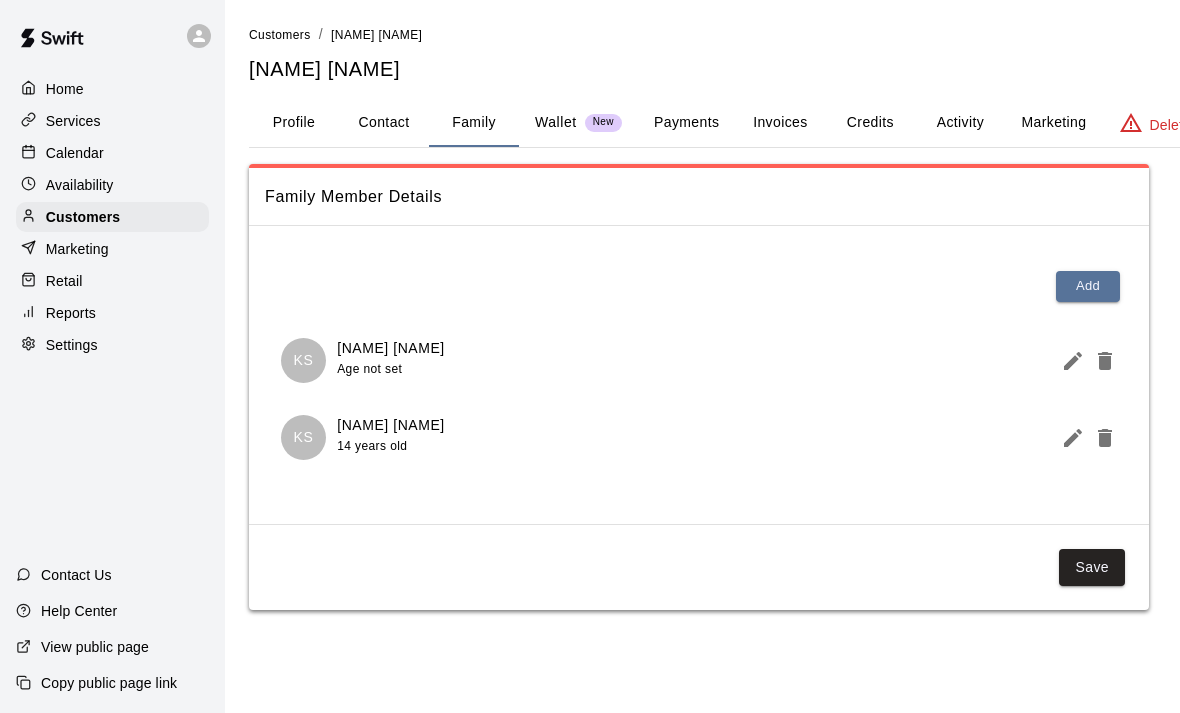 click on "Save" at bounding box center [1092, 567] 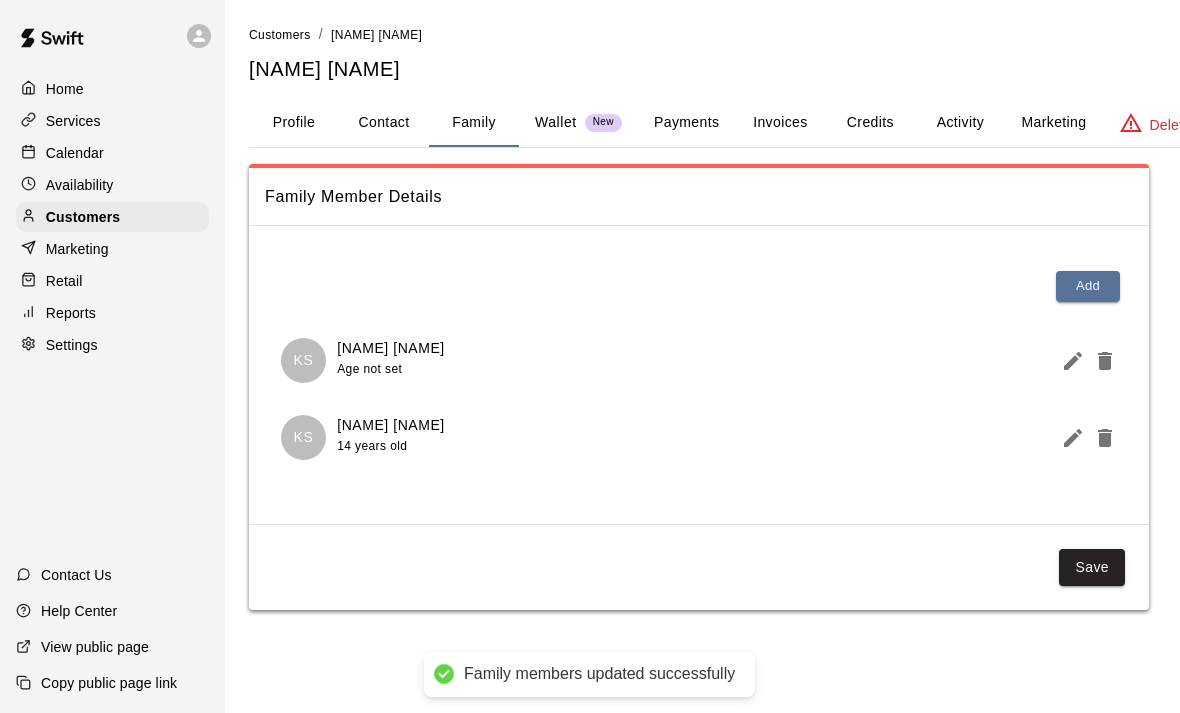 click on "Add" at bounding box center (1088, 286) 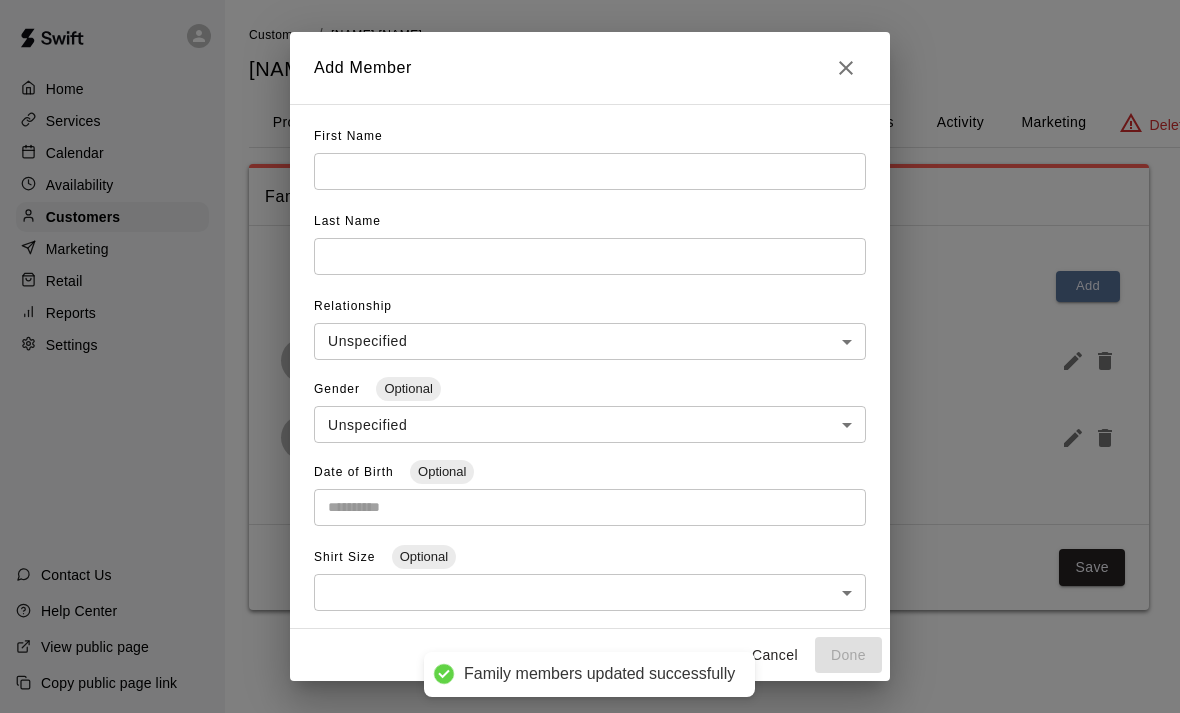 click at bounding box center (590, 171) 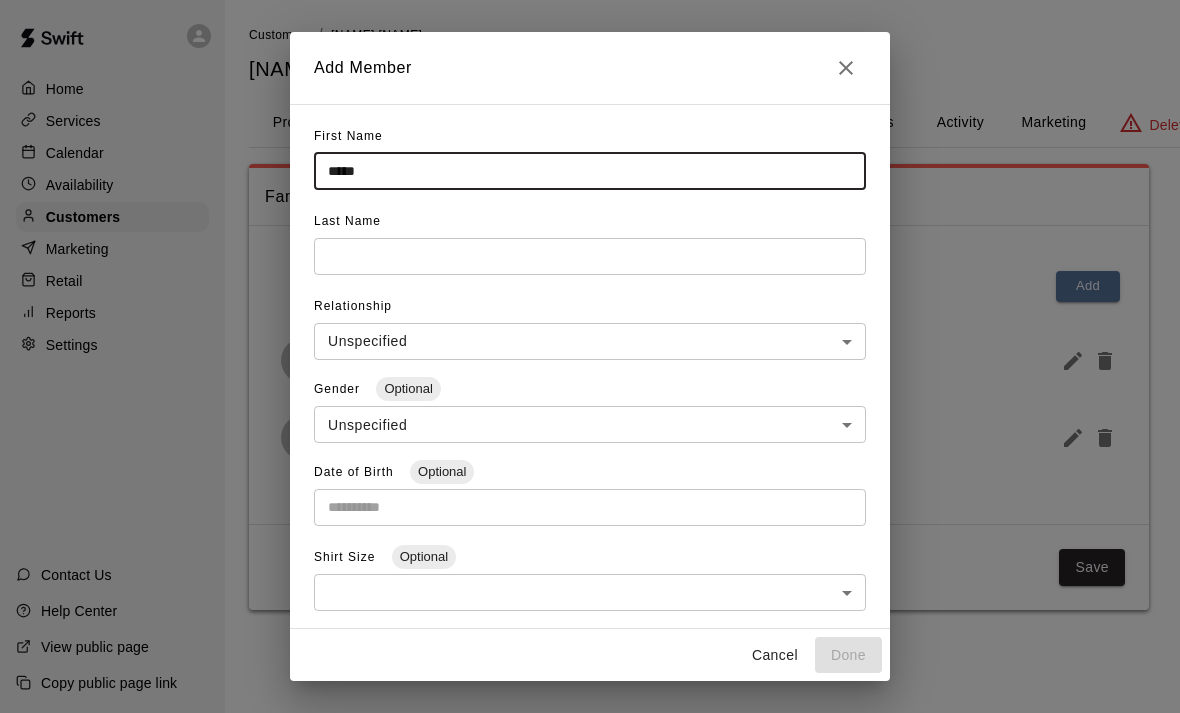 type on "*****" 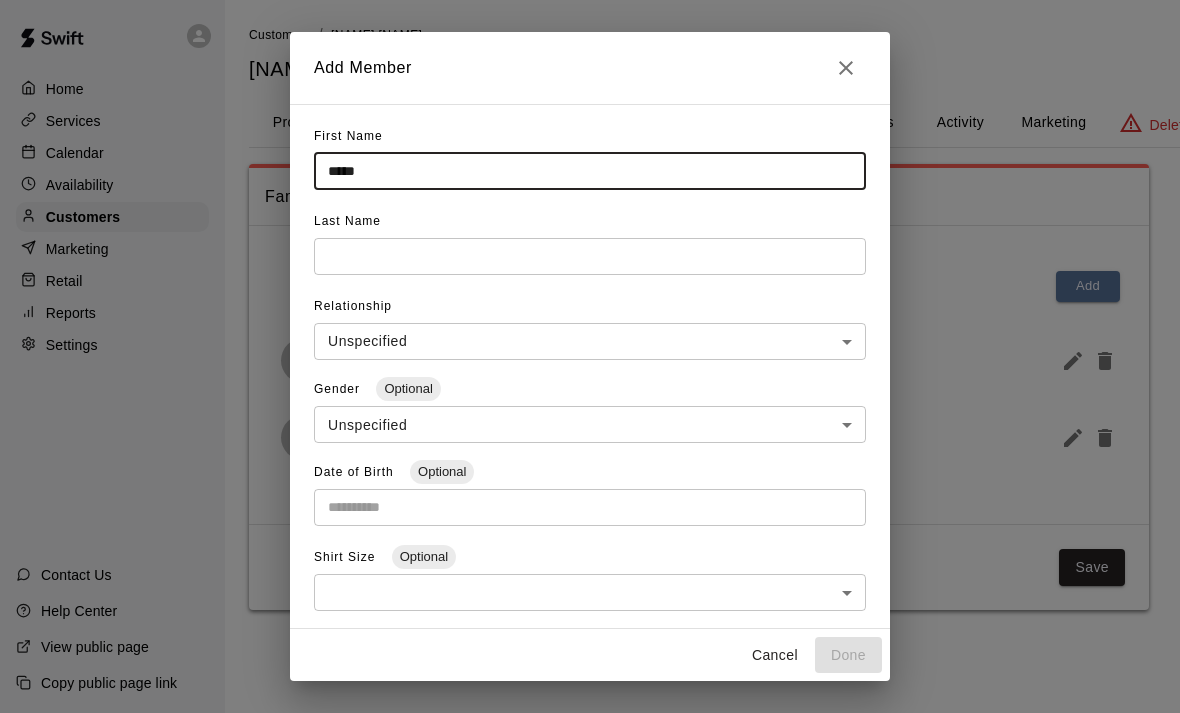 click at bounding box center [590, 171] 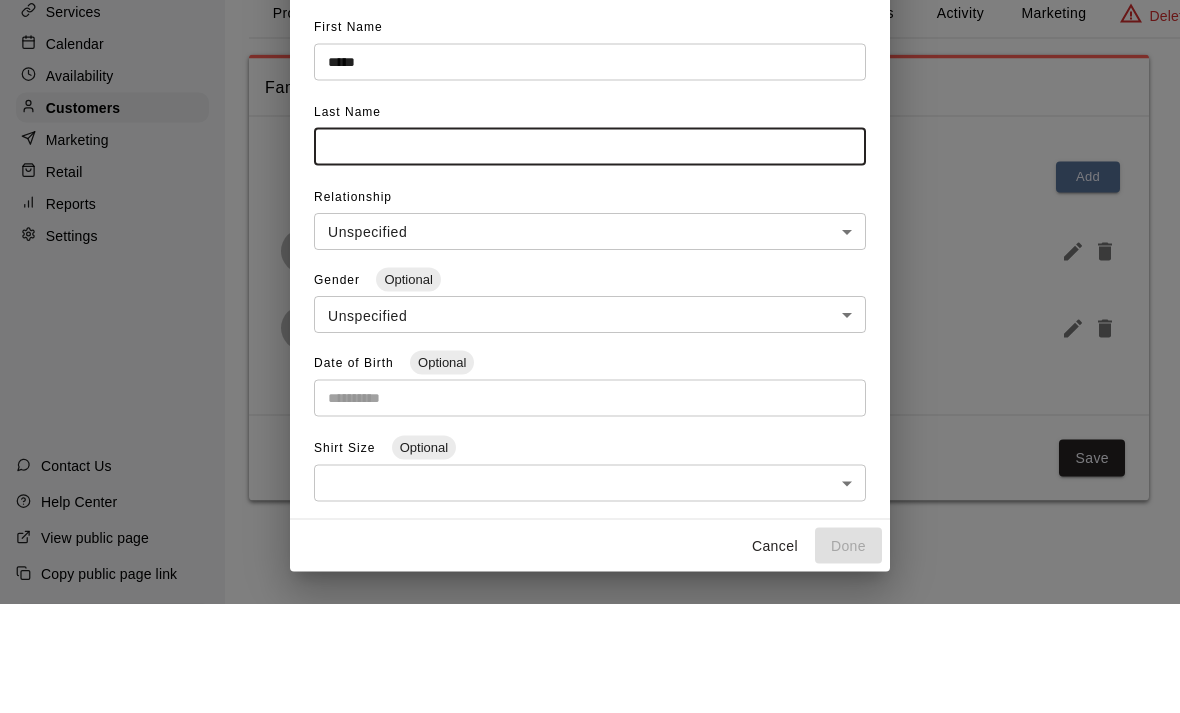 type on "*******" 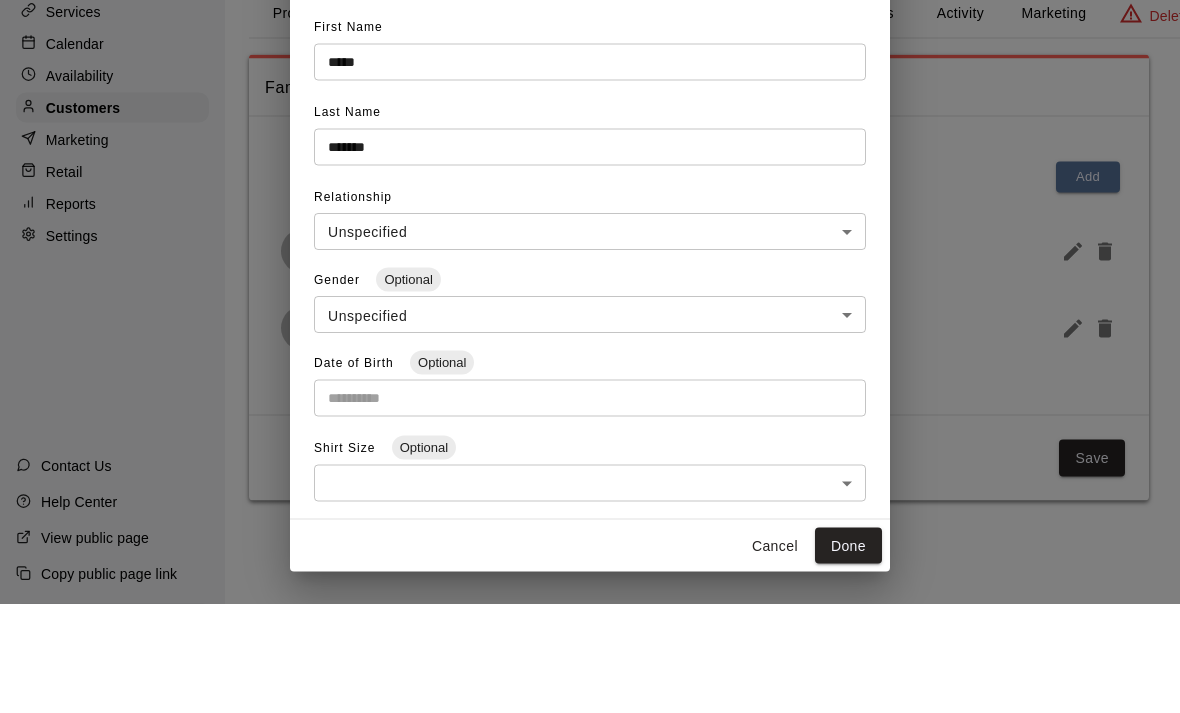 click on "**********" at bounding box center [590, 325] 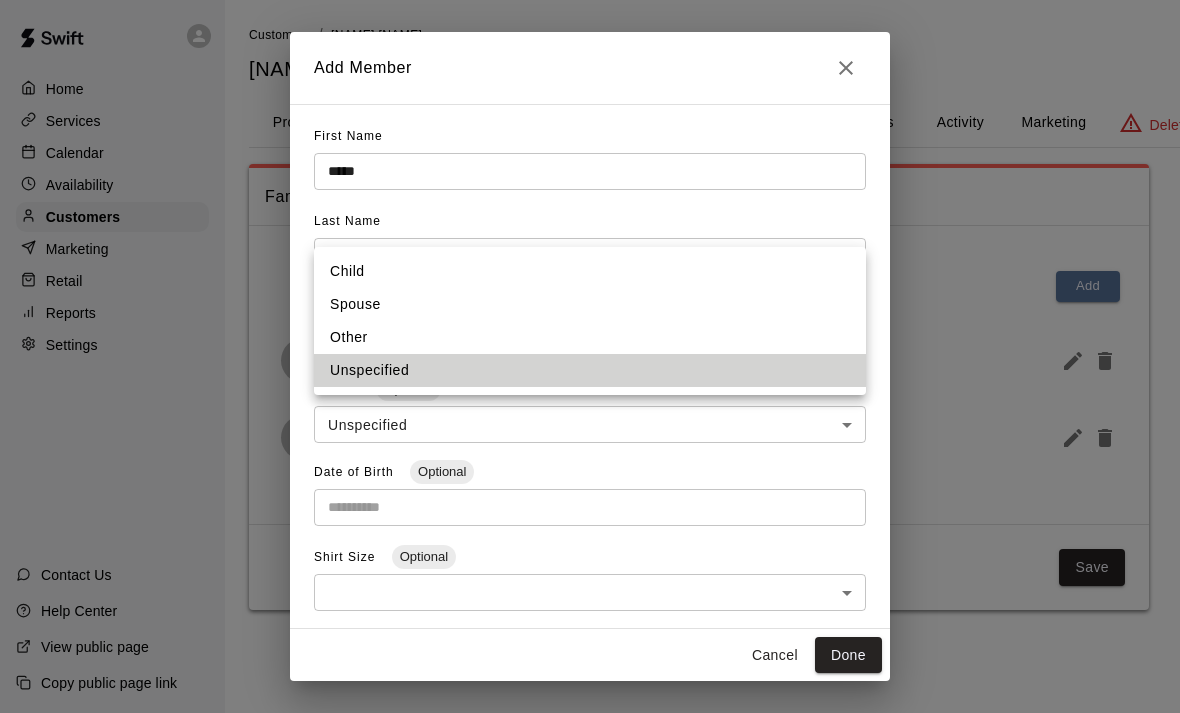 click on "Child" at bounding box center (590, 271) 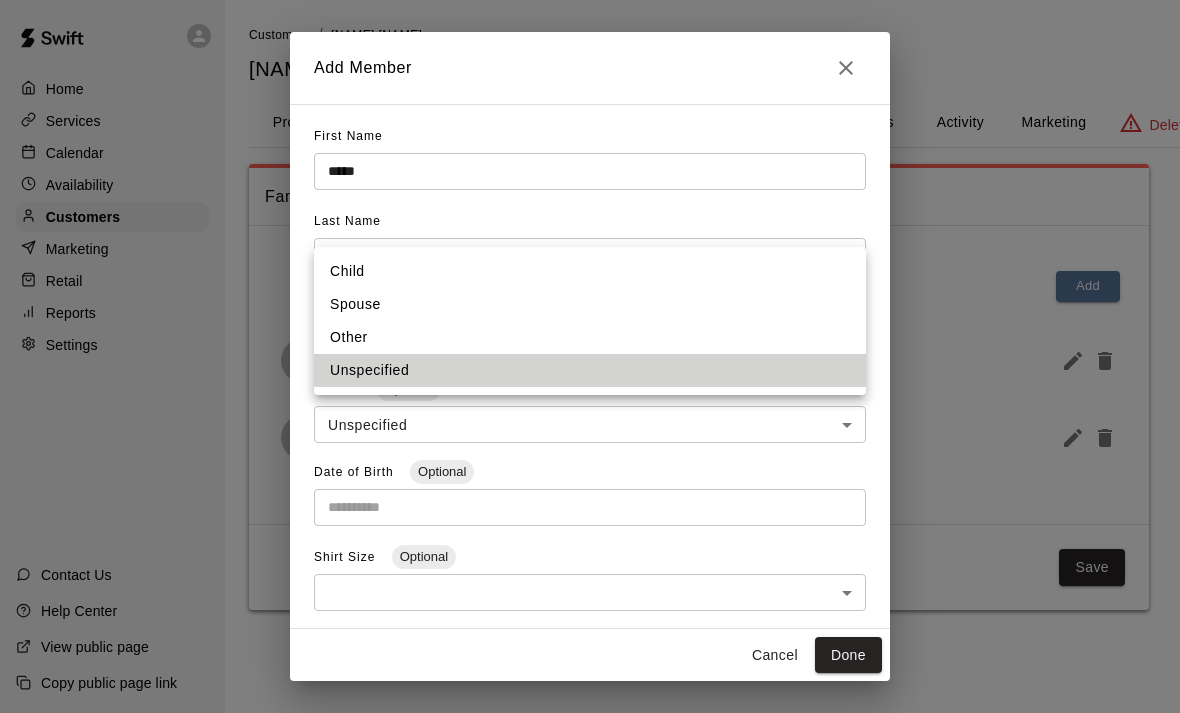 type on "*****" 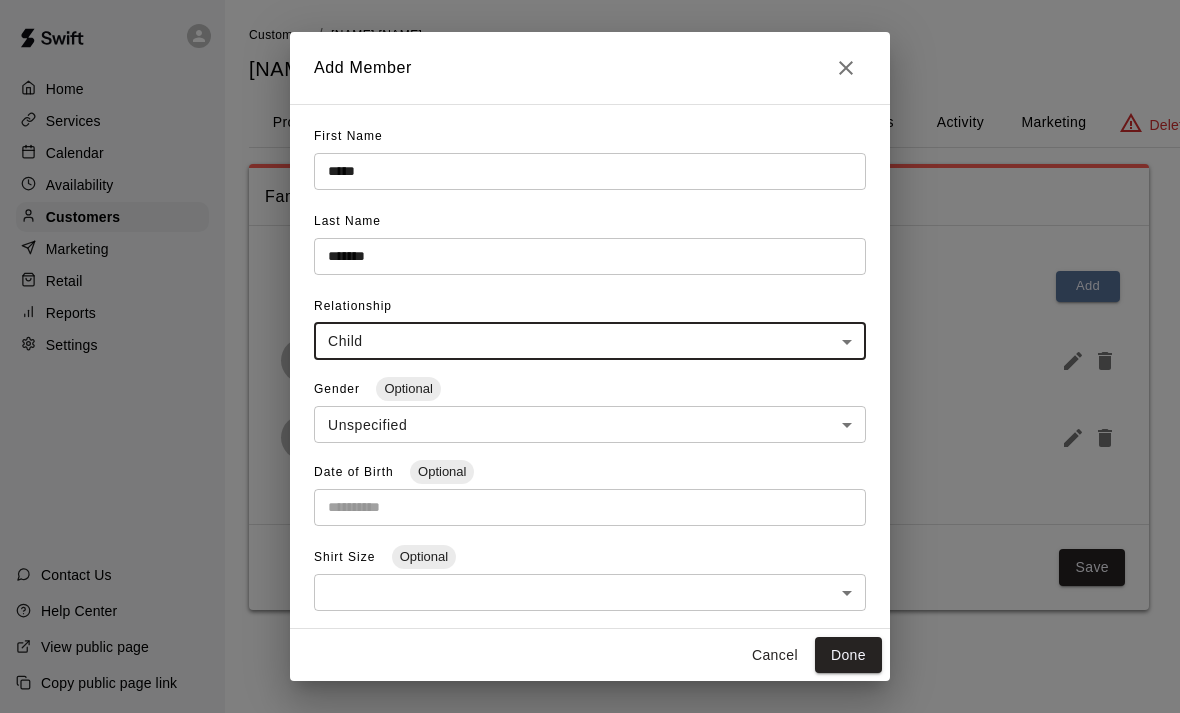 click at bounding box center [583, 507] 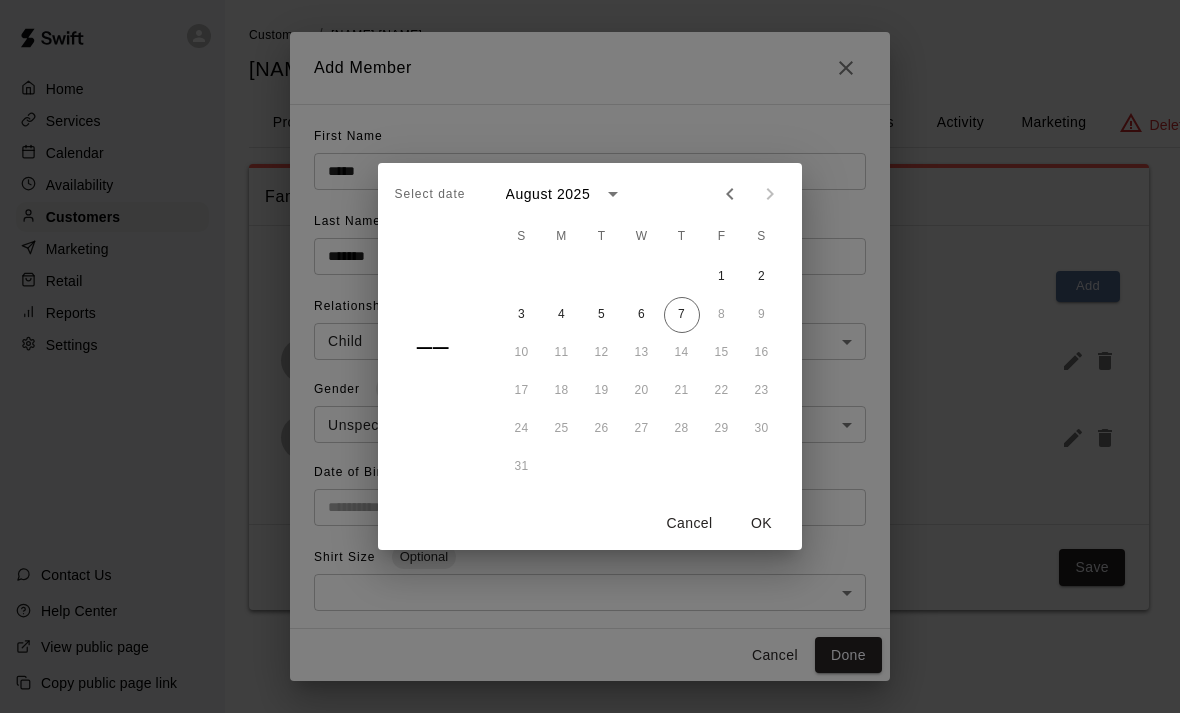 click on "August 2025" at bounding box center (551, 194) 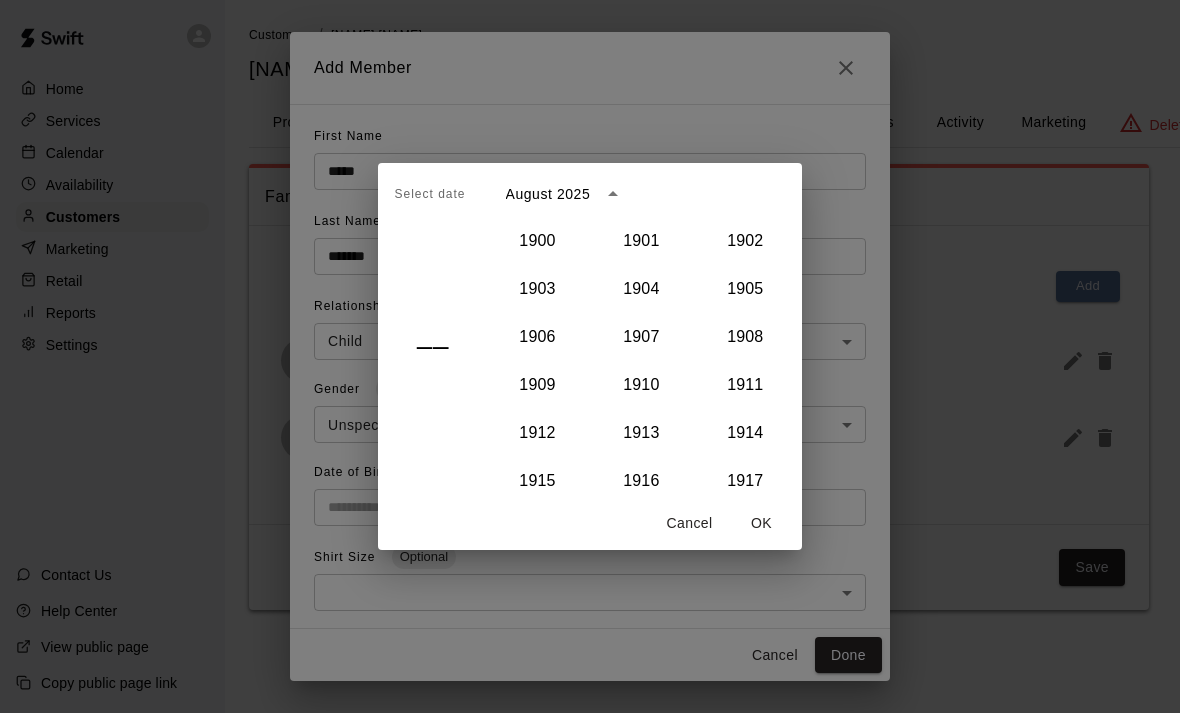 scroll, scrollTop: 1736, scrollLeft: 0, axis: vertical 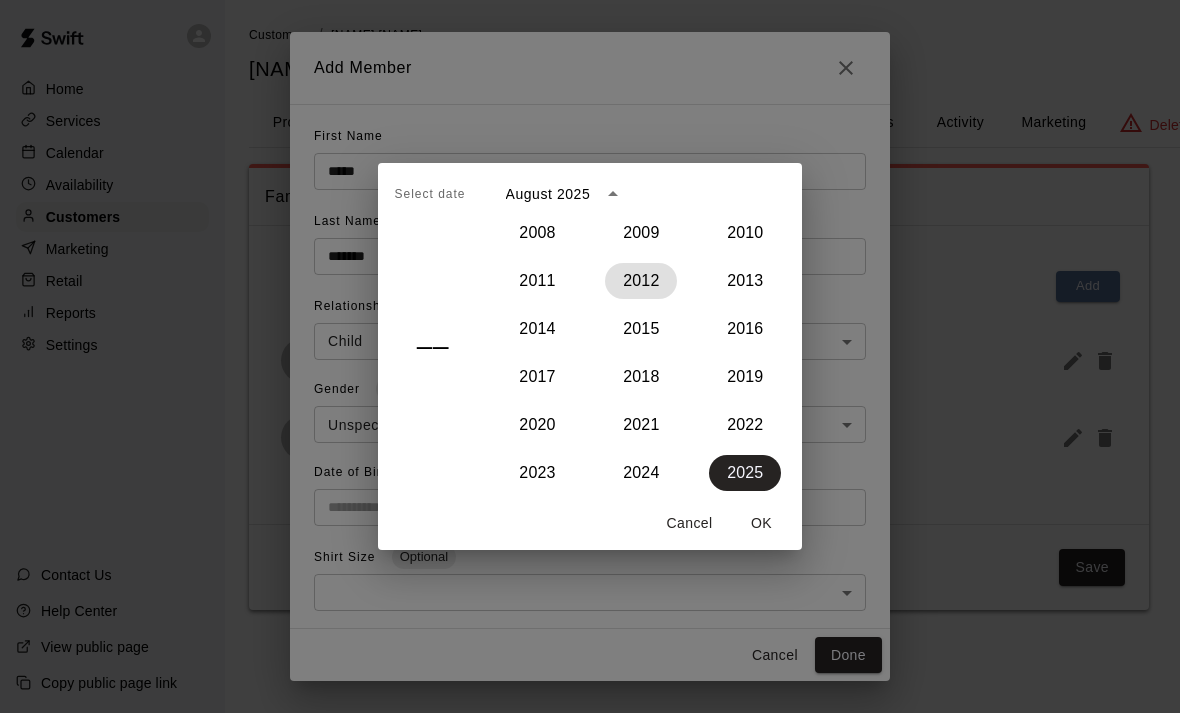 click on "2012" at bounding box center (641, 281) 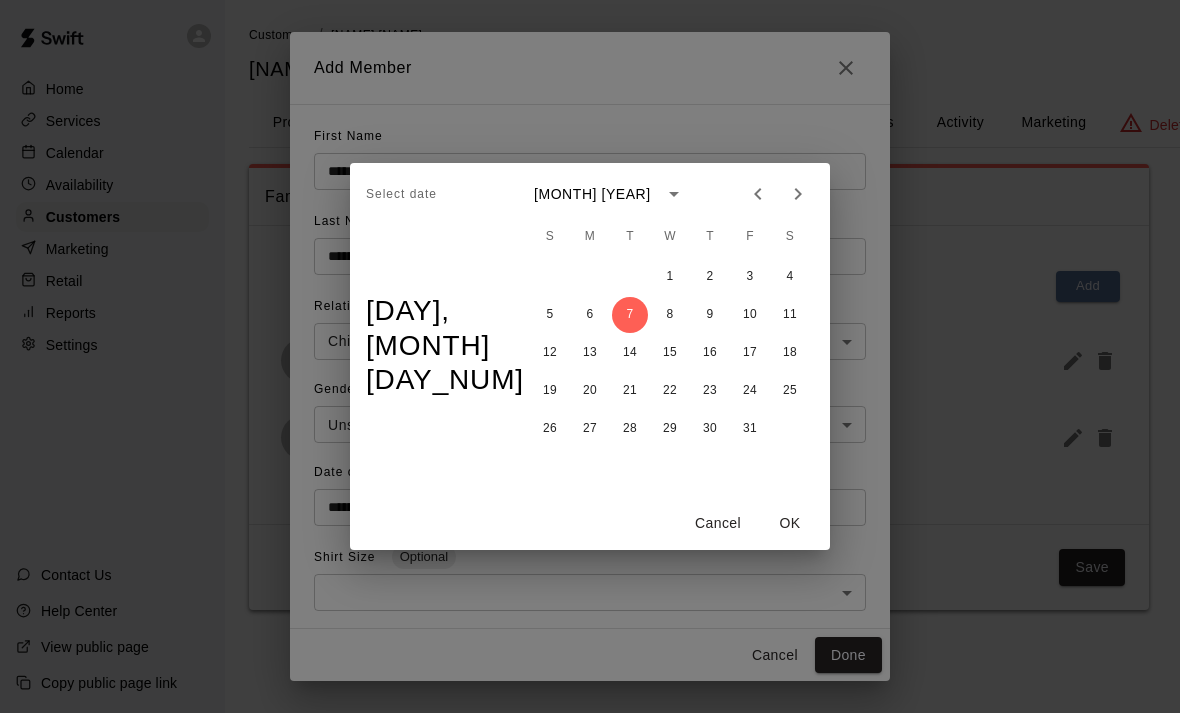 click 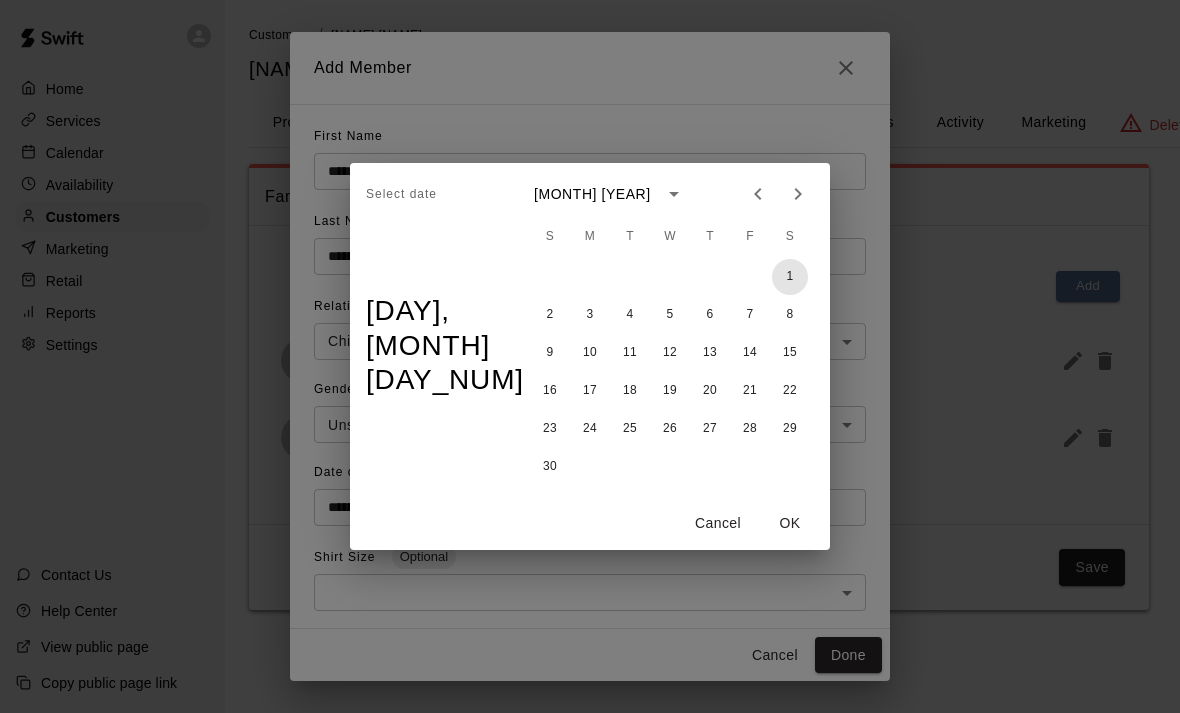 click on "1" at bounding box center (790, 277) 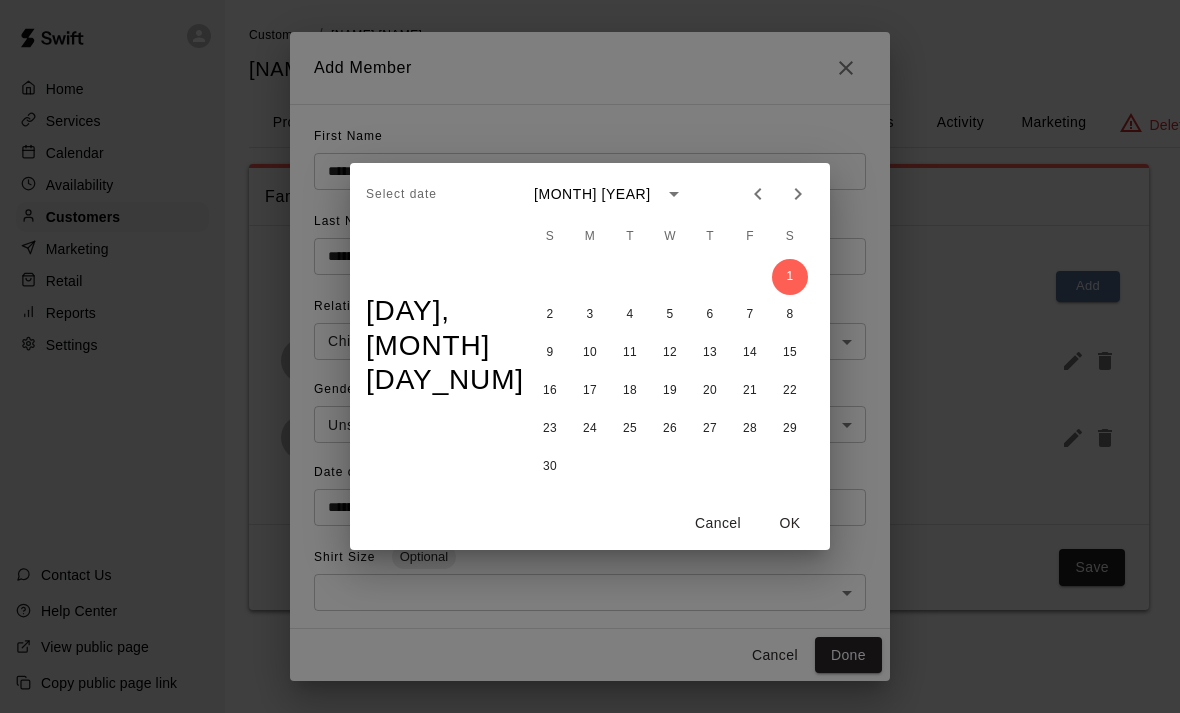 click on "OK" at bounding box center (790, 523) 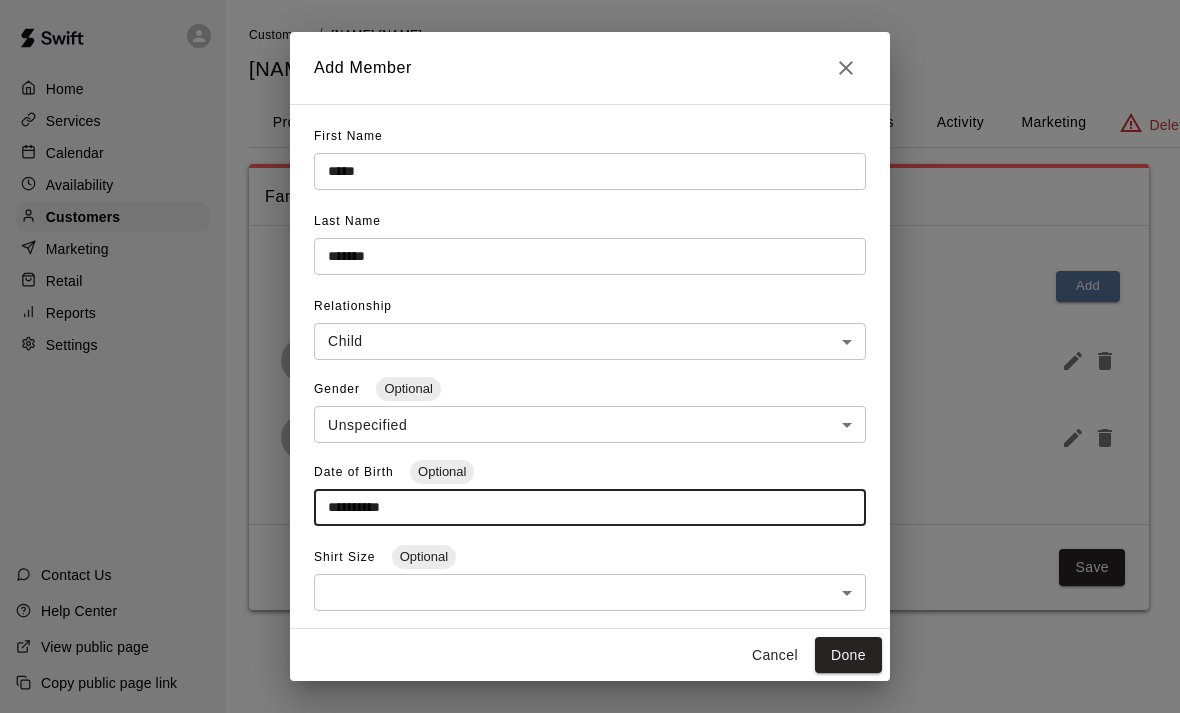 click on "Done" at bounding box center (848, 655) 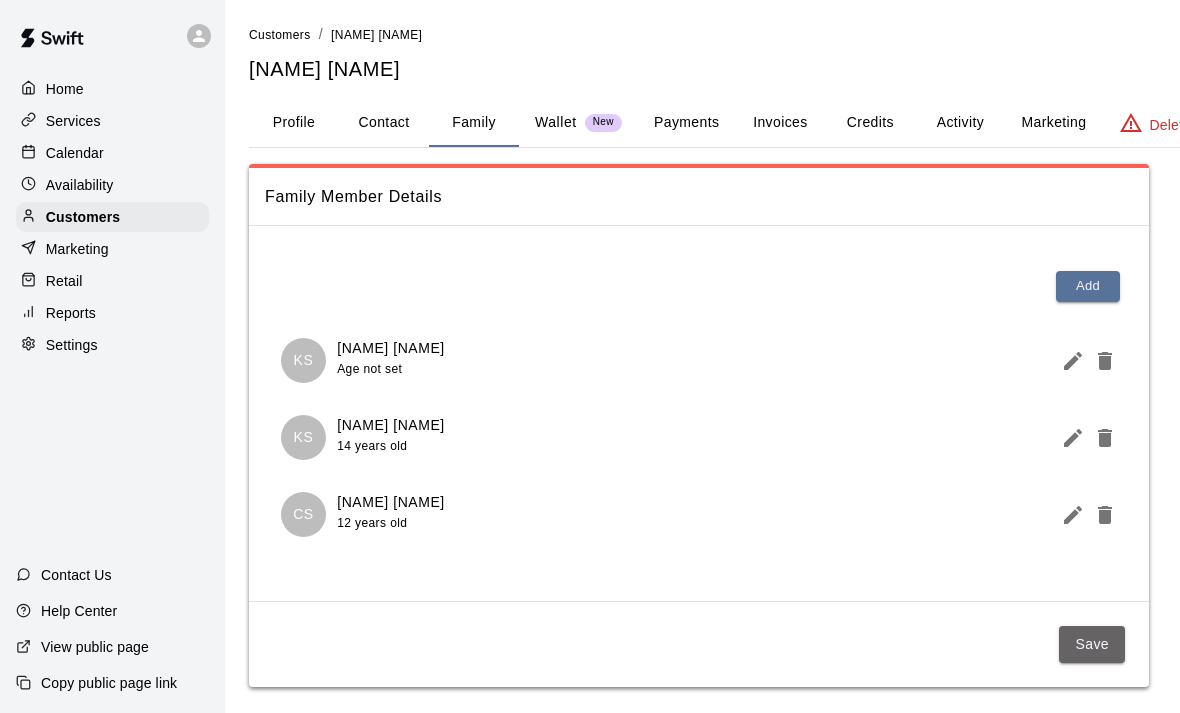 click on "Save" at bounding box center (1092, 644) 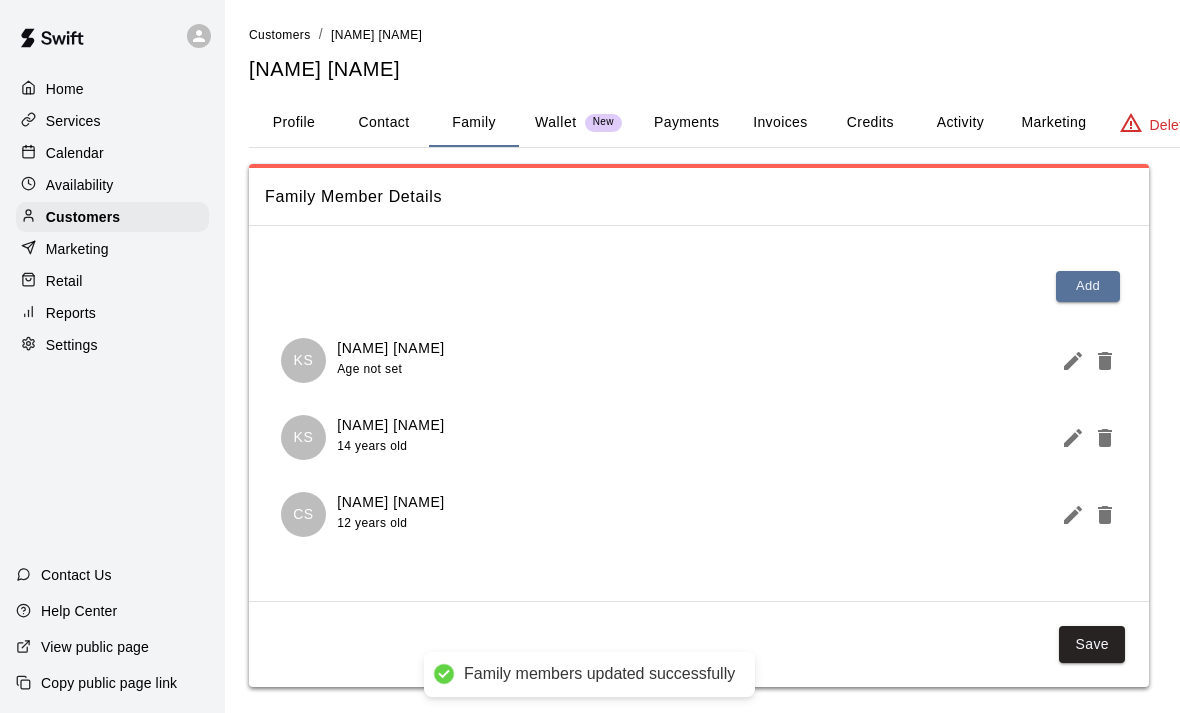 click on "Payments" at bounding box center [686, 123] 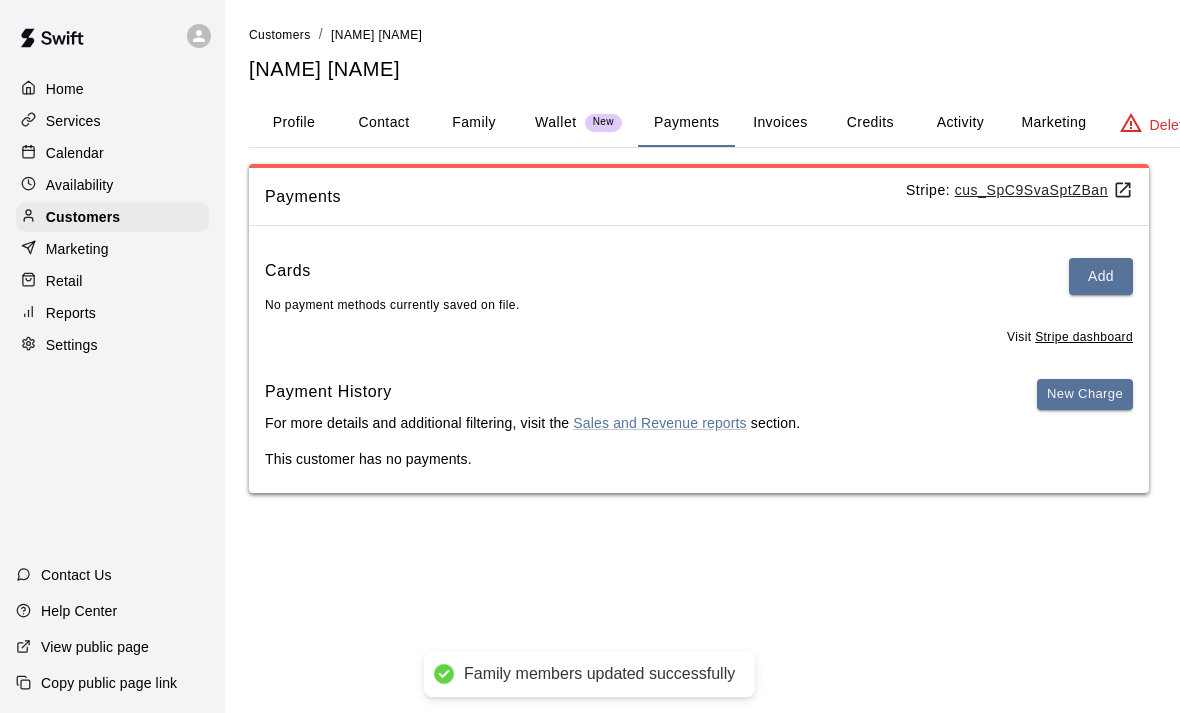 click on "Family" at bounding box center [474, 123] 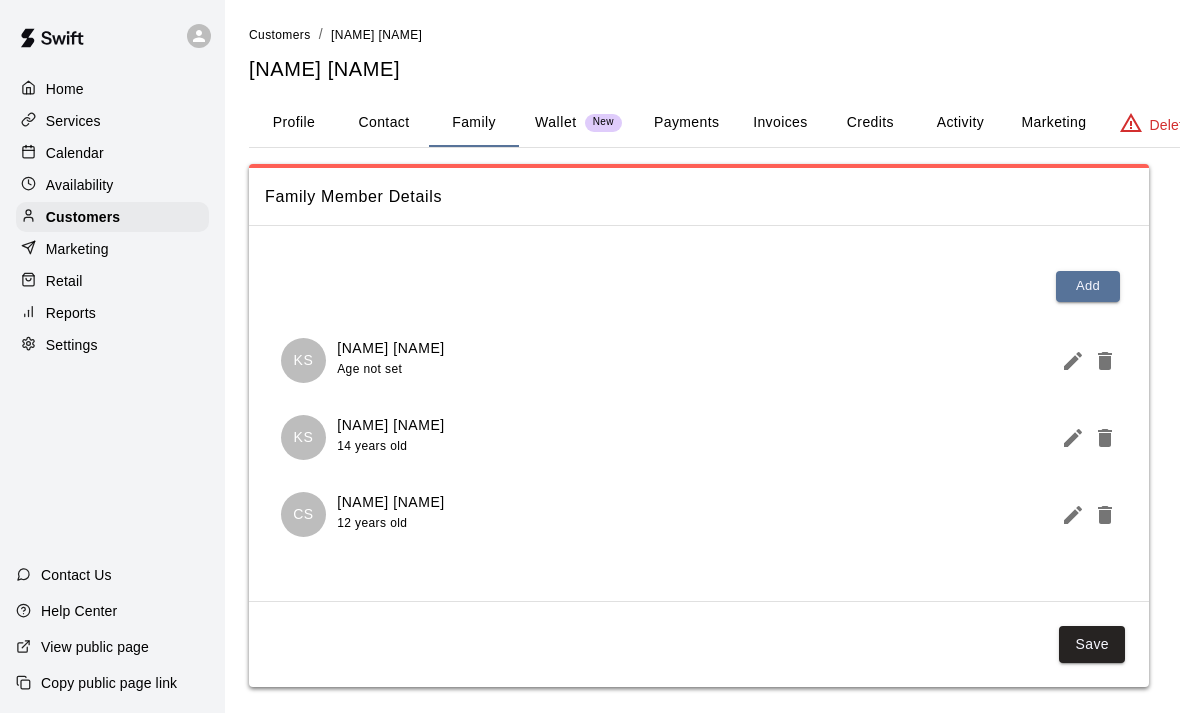 click on "Age not set" at bounding box center [391, 369] 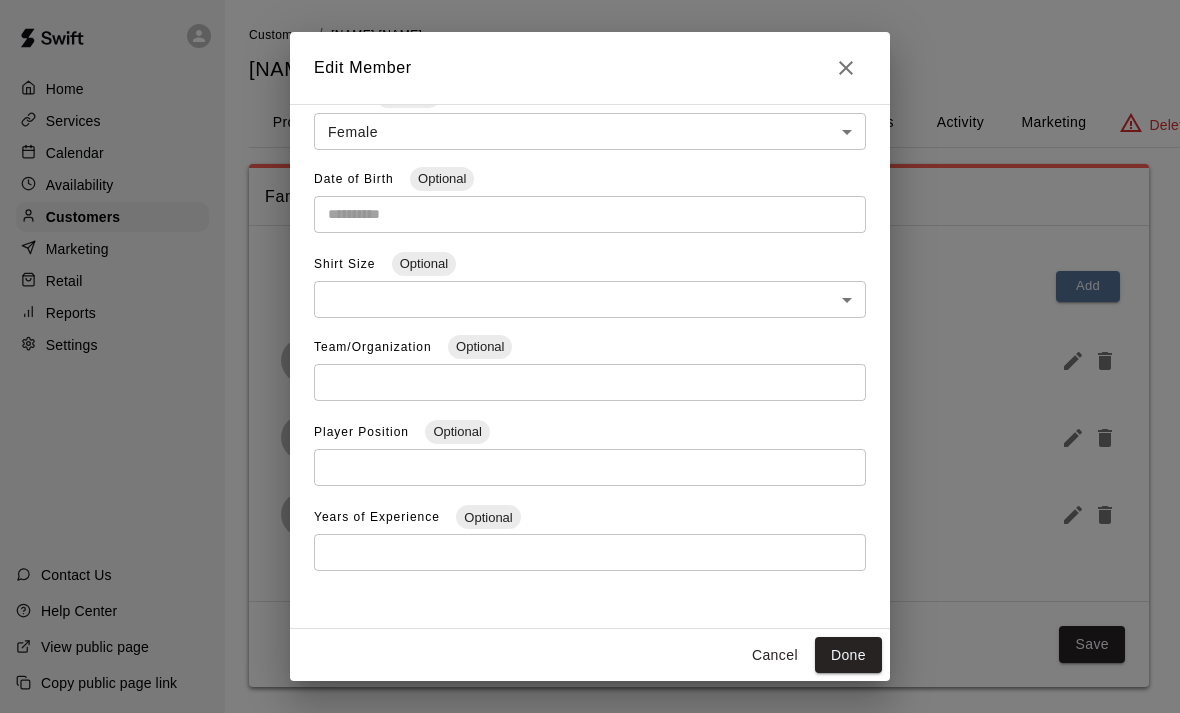 scroll, scrollTop: 292, scrollLeft: 0, axis: vertical 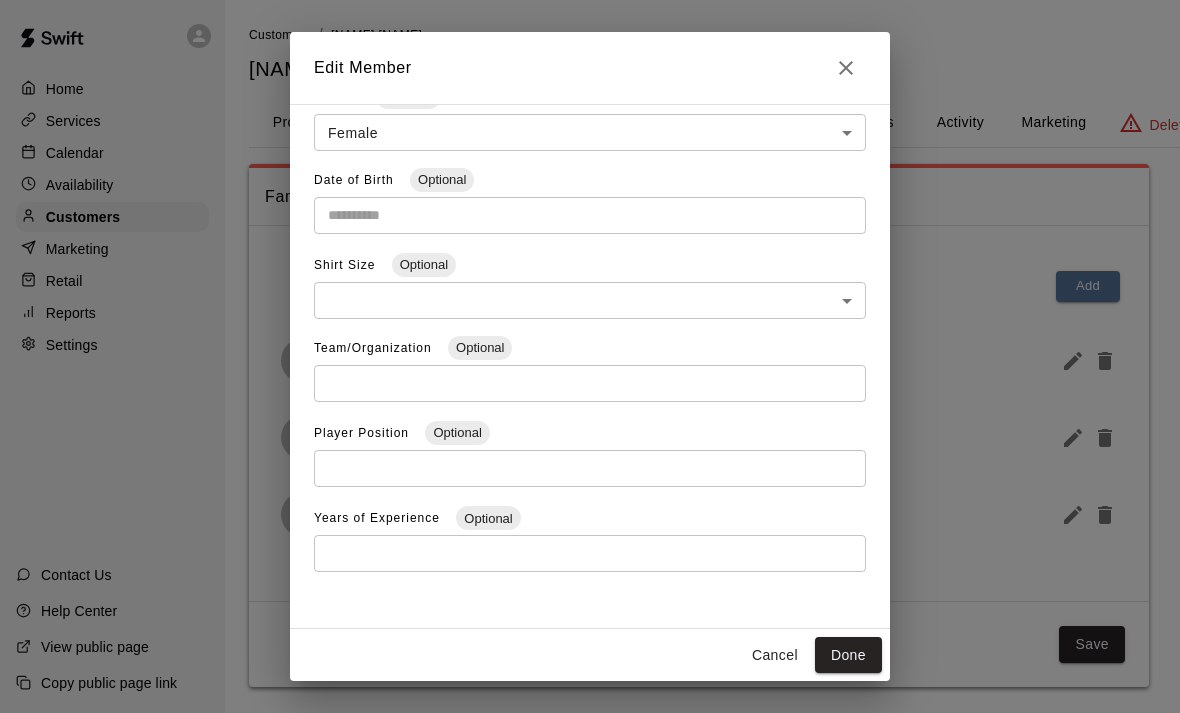 click on "Done" at bounding box center (848, 655) 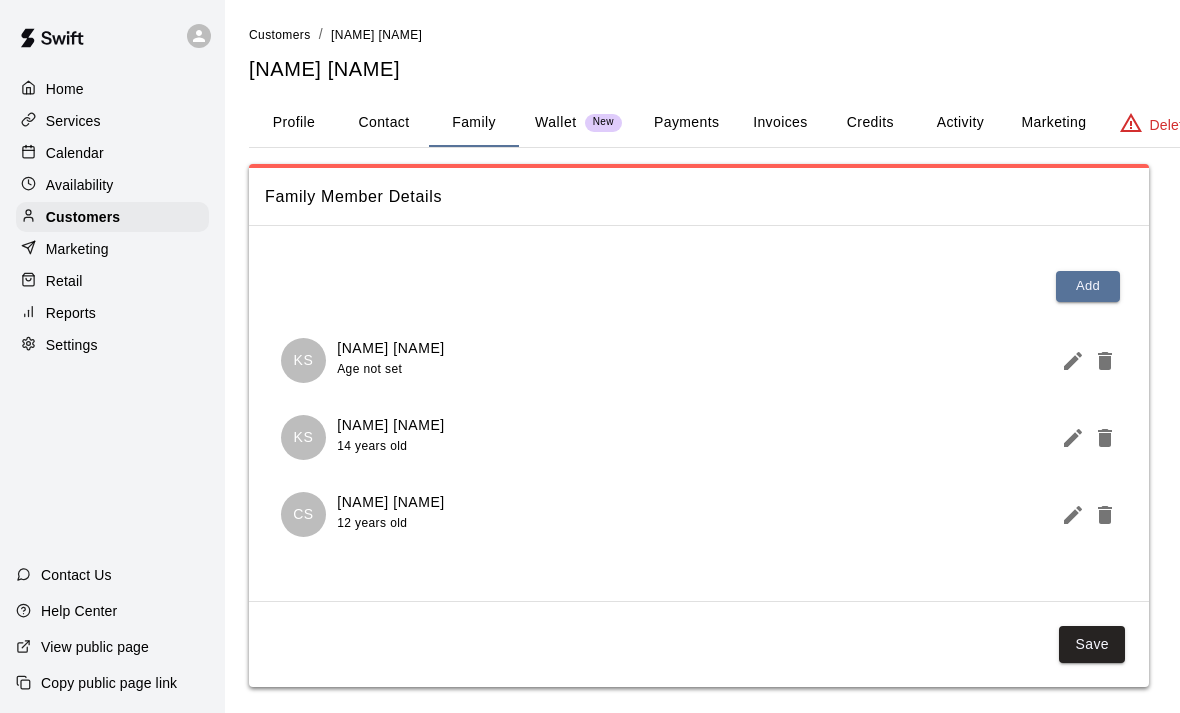 click 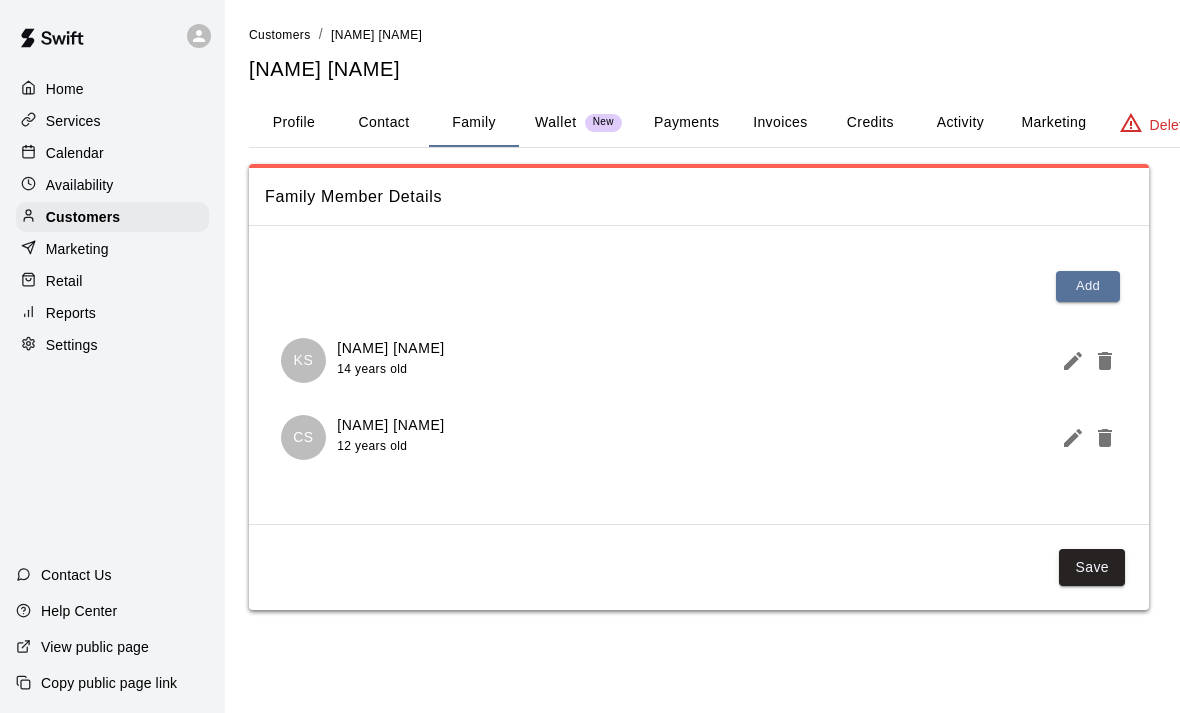 click on "Profile" at bounding box center (294, 123) 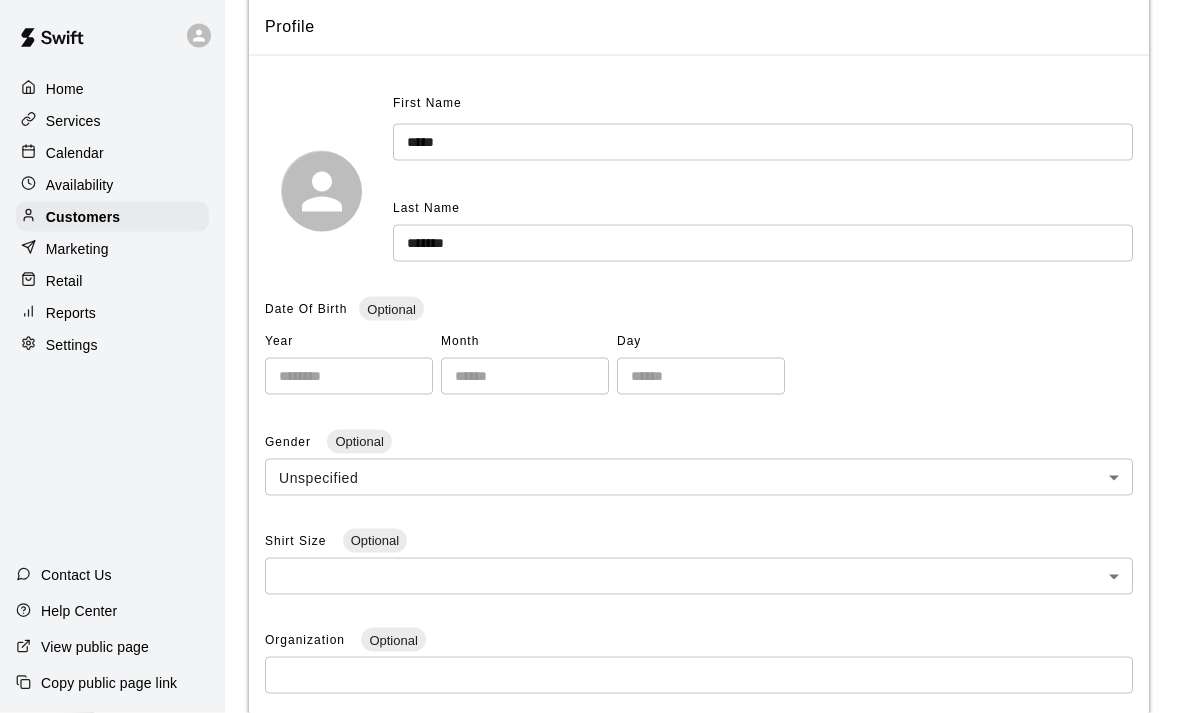 scroll, scrollTop: 194, scrollLeft: 0, axis: vertical 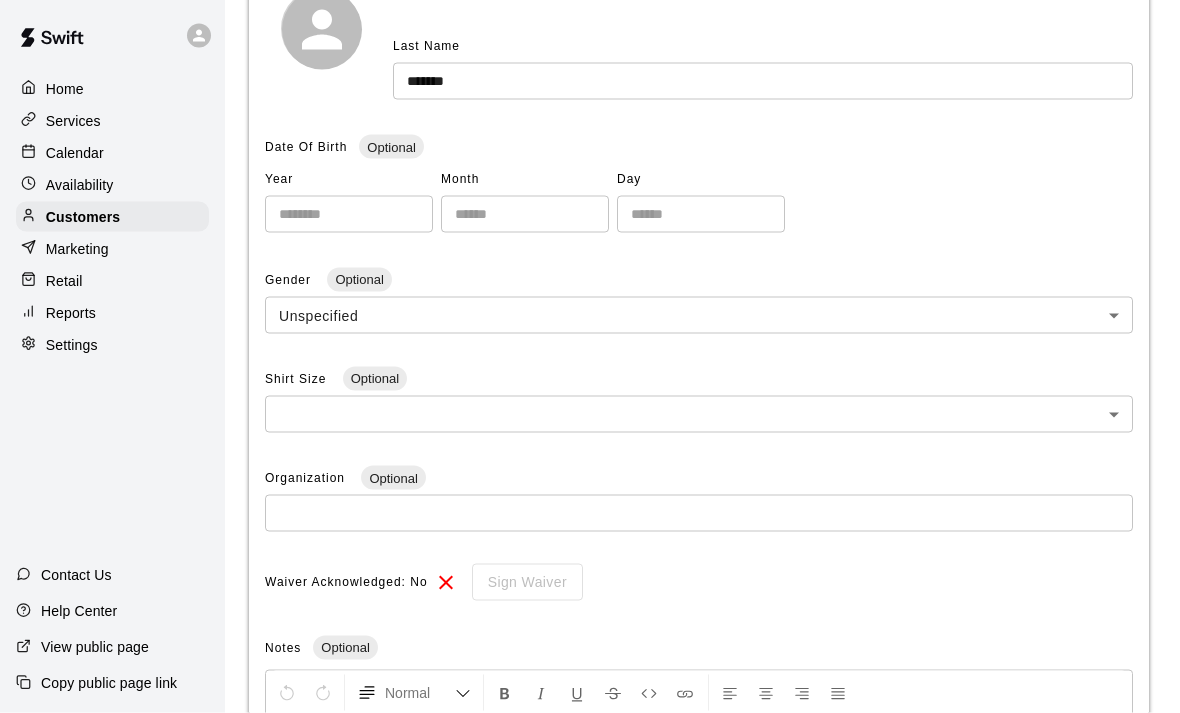 click on "**********" at bounding box center (590, 336) 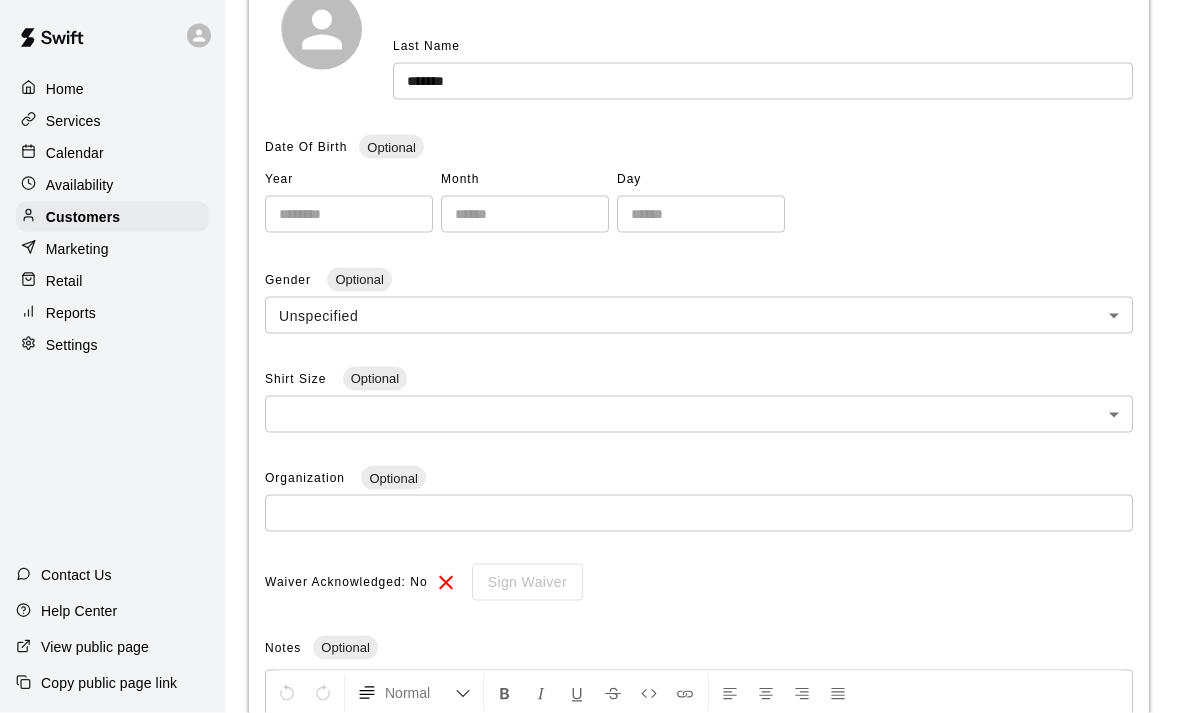 scroll, scrollTop: 333, scrollLeft: 0, axis: vertical 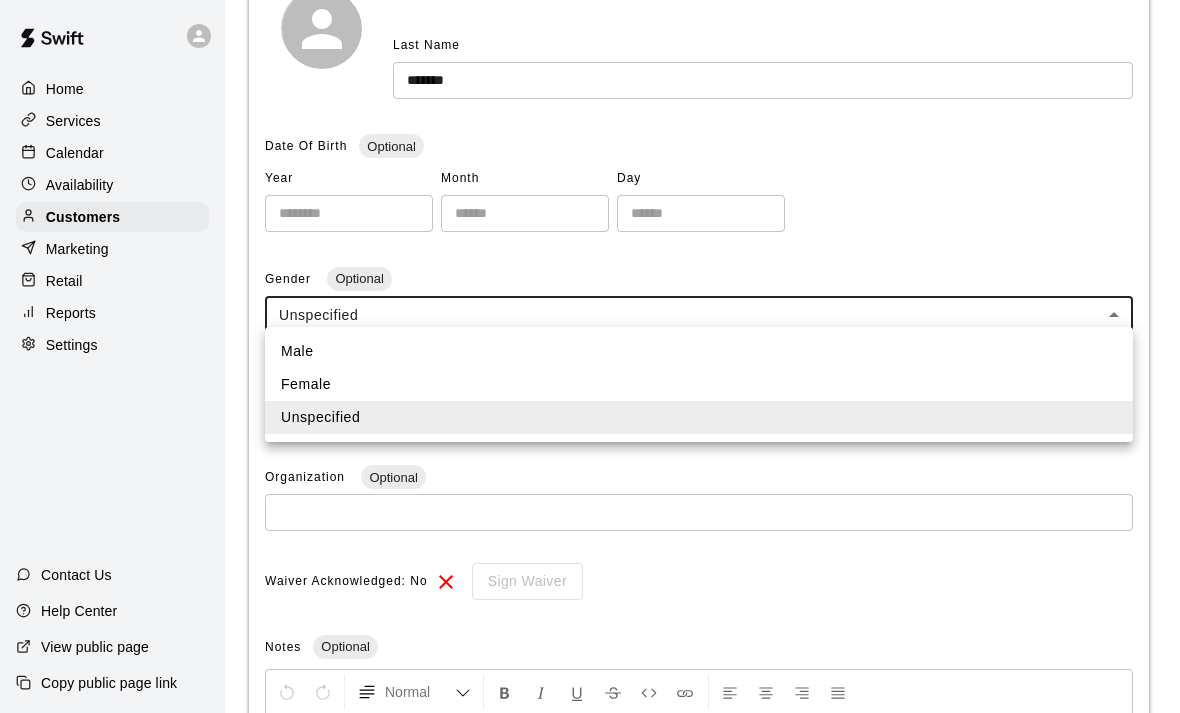 click on "Male" at bounding box center (699, 351) 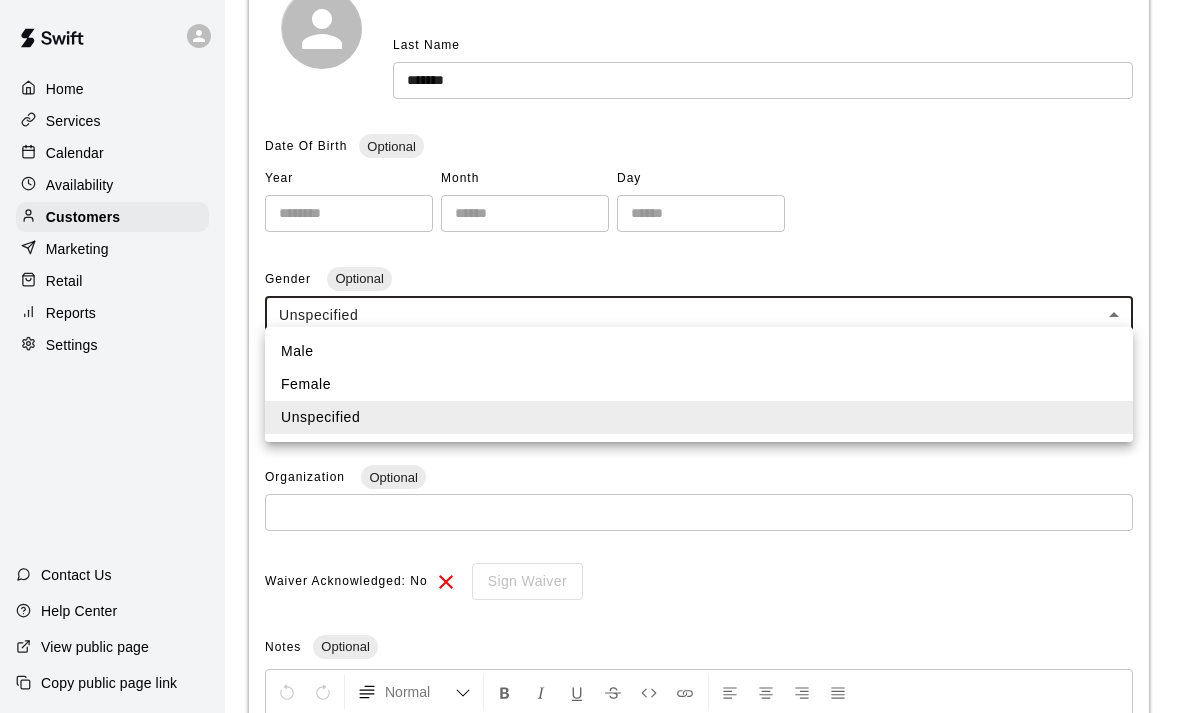 type on "****" 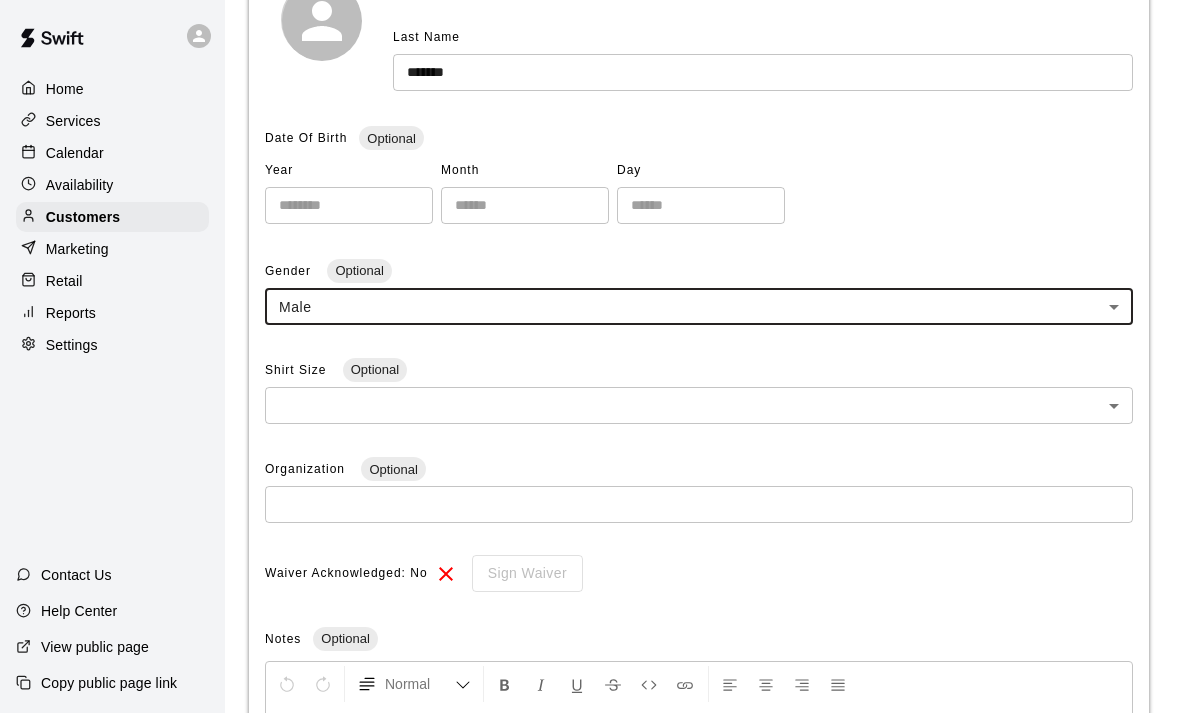 scroll, scrollTop: 359, scrollLeft: 0, axis: vertical 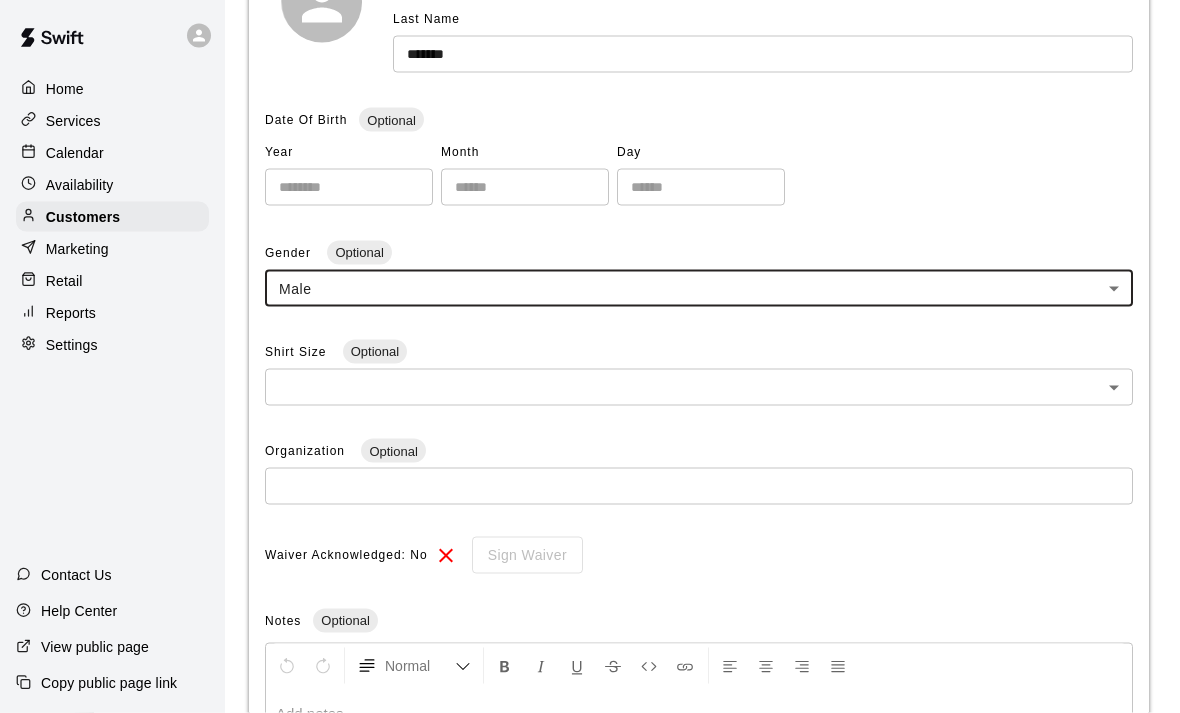 click at bounding box center [699, 486] 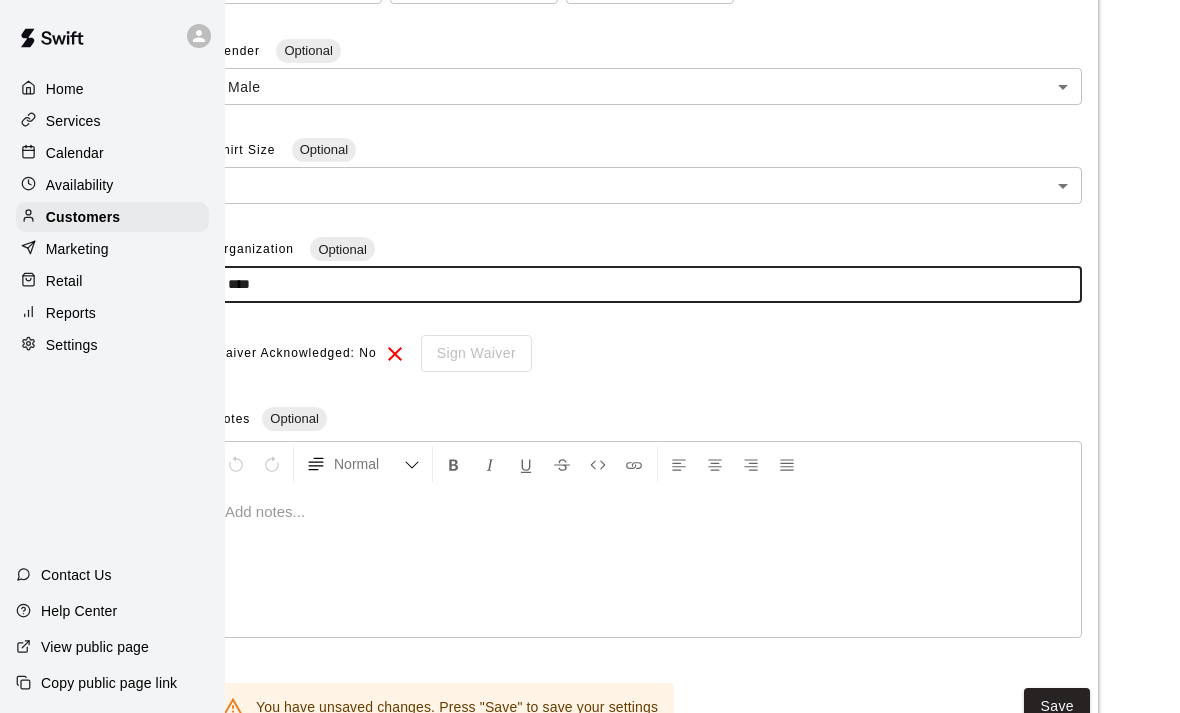 scroll, scrollTop: 561, scrollLeft: 0, axis: vertical 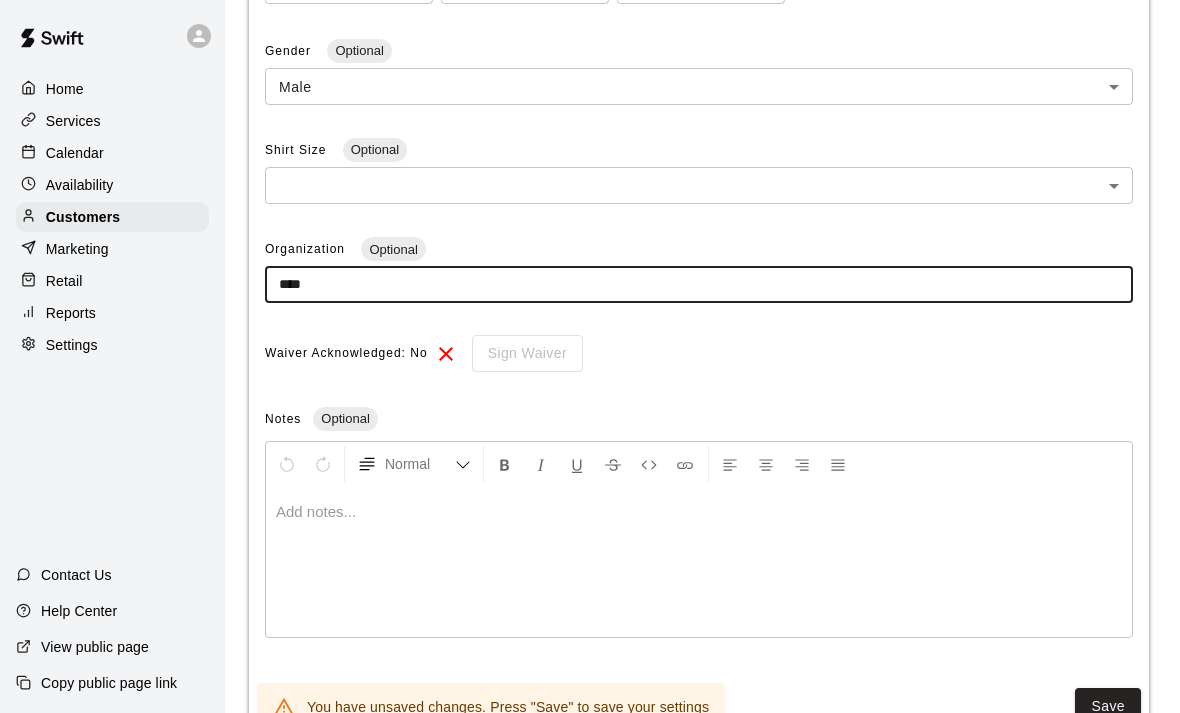 type on "****" 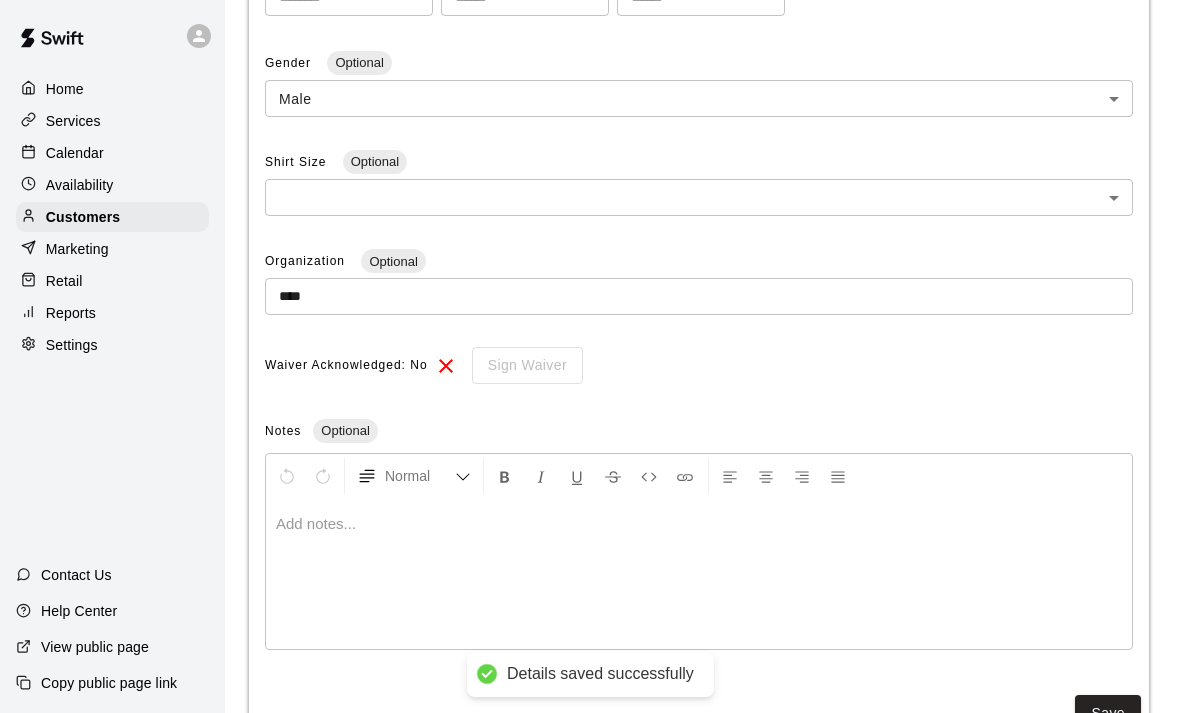 click on "Customers" at bounding box center (83, 217) 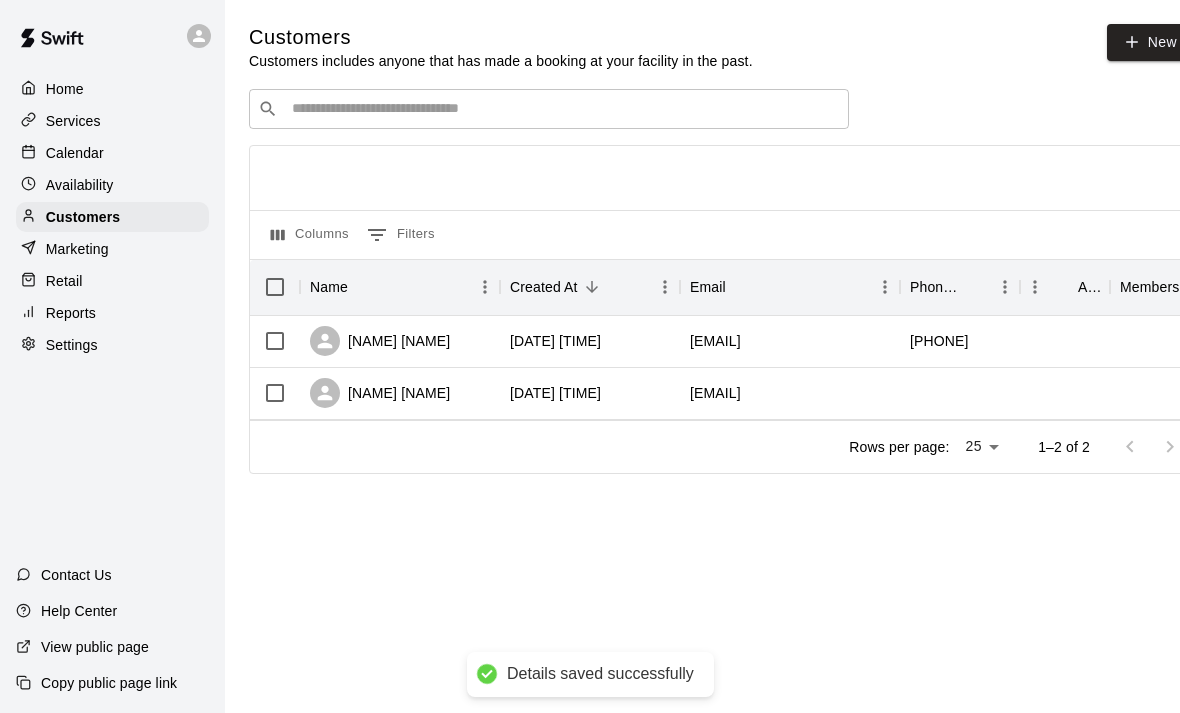 scroll, scrollTop: 0, scrollLeft: 0, axis: both 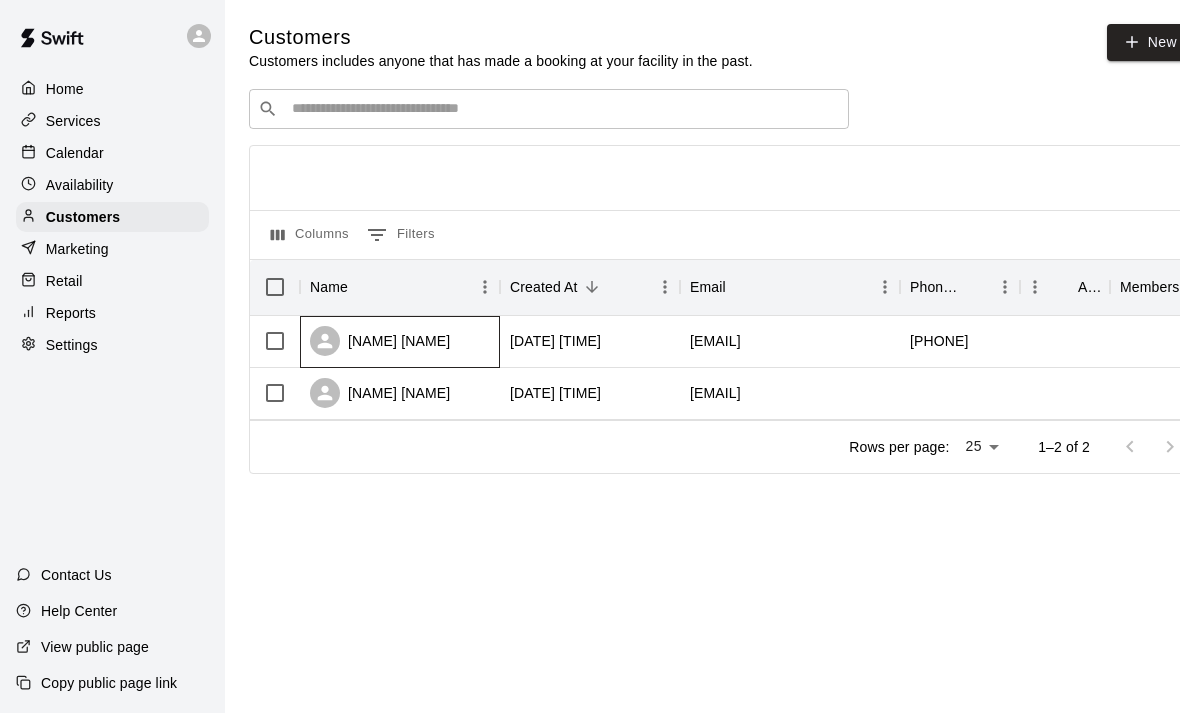 click on "[FIRST] [LAST]" at bounding box center [380, 341] 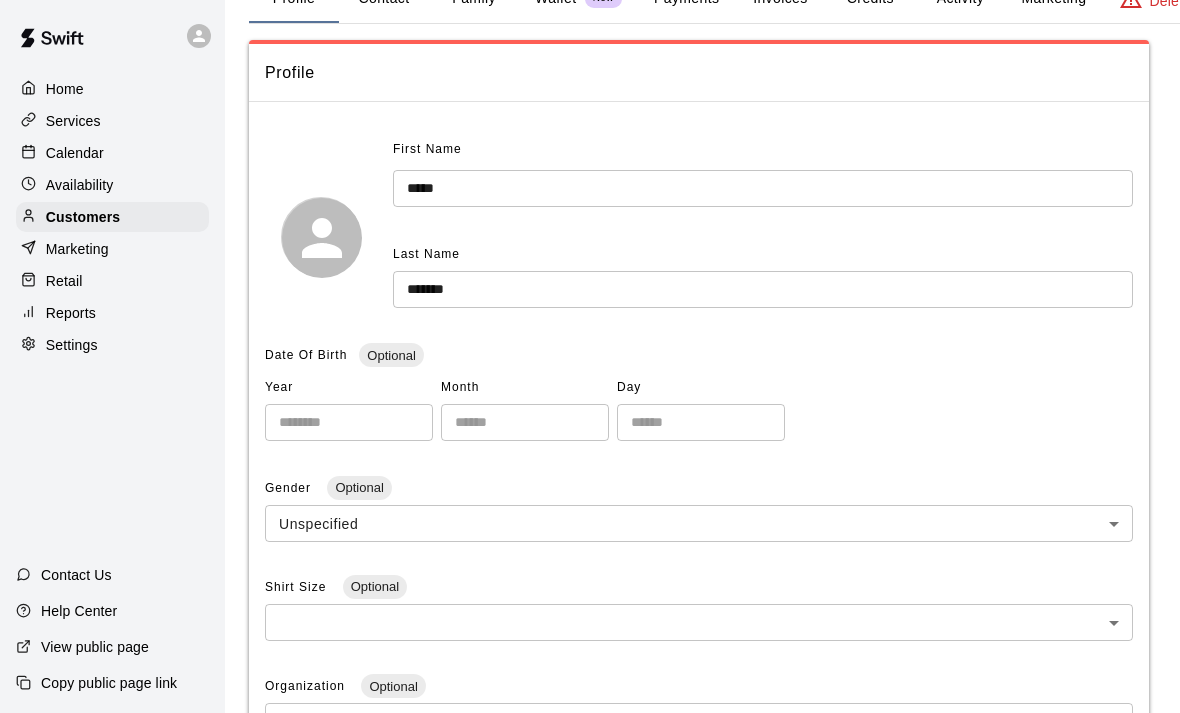 scroll, scrollTop: 0, scrollLeft: 0, axis: both 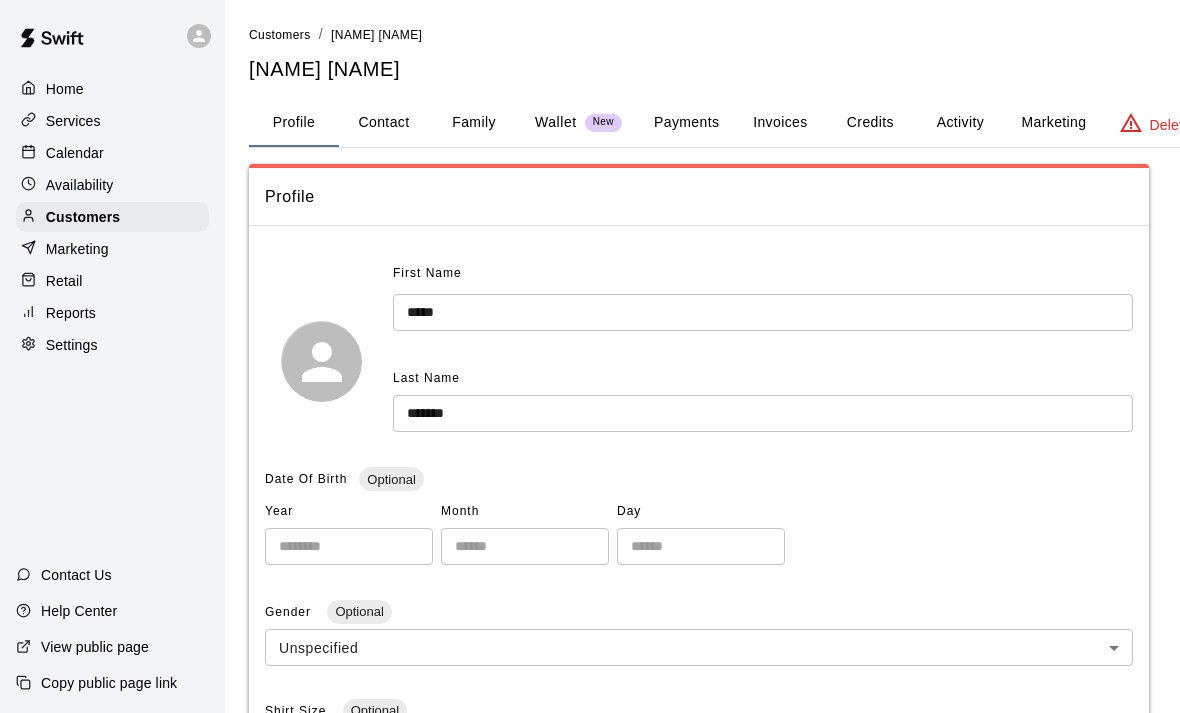 click on "Family" at bounding box center [474, 123] 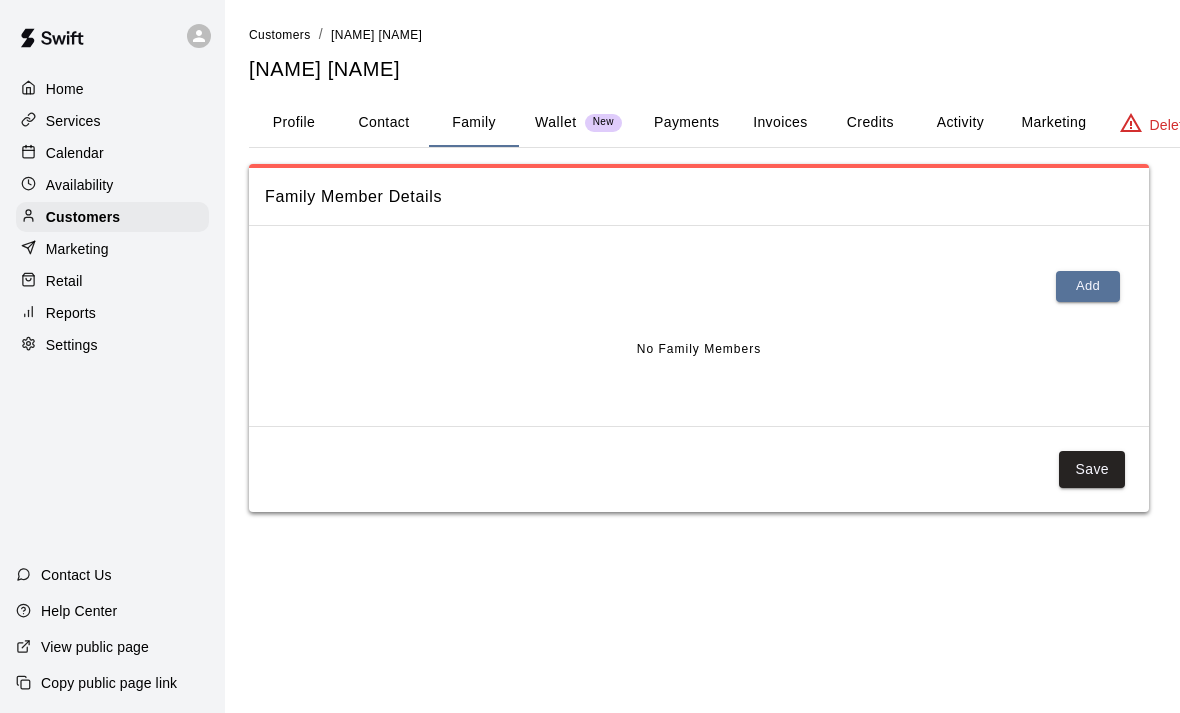 click on "Add" at bounding box center [1088, 286] 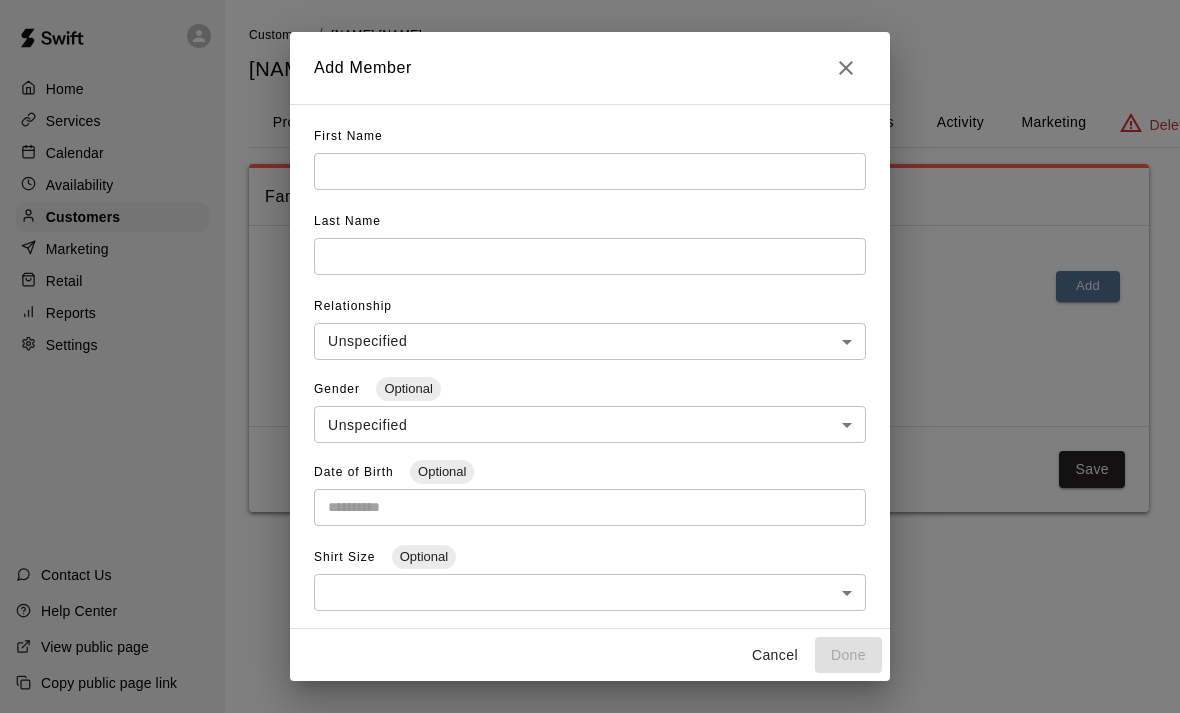 click at bounding box center [590, 171] 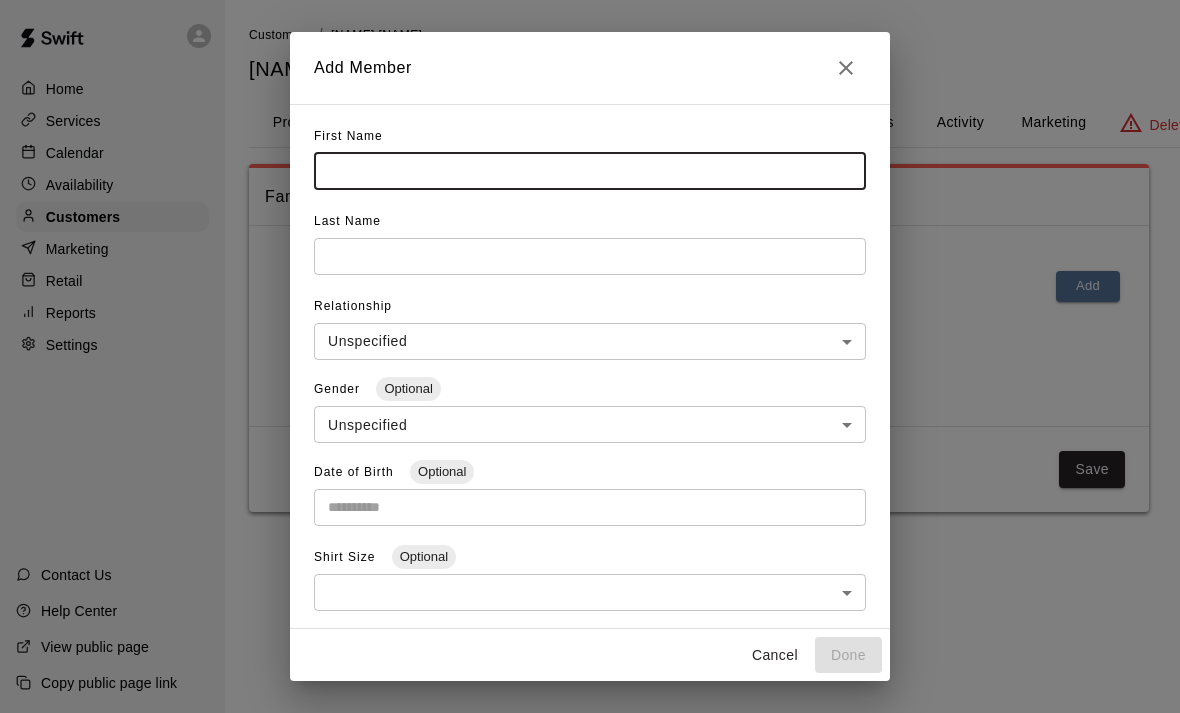 type on "*" 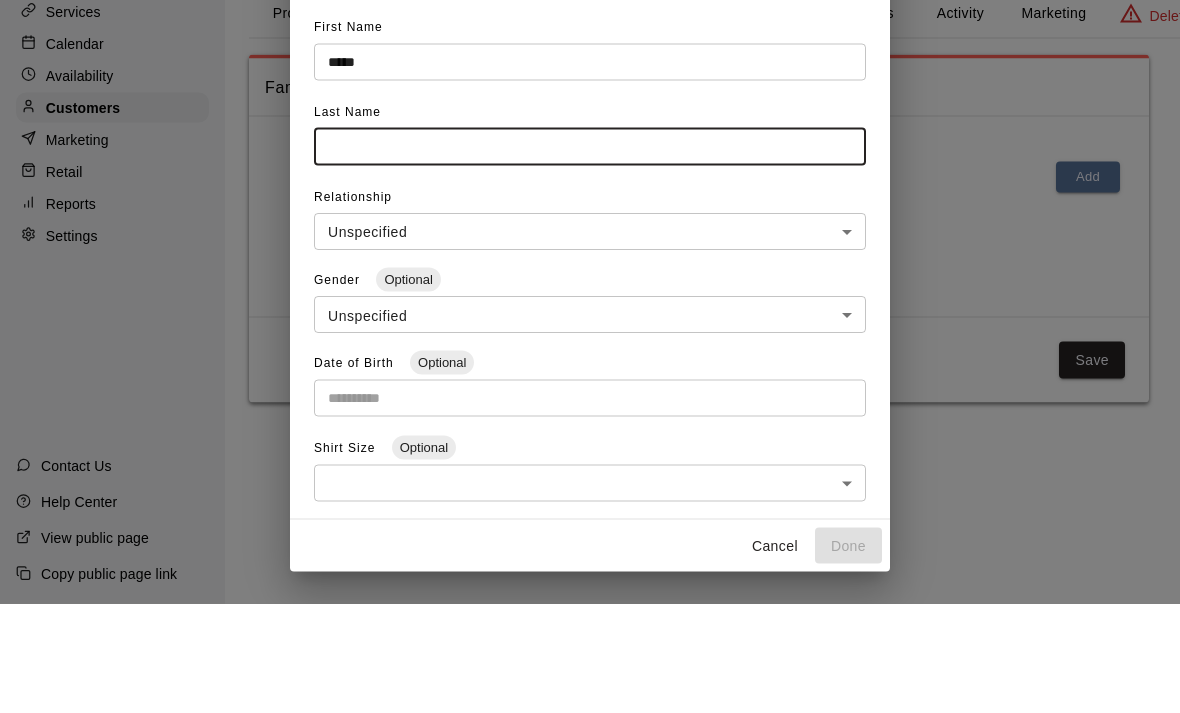 type on "*******" 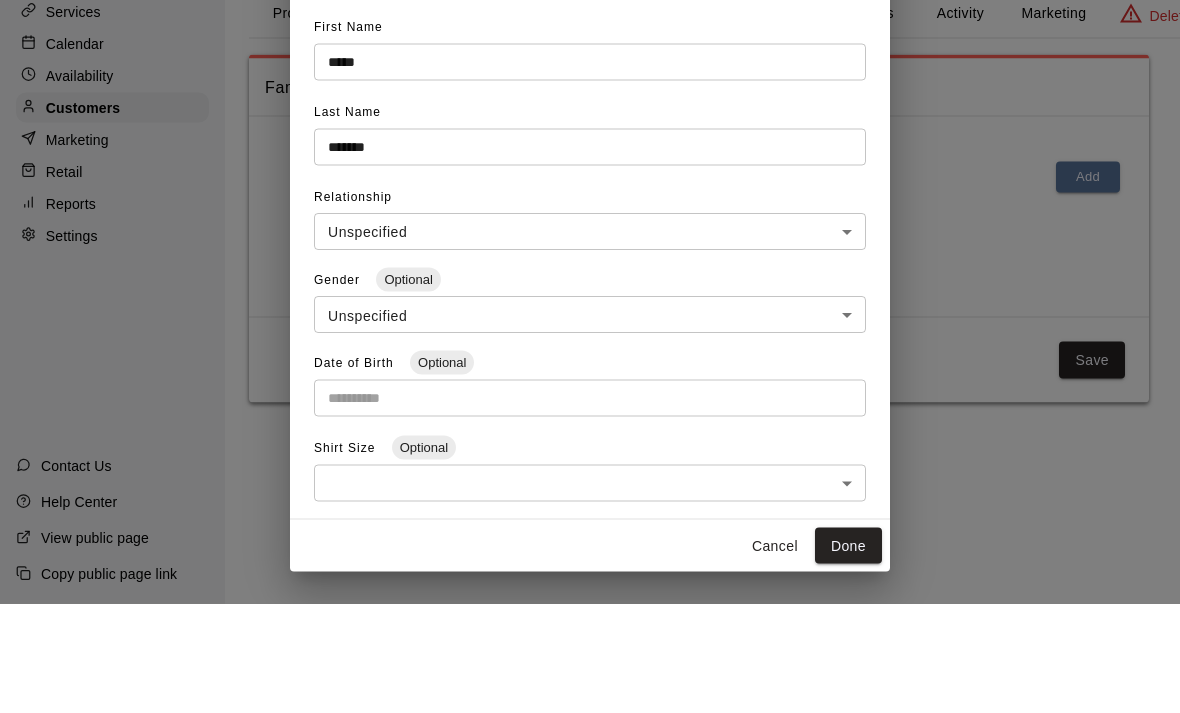 click on "**********" at bounding box center (590, 276) 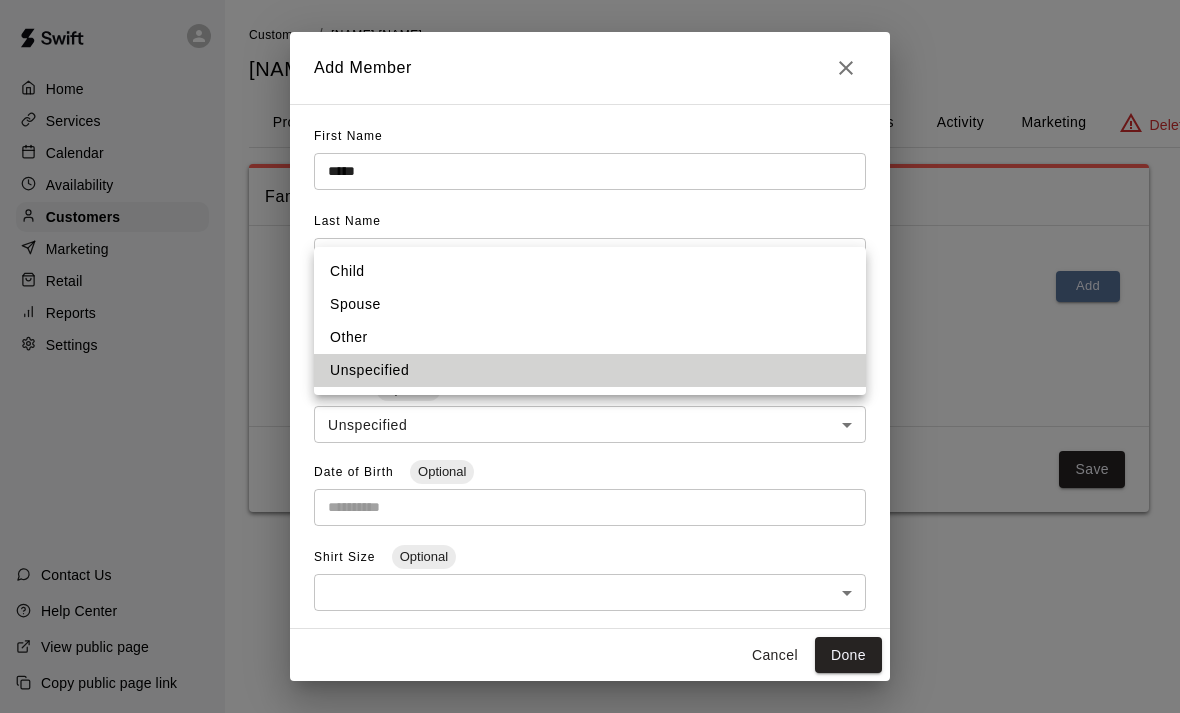 click on "Spouse" at bounding box center [590, 304] 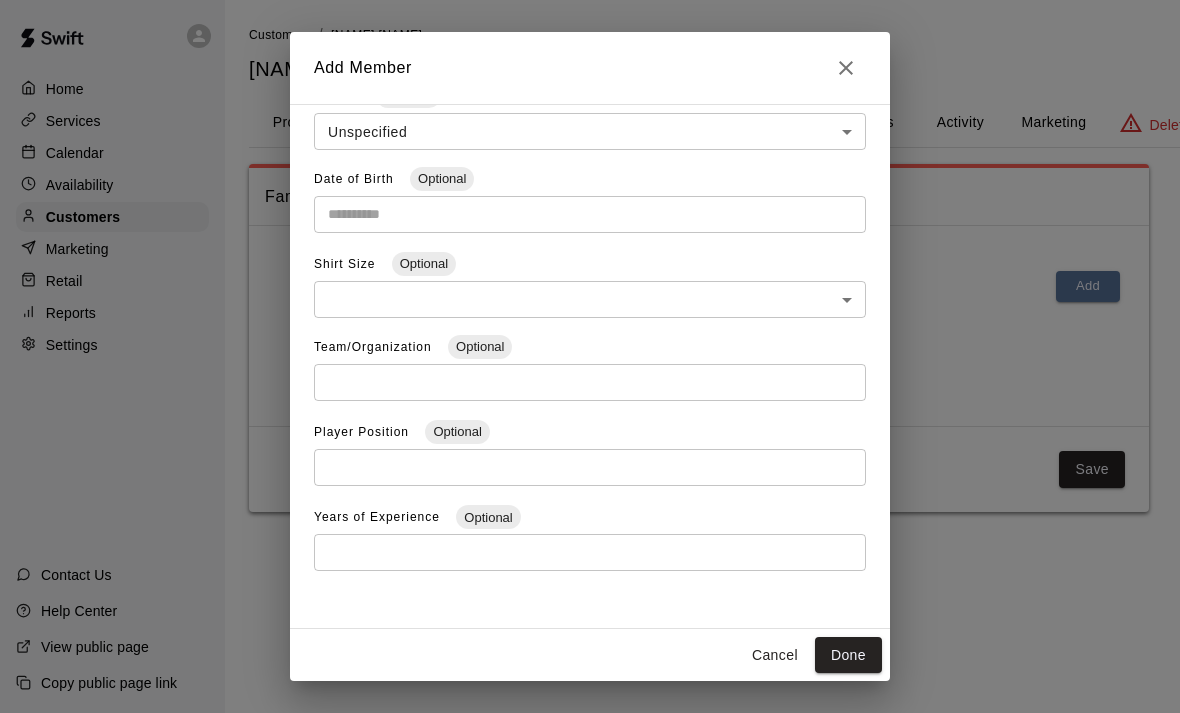 scroll, scrollTop: 292, scrollLeft: 0, axis: vertical 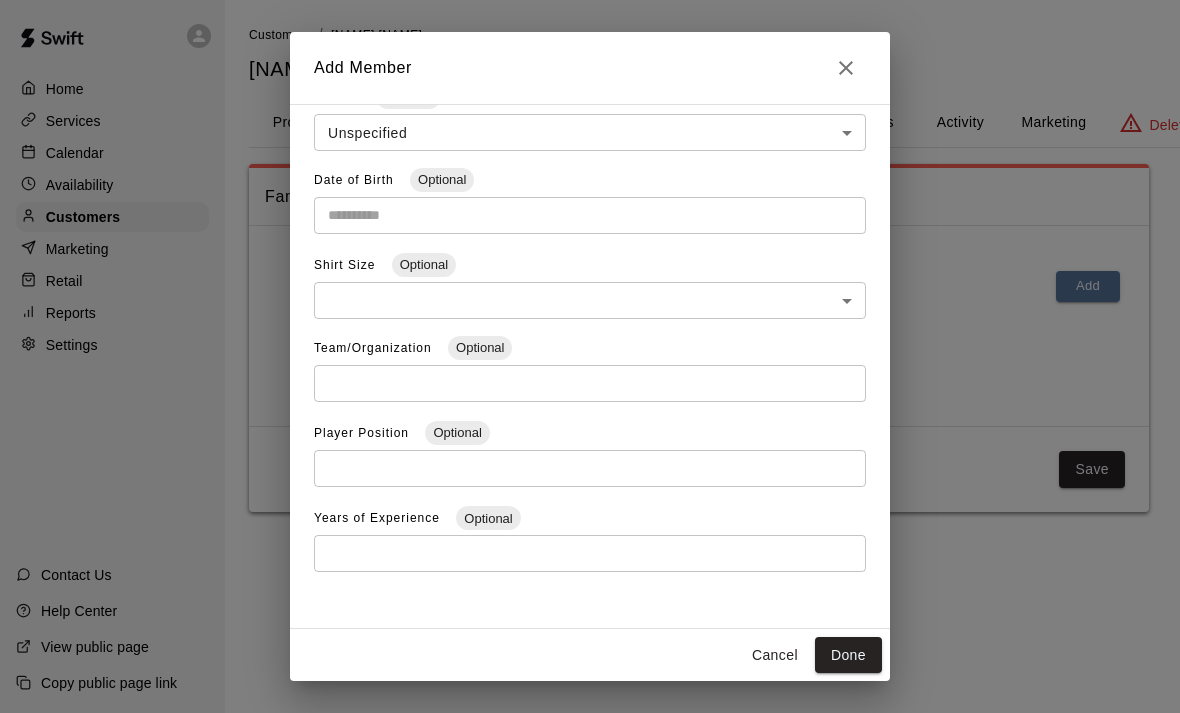 click on "Done" at bounding box center [848, 655] 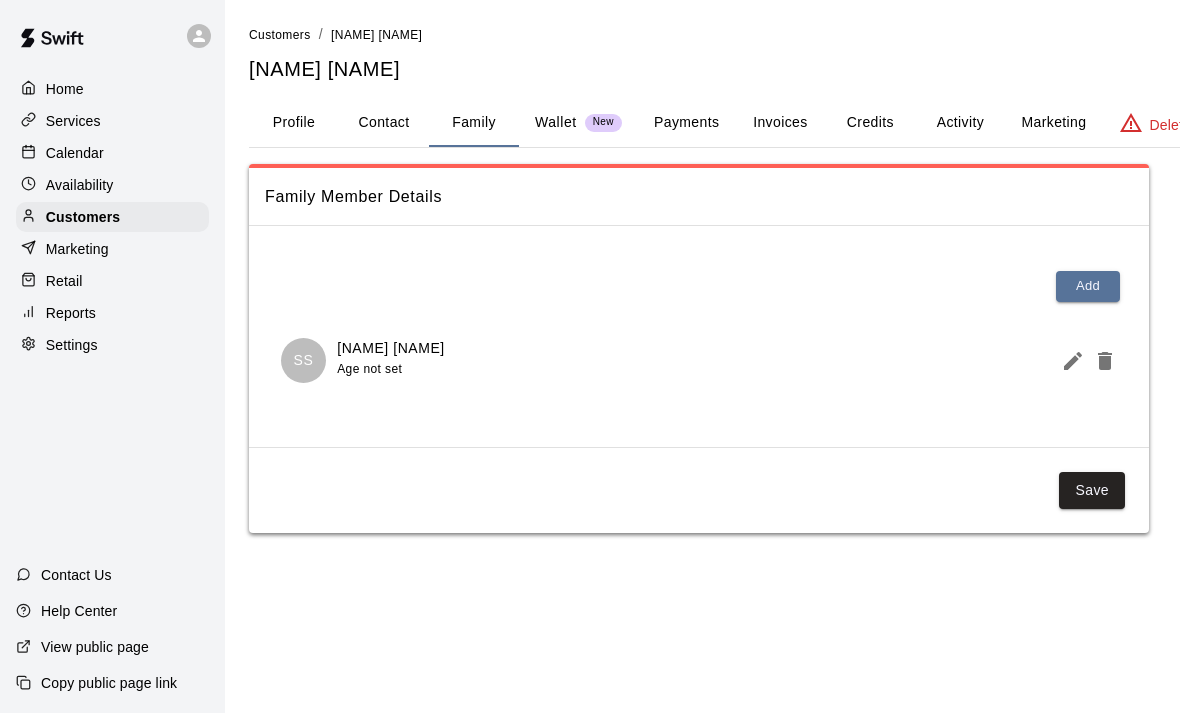 click on "SS Scott Stotlar Age not set" at bounding box center (363, 360) 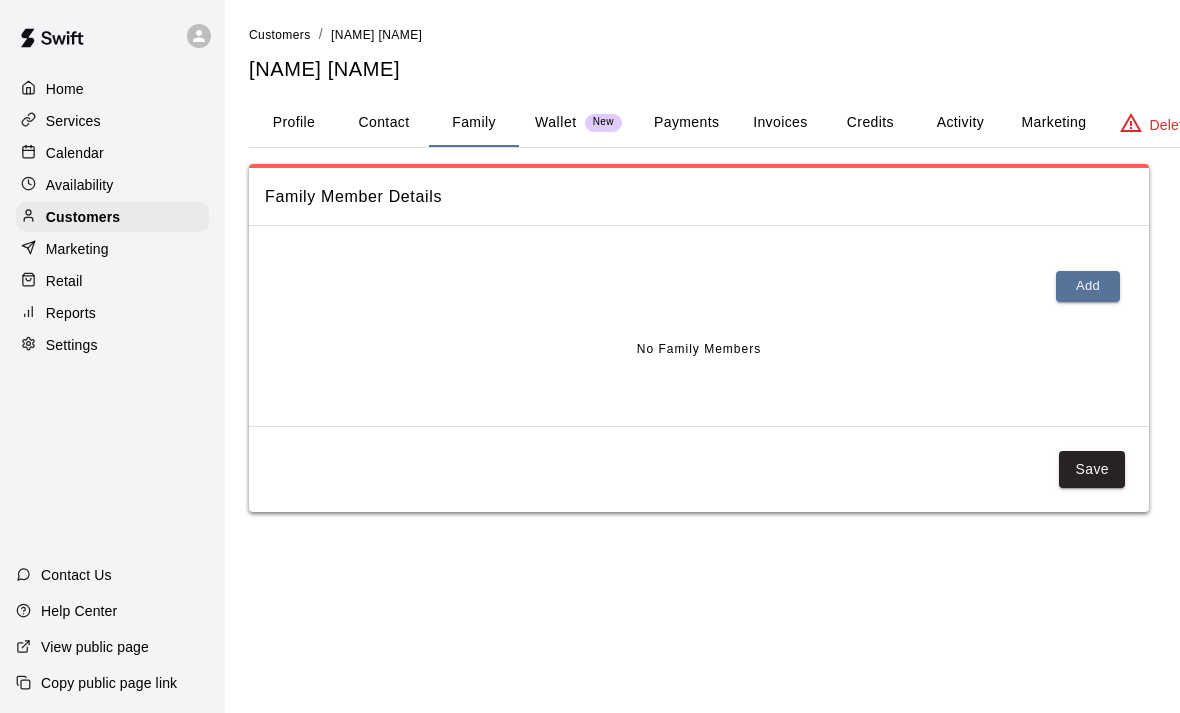 click on "Marketing" at bounding box center [1053, 123] 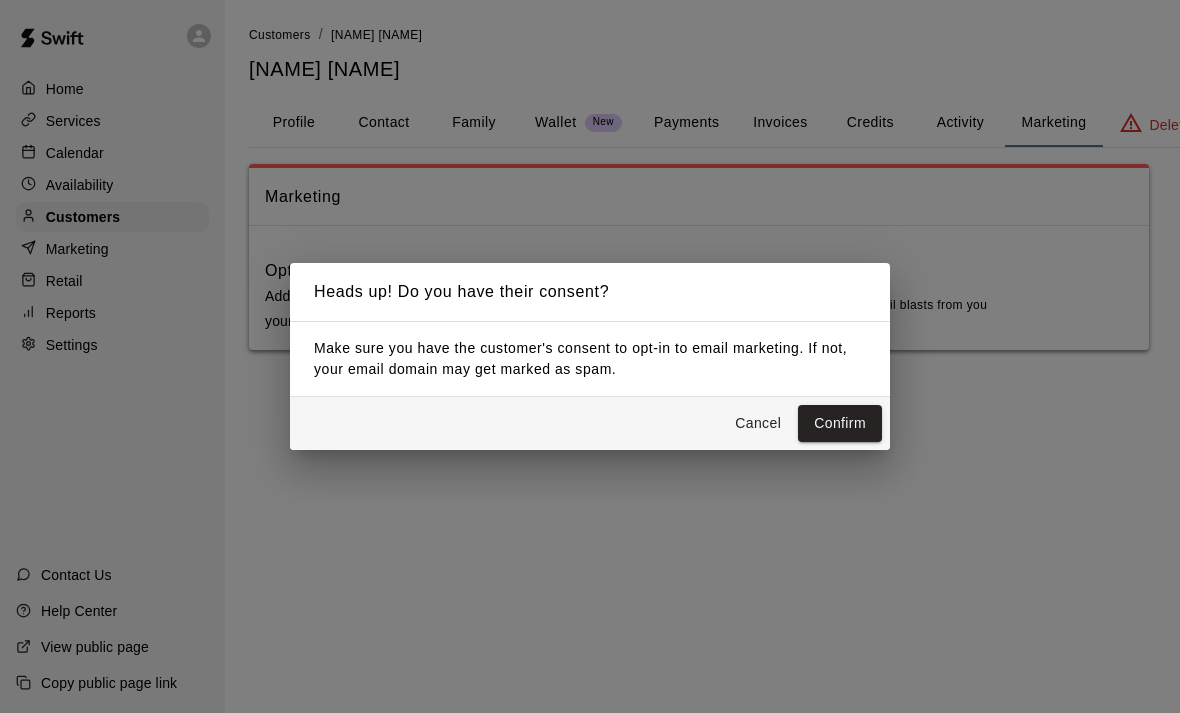 click on "Confirm" at bounding box center (840, 423) 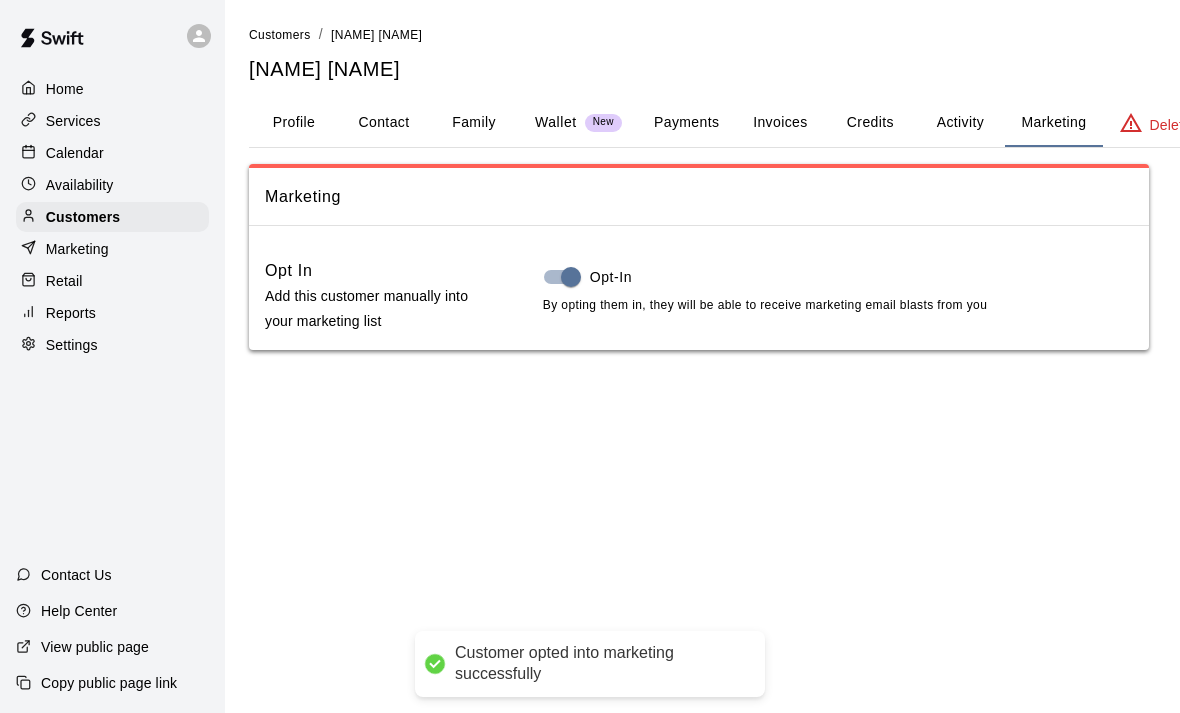 click on "Services" at bounding box center (73, 121) 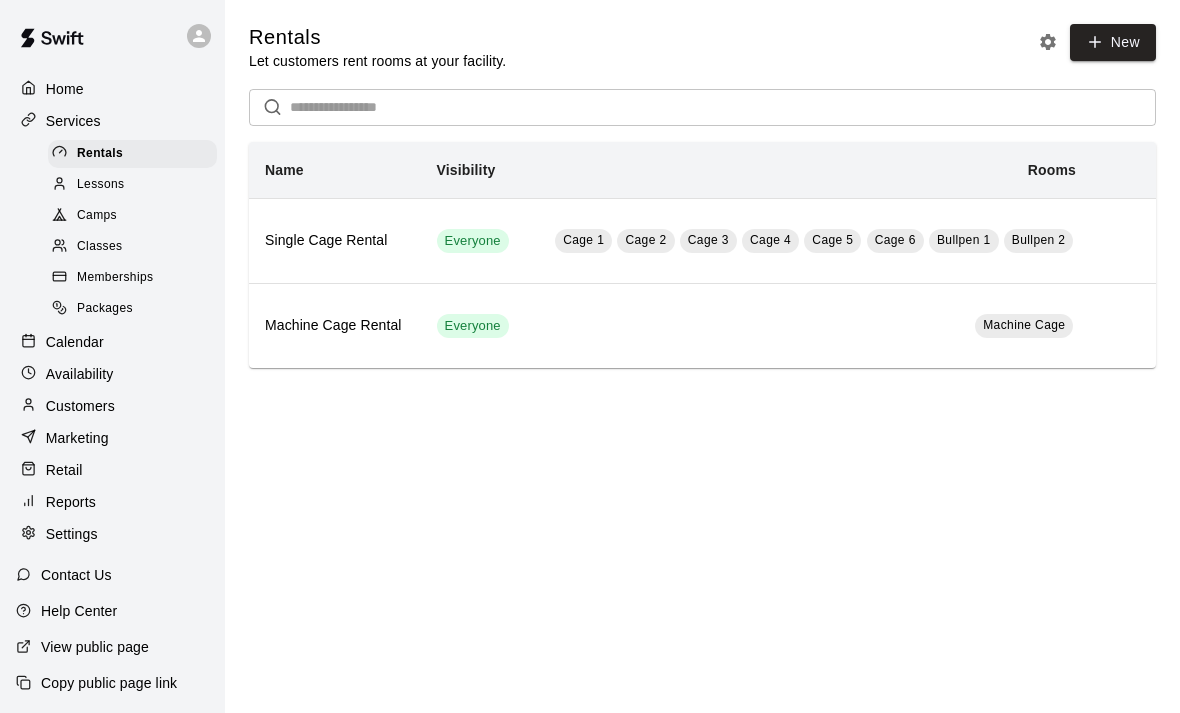 click on "New" at bounding box center [1113, 42] 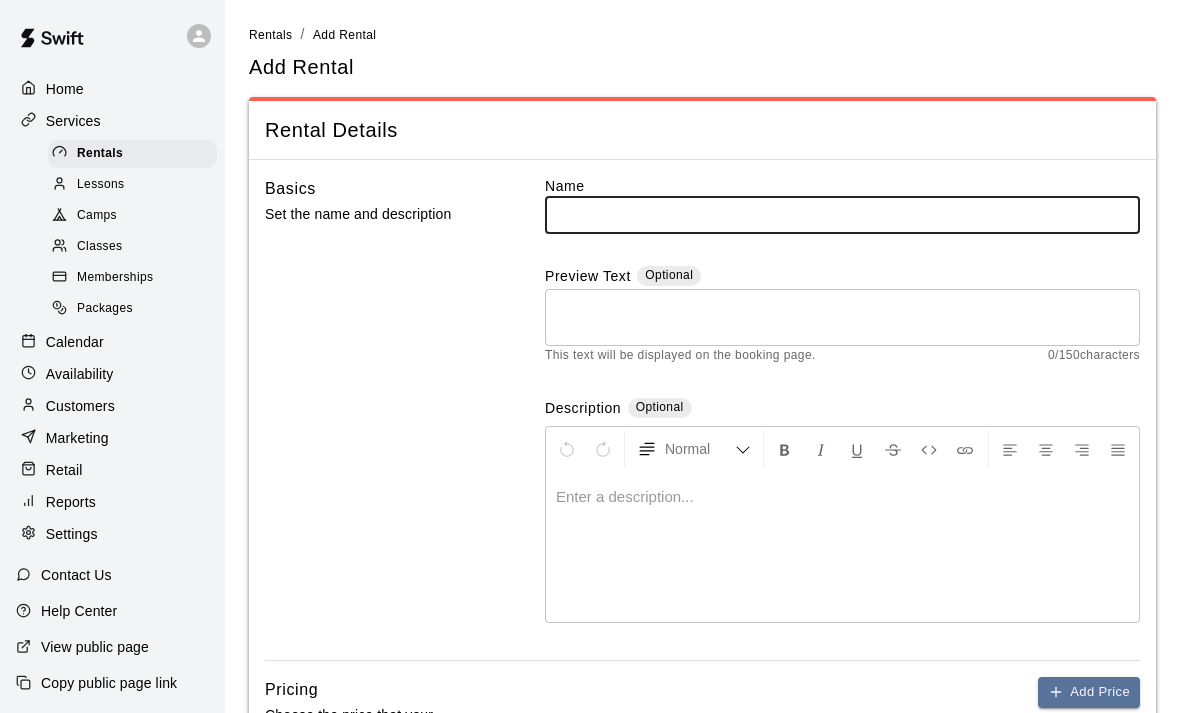 click at bounding box center (842, 214) 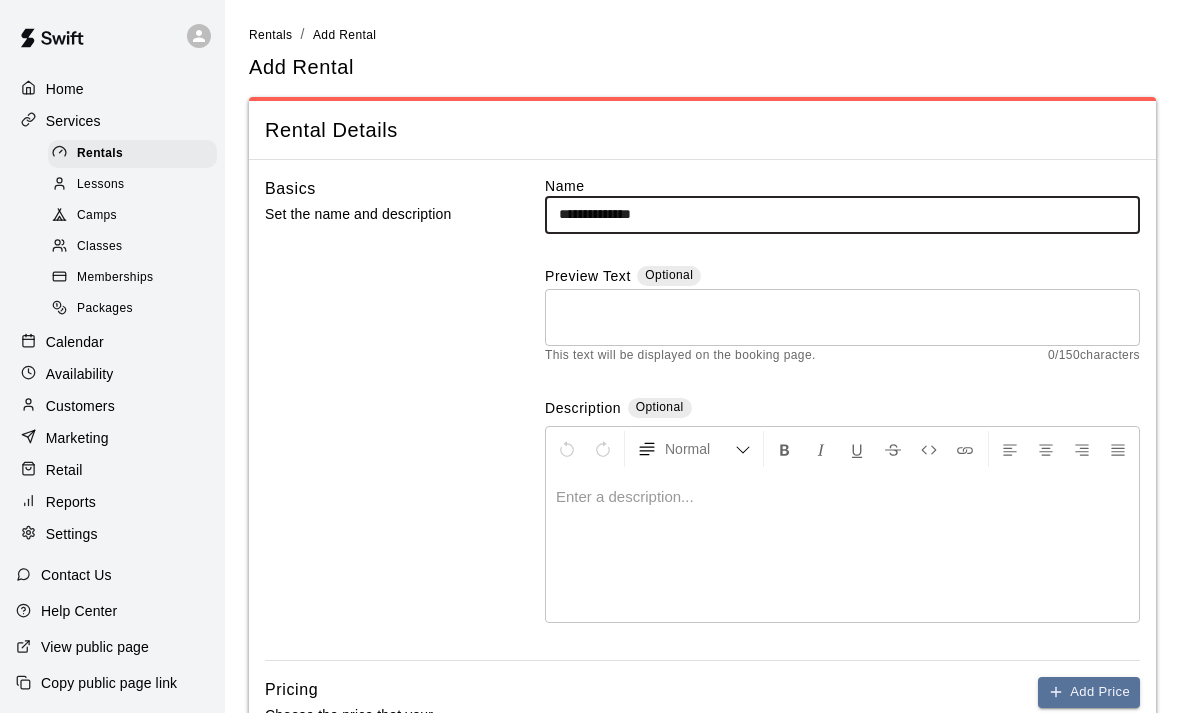click on "Optional" at bounding box center [669, 276] 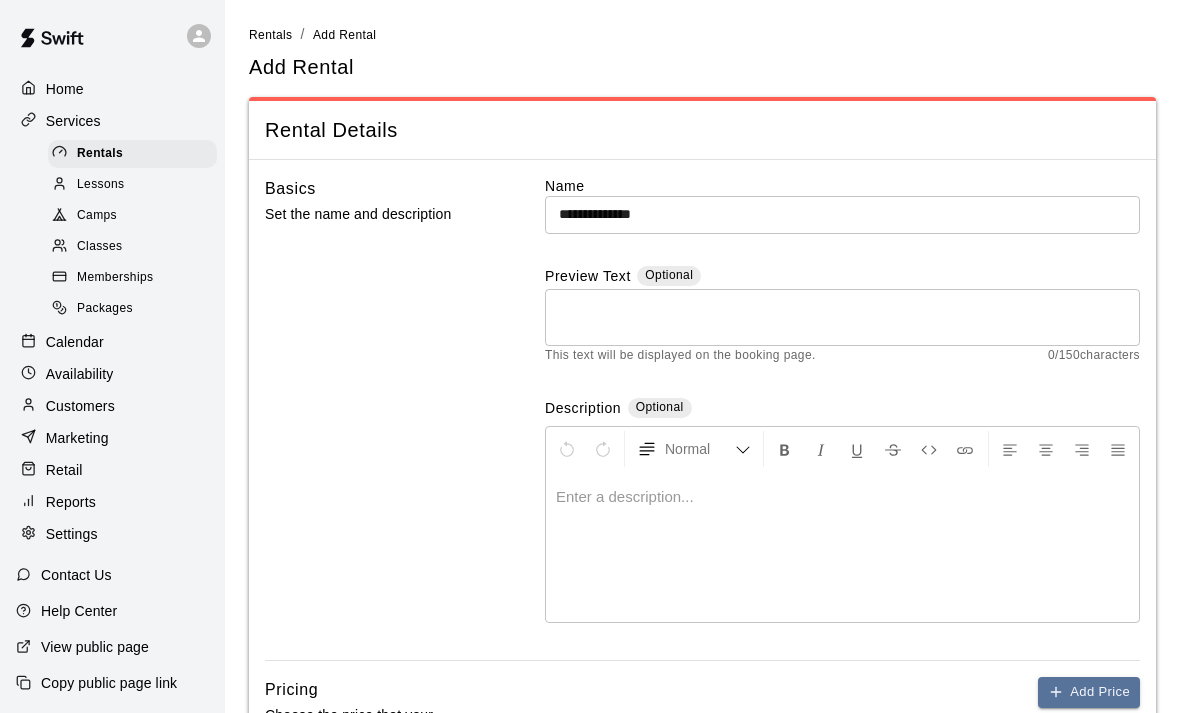 click on "**********" at bounding box center [842, 214] 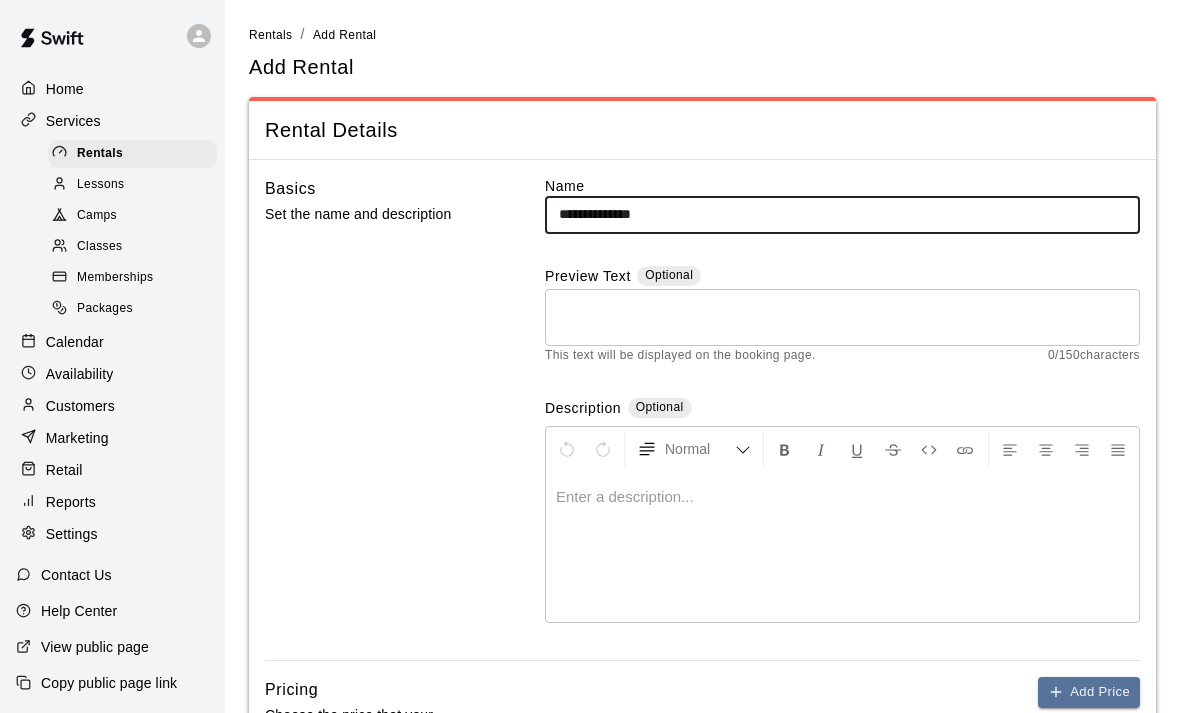 click on "**********" at bounding box center (842, 214) 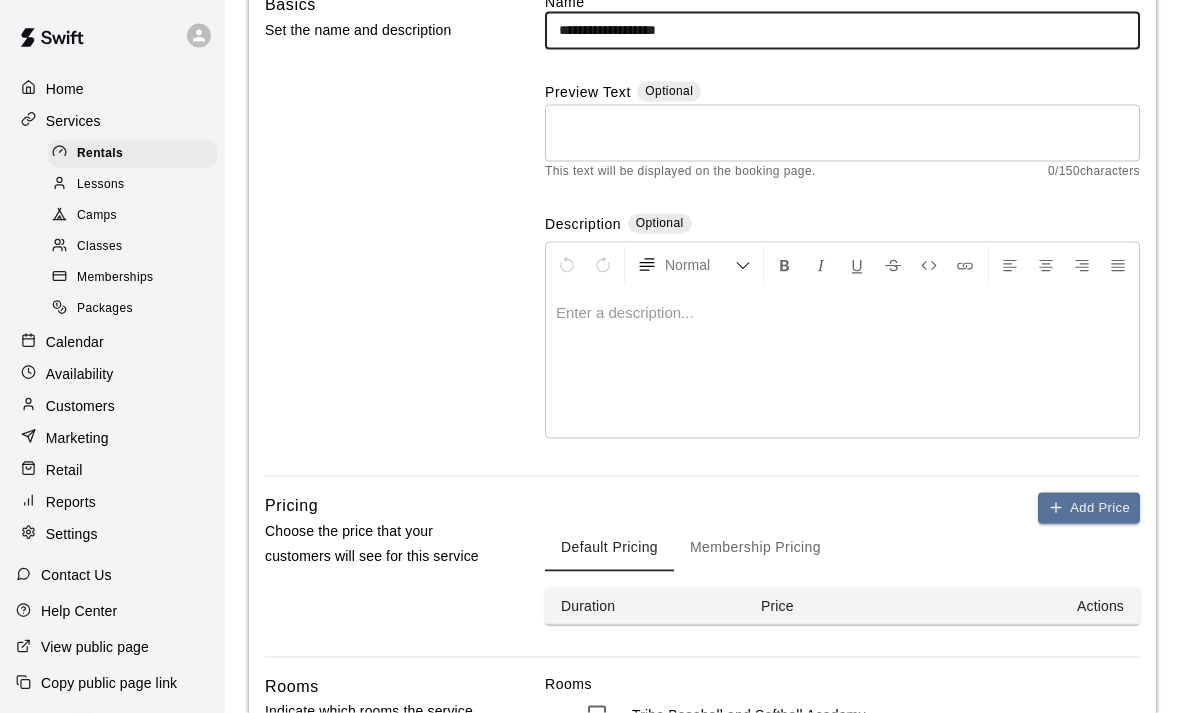 scroll, scrollTop: 299, scrollLeft: 0, axis: vertical 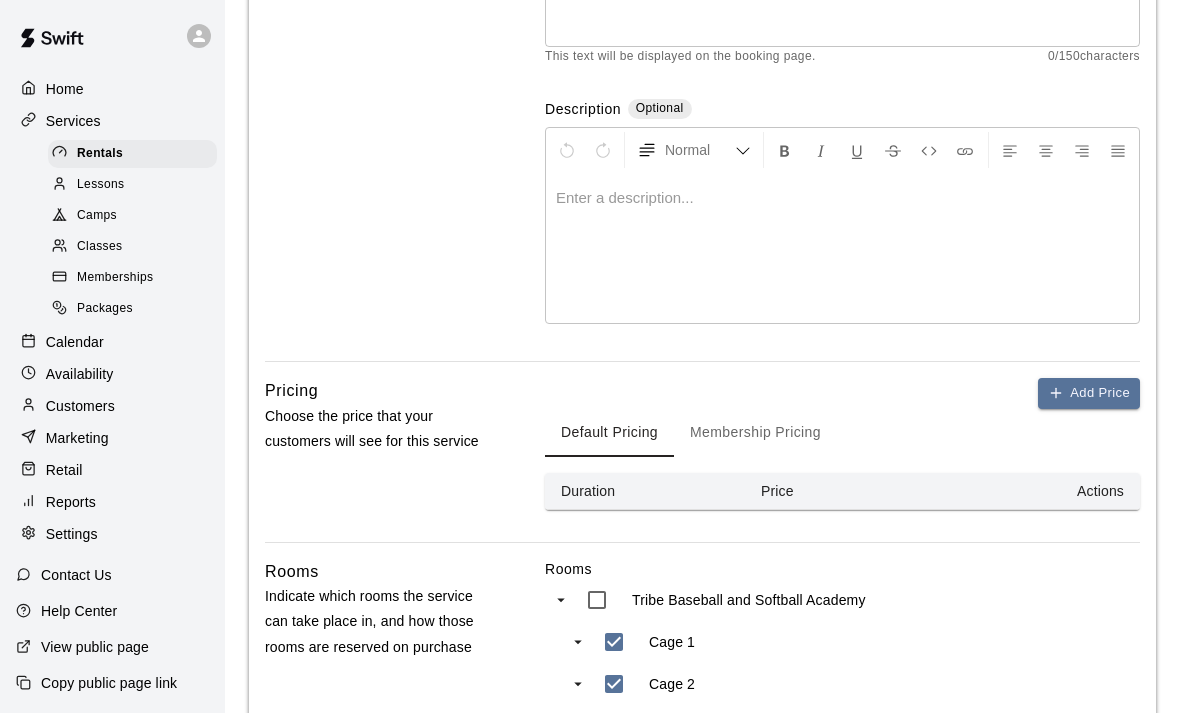 type on "**********" 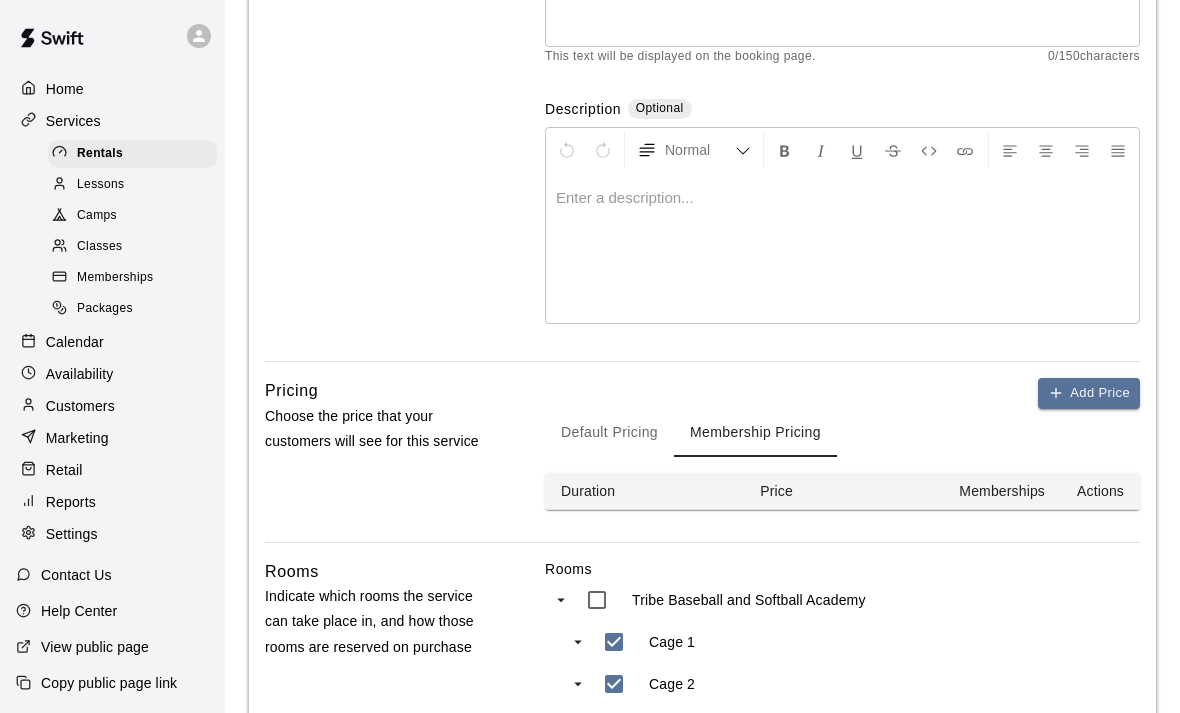 click on "Default Pricing" at bounding box center (609, 433) 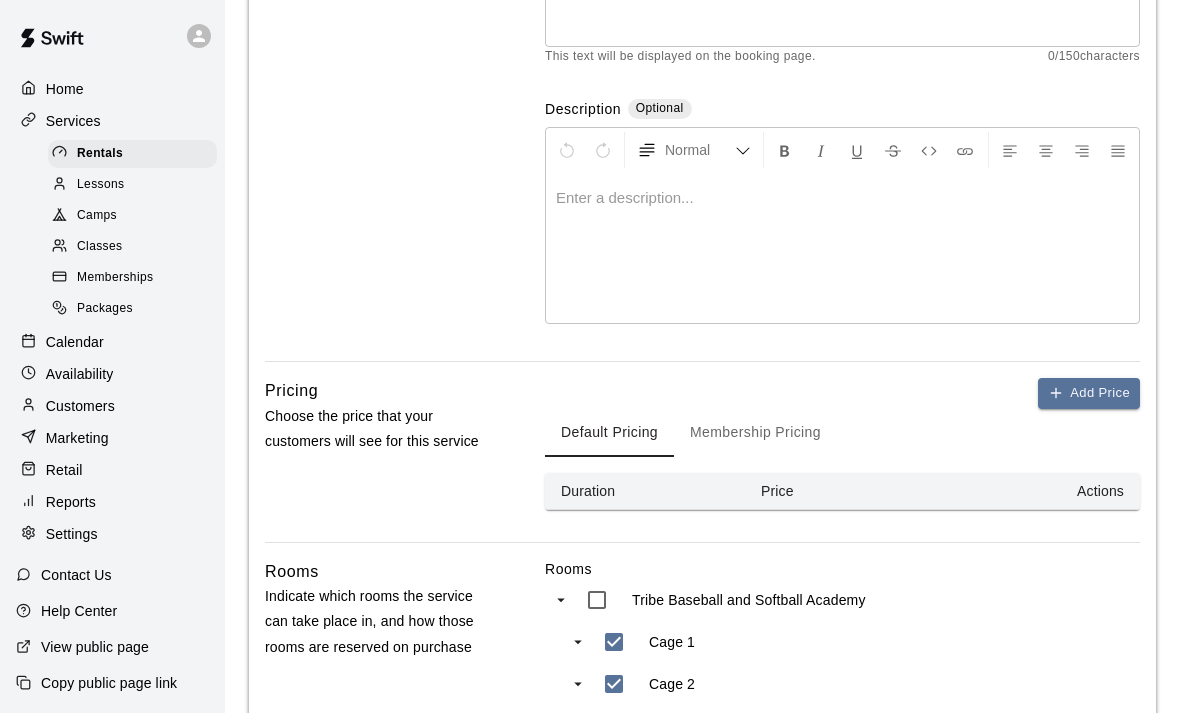 click on "Add Price" at bounding box center [1089, 393] 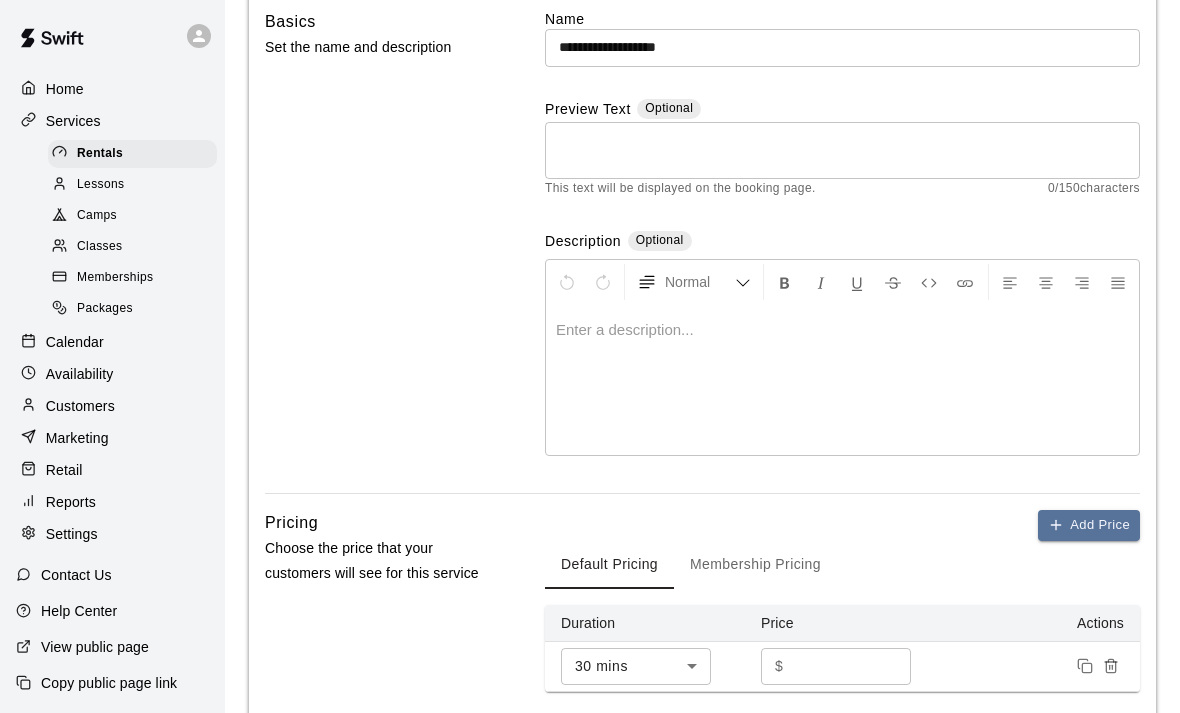 scroll, scrollTop: 0, scrollLeft: 0, axis: both 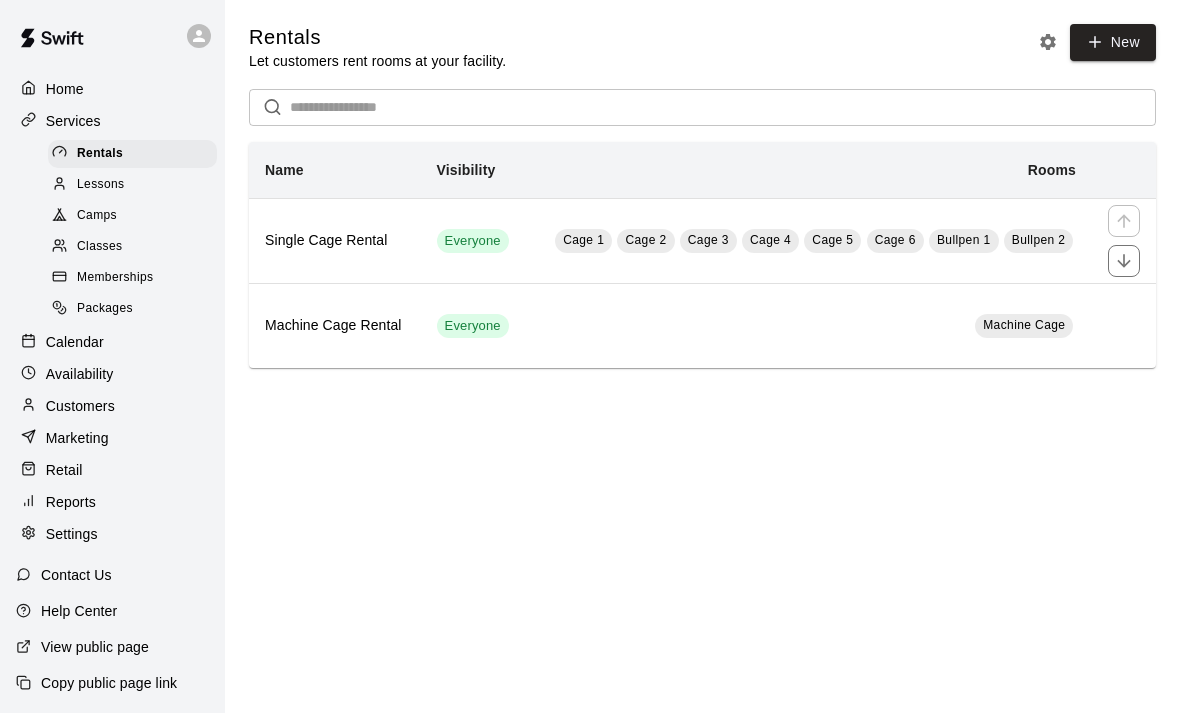 click on "Single Cage Rental" at bounding box center (335, 241) 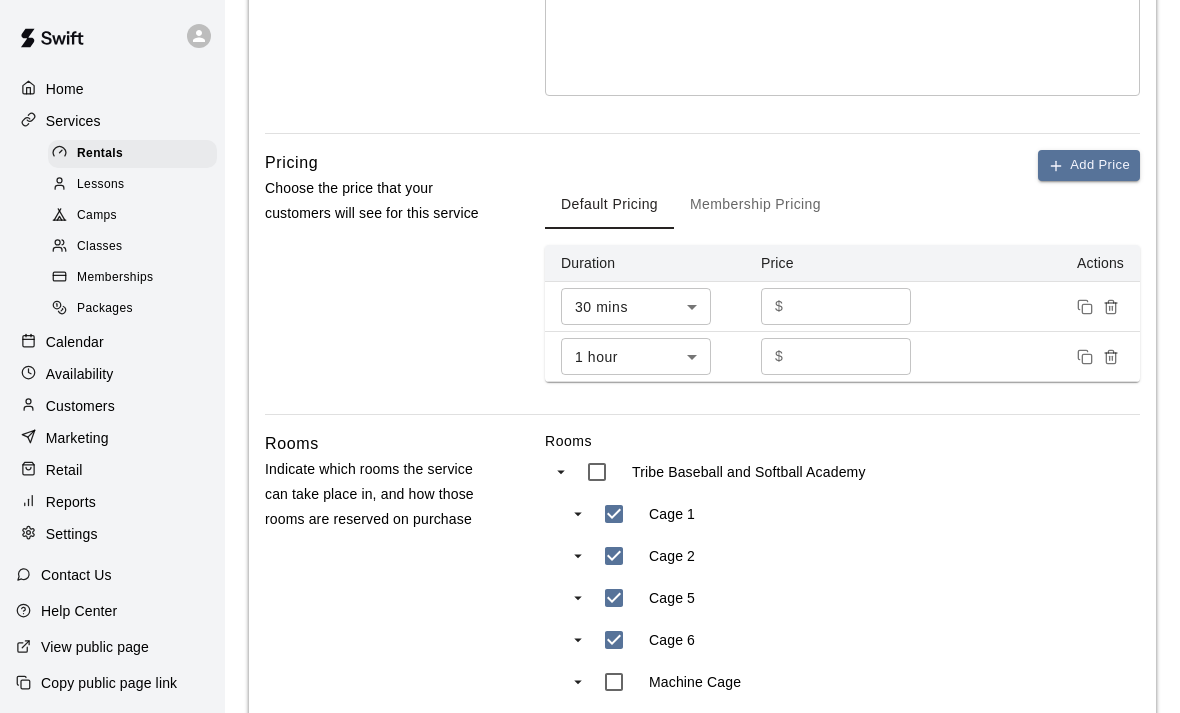 scroll, scrollTop: 546, scrollLeft: 0, axis: vertical 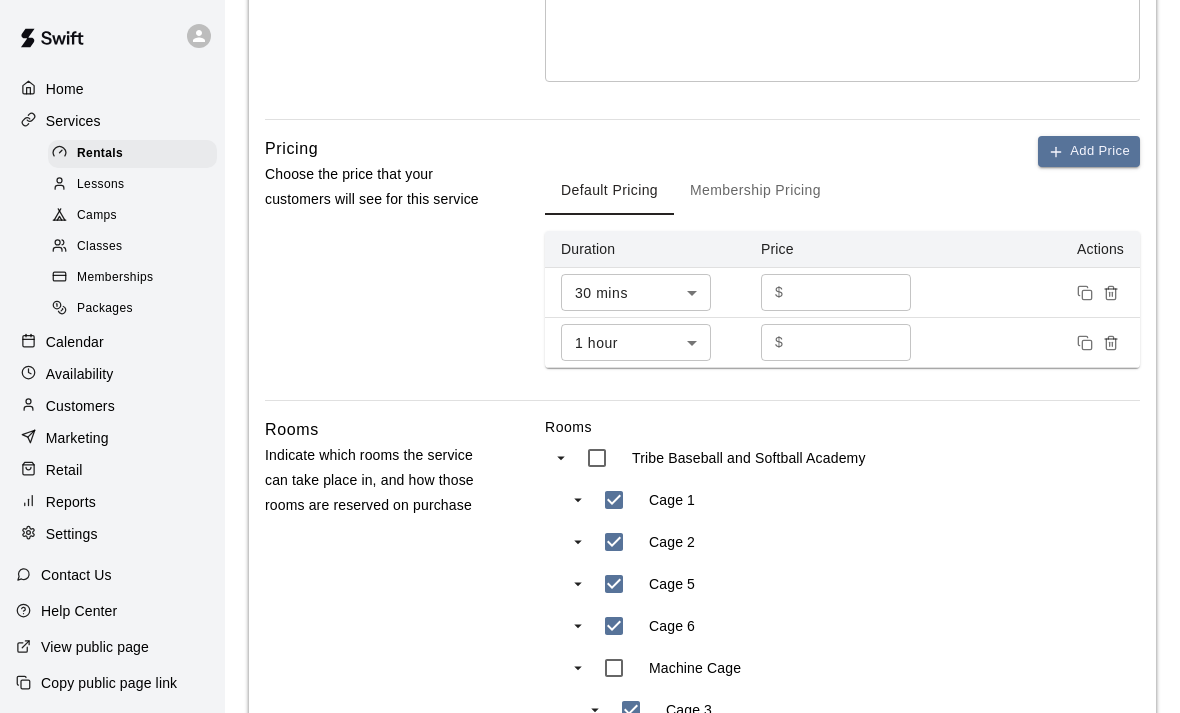 click on "Membership Pricing" at bounding box center (755, 191) 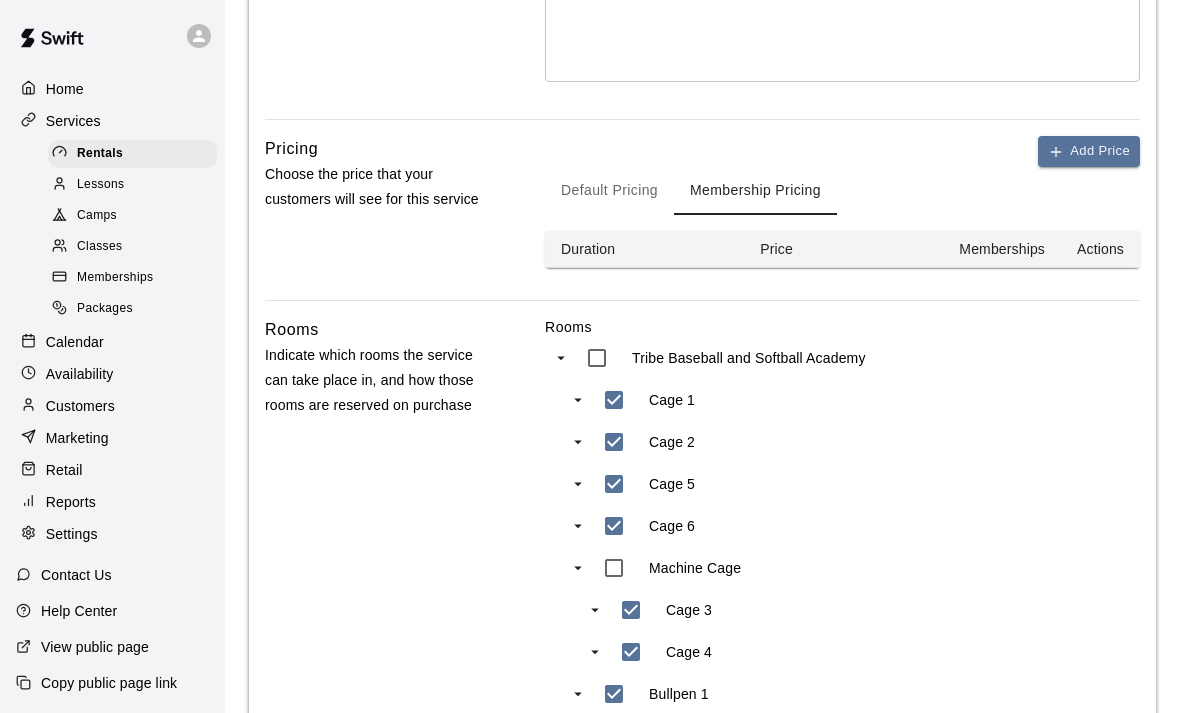 click on "Memberships" at bounding box center (115, 278) 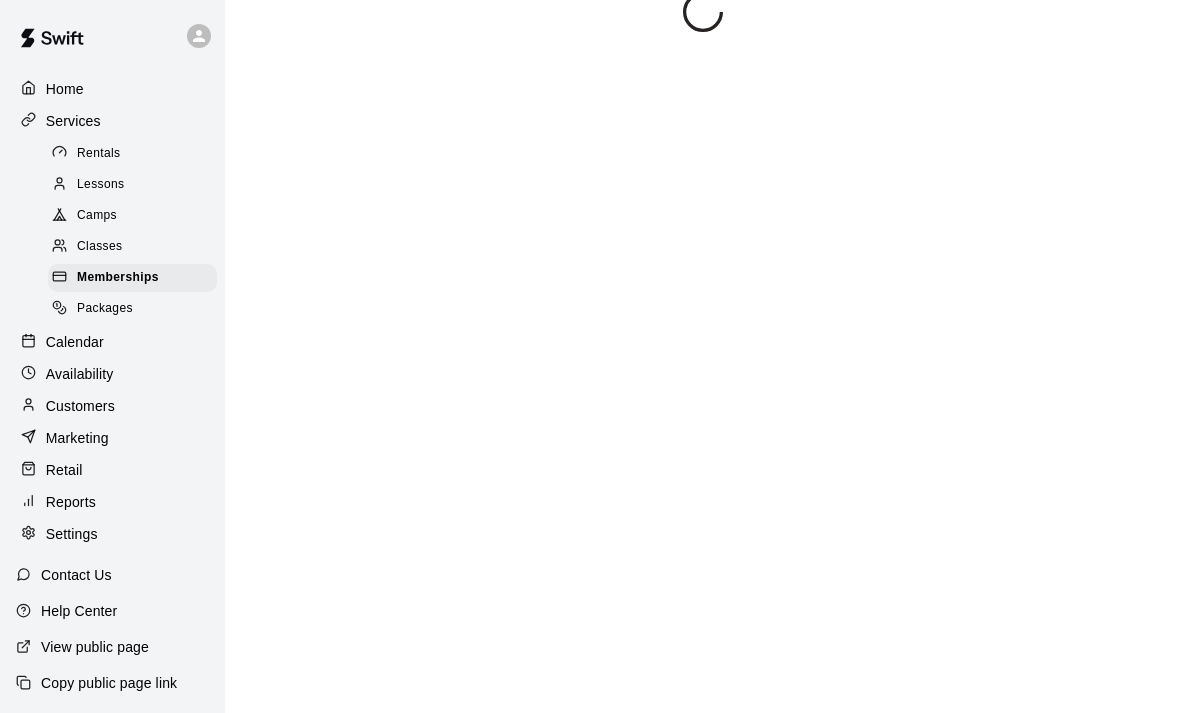 scroll, scrollTop: 0, scrollLeft: 0, axis: both 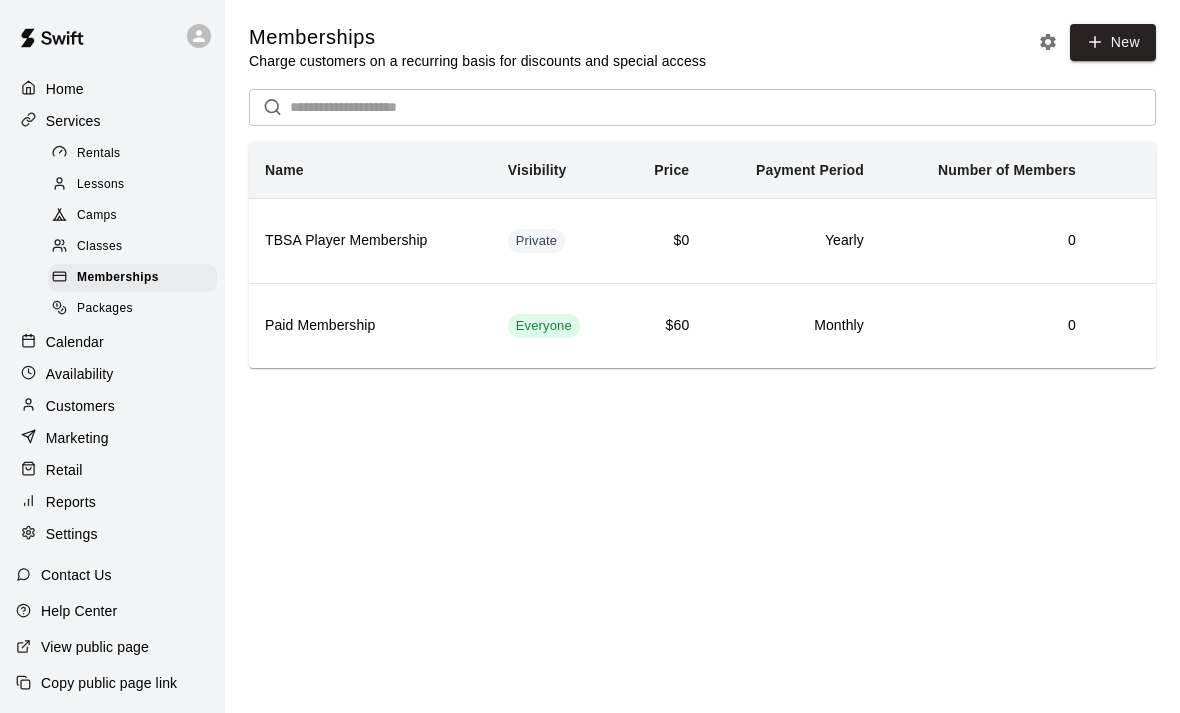 click on "Rentals" at bounding box center (99, 154) 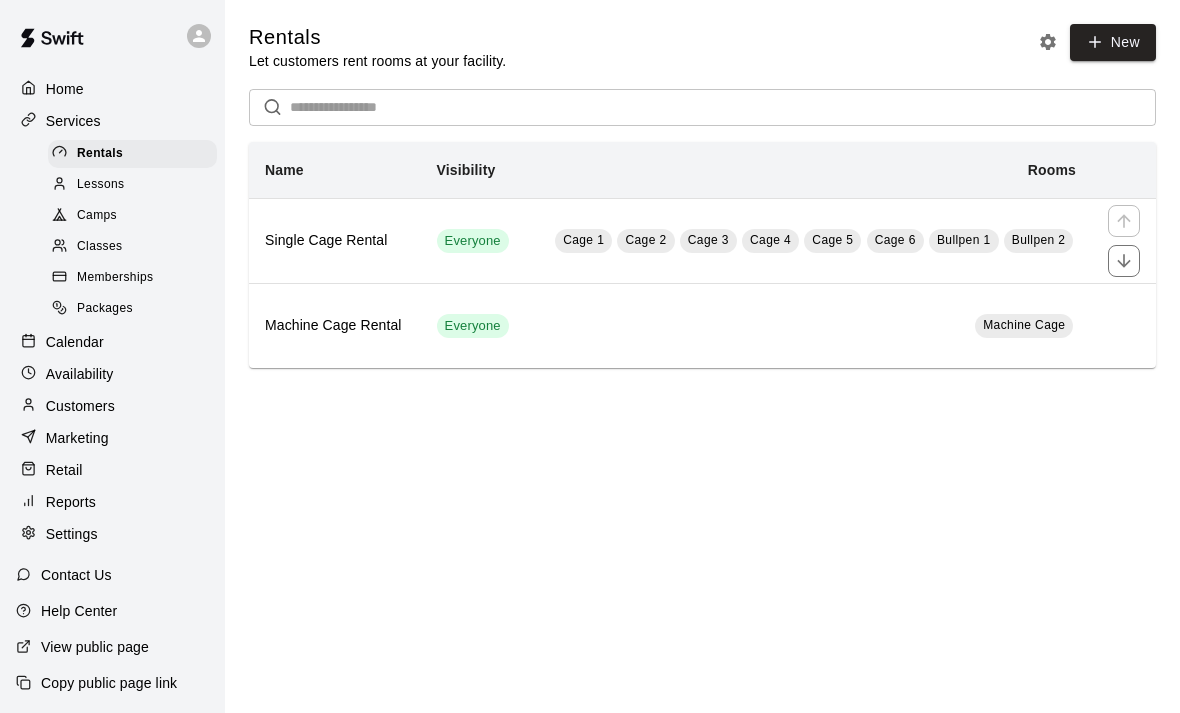 click 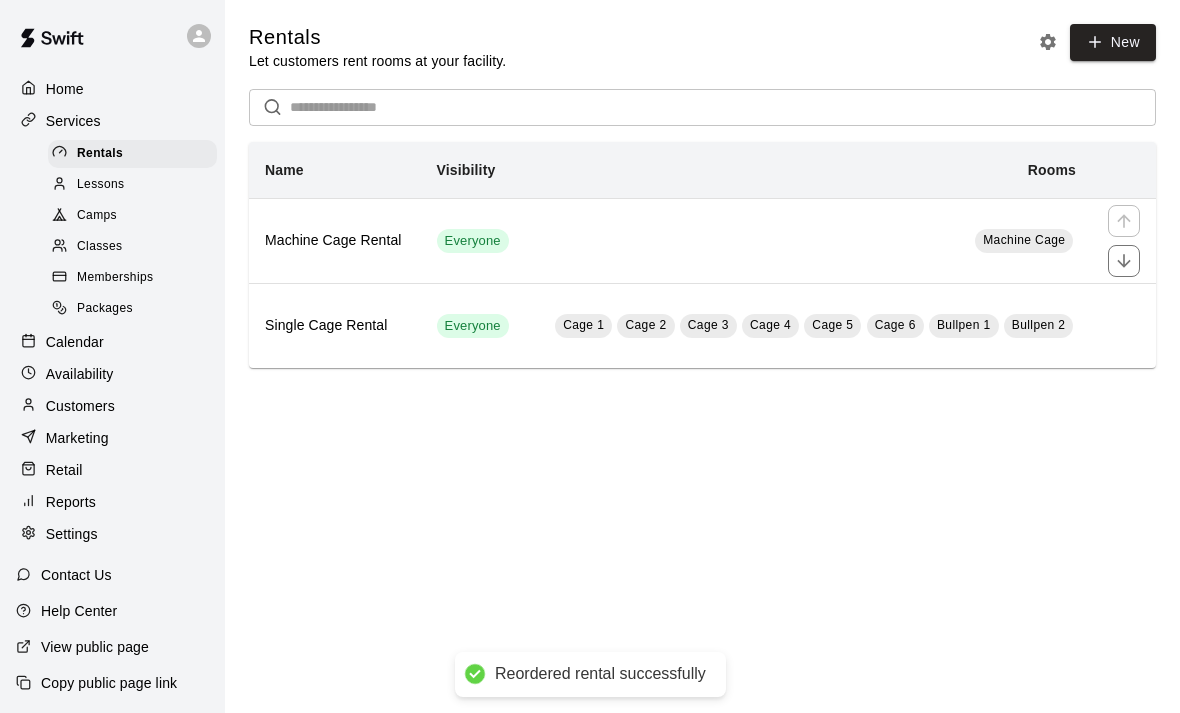 click 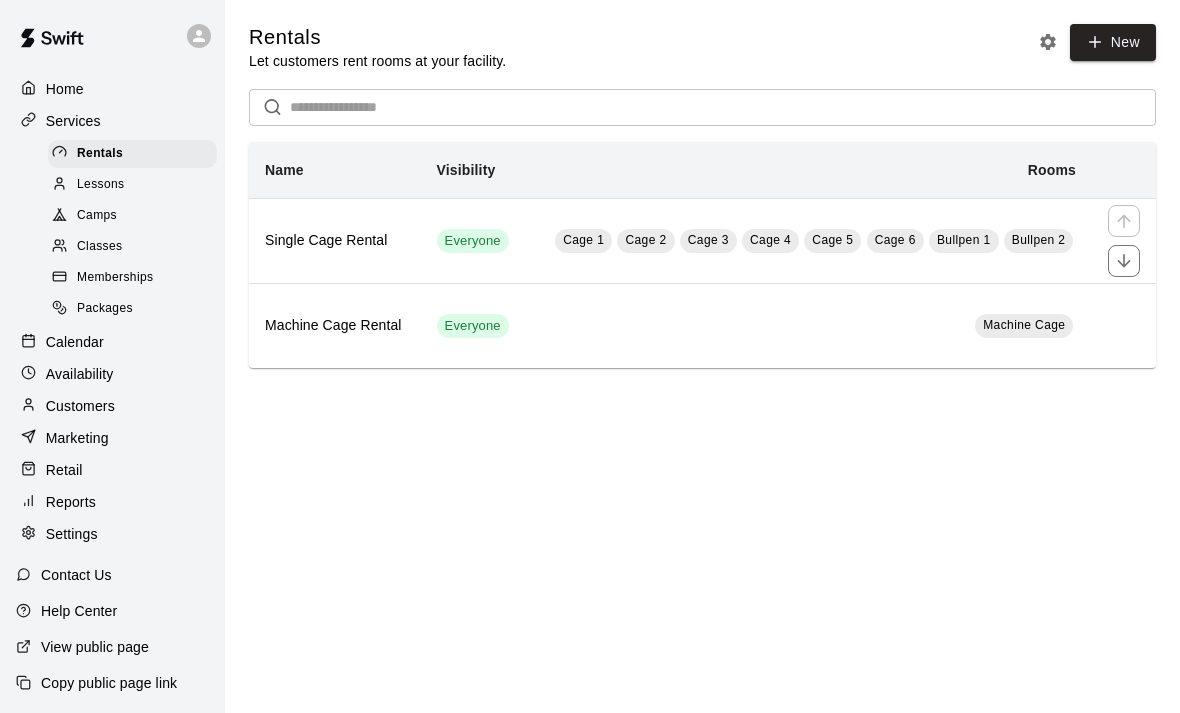 click on "Single Cage Rental" at bounding box center (335, 241) 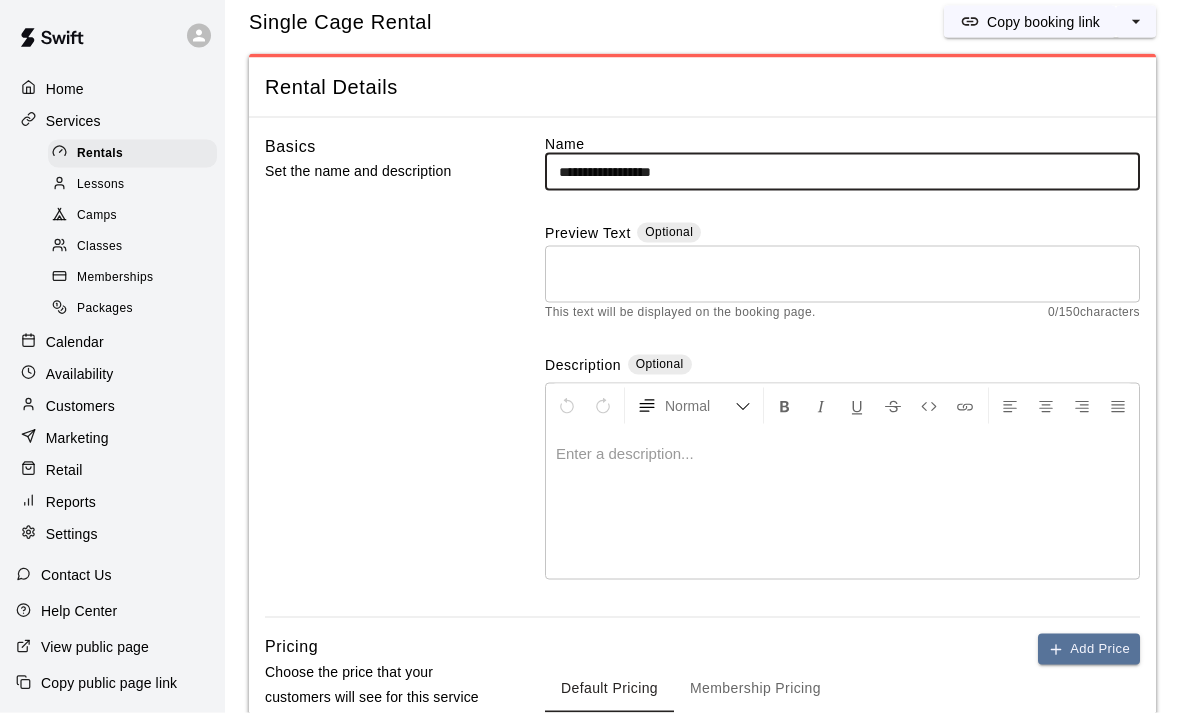 scroll, scrollTop: 0, scrollLeft: 0, axis: both 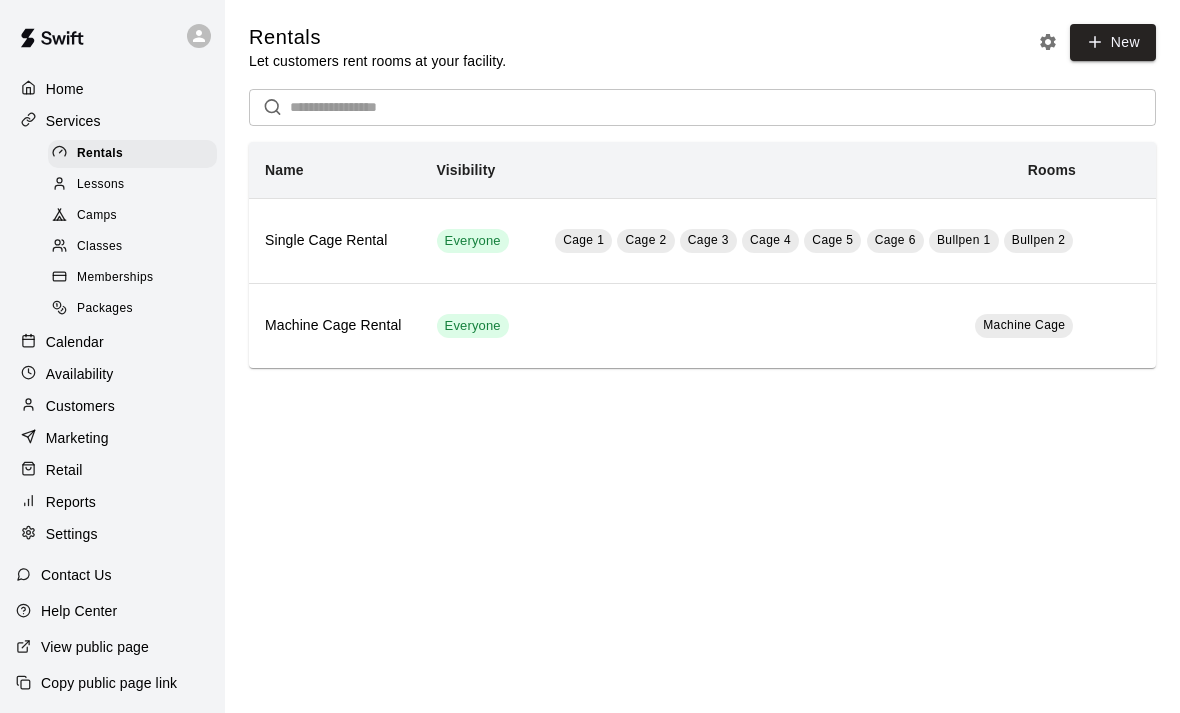 click on "New" at bounding box center (1113, 42) 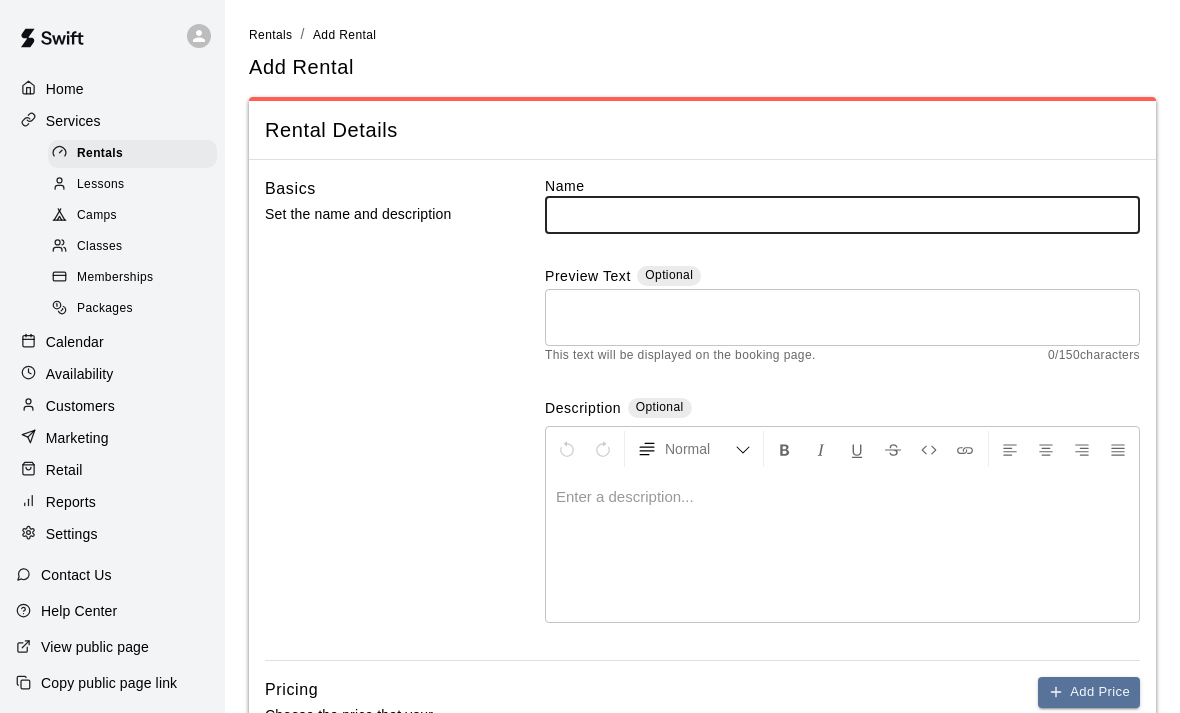 click at bounding box center [842, 214] 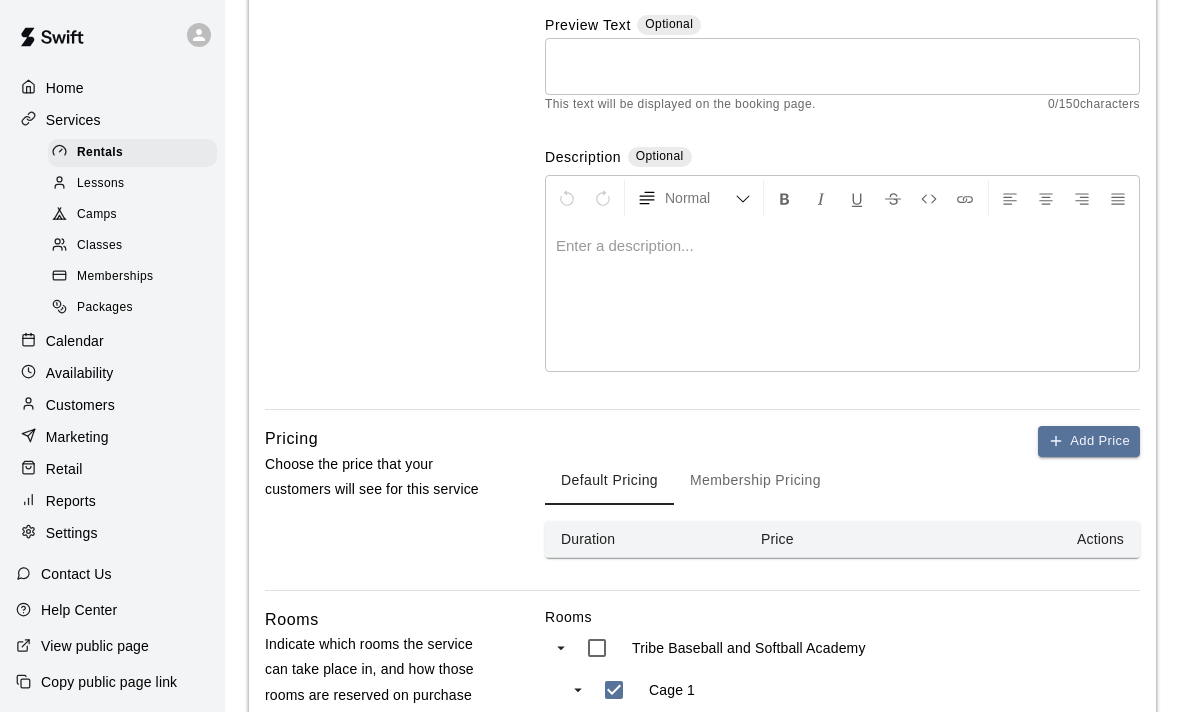 type on "**********" 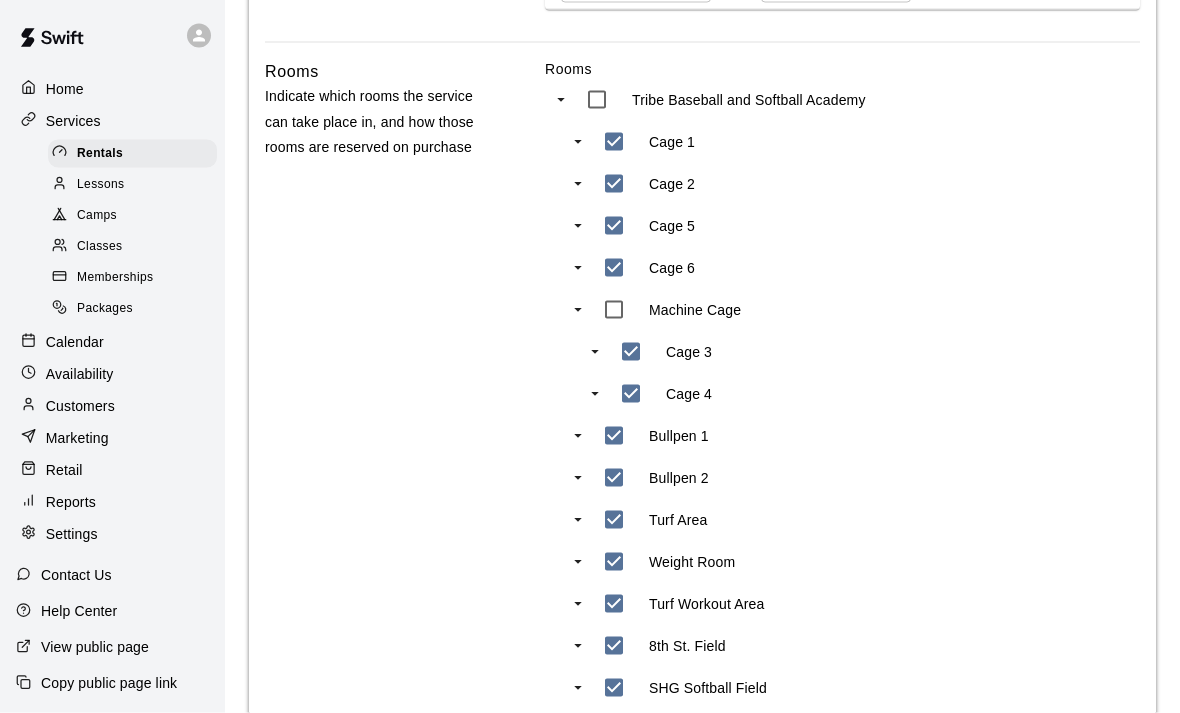 scroll, scrollTop: 857, scrollLeft: 0, axis: vertical 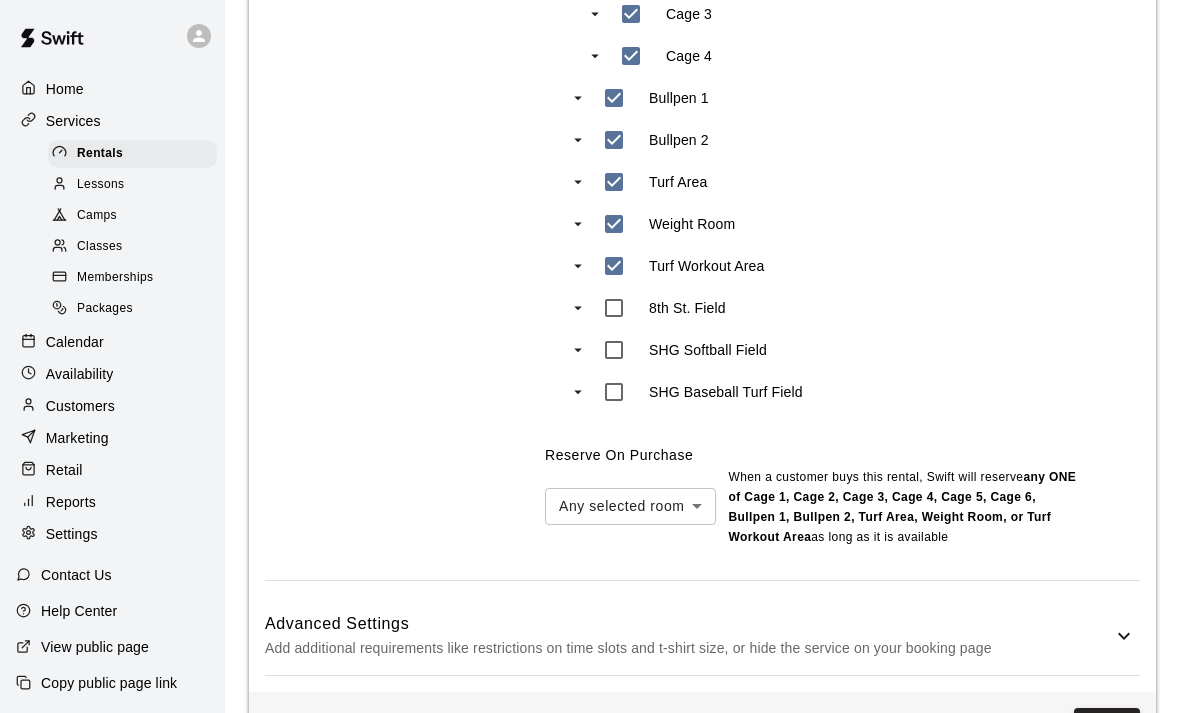 click on "**********" at bounding box center [590, -201] 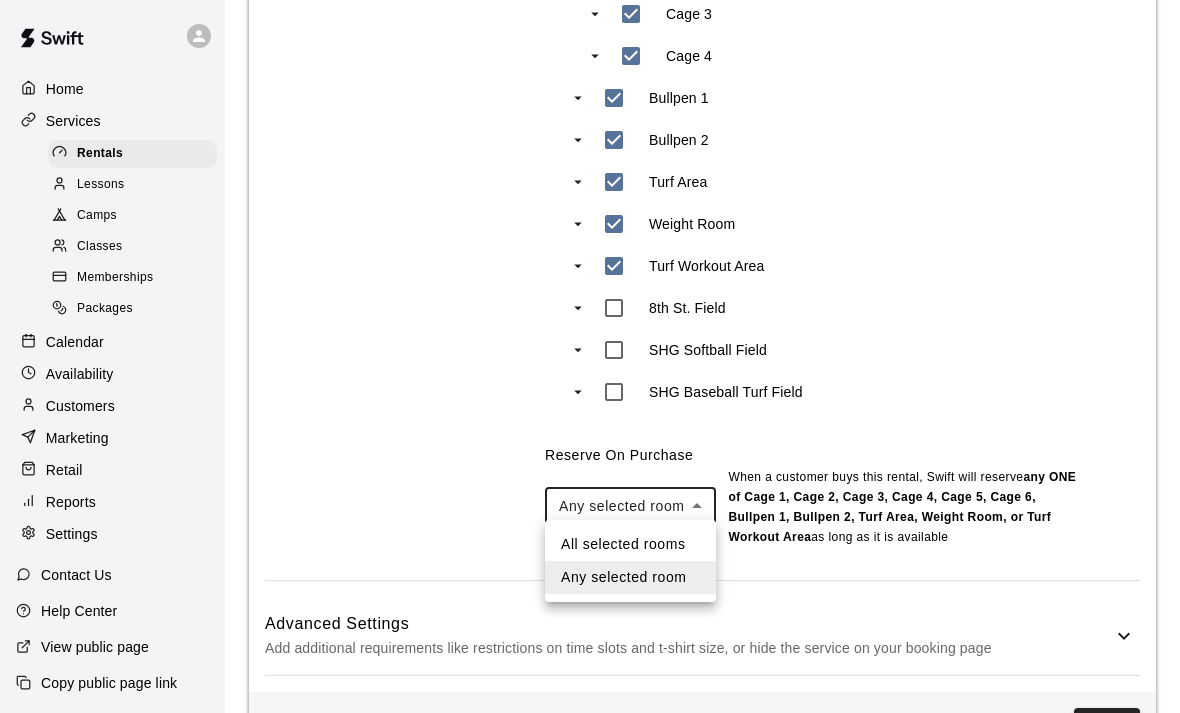 click at bounding box center [590, 356] 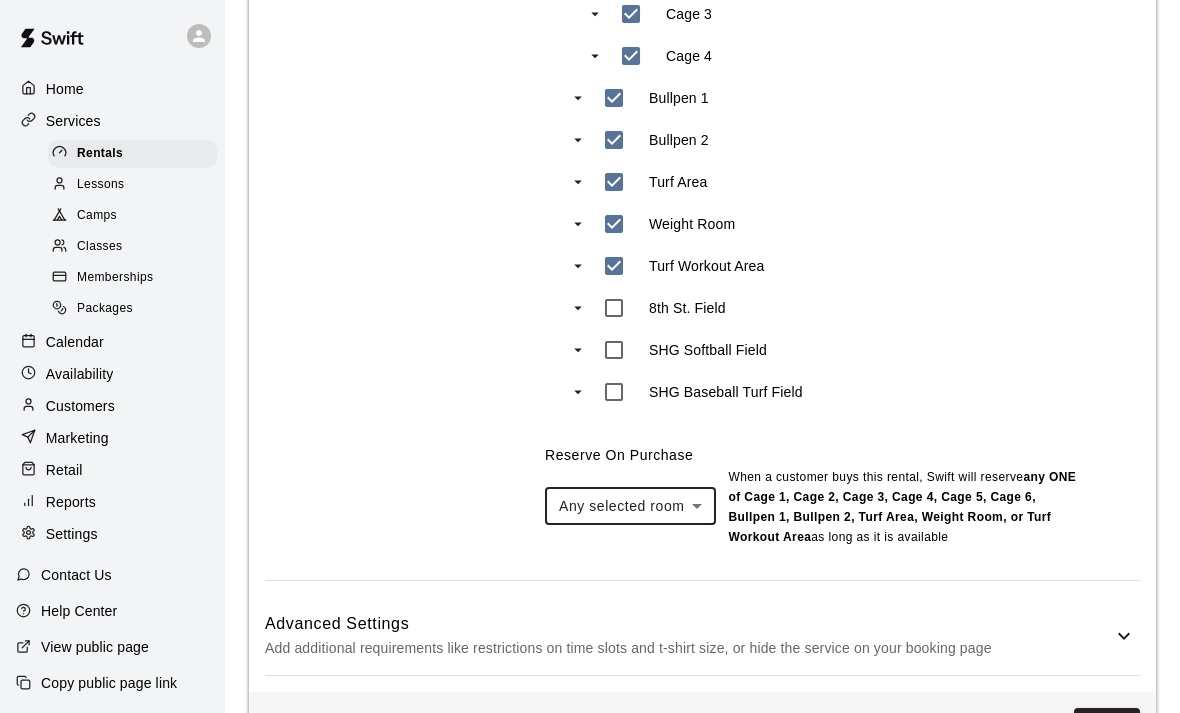 click 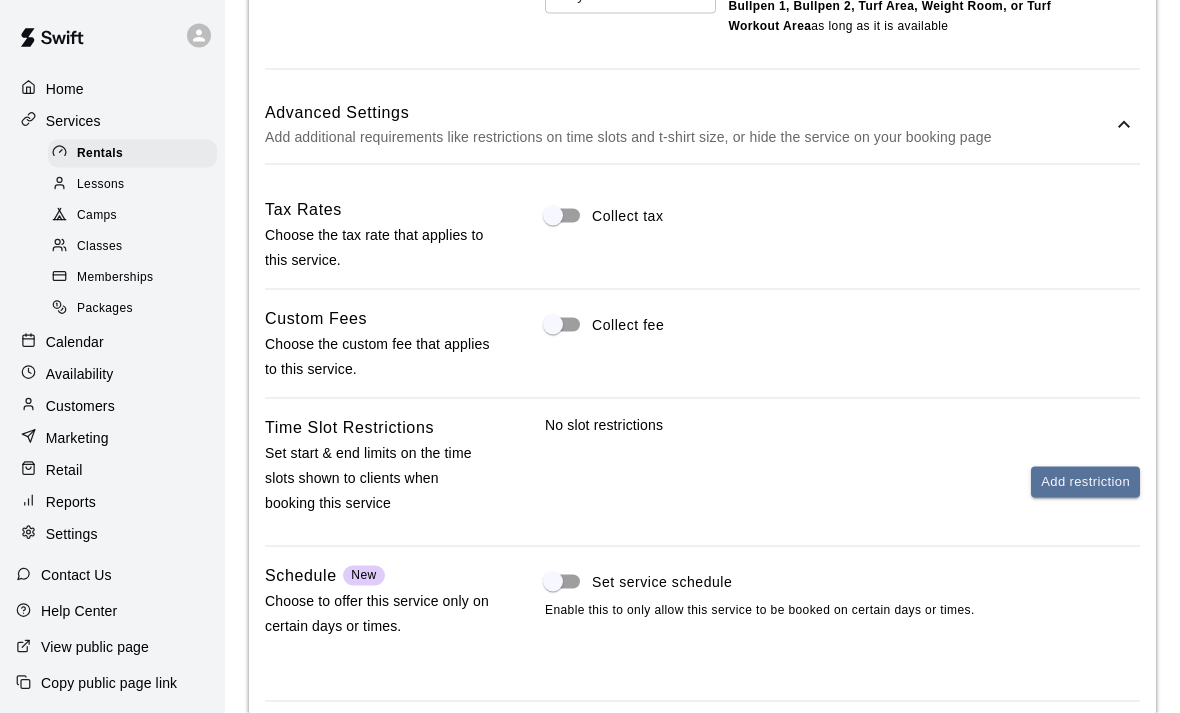 scroll, scrollTop: 1699, scrollLeft: 0, axis: vertical 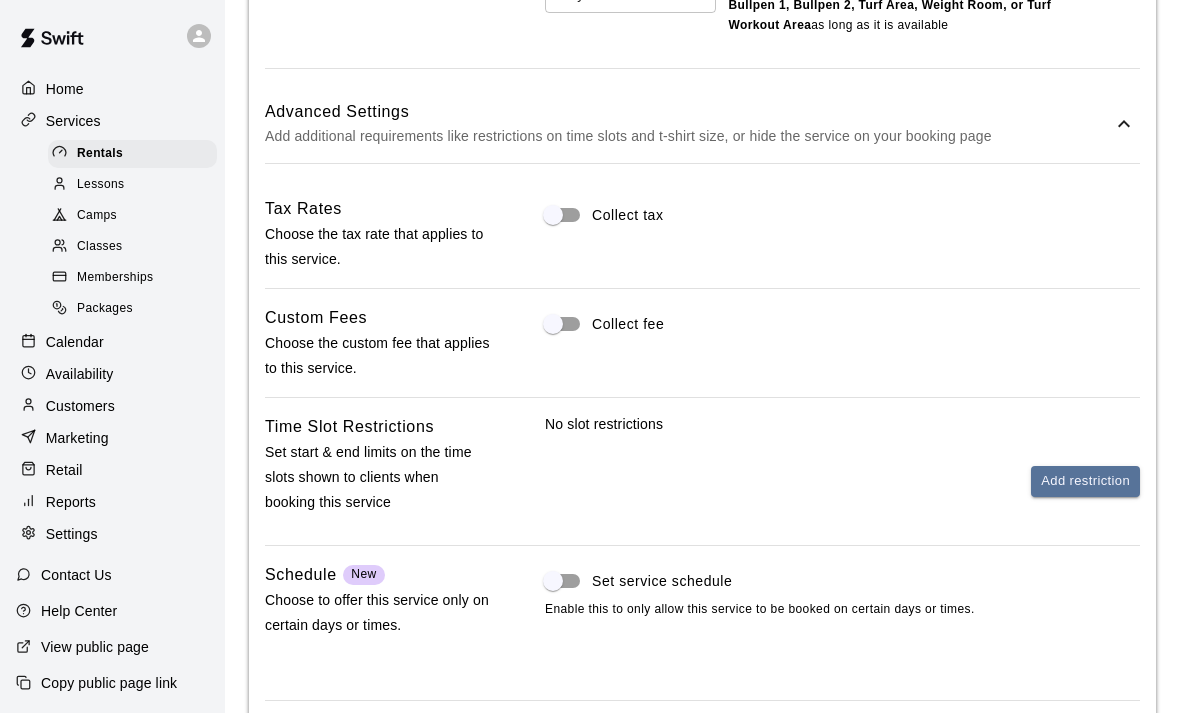 click on "Add restriction" at bounding box center (1085, 481) 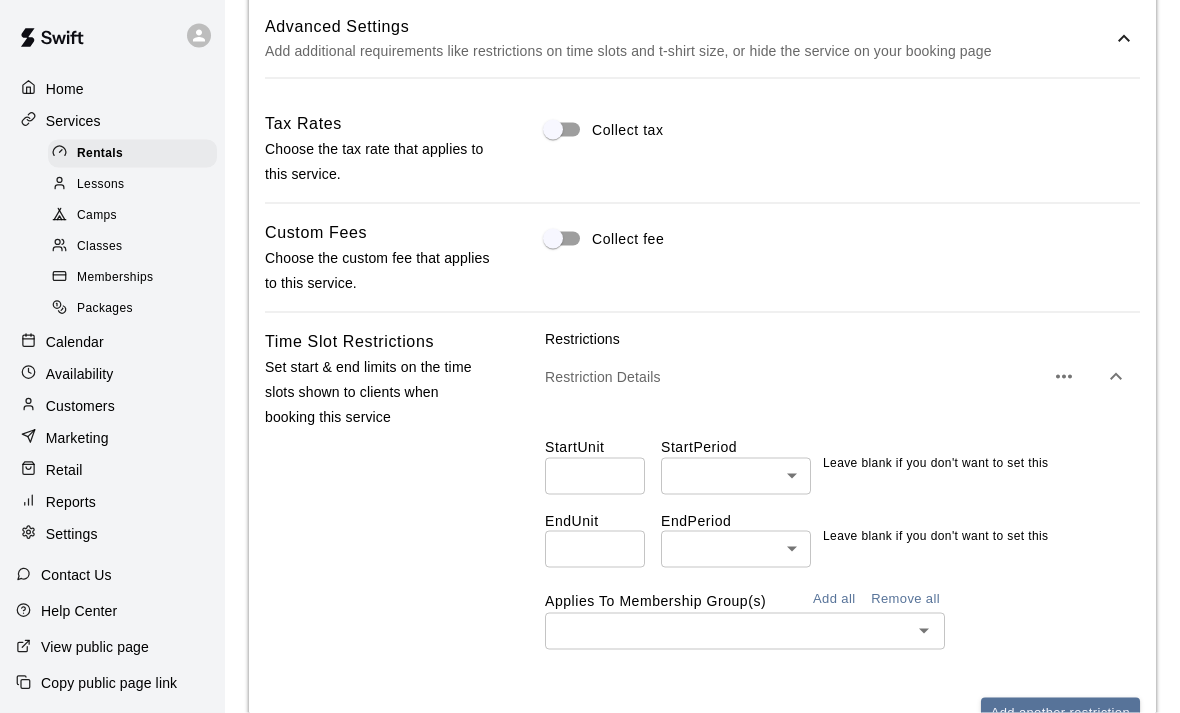 scroll, scrollTop: 1794, scrollLeft: 0, axis: vertical 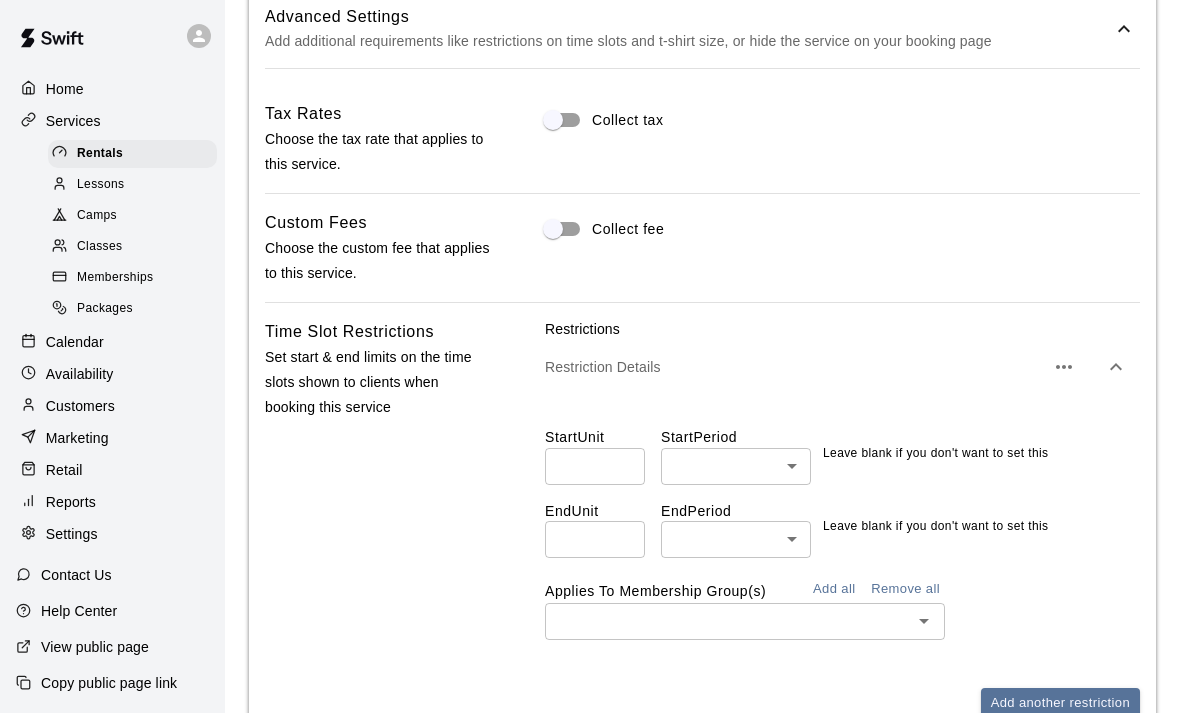 click on "**********" at bounding box center [590, -241] 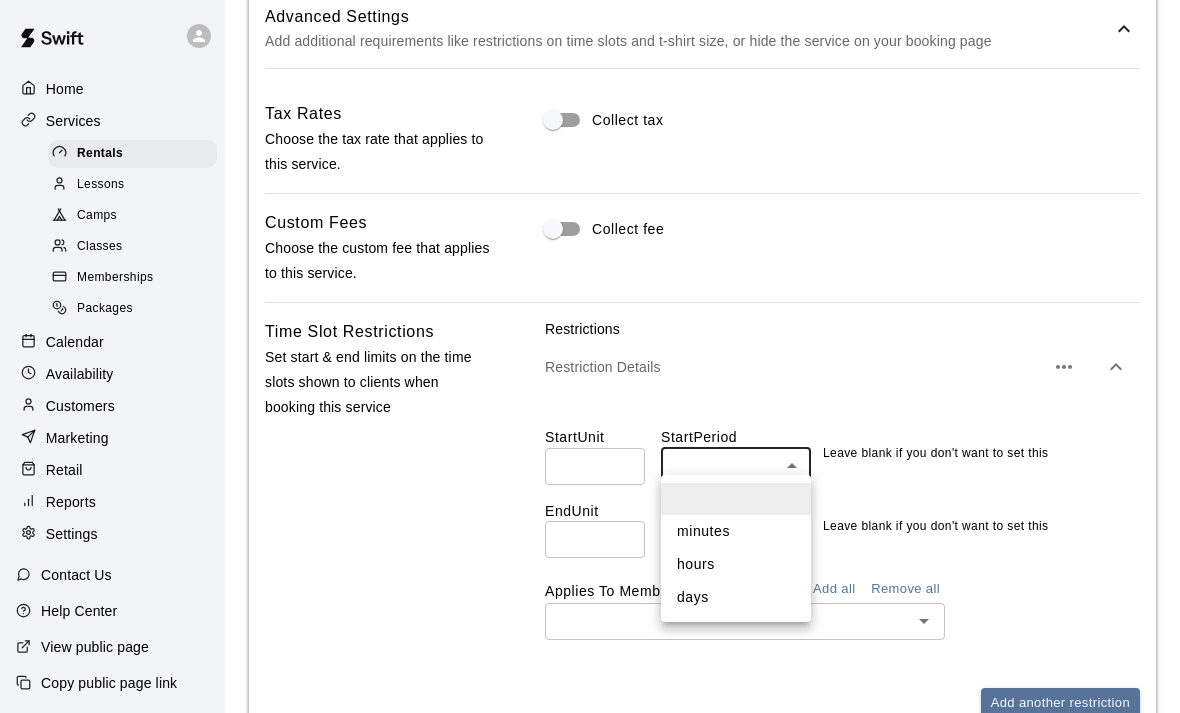 click at bounding box center (590, 356) 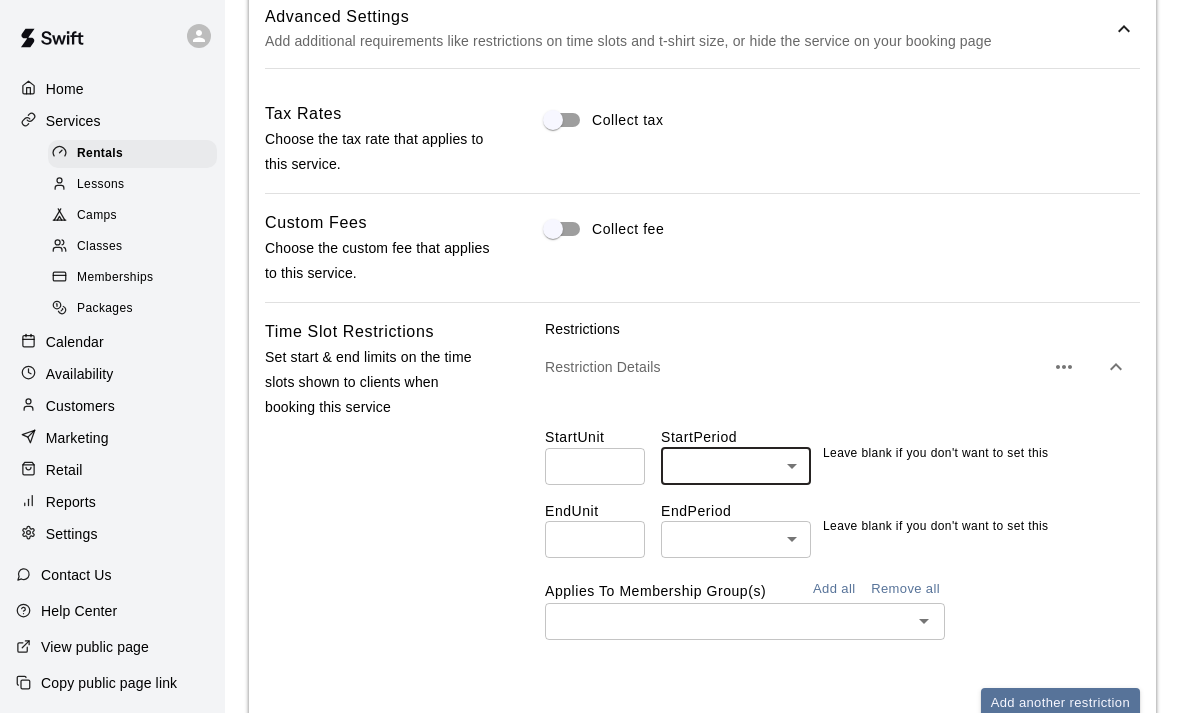click at bounding box center (595, 466) 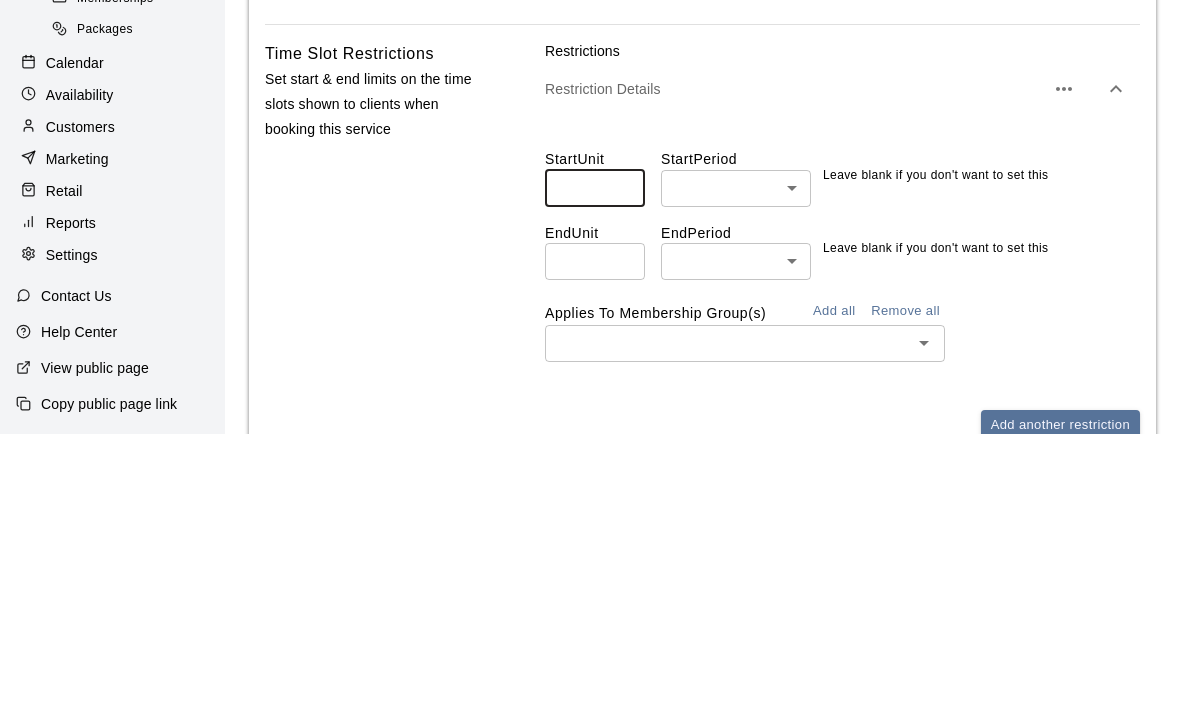 scroll, scrollTop: 2073, scrollLeft: 0, axis: vertical 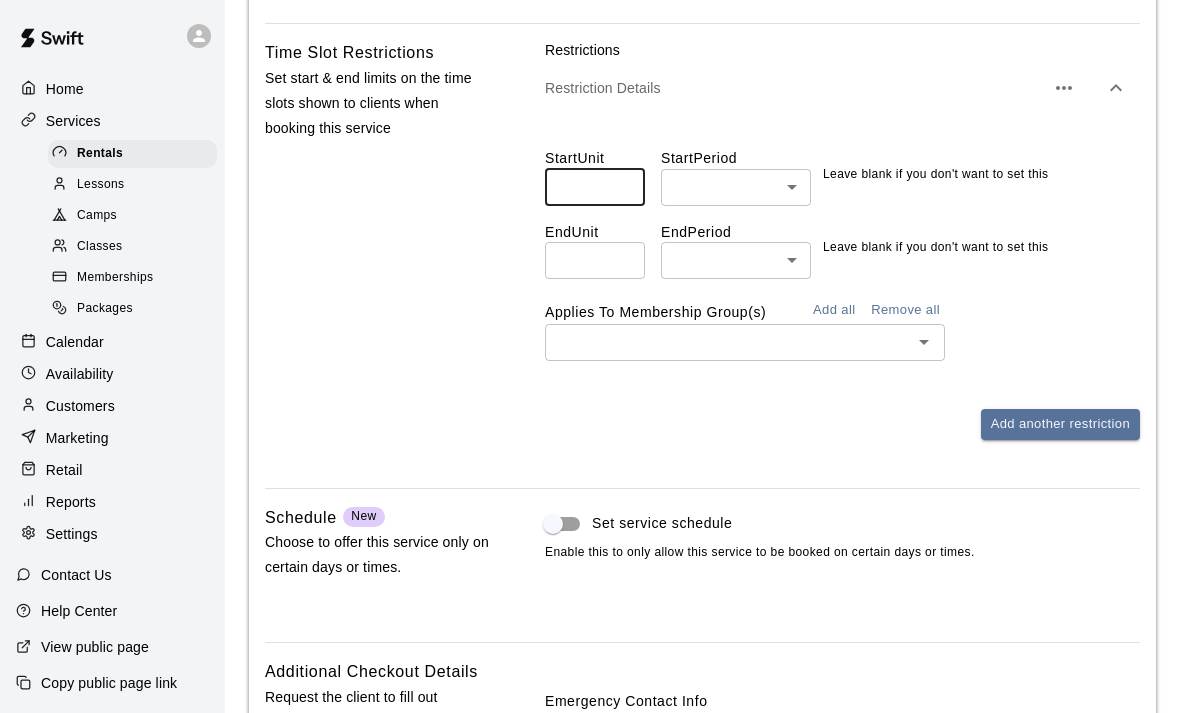 click 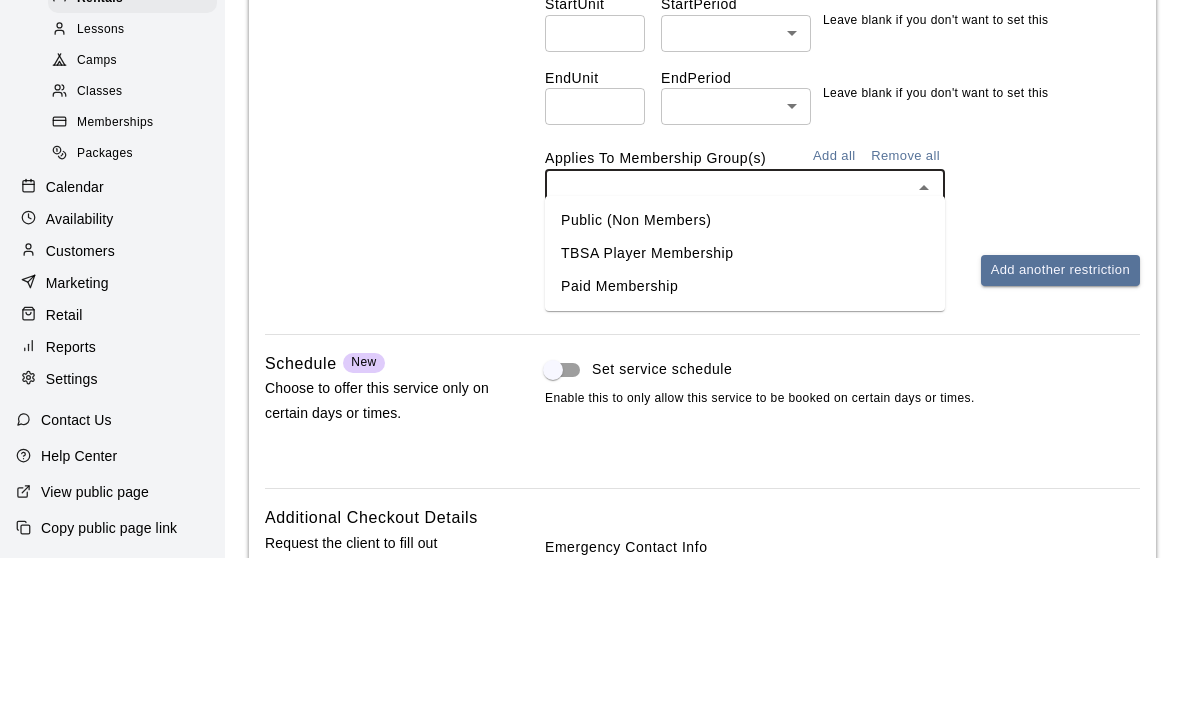 click on "​" at bounding box center (842, 343) 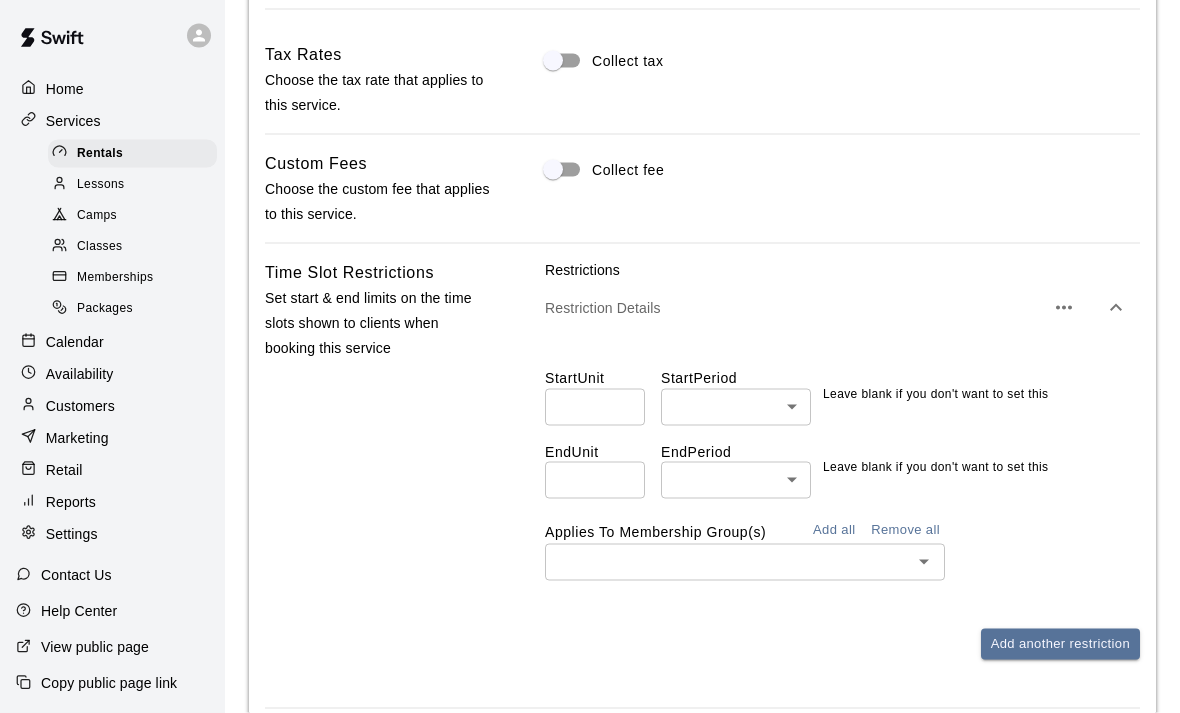 scroll, scrollTop: 1852, scrollLeft: 0, axis: vertical 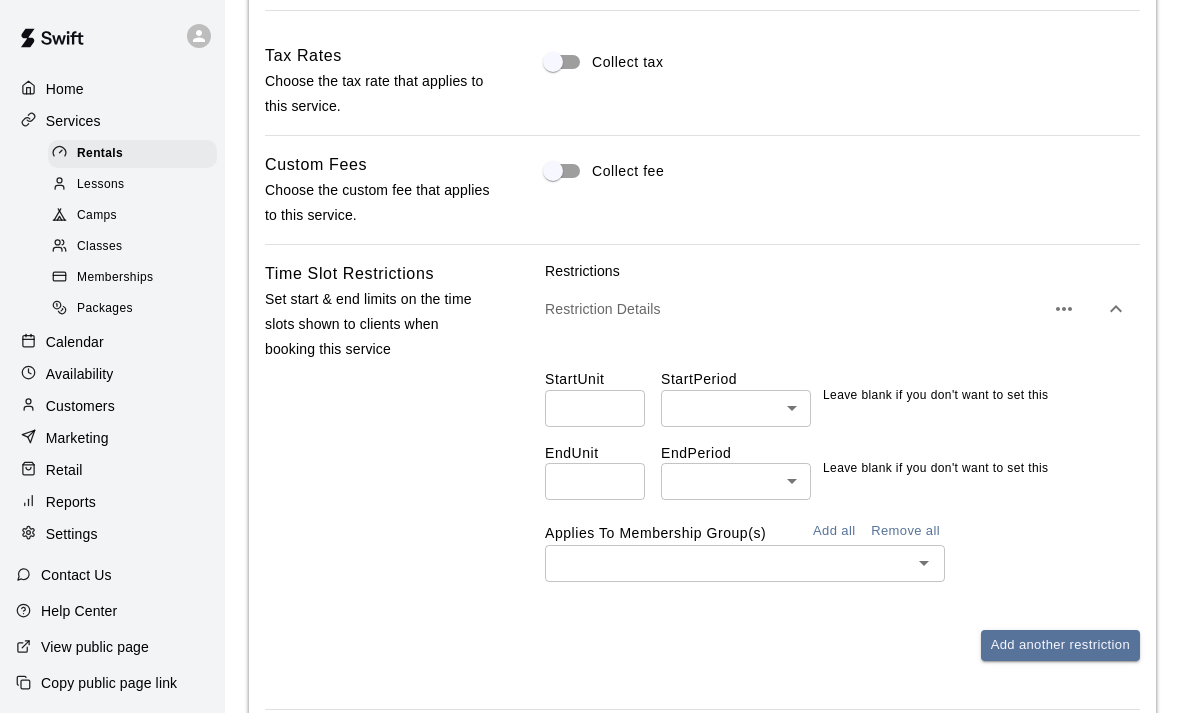 click 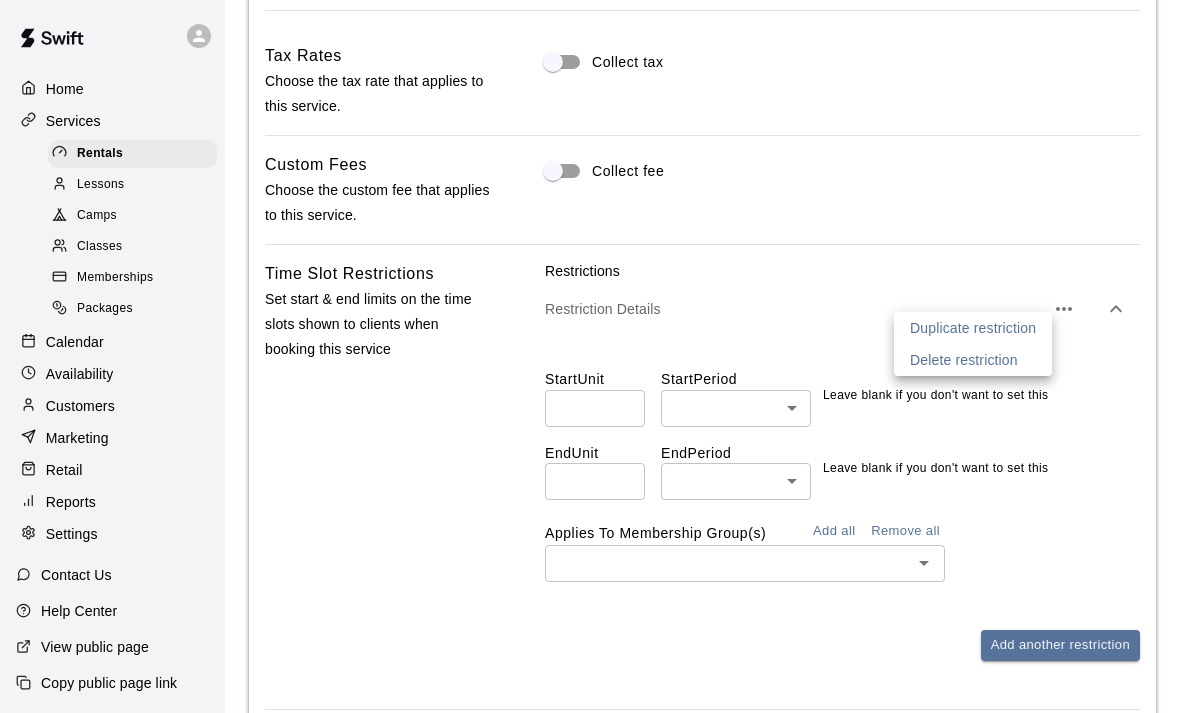 click on "Delete restriction" at bounding box center [964, 360] 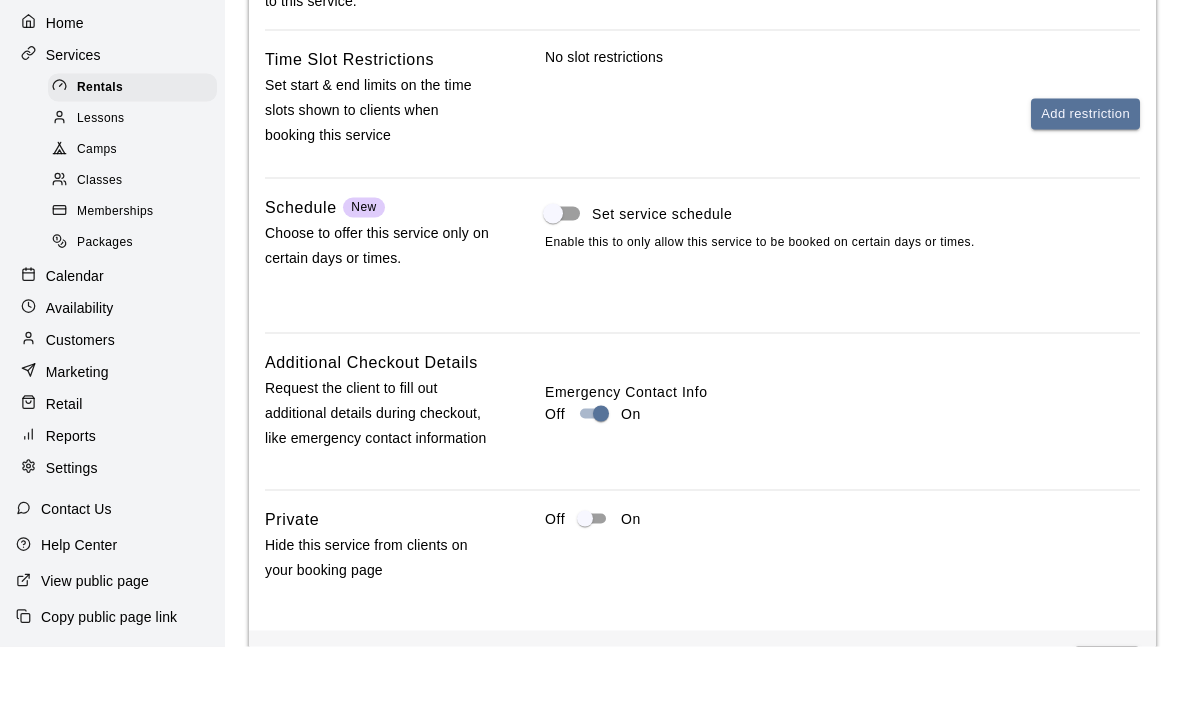 scroll, scrollTop: 2000, scrollLeft: 0, axis: vertical 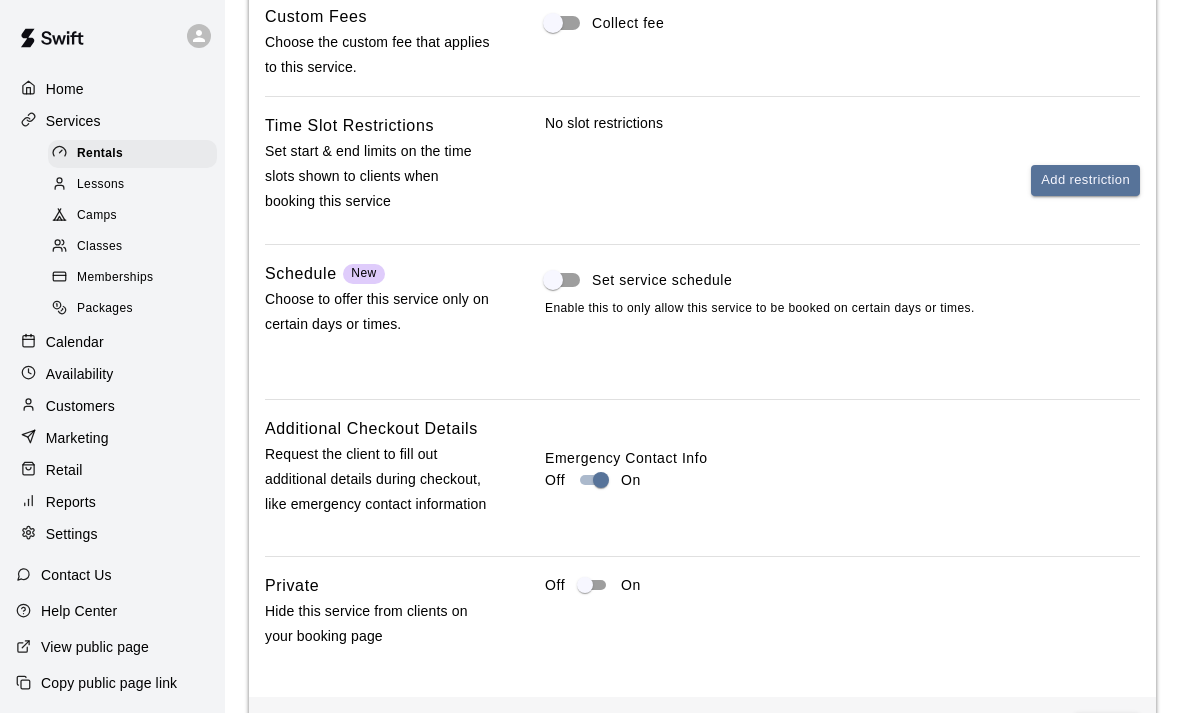 click on "Save" at bounding box center [1107, 731] 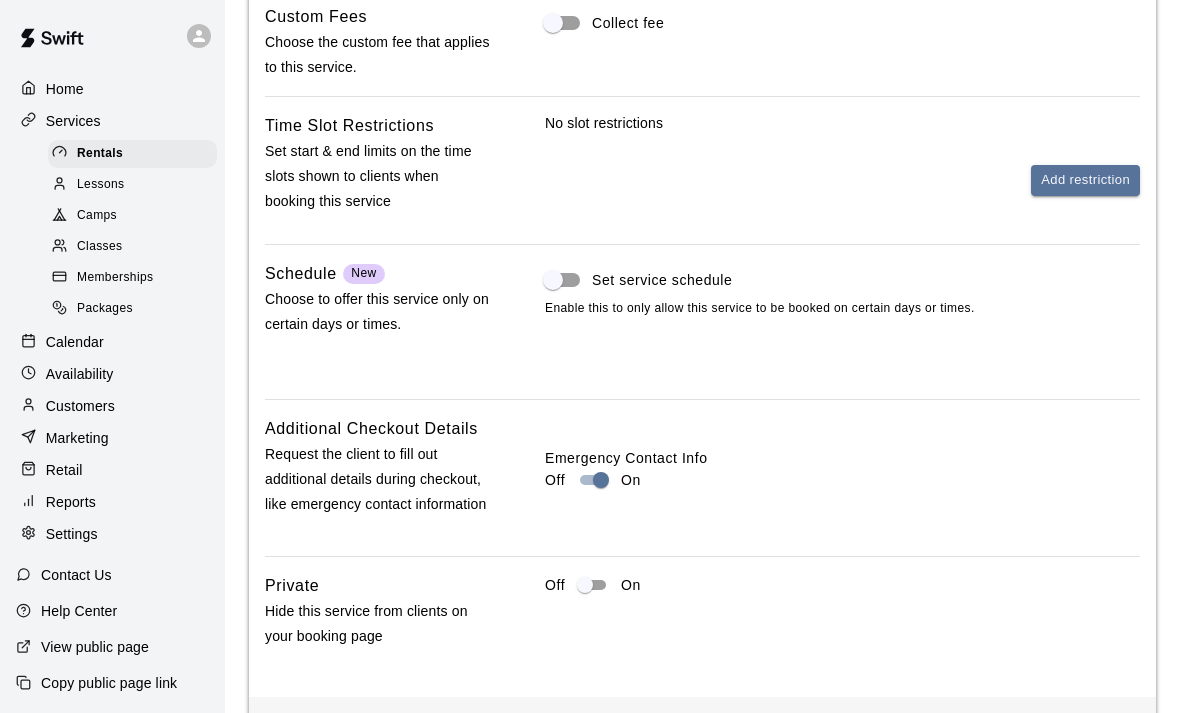 scroll, scrollTop: 0, scrollLeft: 0, axis: both 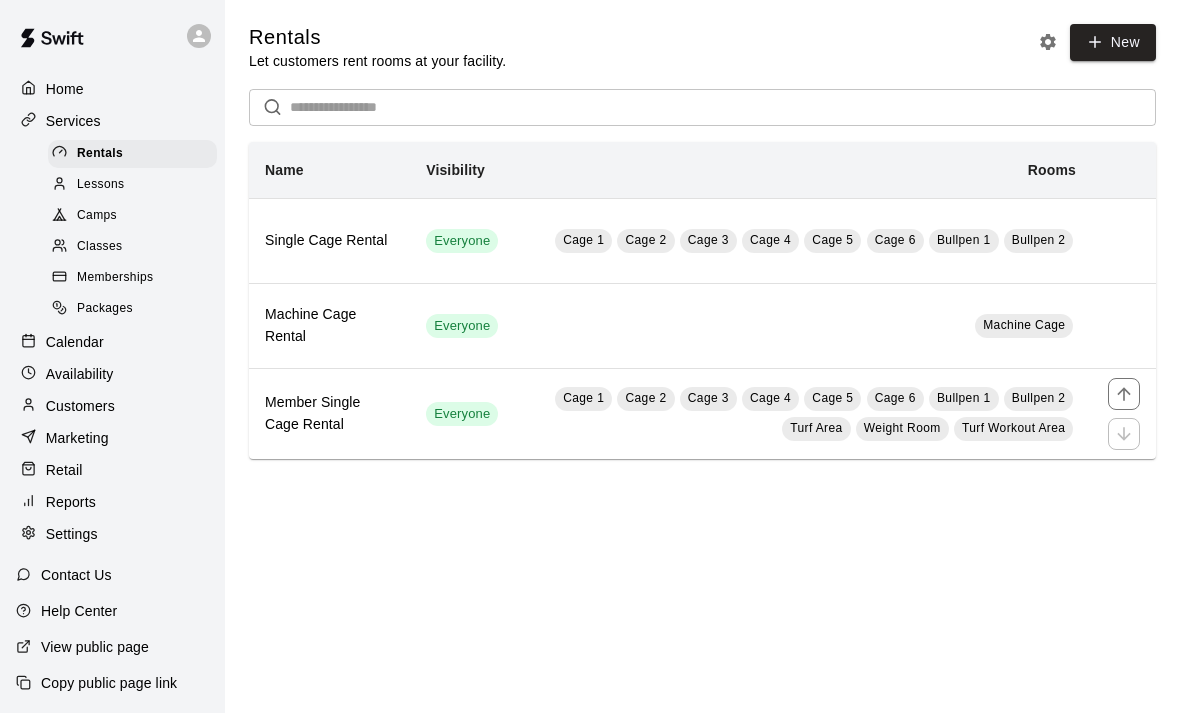 click on "Member Single Cage Rental" at bounding box center [329, 414] 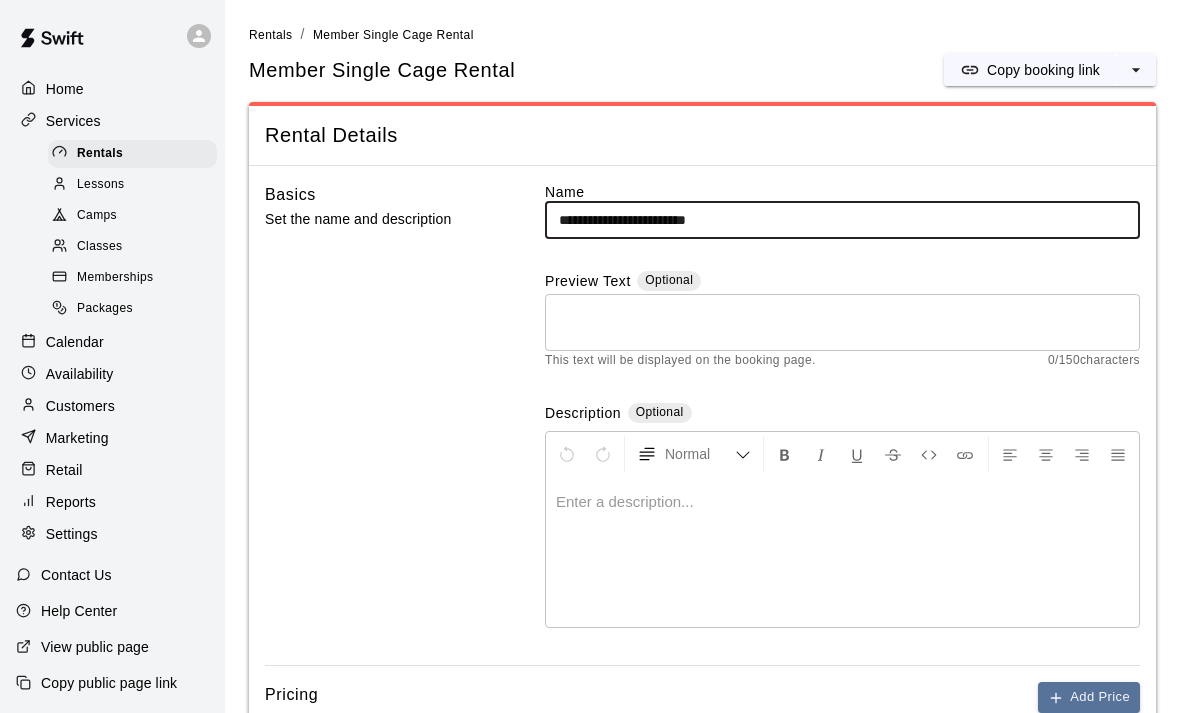 click on "**********" at bounding box center [842, 220] 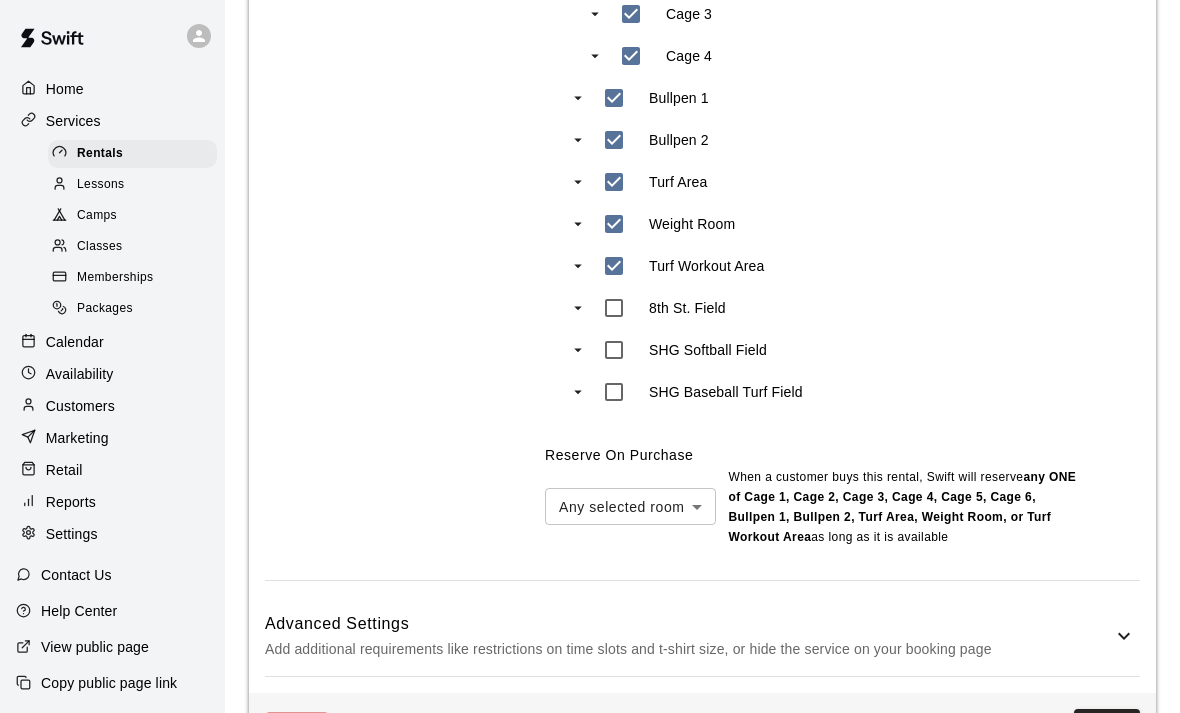 scroll, scrollTop: 1193, scrollLeft: 0, axis: vertical 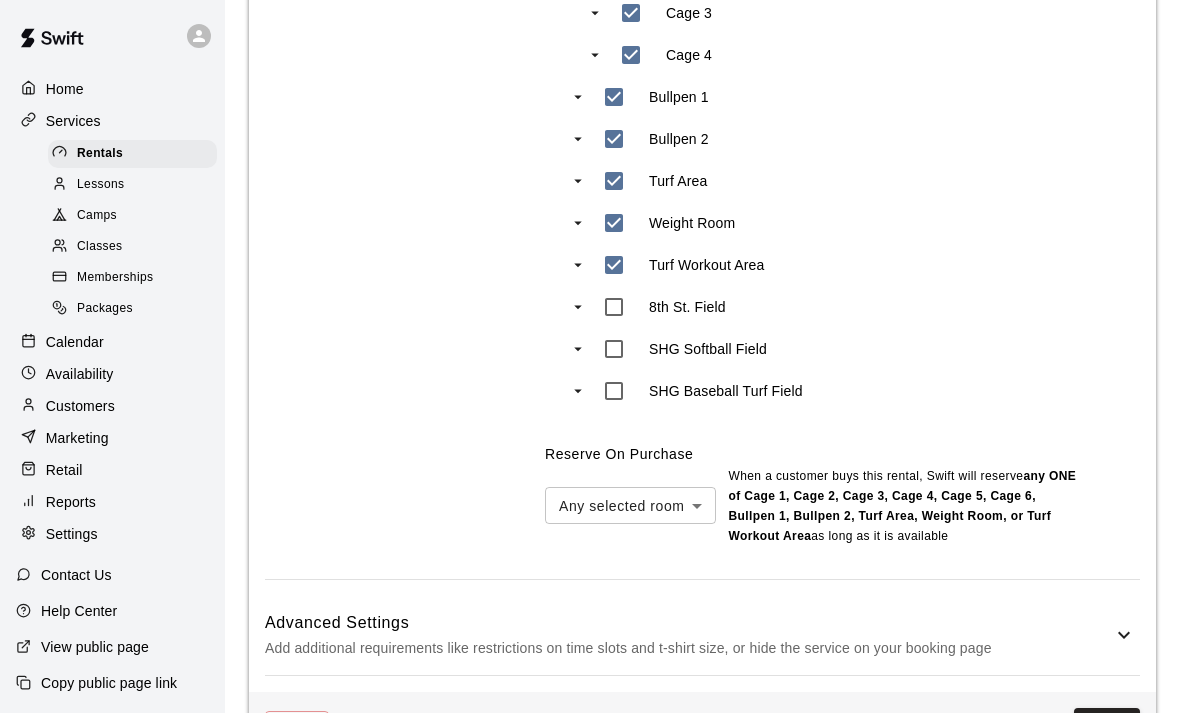 type on "**********" 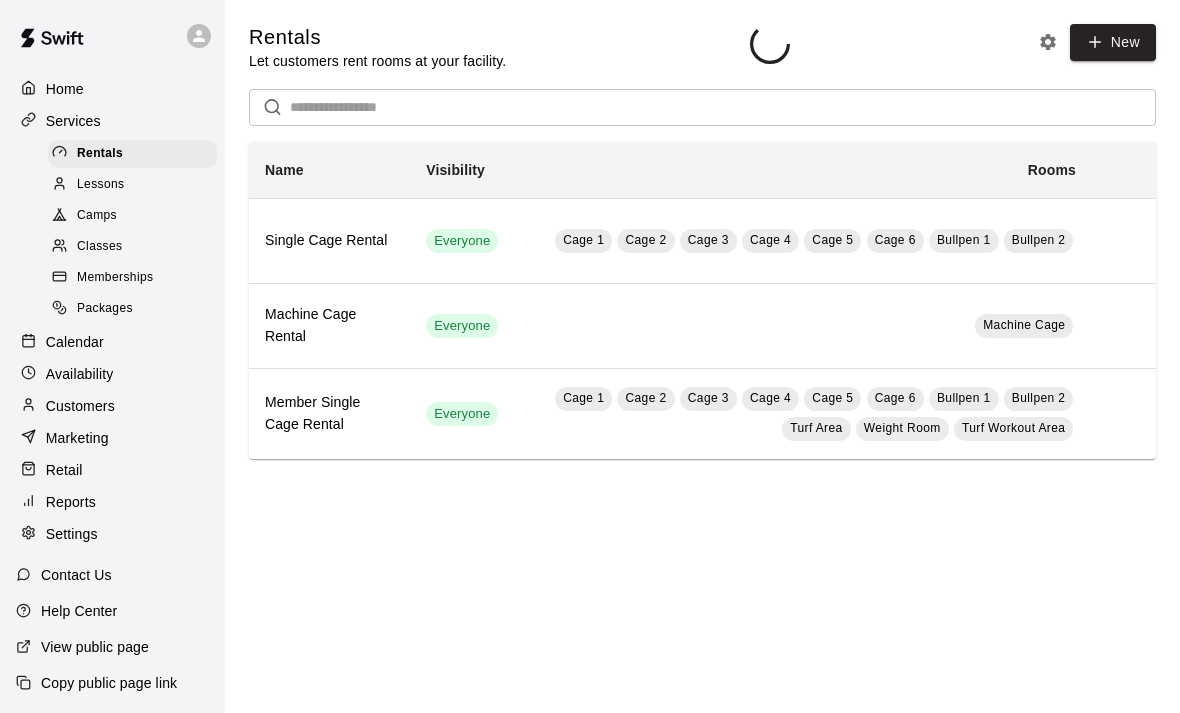 scroll, scrollTop: 0, scrollLeft: 0, axis: both 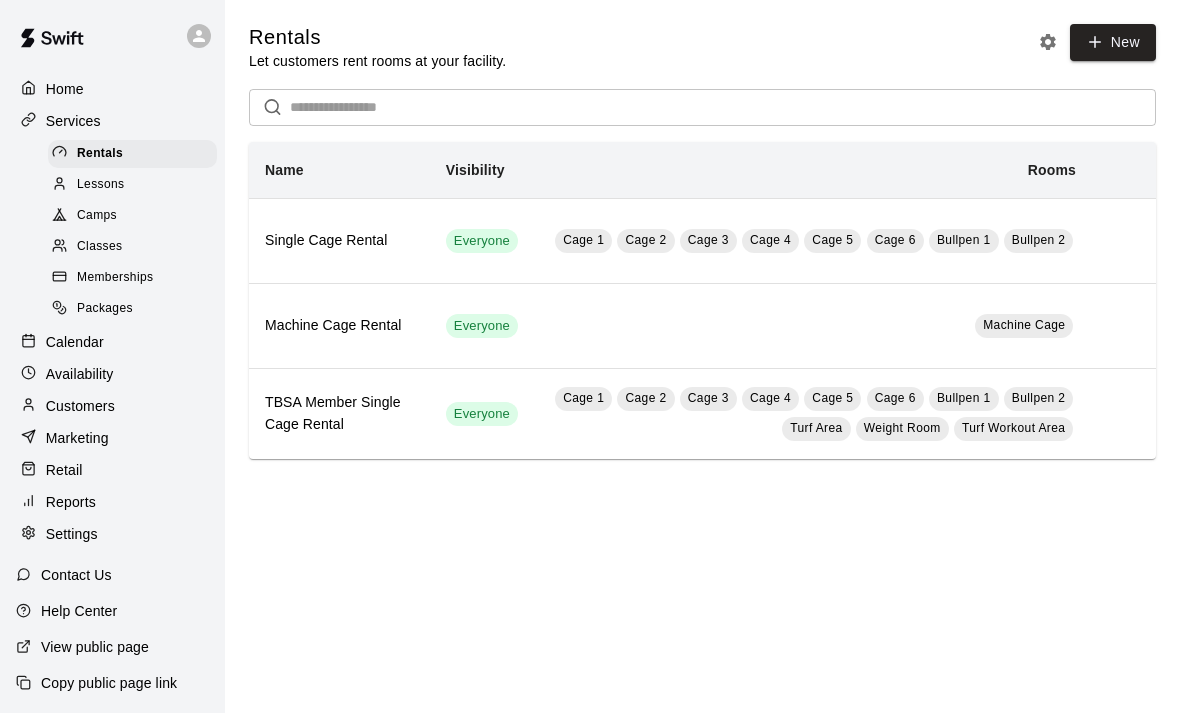 click on "New" at bounding box center [1113, 42] 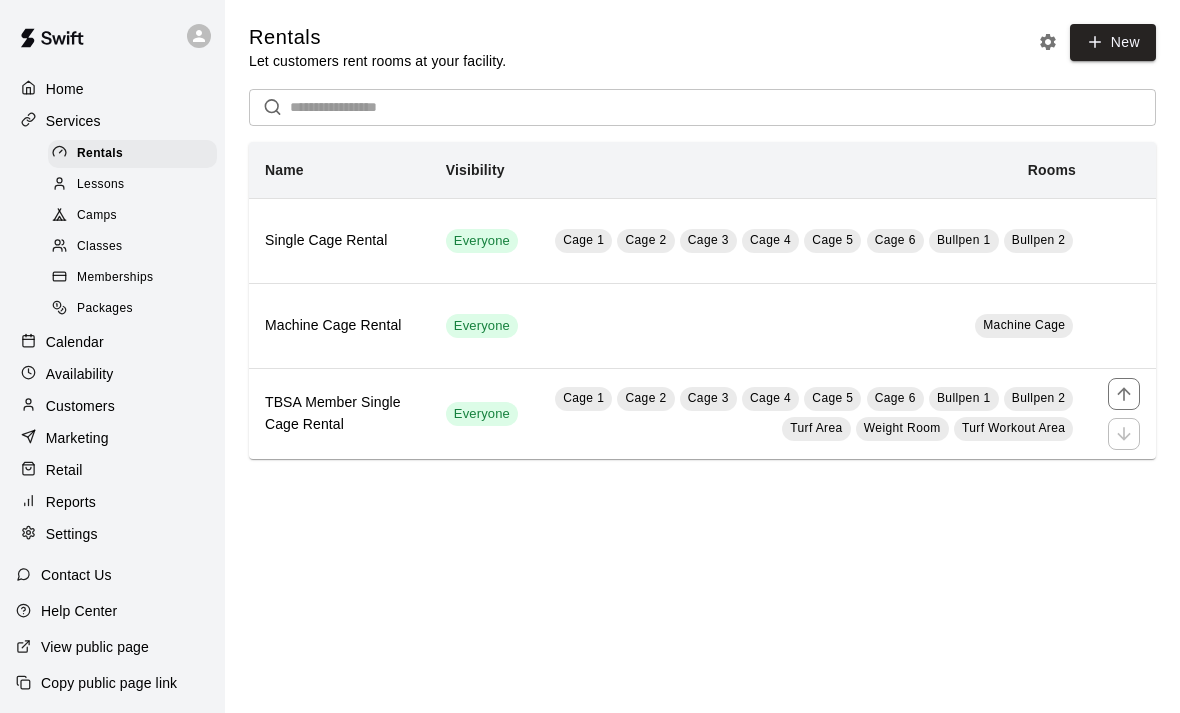 click on "TBSA Member Single Cage Rental" at bounding box center [339, 414] 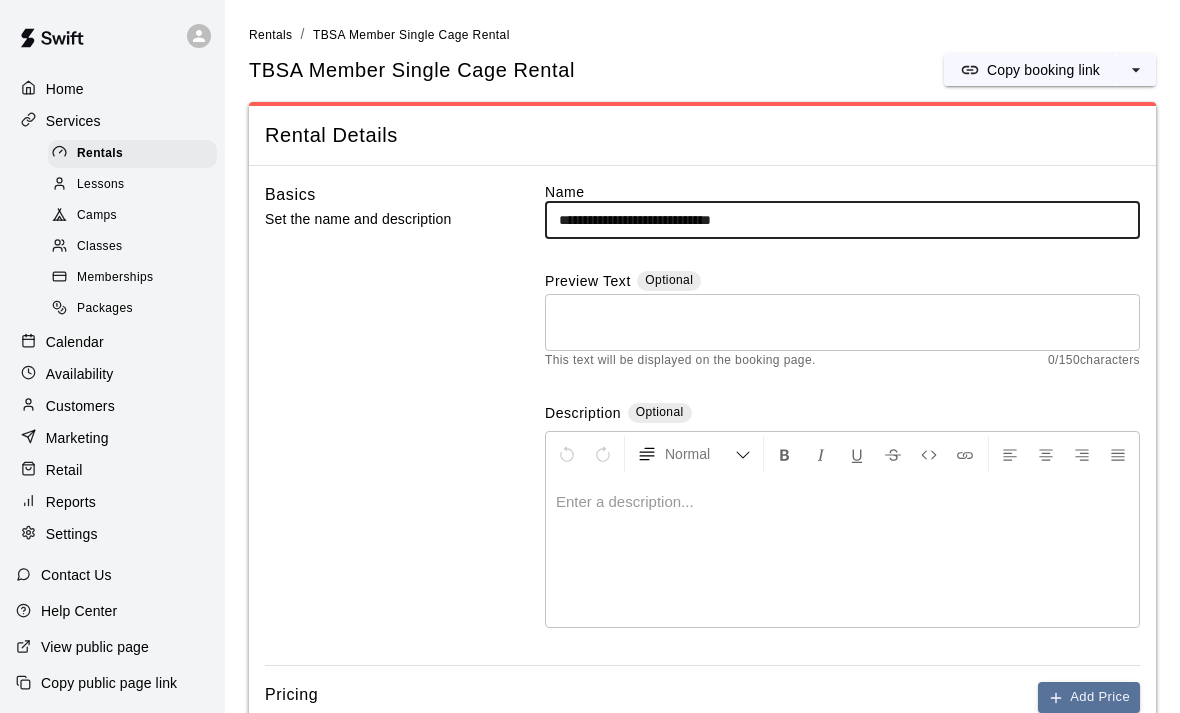 click 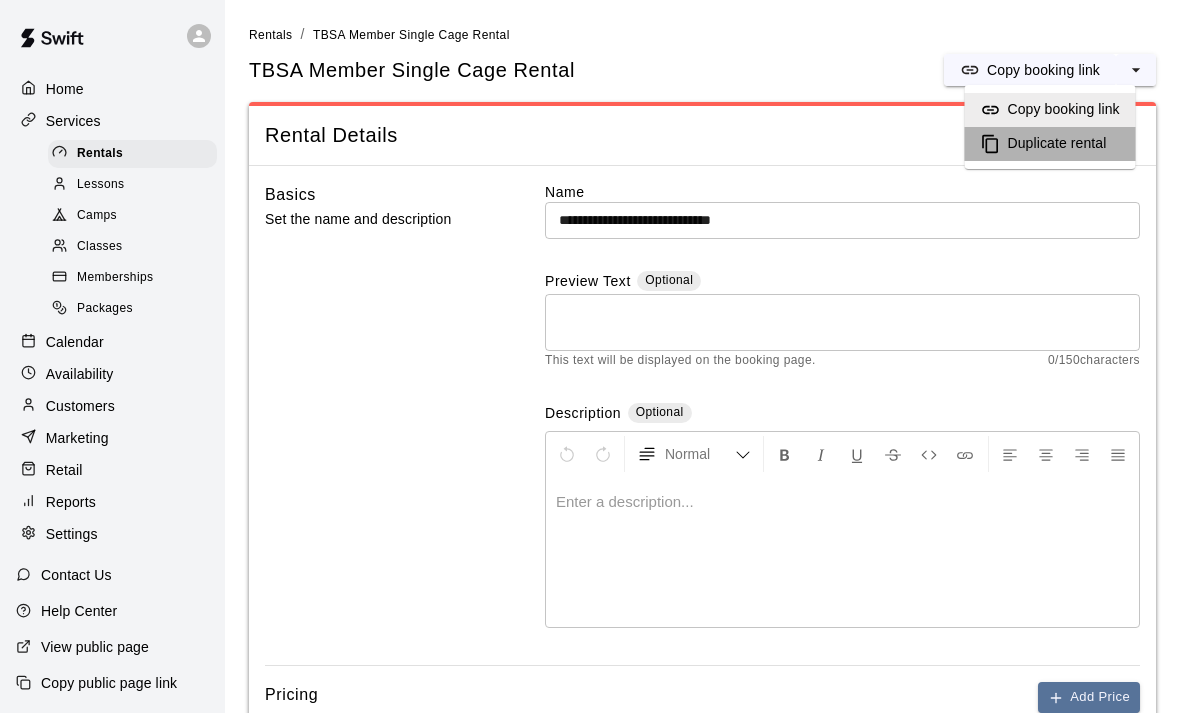 click on "Duplicate rental" at bounding box center (1057, 144) 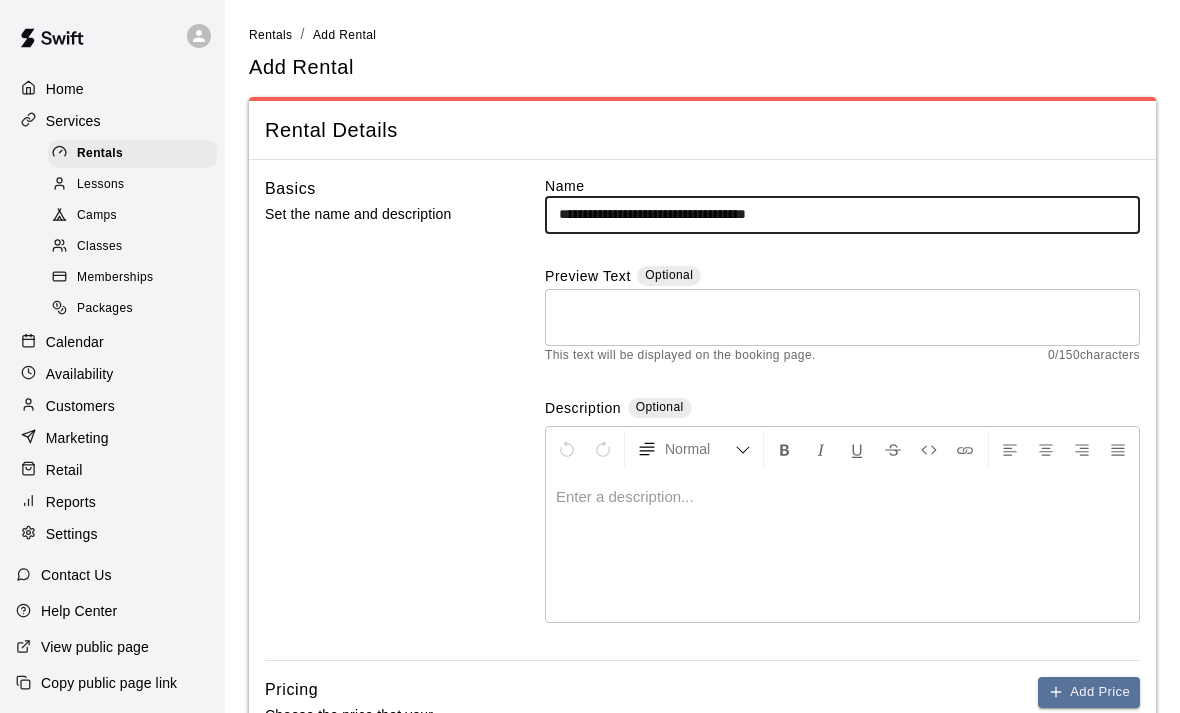 click on "**********" at bounding box center [842, 214] 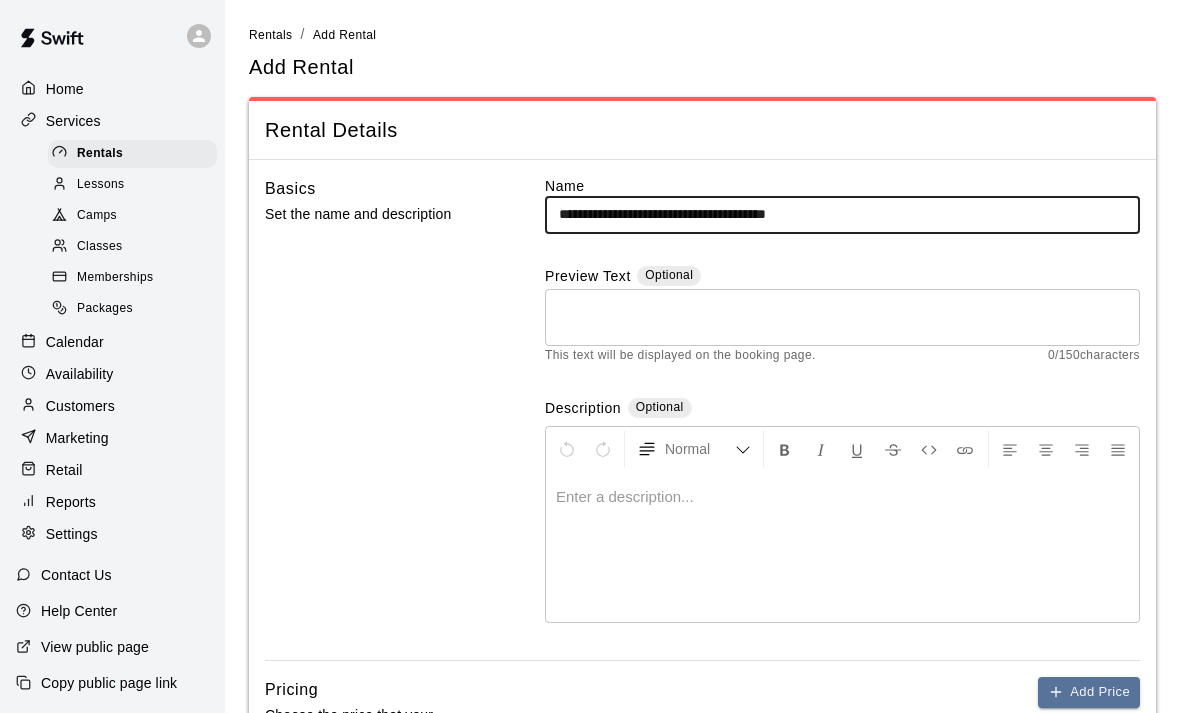 click on "**********" at bounding box center (842, 214) 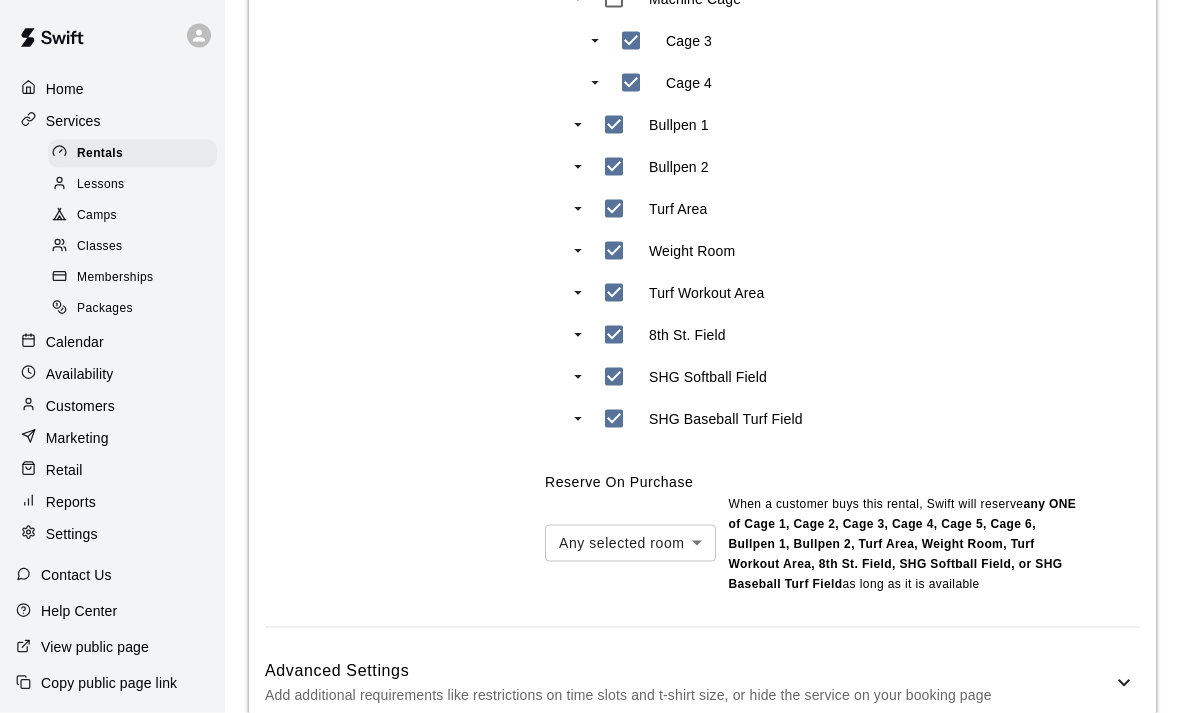 scroll, scrollTop: 1206, scrollLeft: 0, axis: vertical 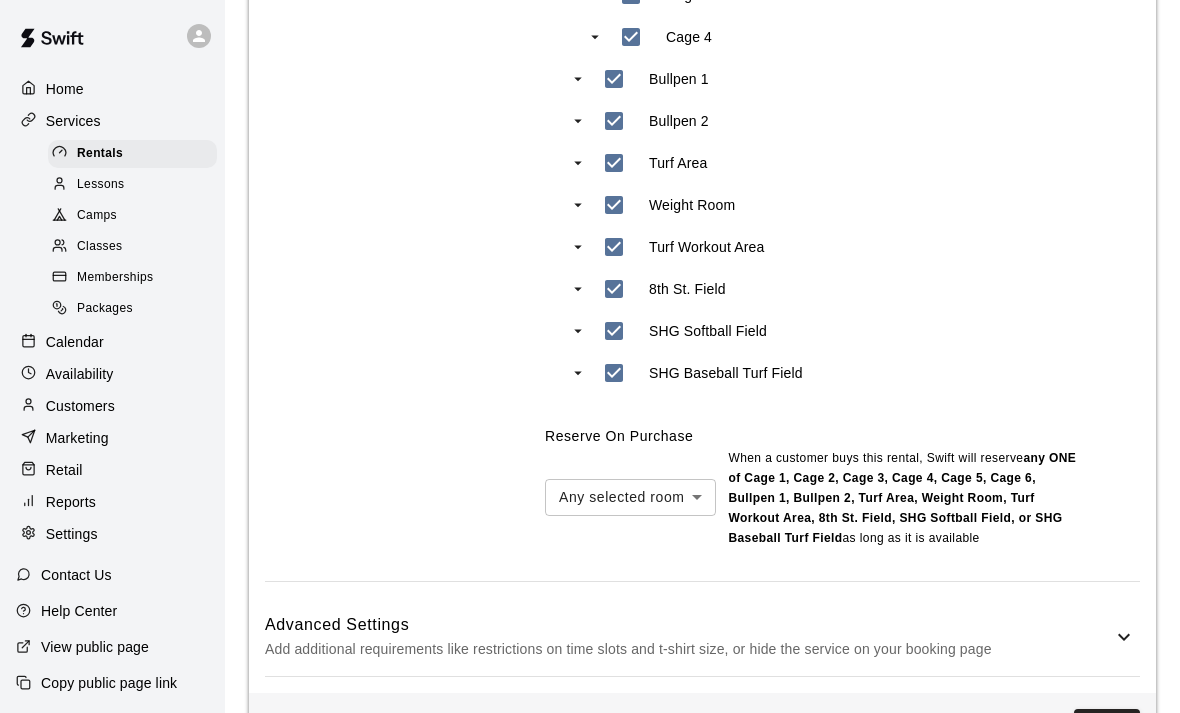 type on "**********" 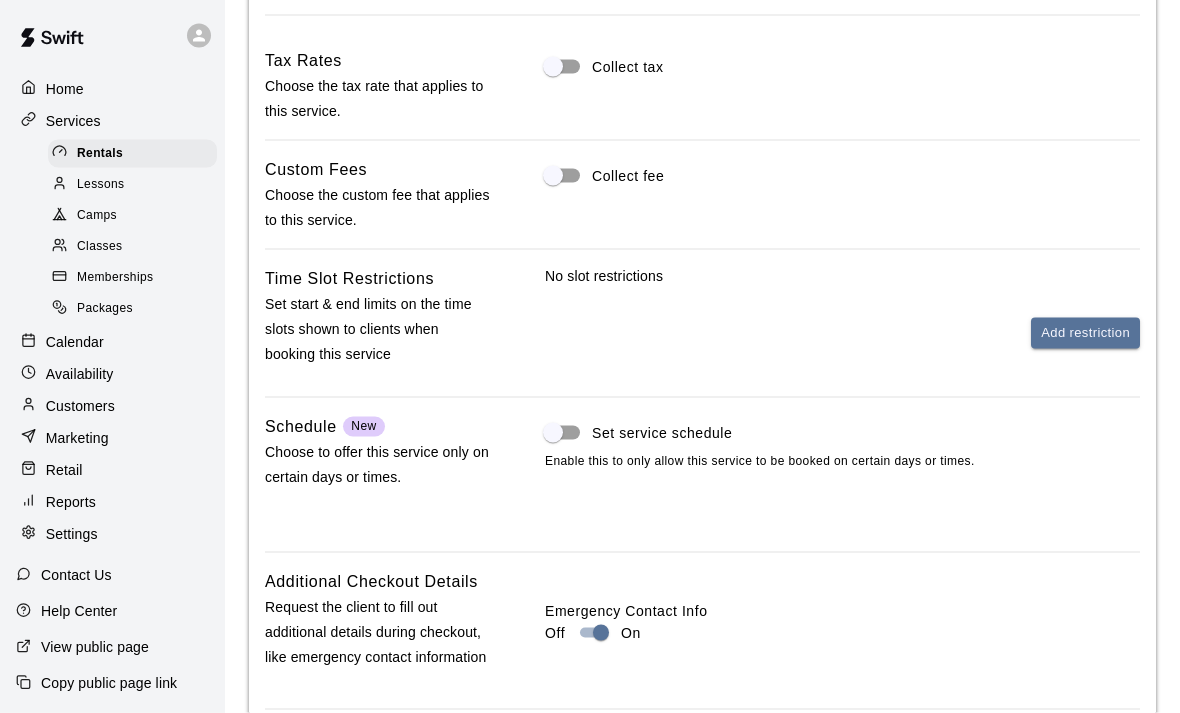 scroll, scrollTop: 1868, scrollLeft: 0, axis: vertical 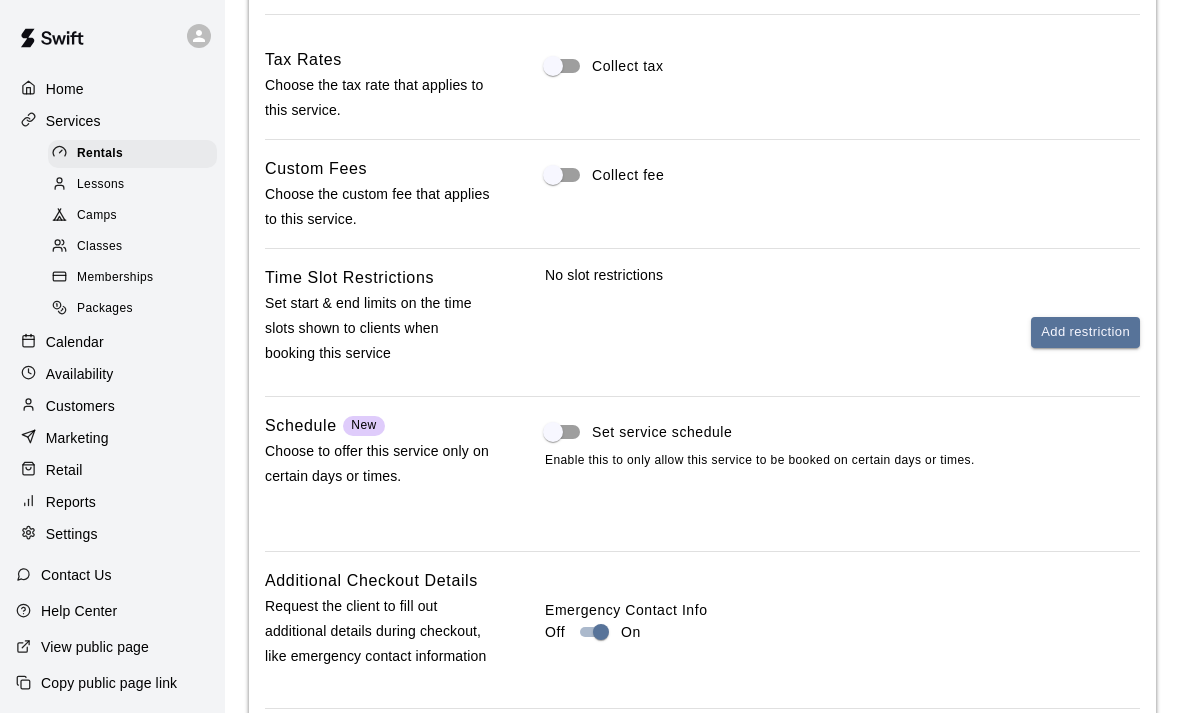 click on "Add restriction" at bounding box center [1085, 332] 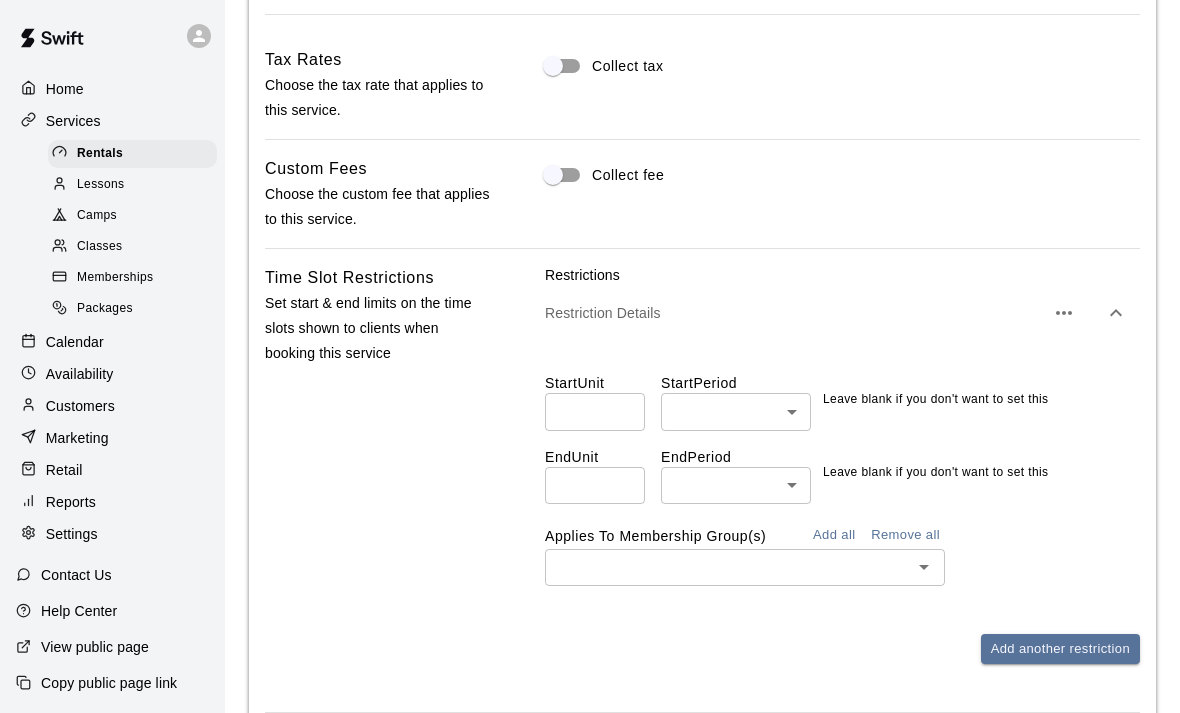 click on "**********" at bounding box center [590, -305] 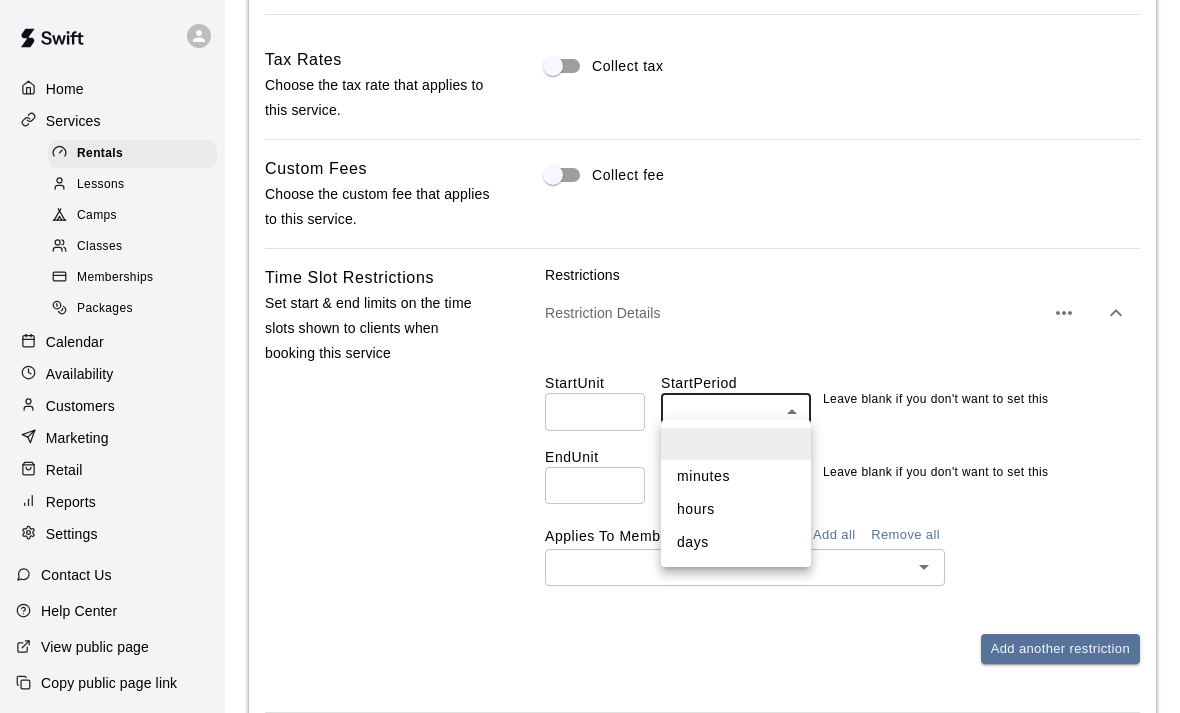 click on "minutes" at bounding box center (736, 476) 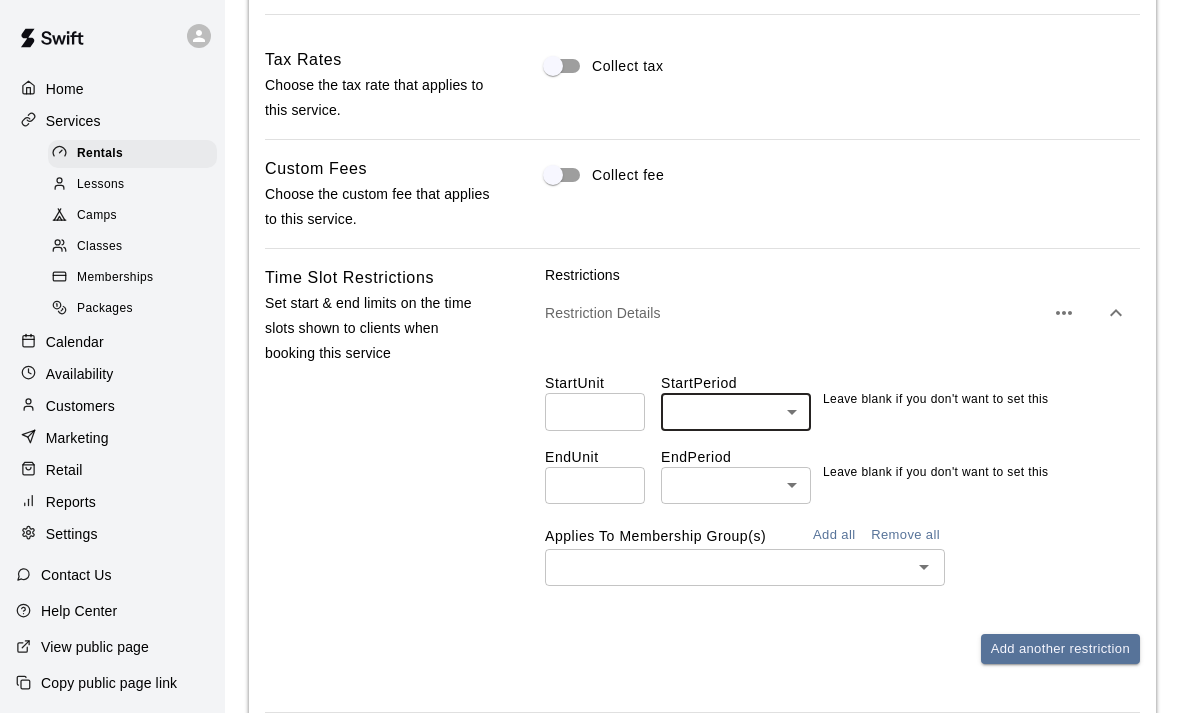 type on "*******" 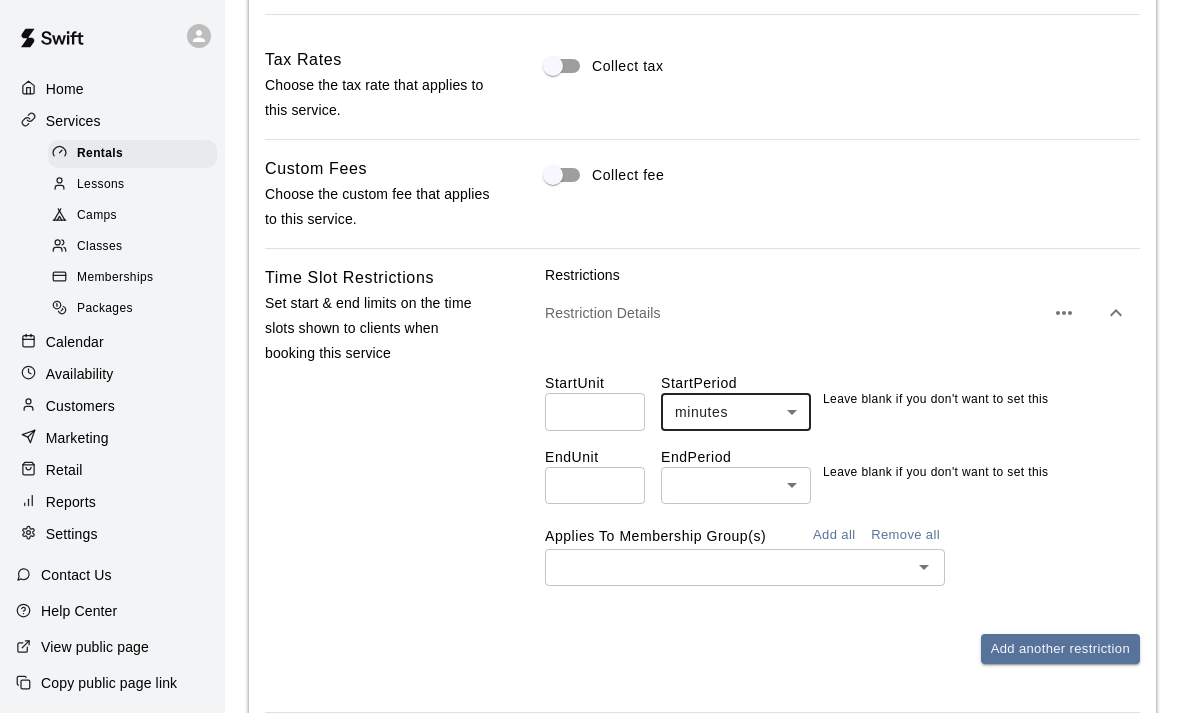 click at bounding box center (595, 411) 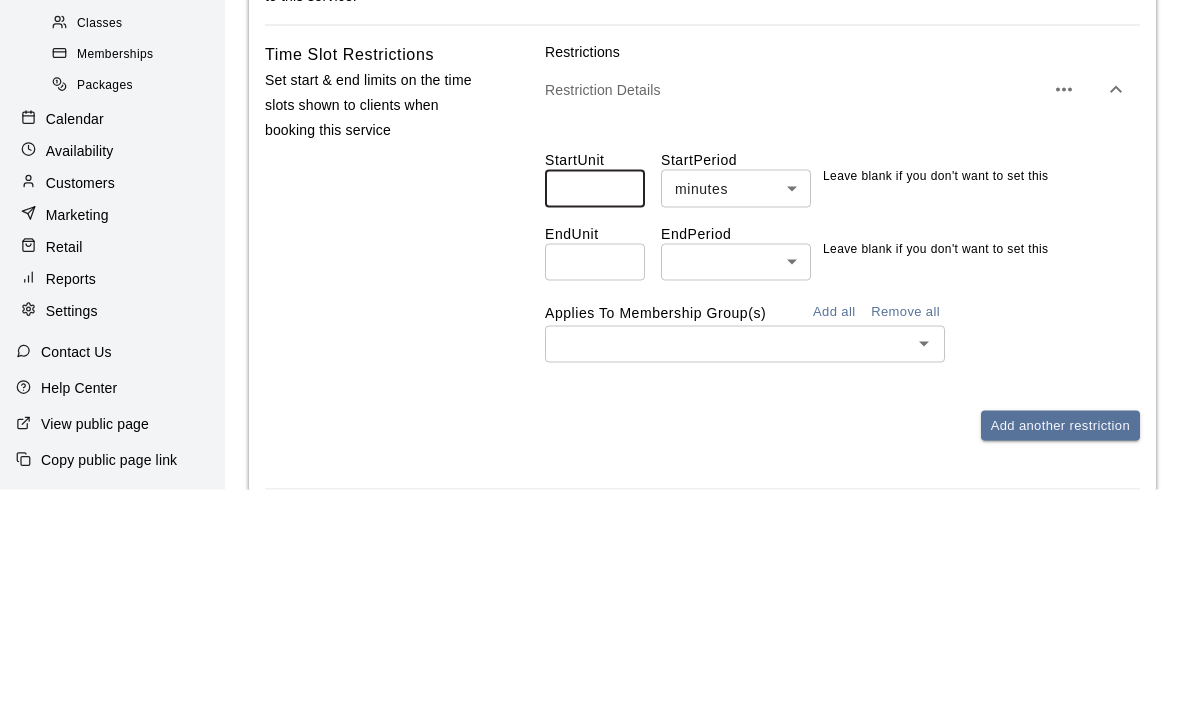 scroll, scrollTop: 2092, scrollLeft: 0, axis: vertical 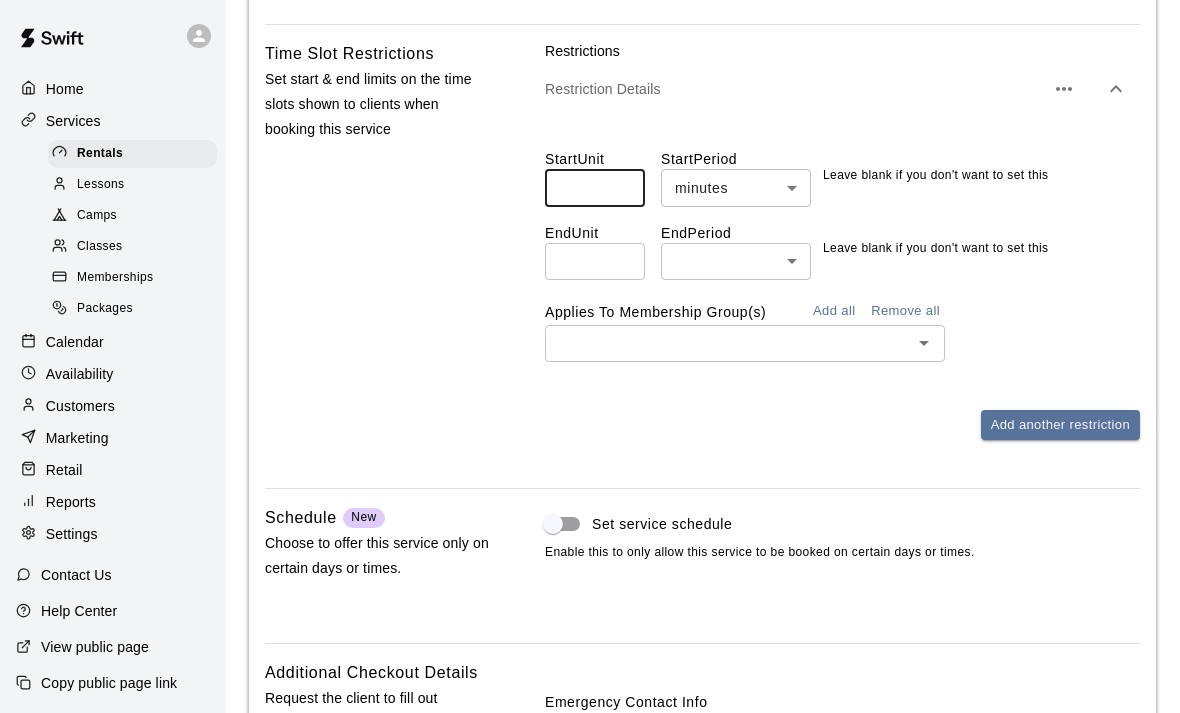 click 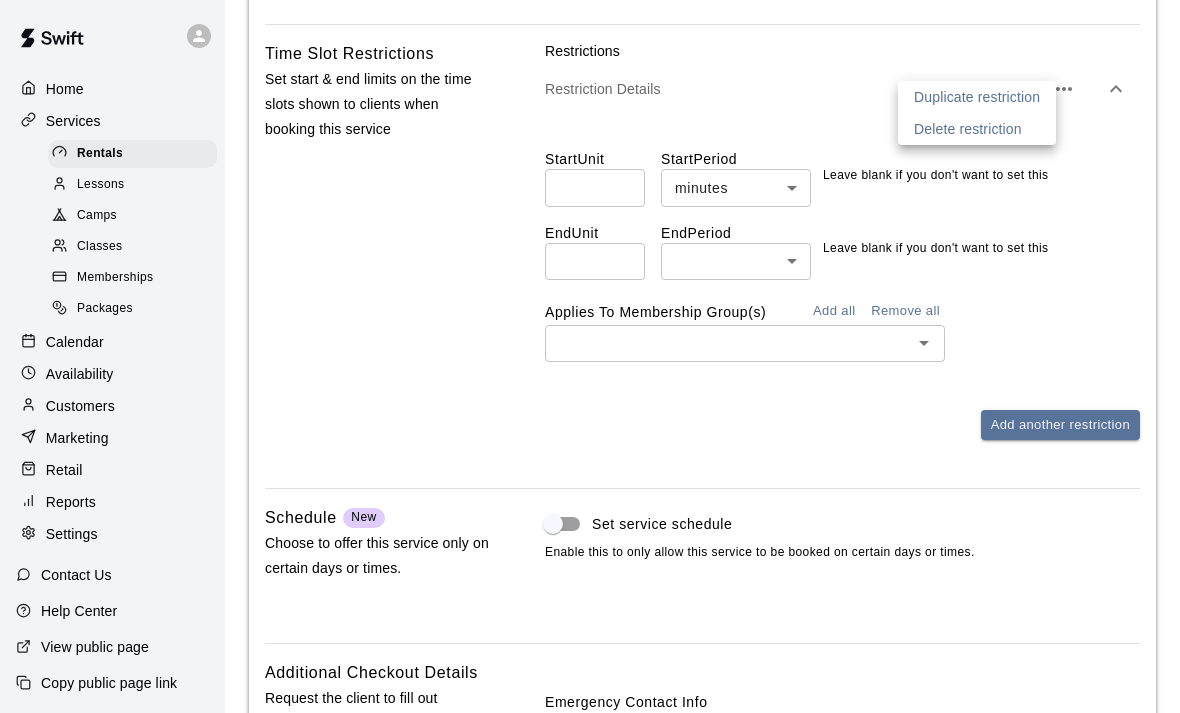 click on "Delete restriction" at bounding box center [977, 129] 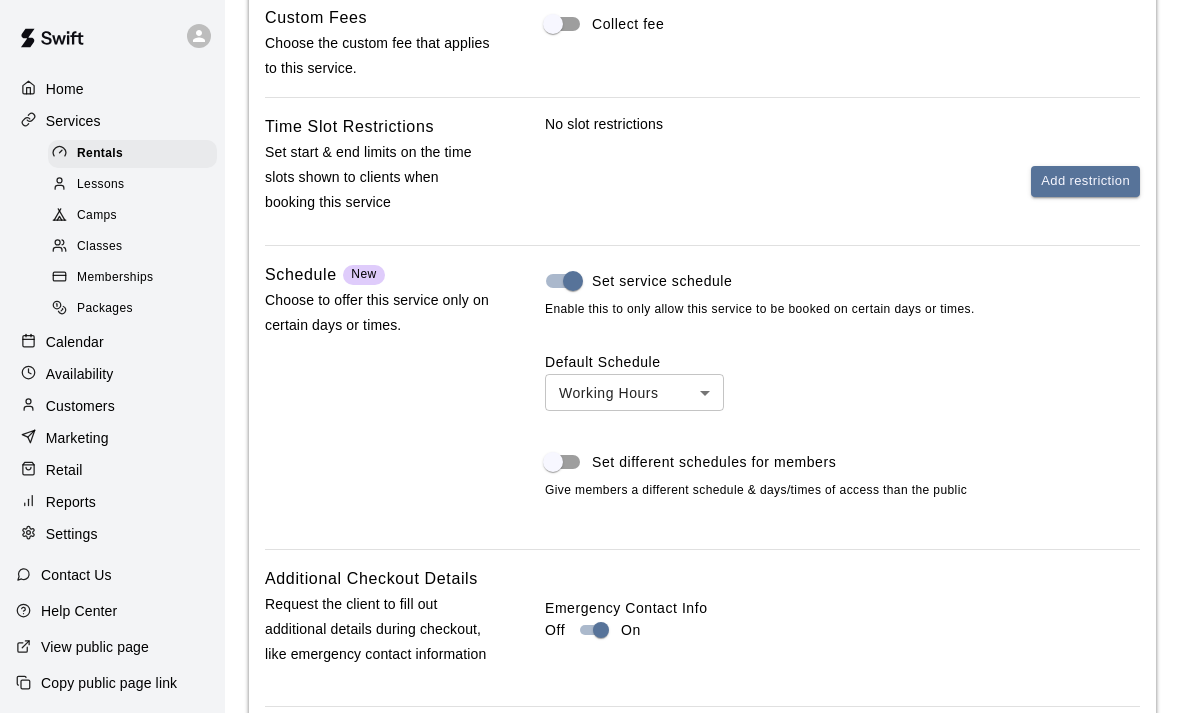 click on "**********" at bounding box center (590, -540) 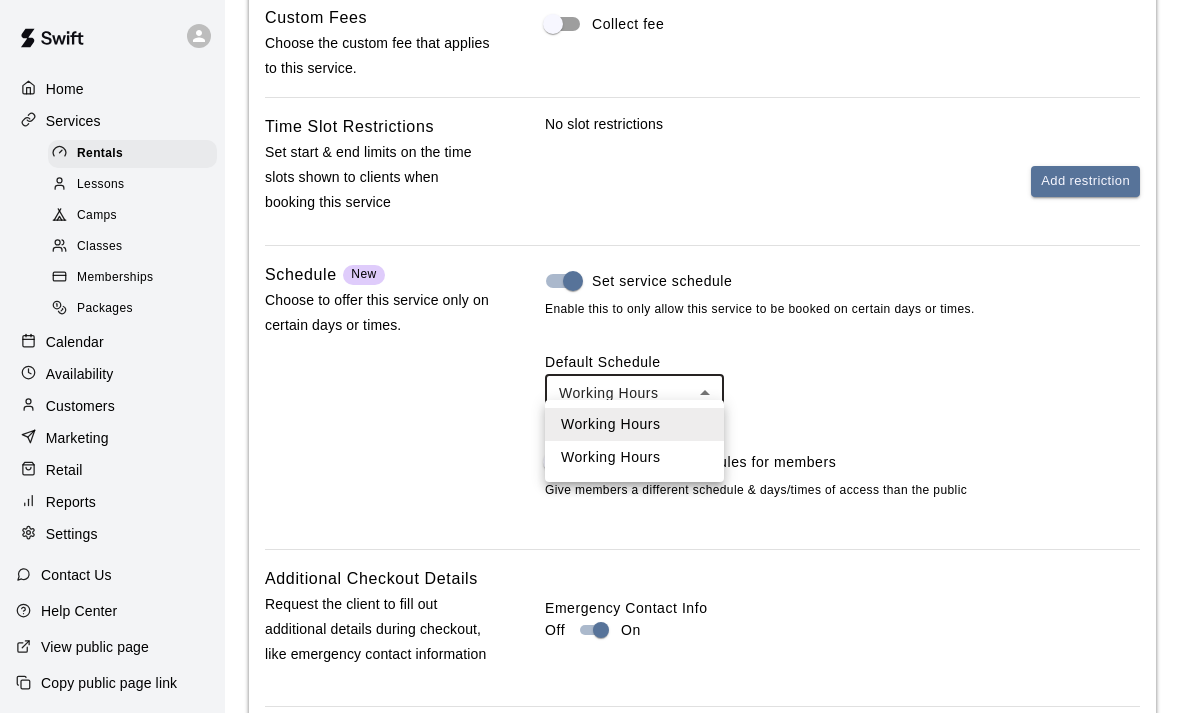 click at bounding box center [590, 356] 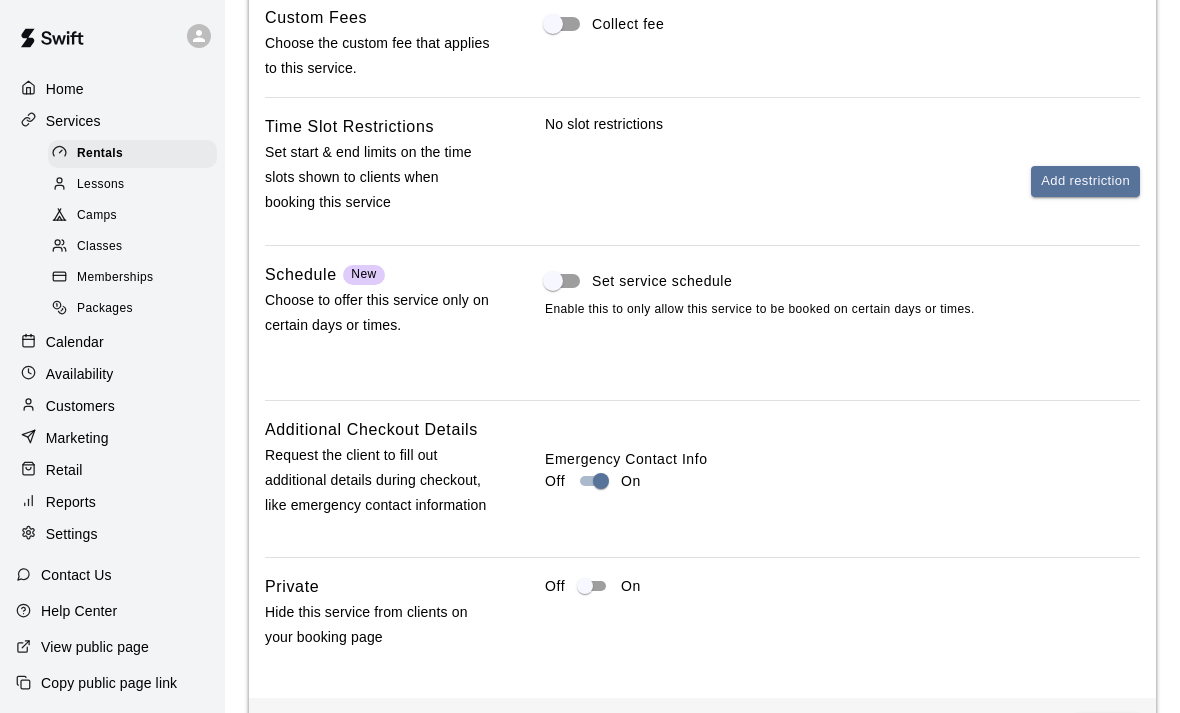 click on "Save" at bounding box center [1107, 732] 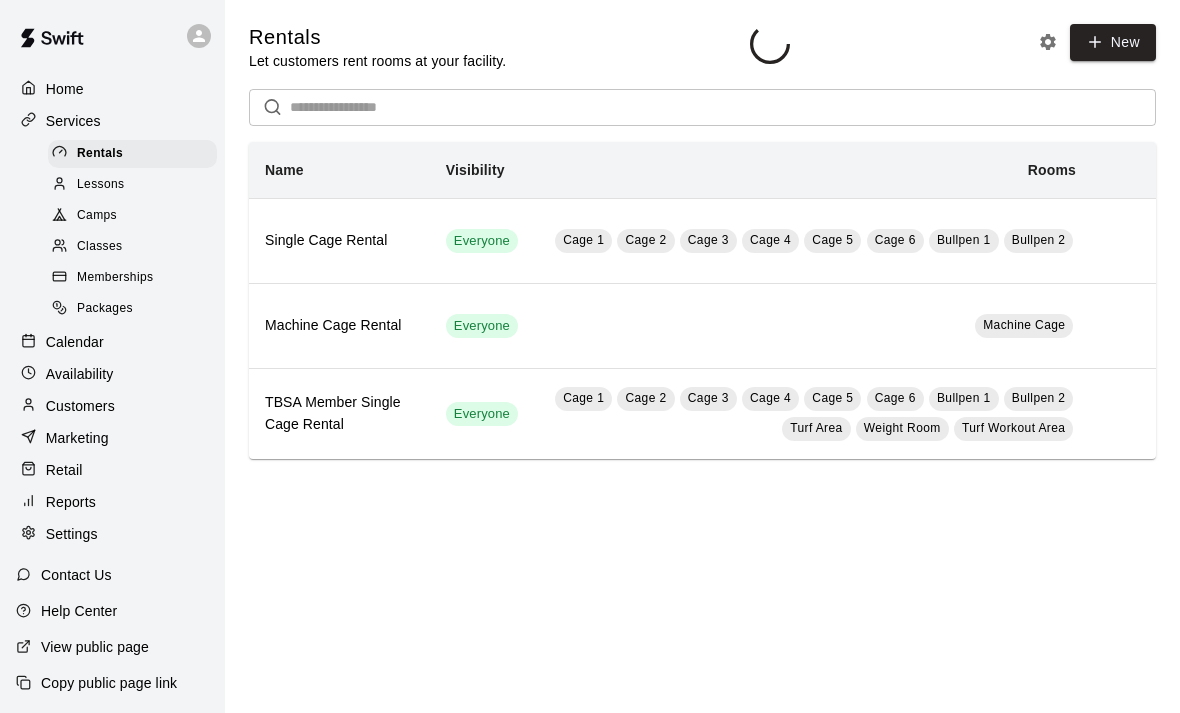 scroll, scrollTop: 0, scrollLeft: 0, axis: both 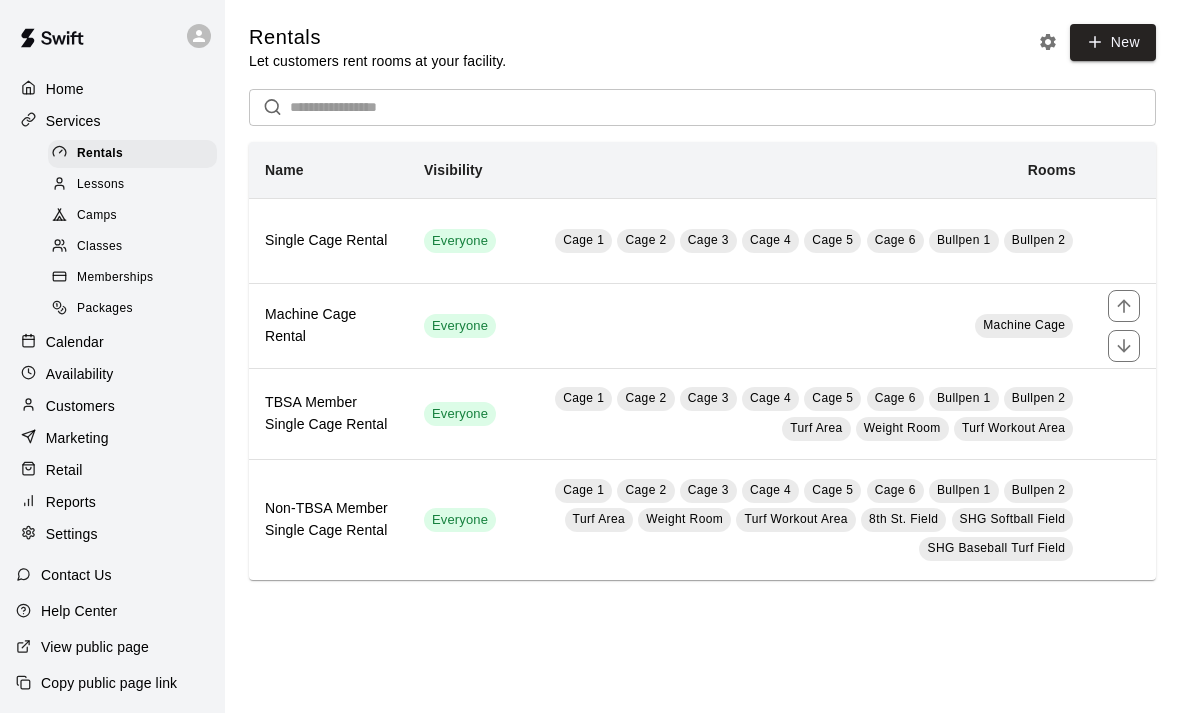 click on "Machine Cage" at bounding box center (802, 325) 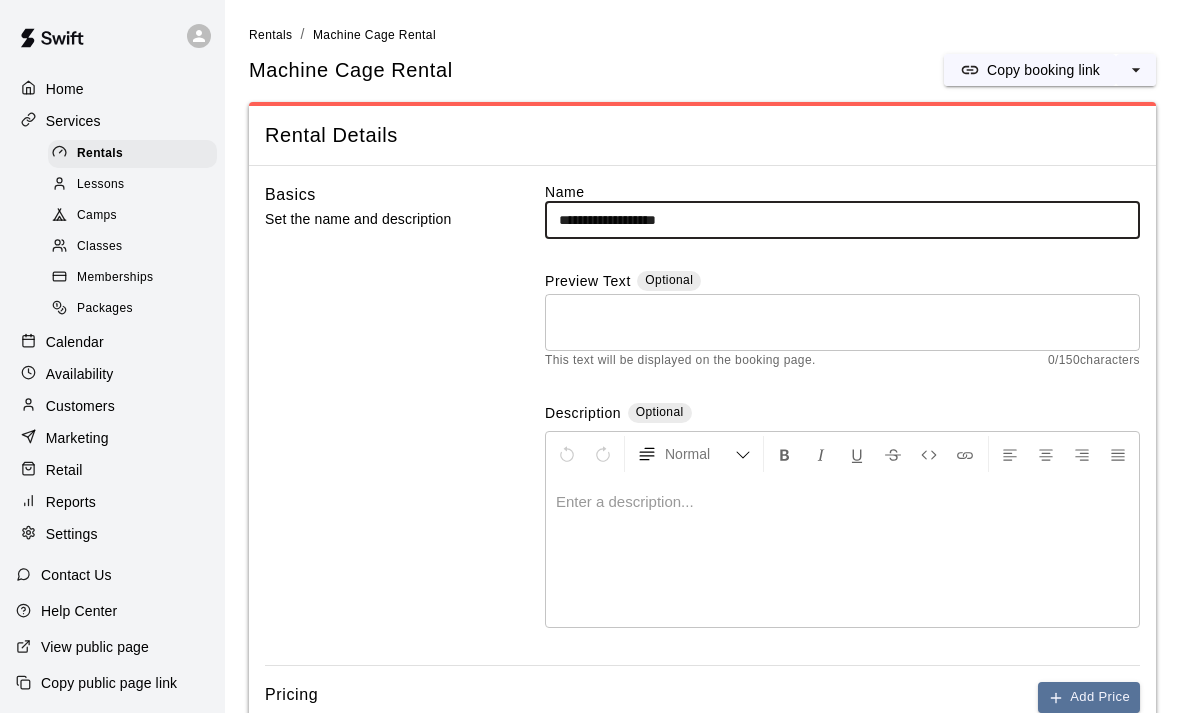 click at bounding box center [1136, 70] 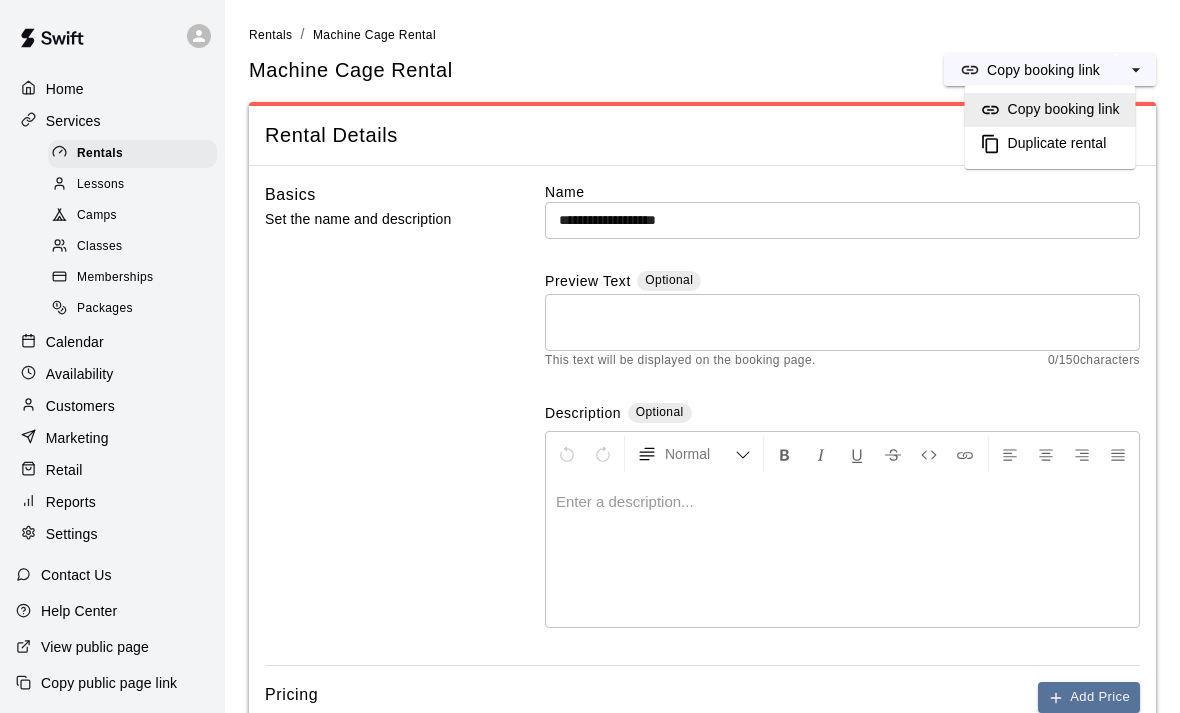 click on "Duplicate rental" at bounding box center (1057, 144) 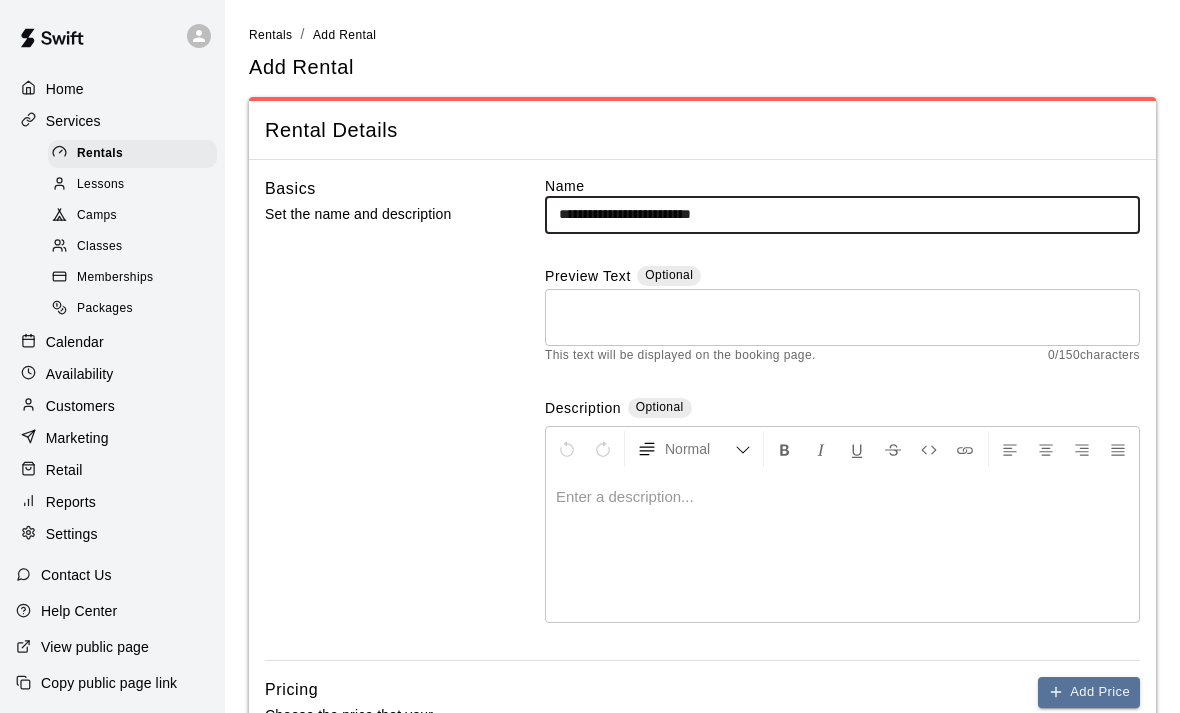 click on "**********" at bounding box center (842, 214) 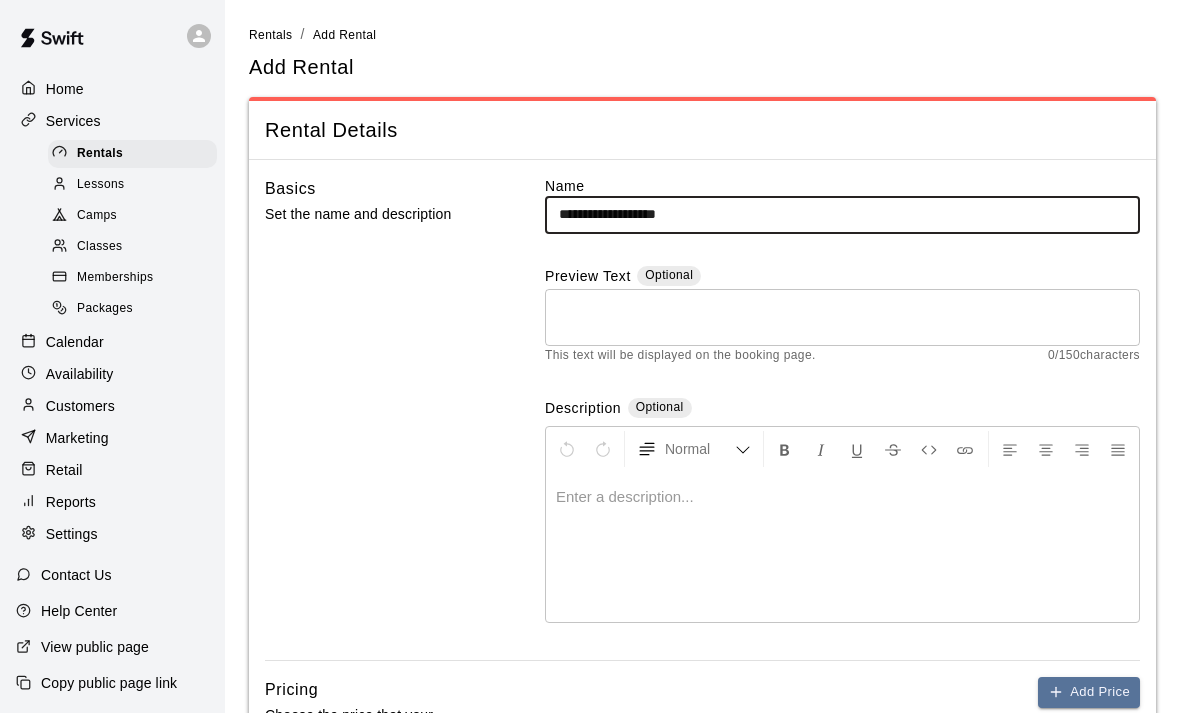 click on "**********" at bounding box center (842, 214) 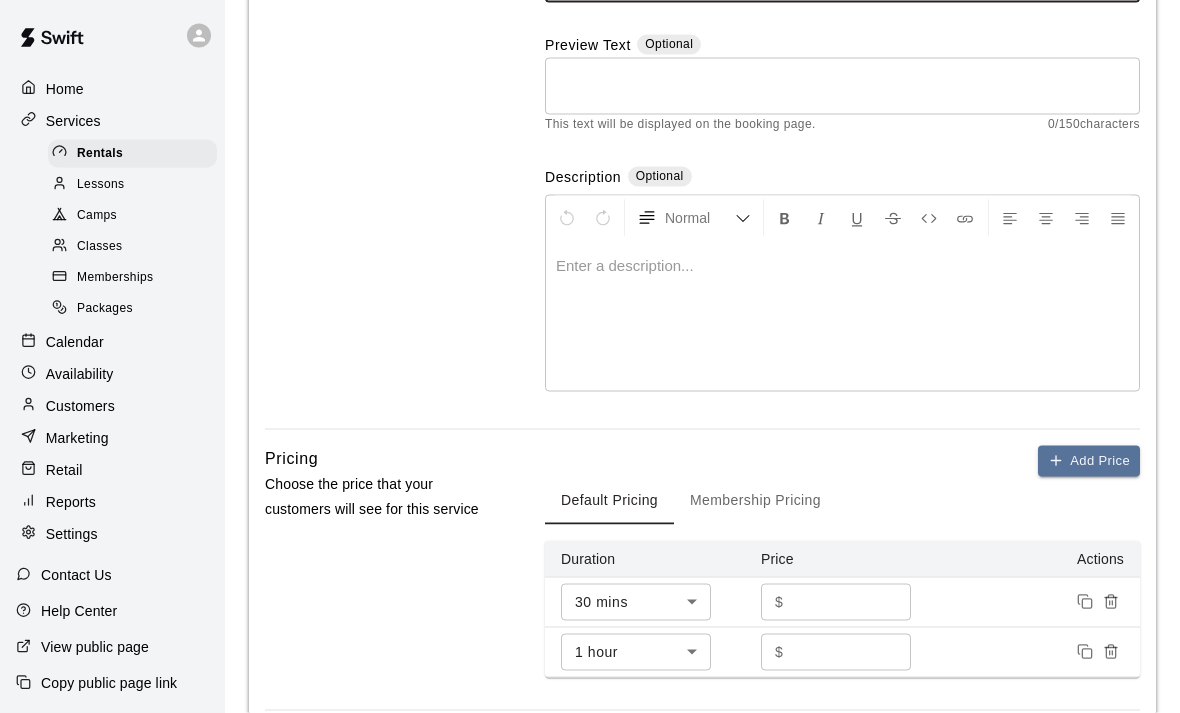 scroll, scrollTop: 326, scrollLeft: 0, axis: vertical 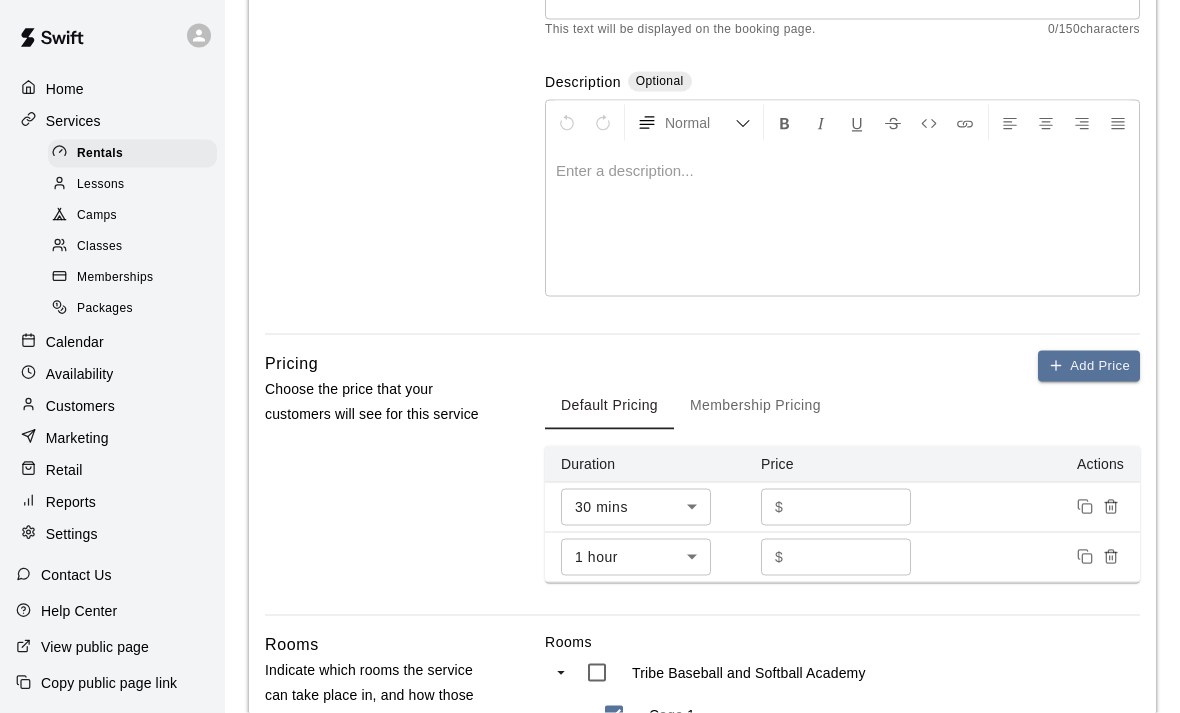 type on "**********" 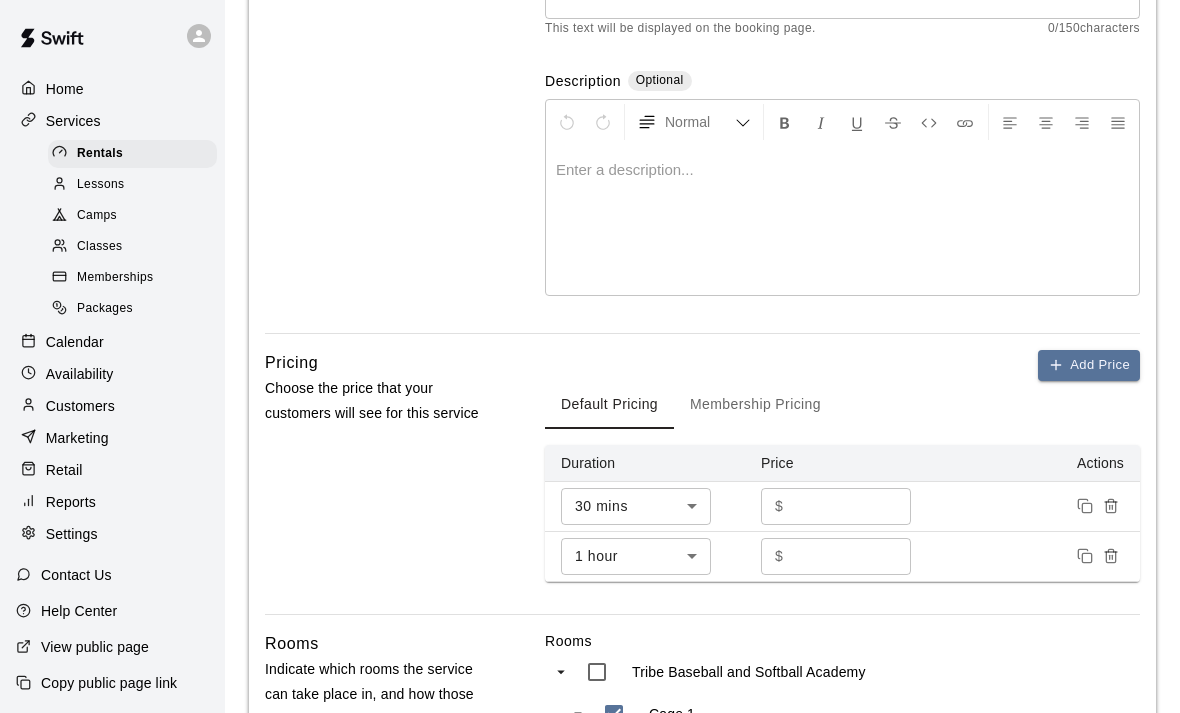 scroll, scrollTop: 326, scrollLeft: 0, axis: vertical 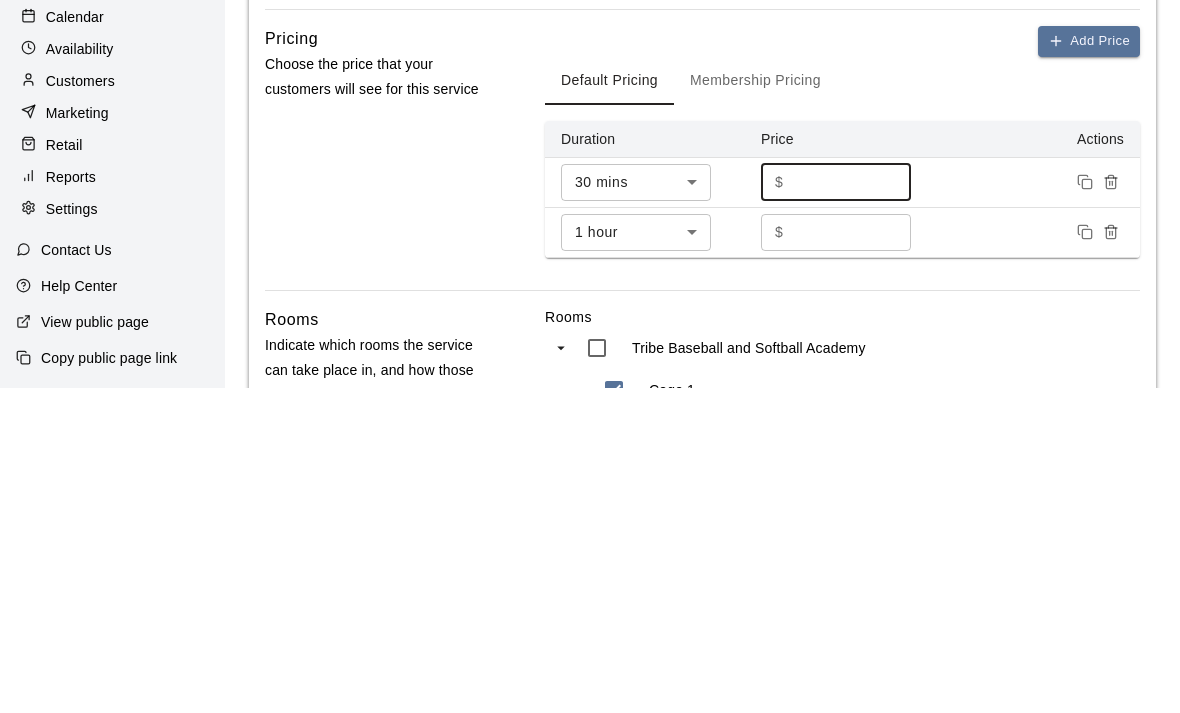 type on "*" 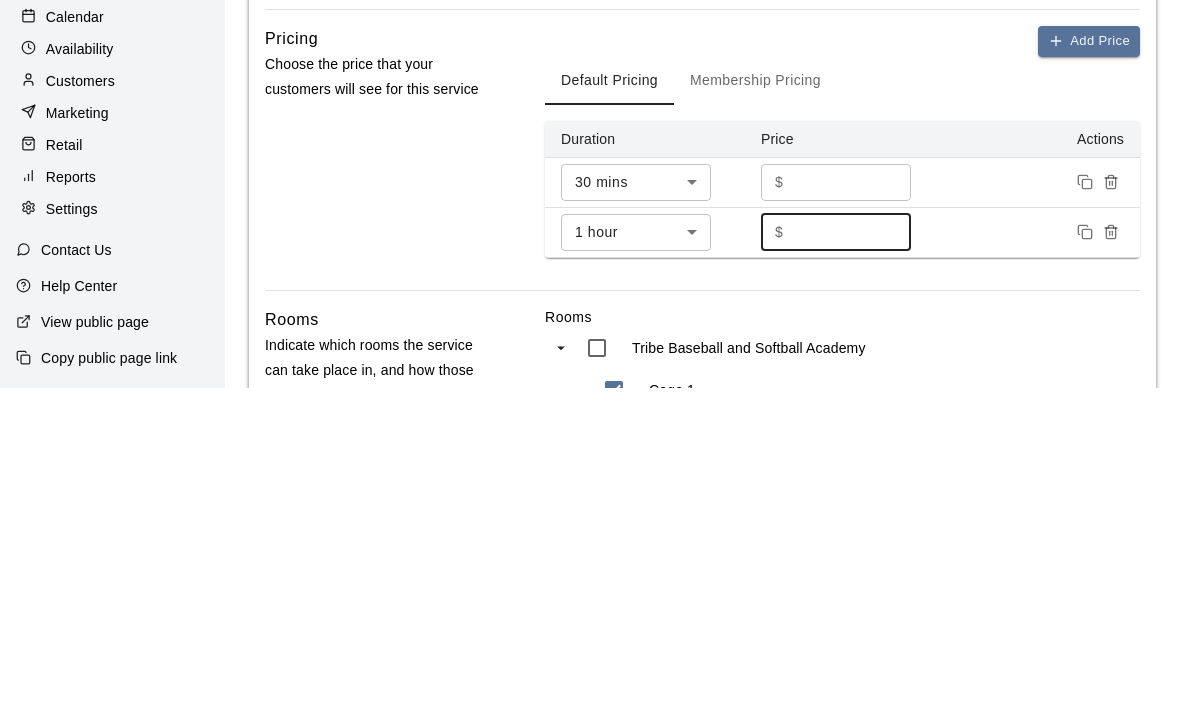 type on "*" 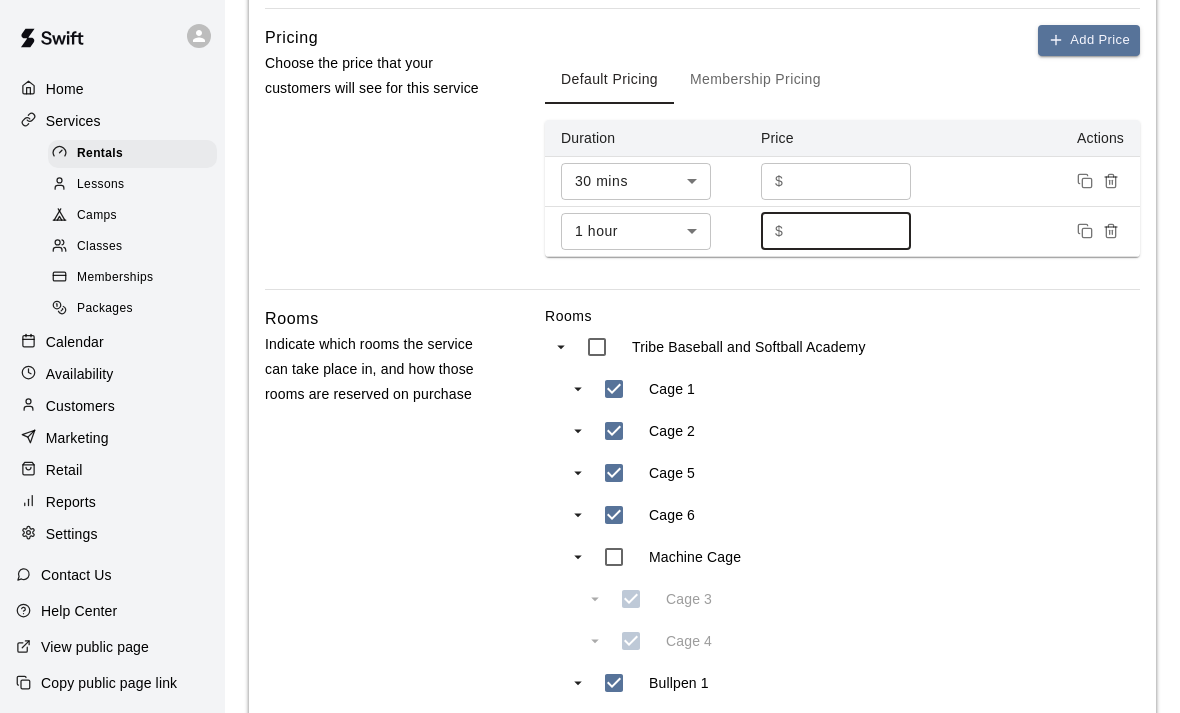 type on "*" 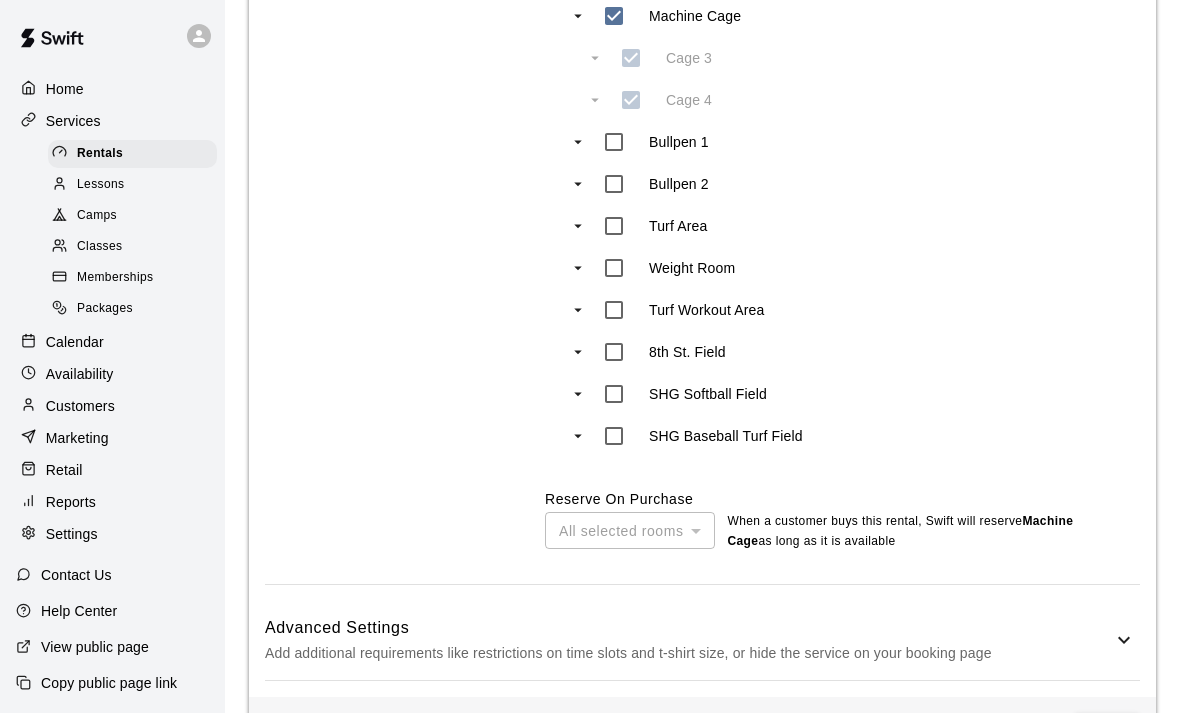 scroll, scrollTop: 1199, scrollLeft: 0, axis: vertical 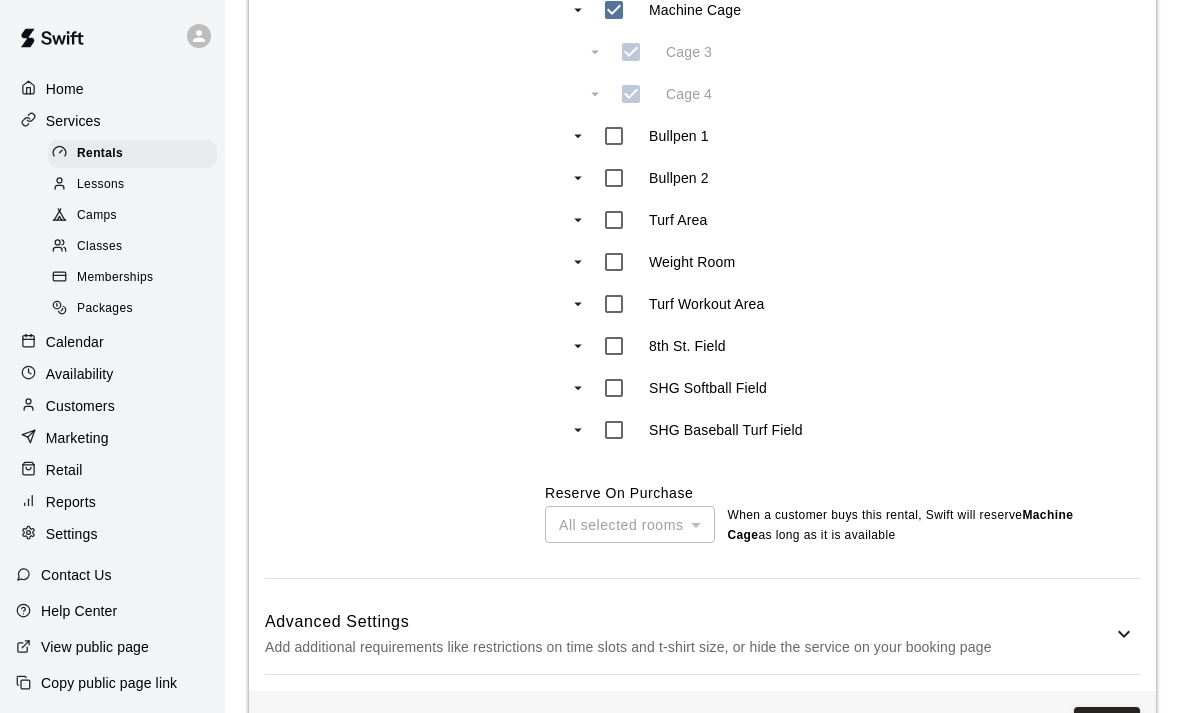 click 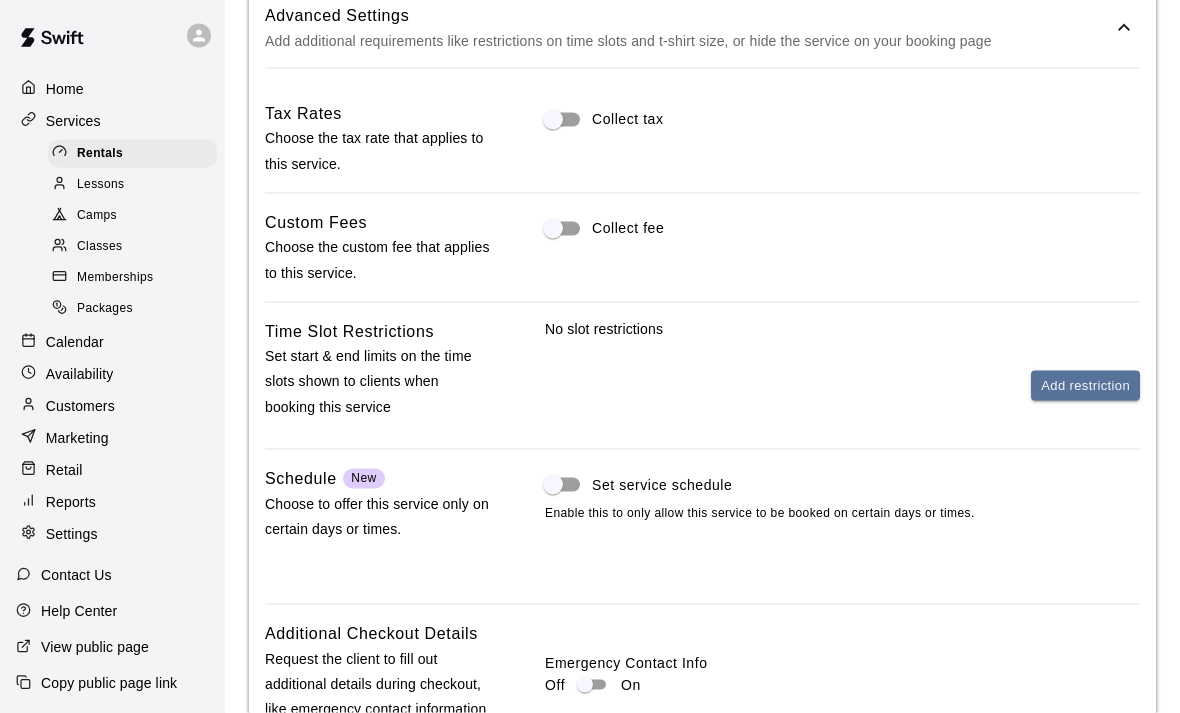 scroll, scrollTop: 1806, scrollLeft: 0, axis: vertical 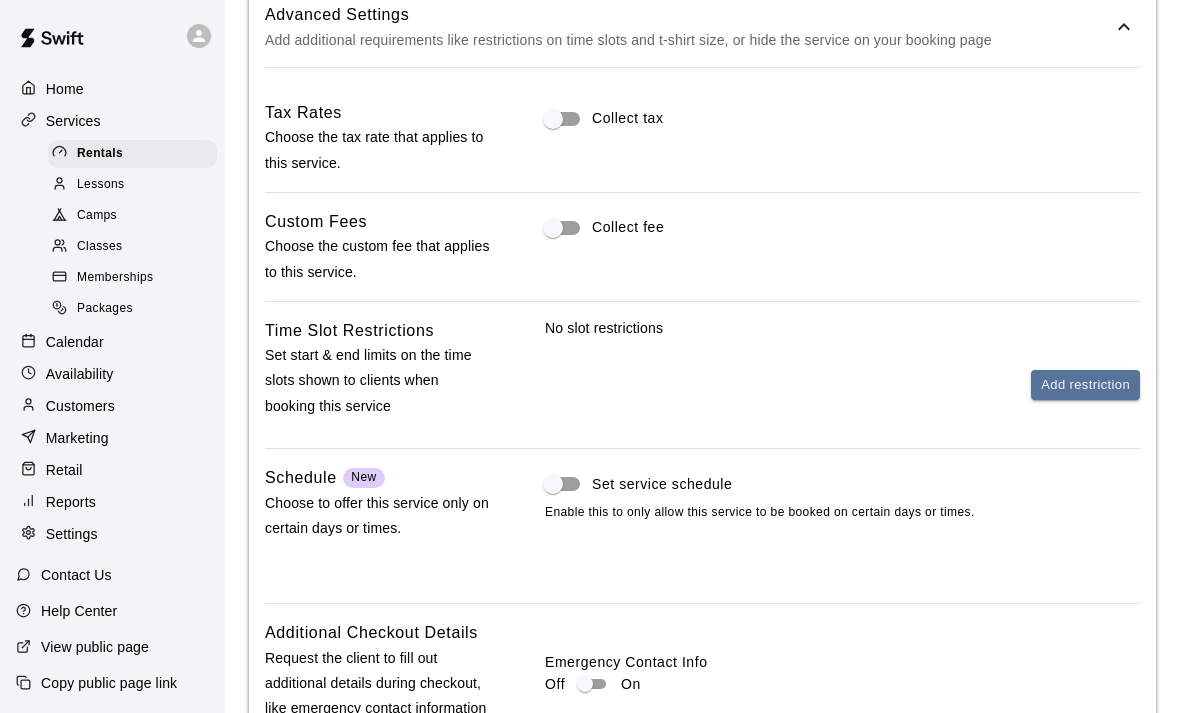 click on "Add restriction" at bounding box center [1085, 385] 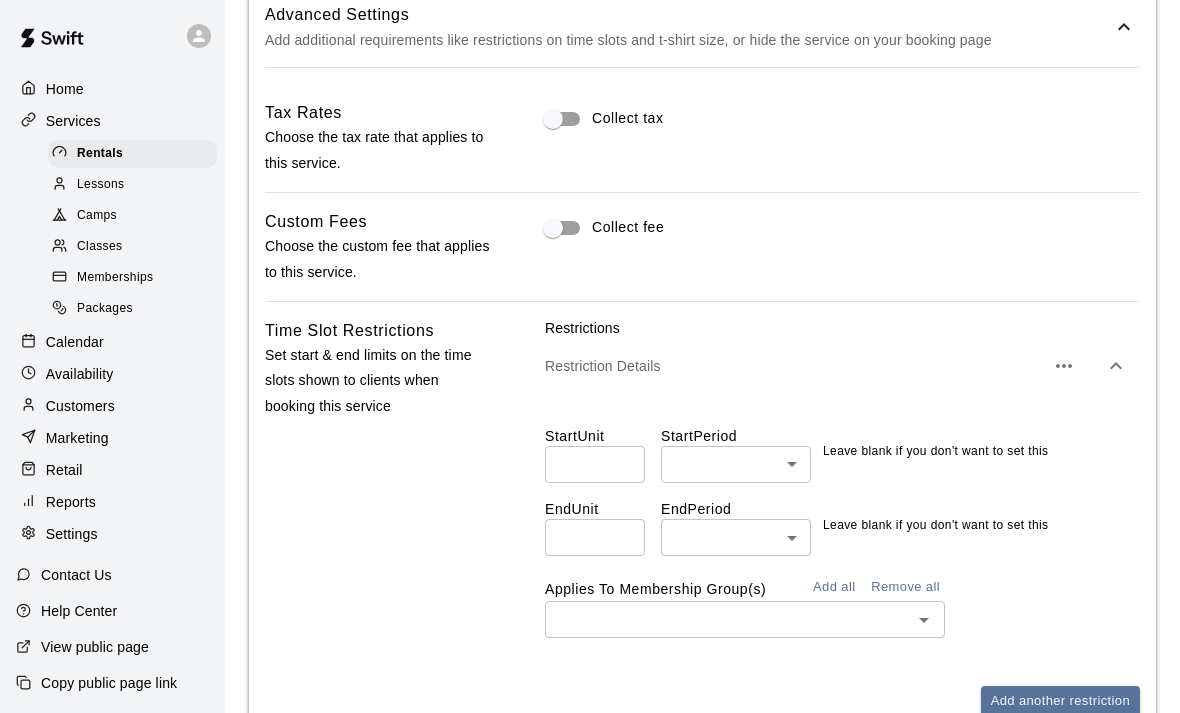 click 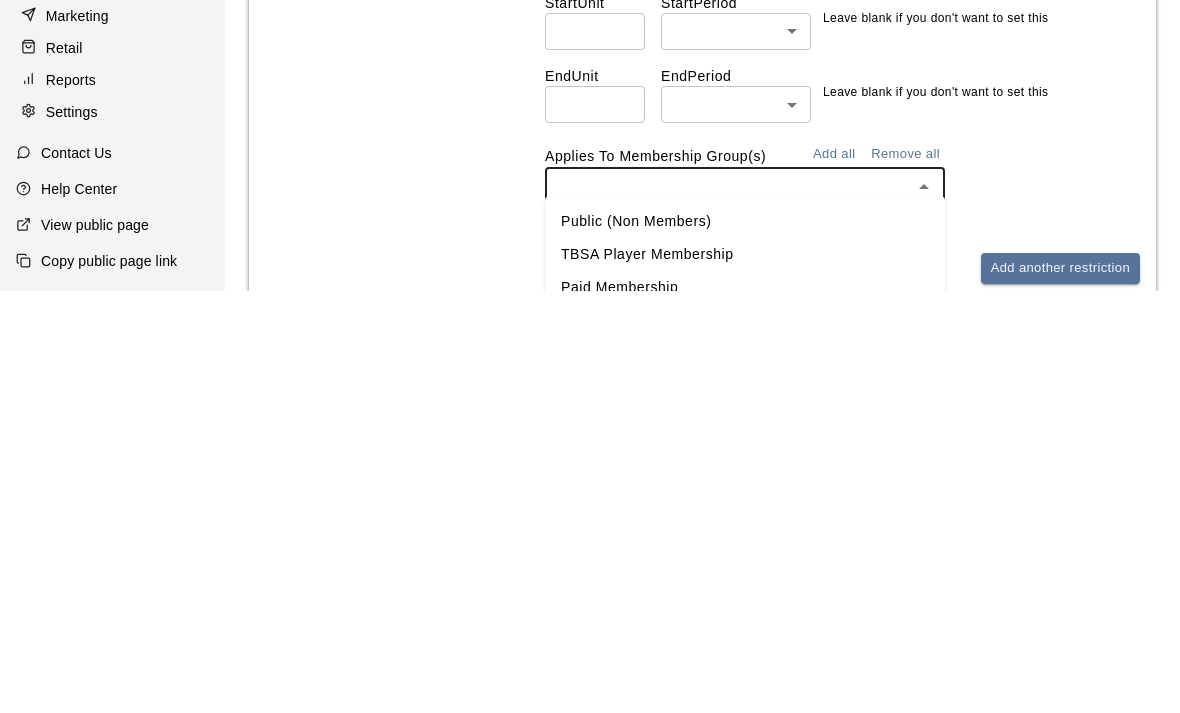 scroll, scrollTop: 2240, scrollLeft: 0, axis: vertical 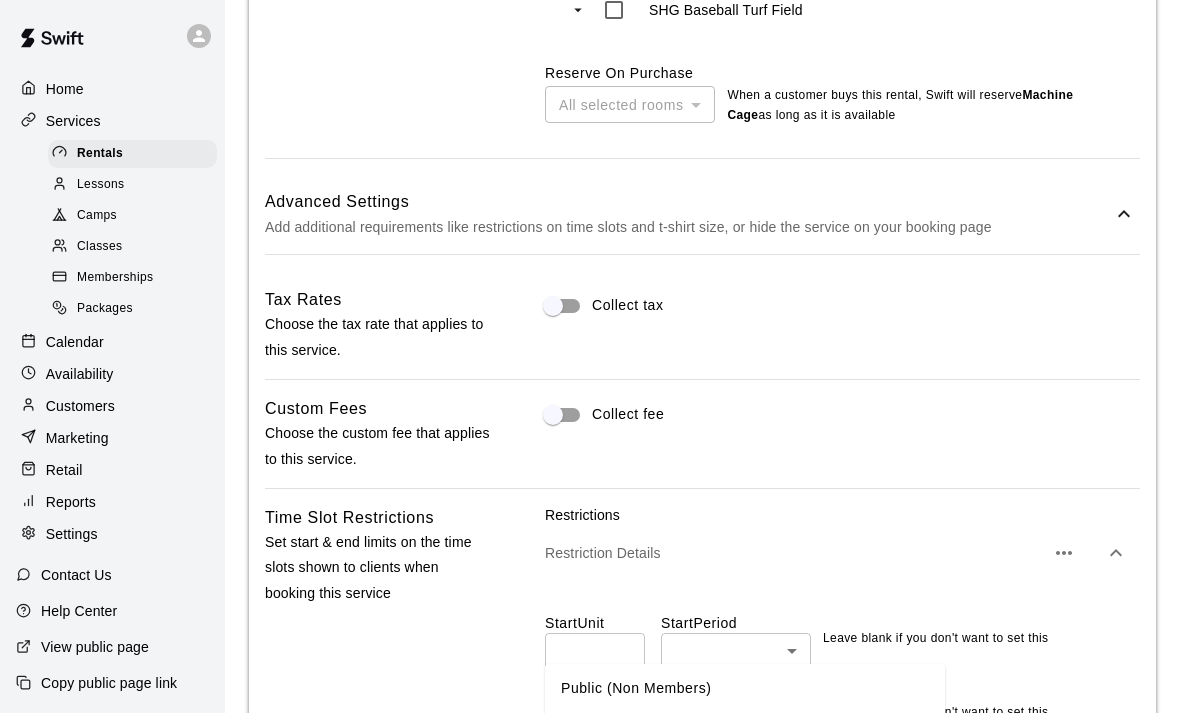 click 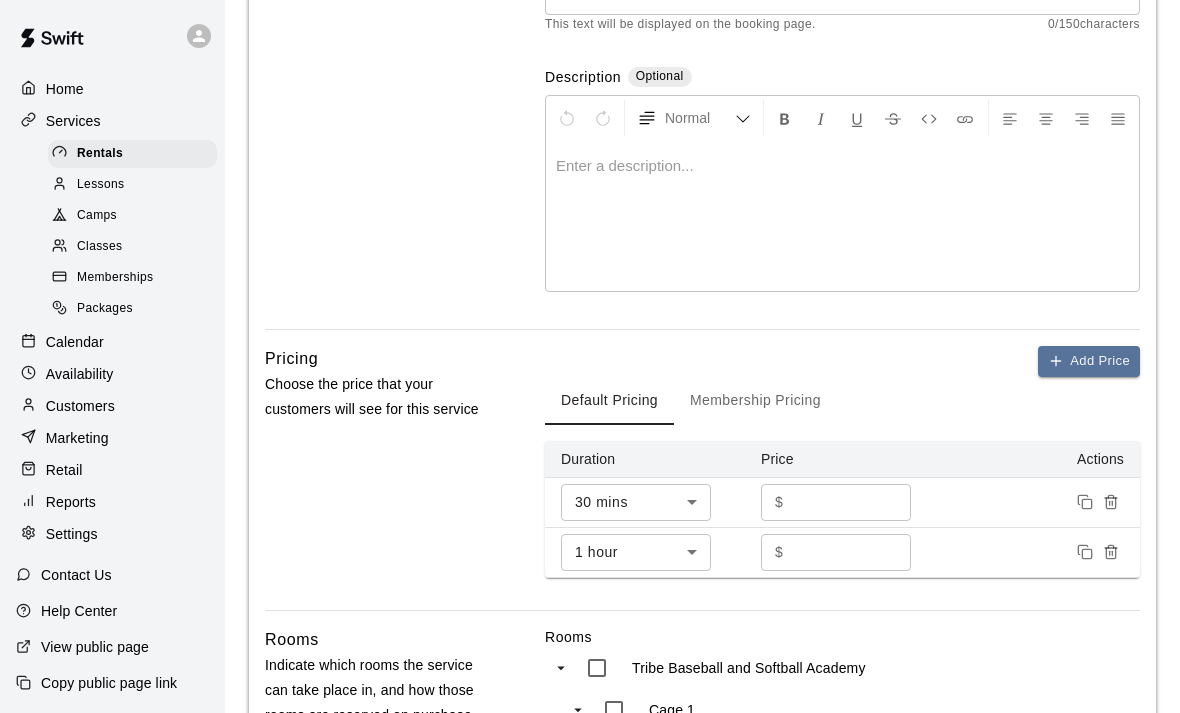 scroll, scrollTop: 335, scrollLeft: 0, axis: vertical 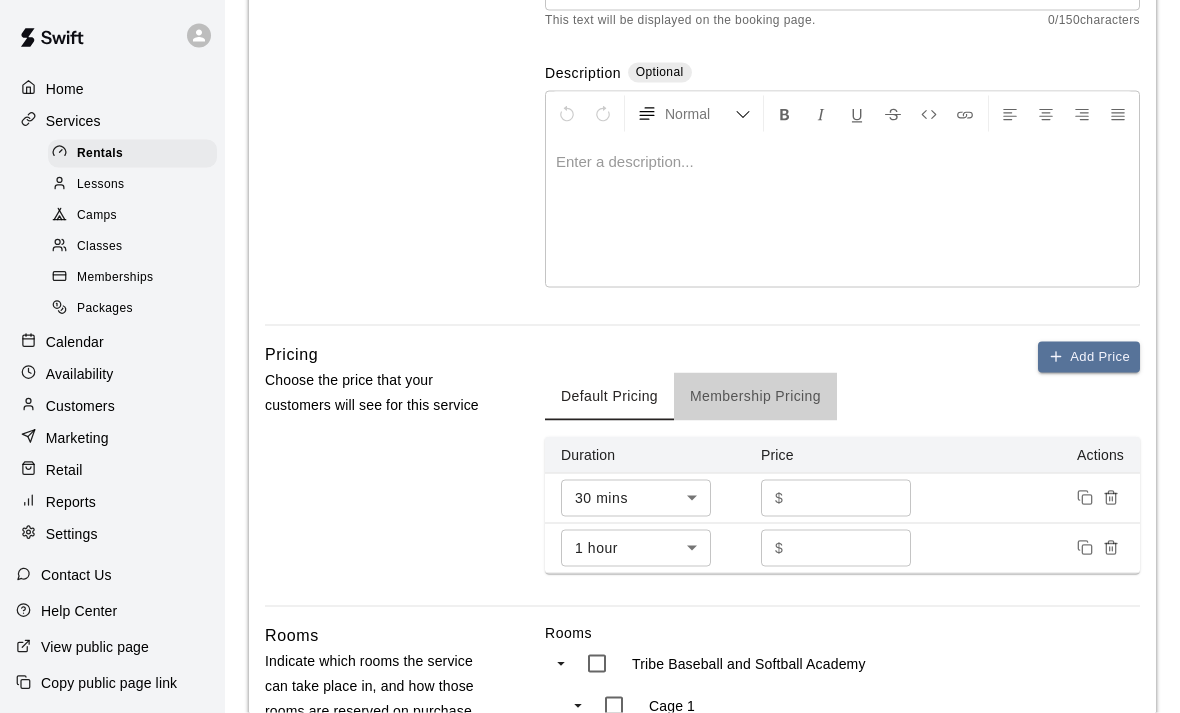 click on "Membership Pricing" at bounding box center [755, 397] 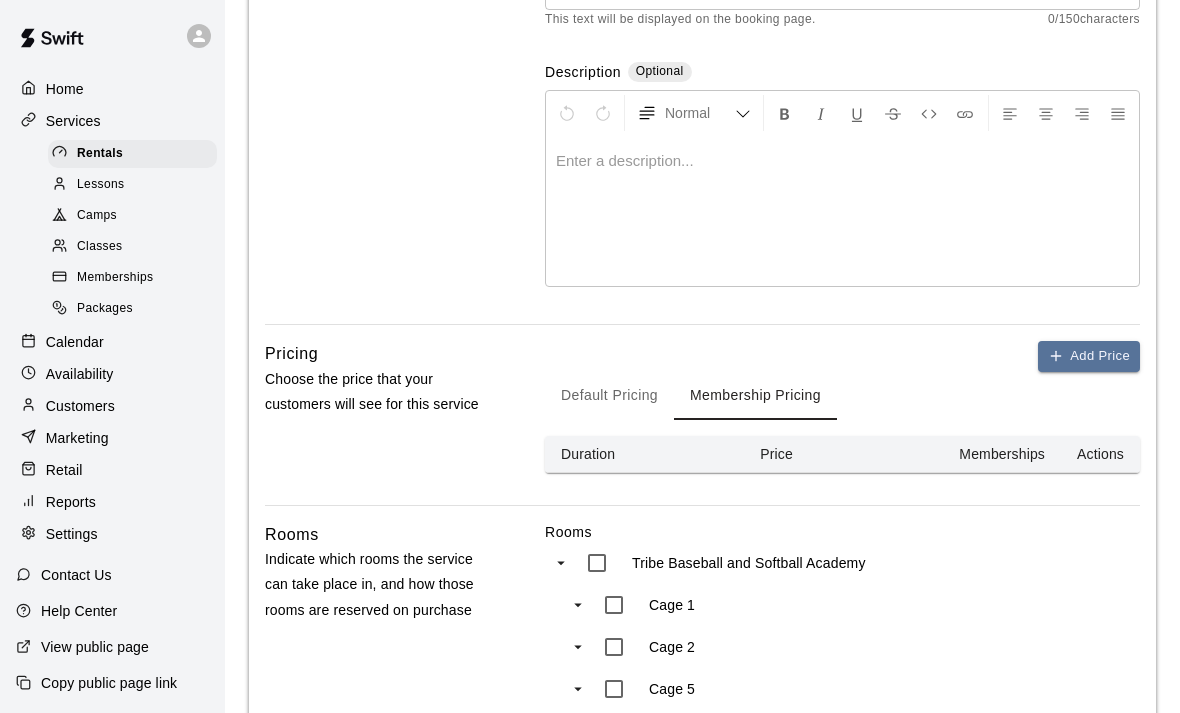 click on "Default Pricing" at bounding box center [609, 396] 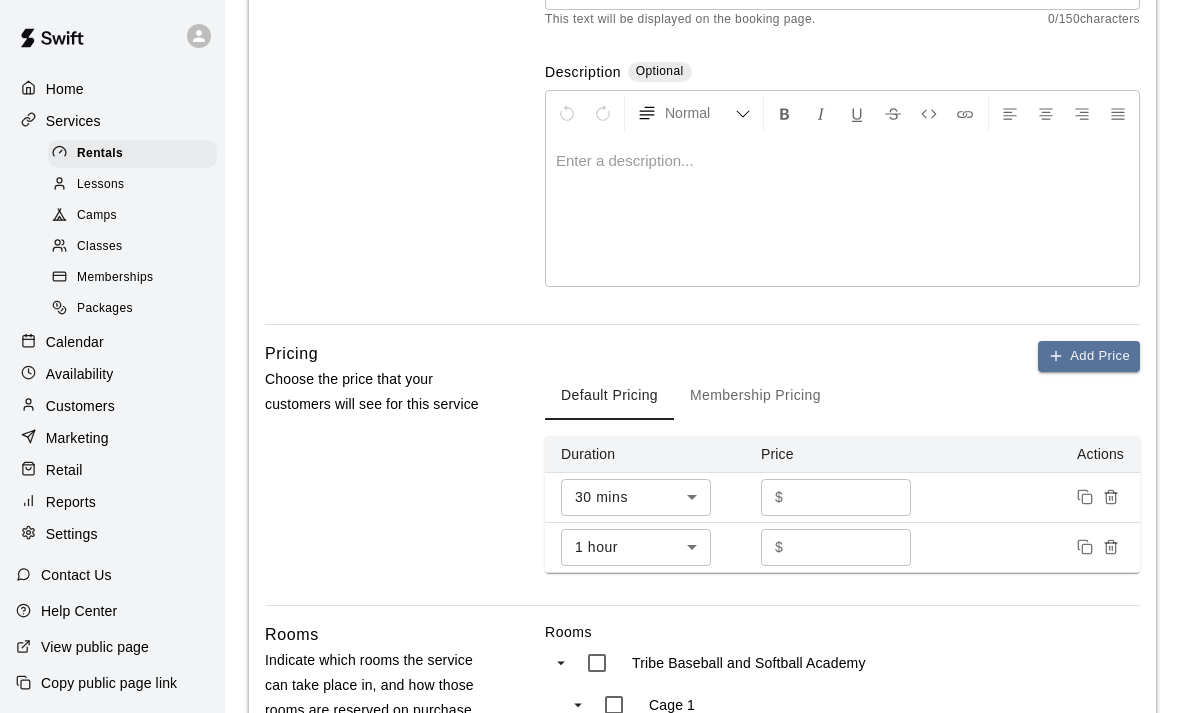 click 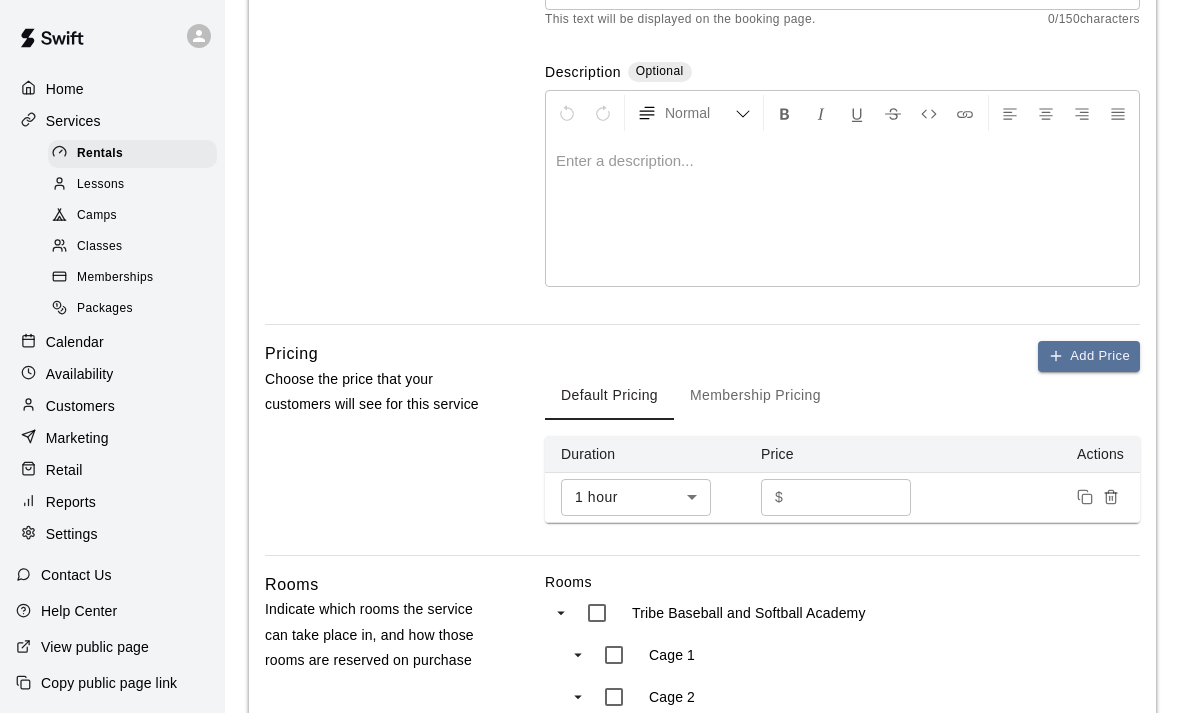 click 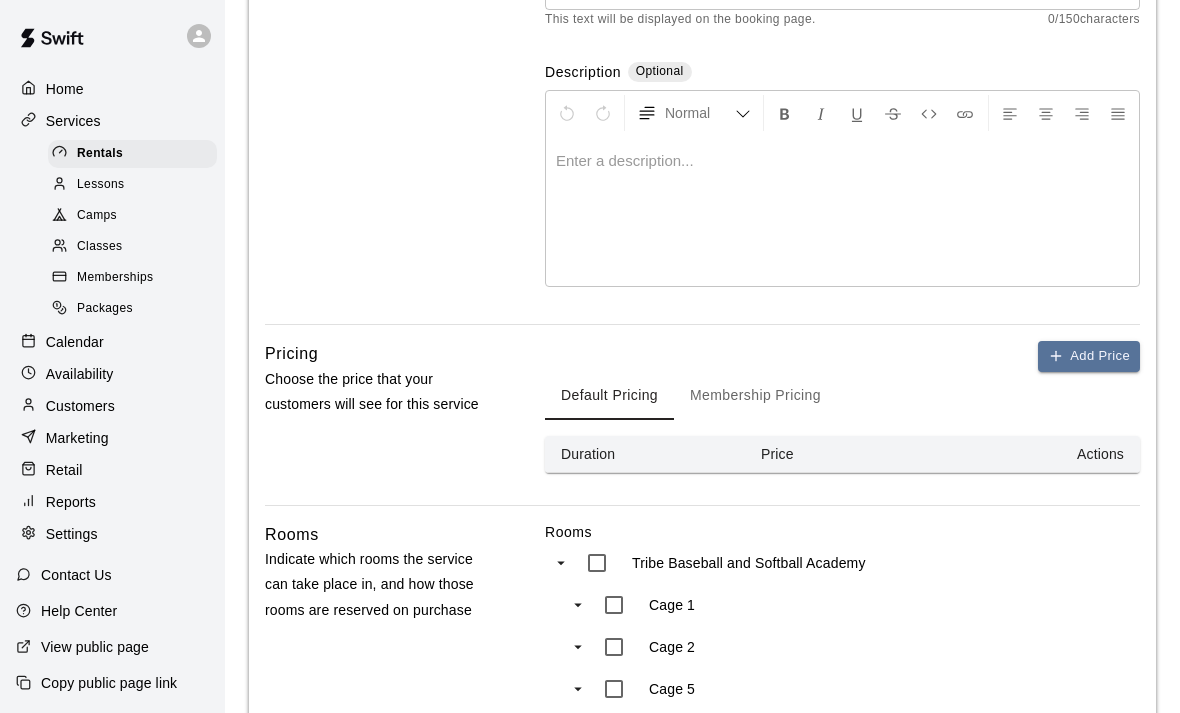 click on "Membership Pricing" at bounding box center [755, 396] 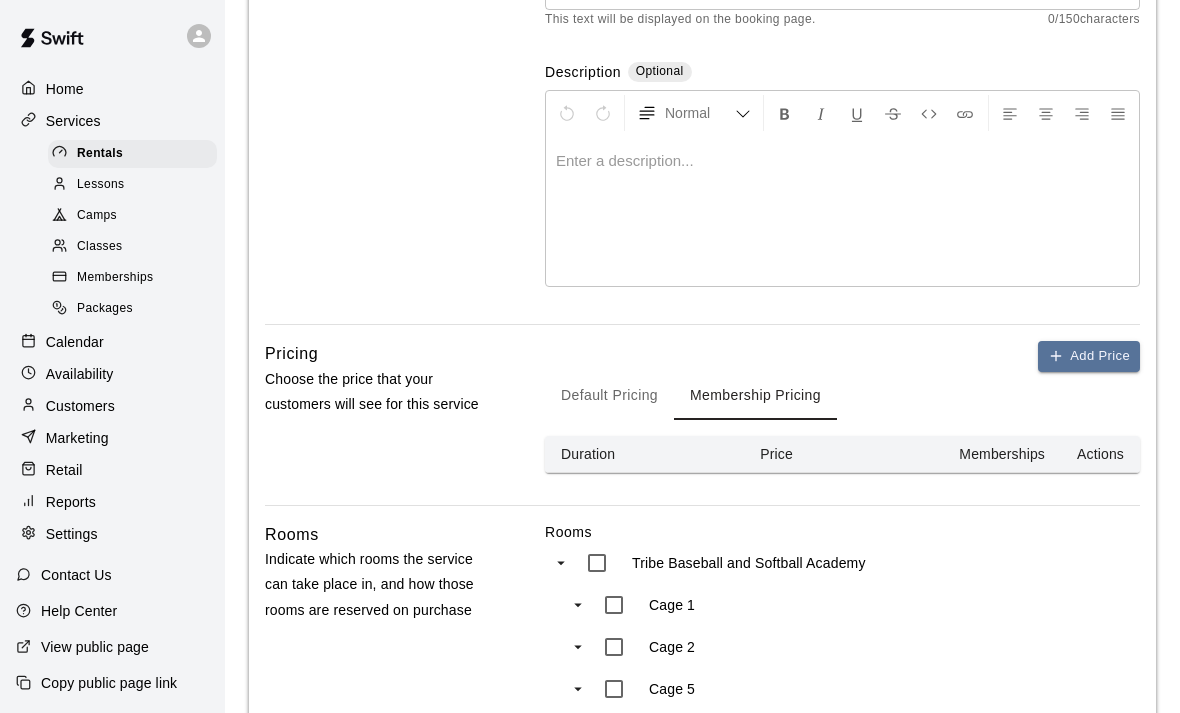 click on "Add Price" at bounding box center (1089, 356) 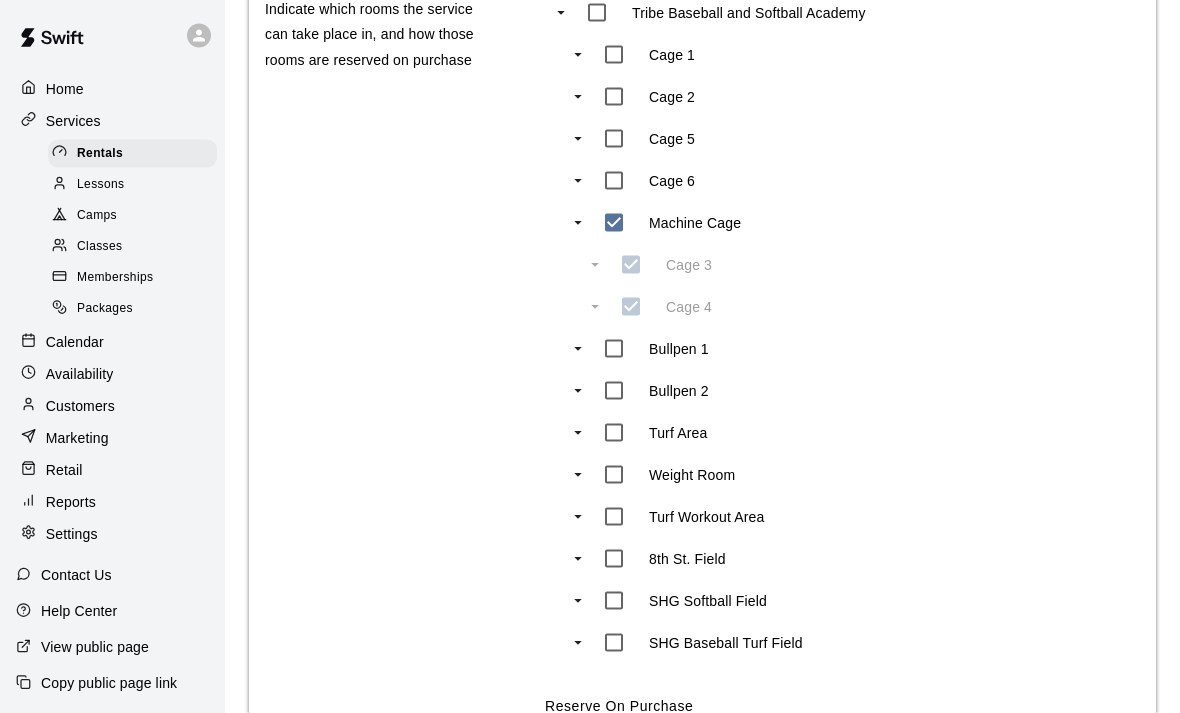 scroll, scrollTop: 1164, scrollLeft: 0, axis: vertical 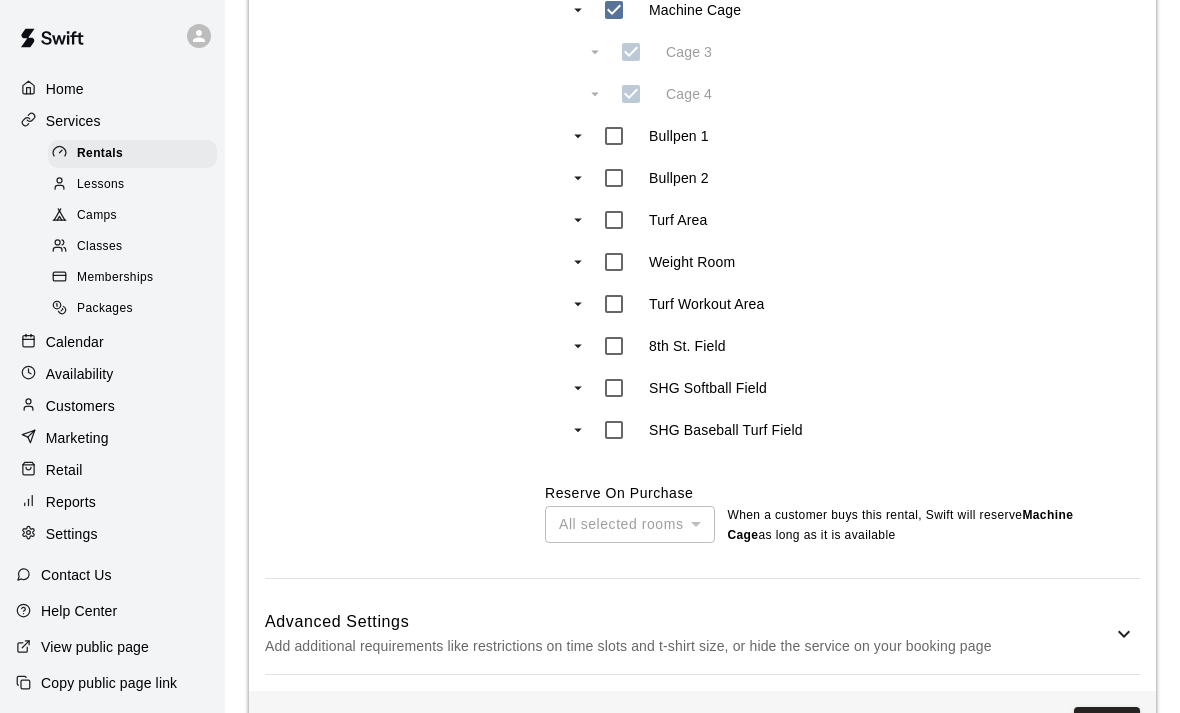click on "Save" at bounding box center [1107, 725] 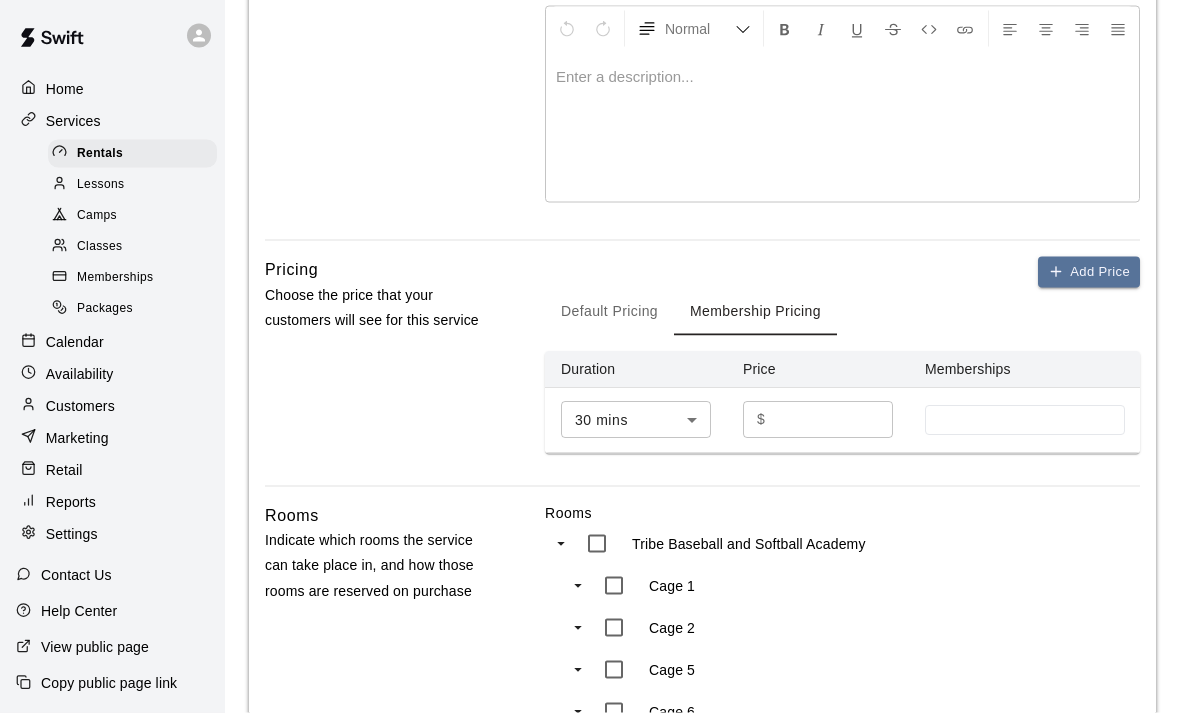 scroll, scrollTop: 419, scrollLeft: 0, axis: vertical 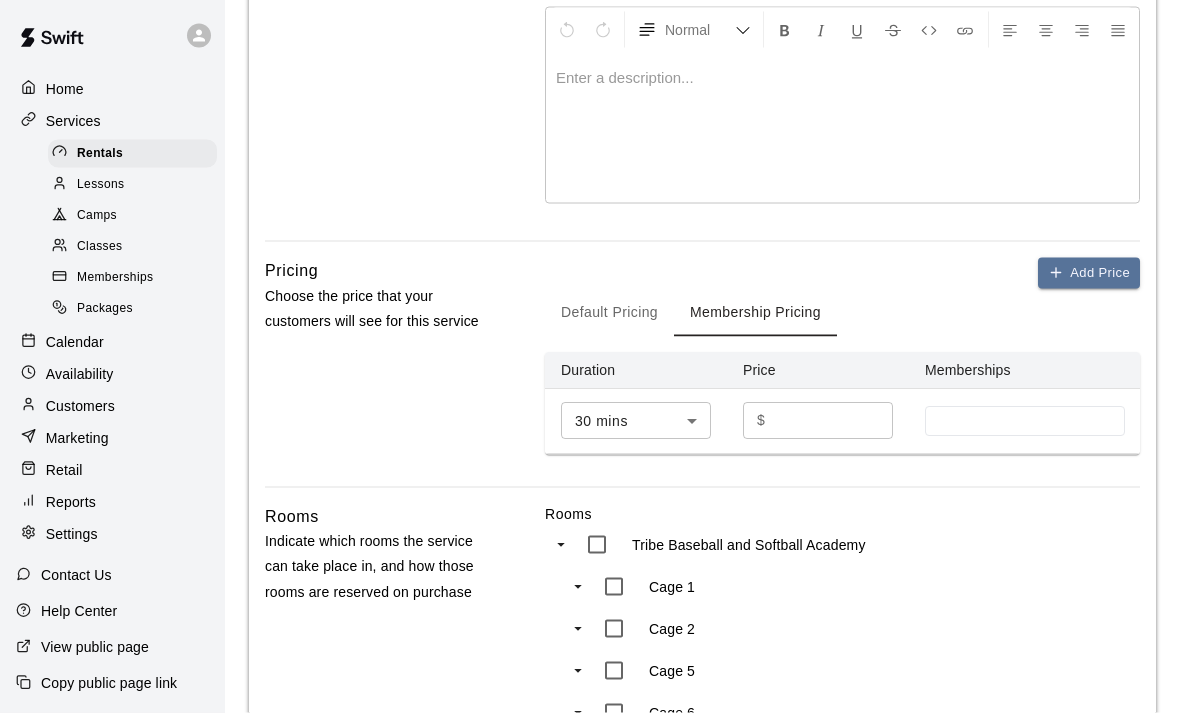 click on "Default Pricing" at bounding box center (609, 313) 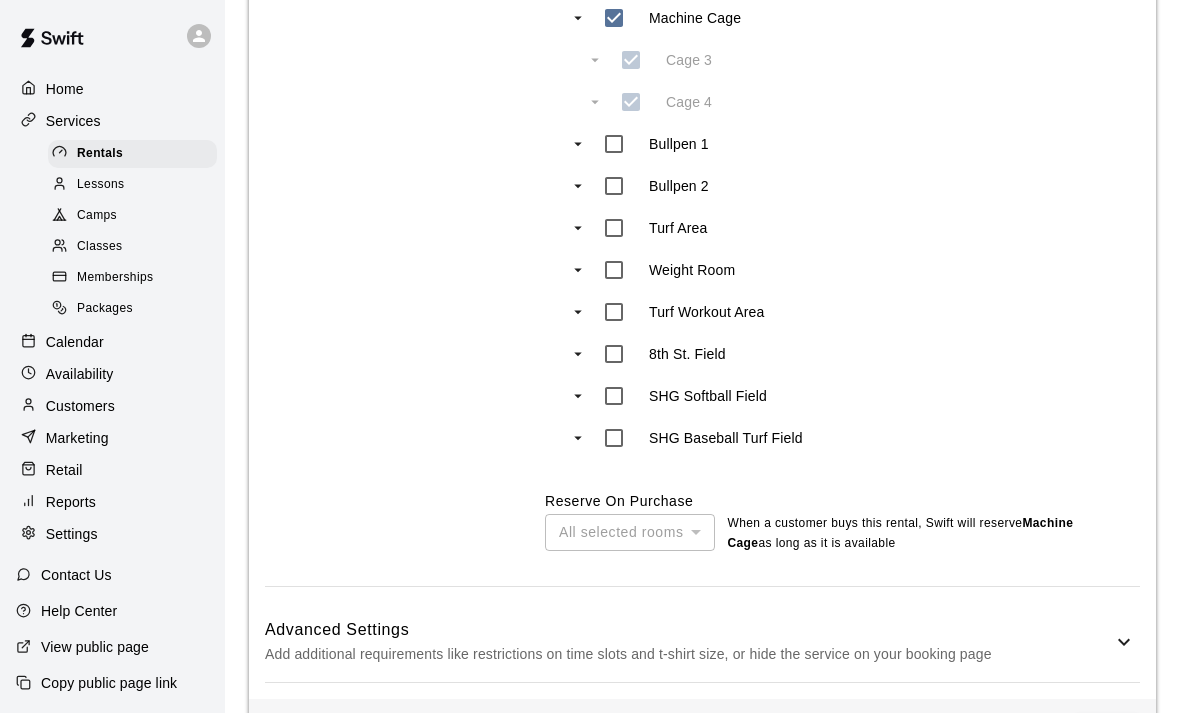 scroll, scrollTop: 1162, scrollLeft: 0, axis: vertical 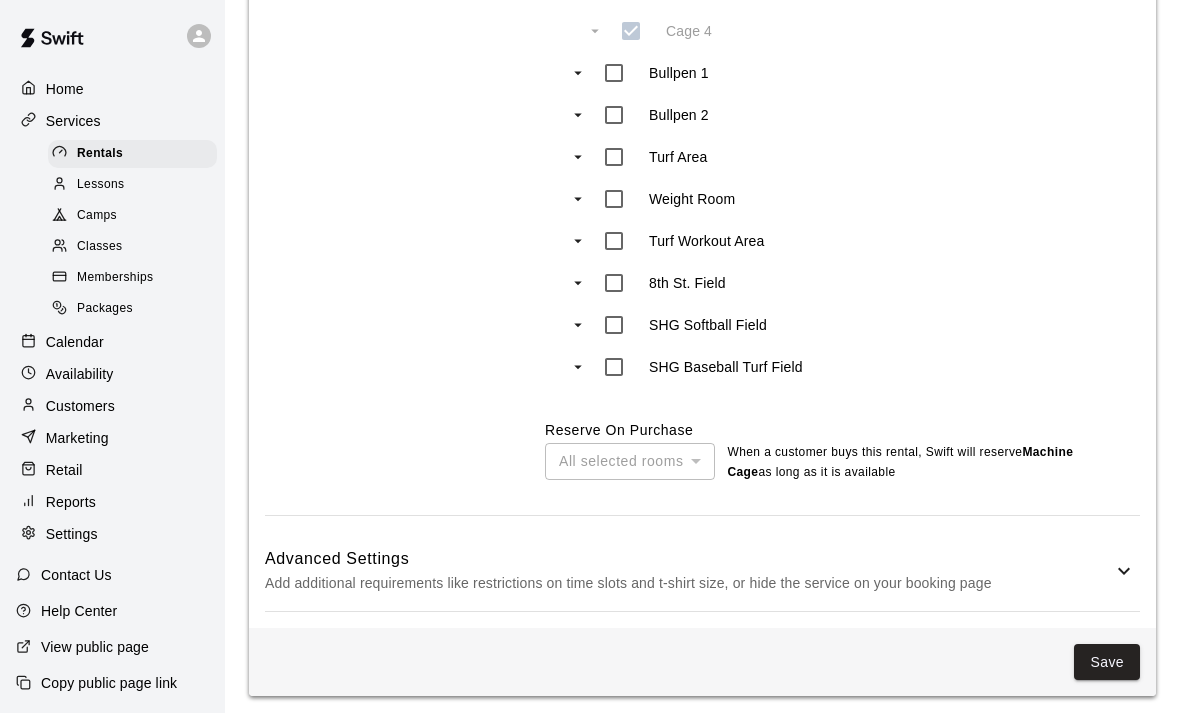 click on "Save" at bounding box center (1107, 662) 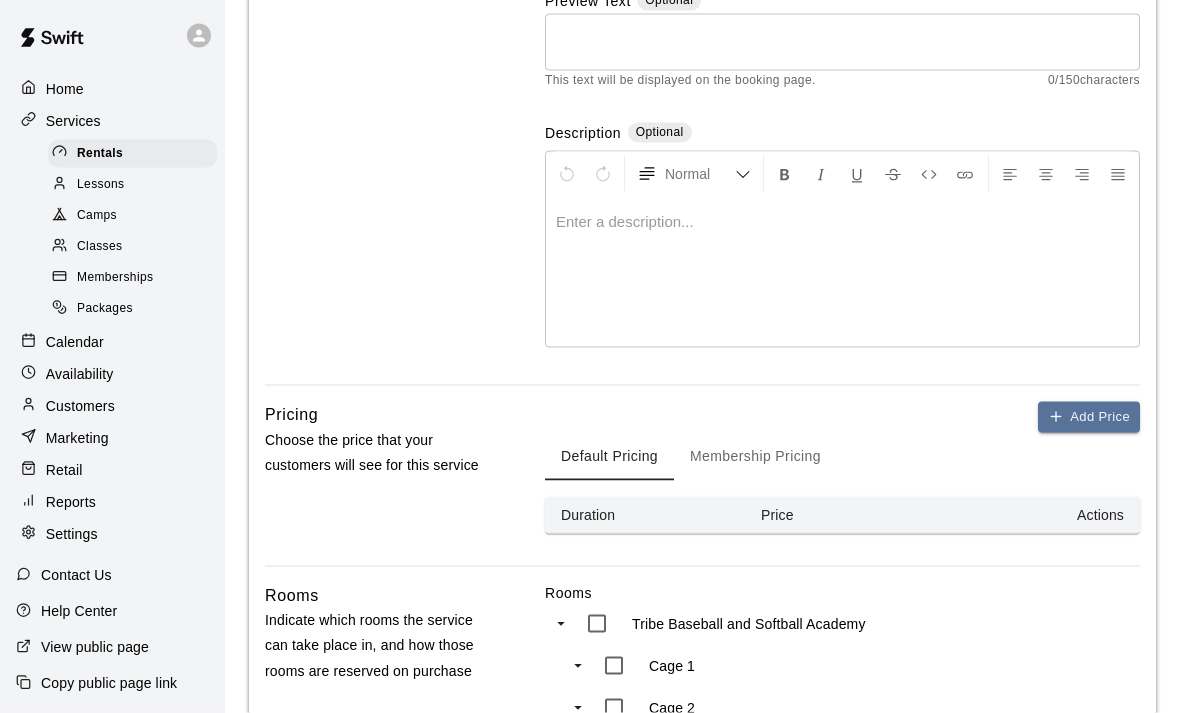 scroll, scrollTop: 277, scrollLeft: 0, axis: vertical 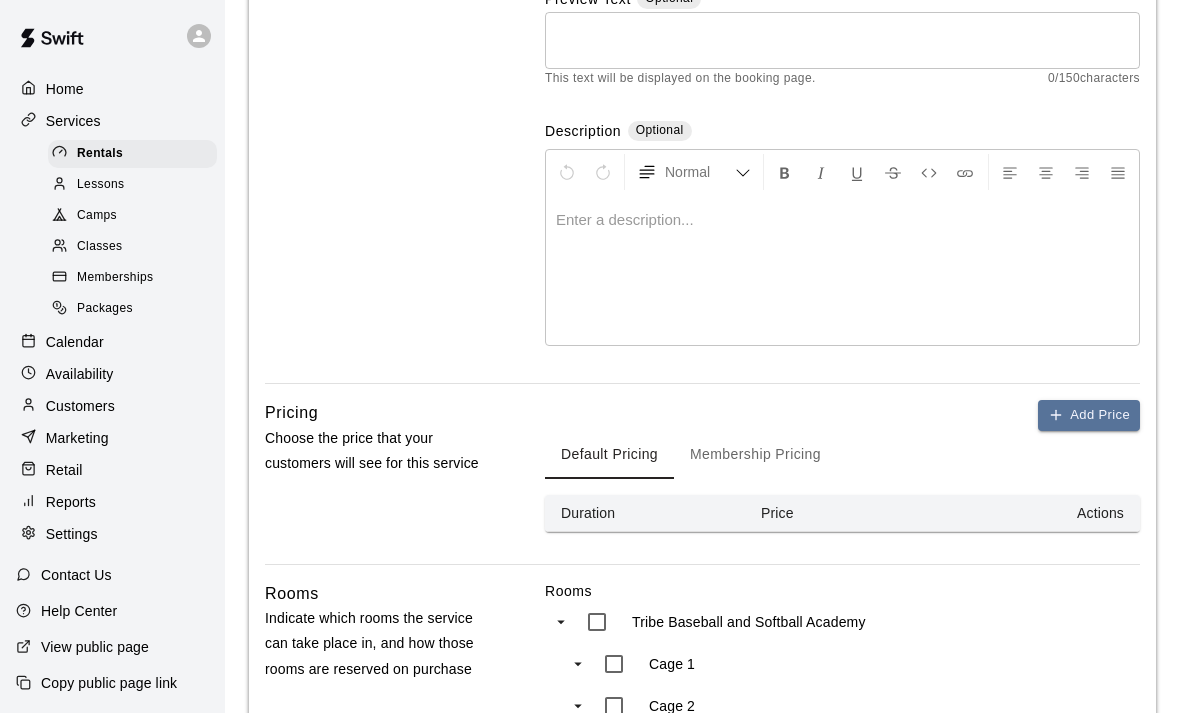 click on "Add Price" at bounding box center [1089, 415] 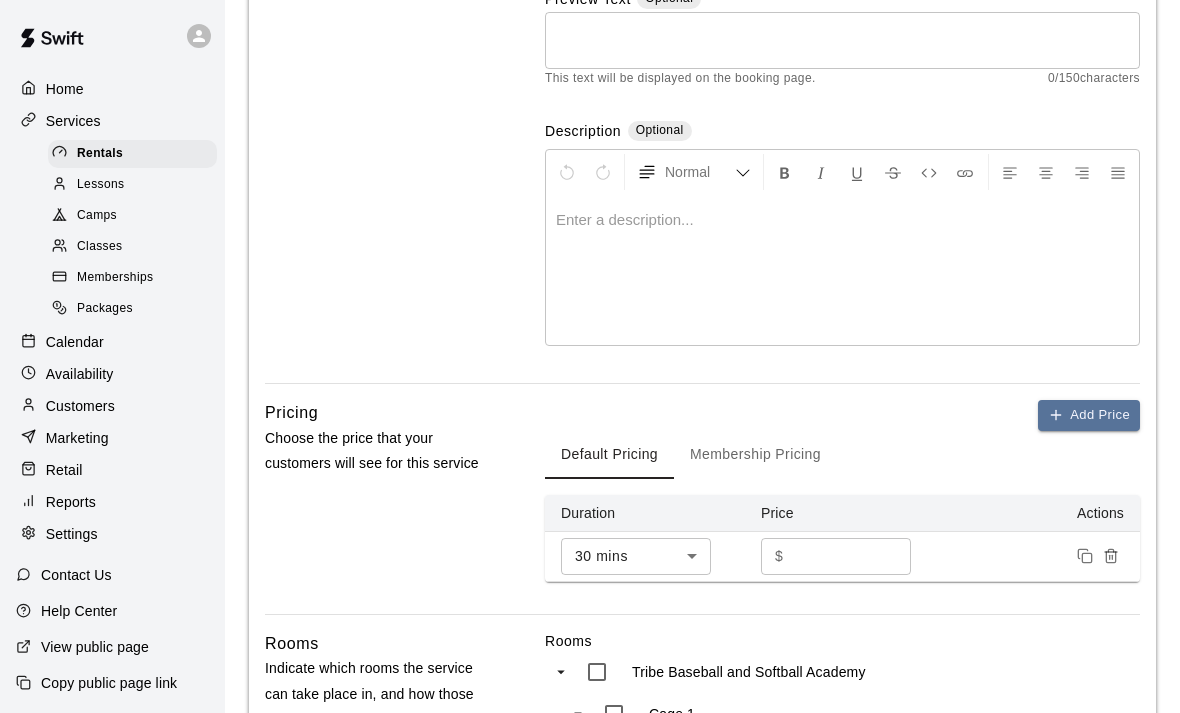 click 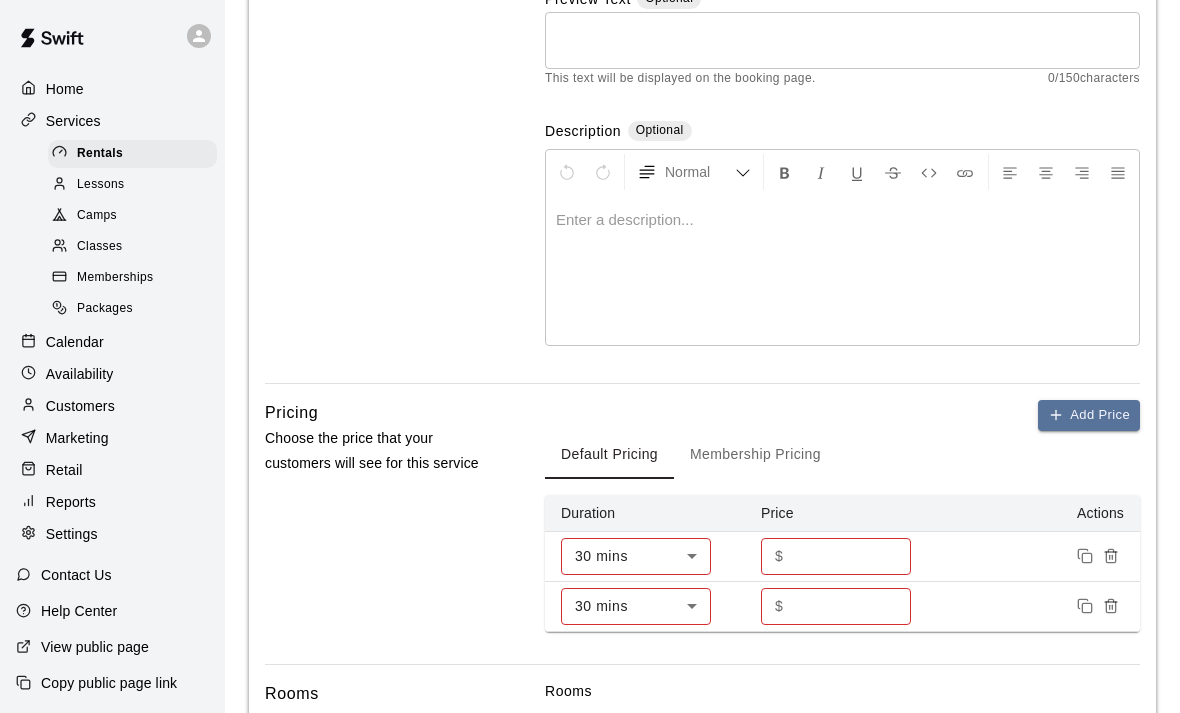 click on "**********" at bounding box center [590, 714] 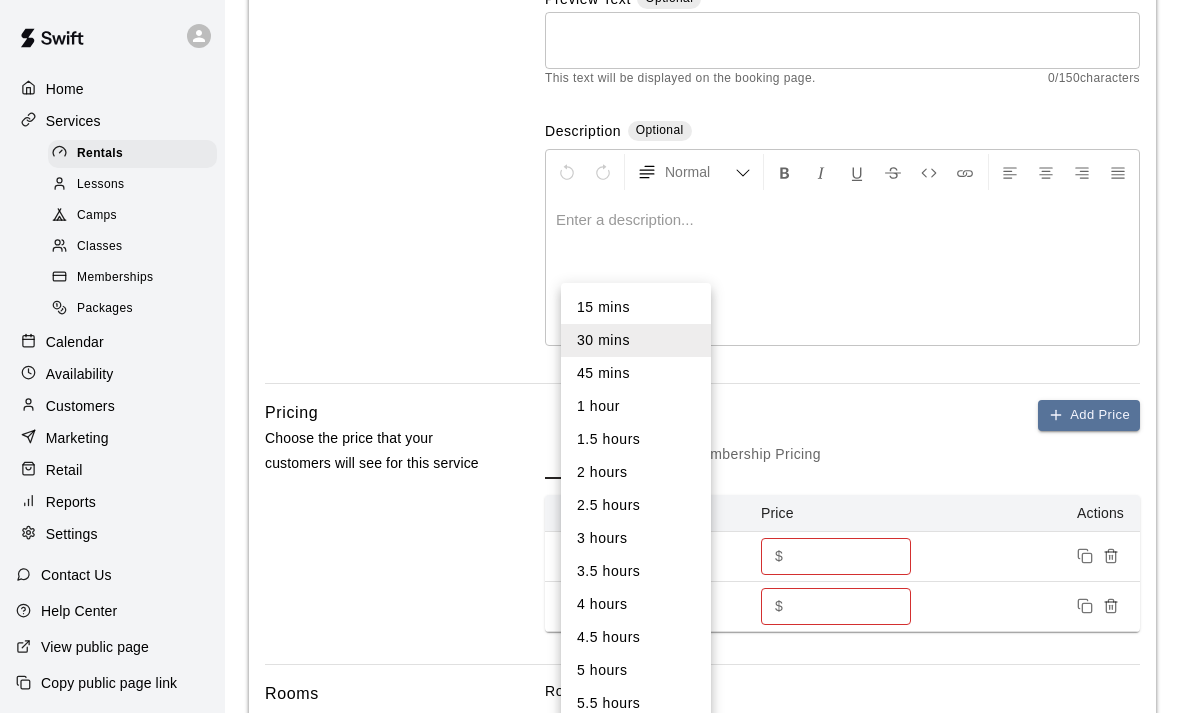 click on "1 hour" at bounding box center (636, 406) 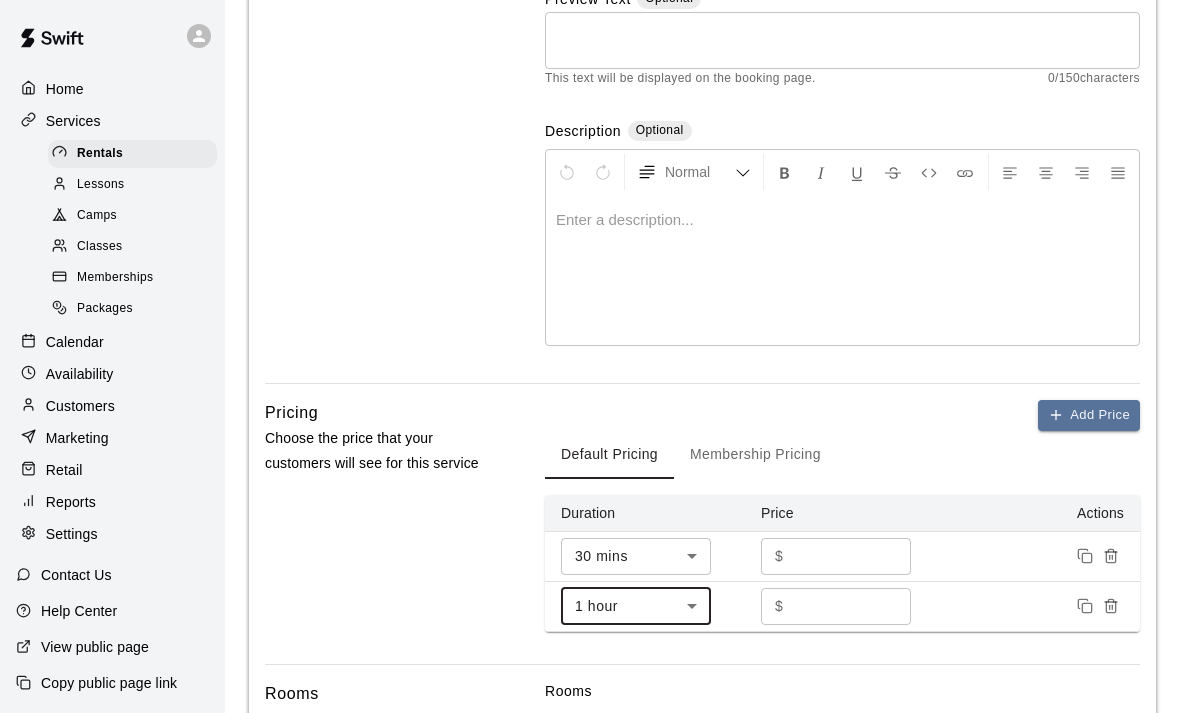 click on "**********" at bounding box center [590, 714] 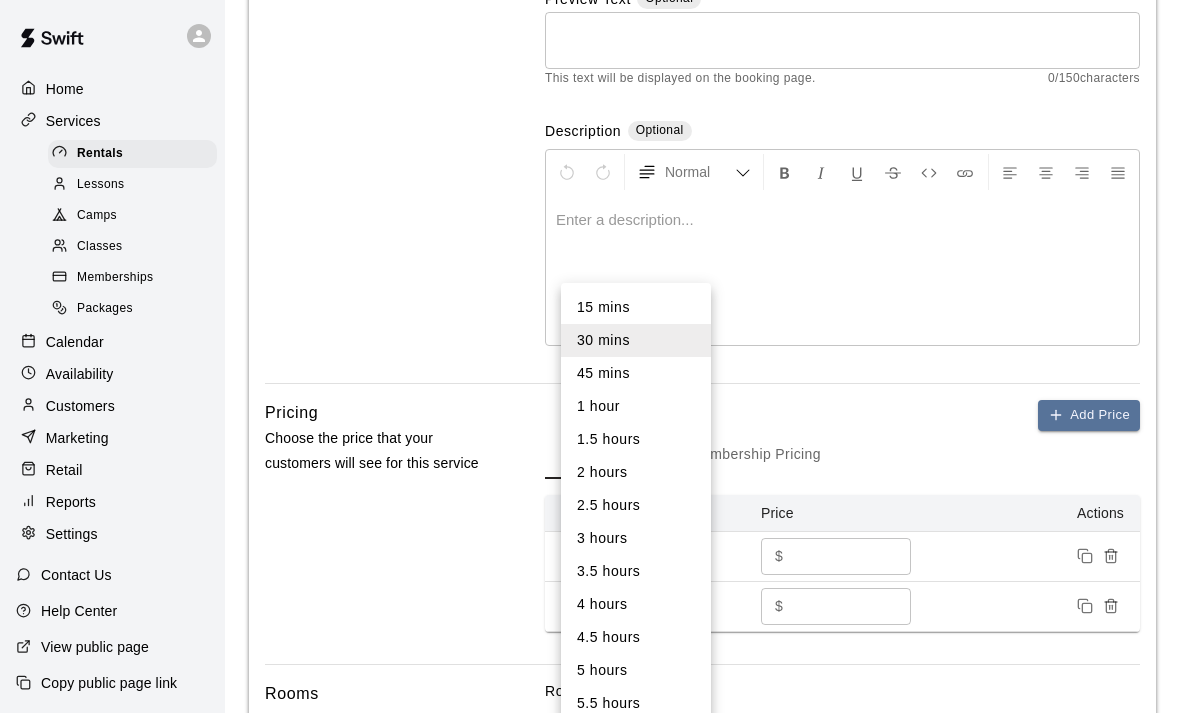 click on "15 mins" at bounding box center (636, 307) 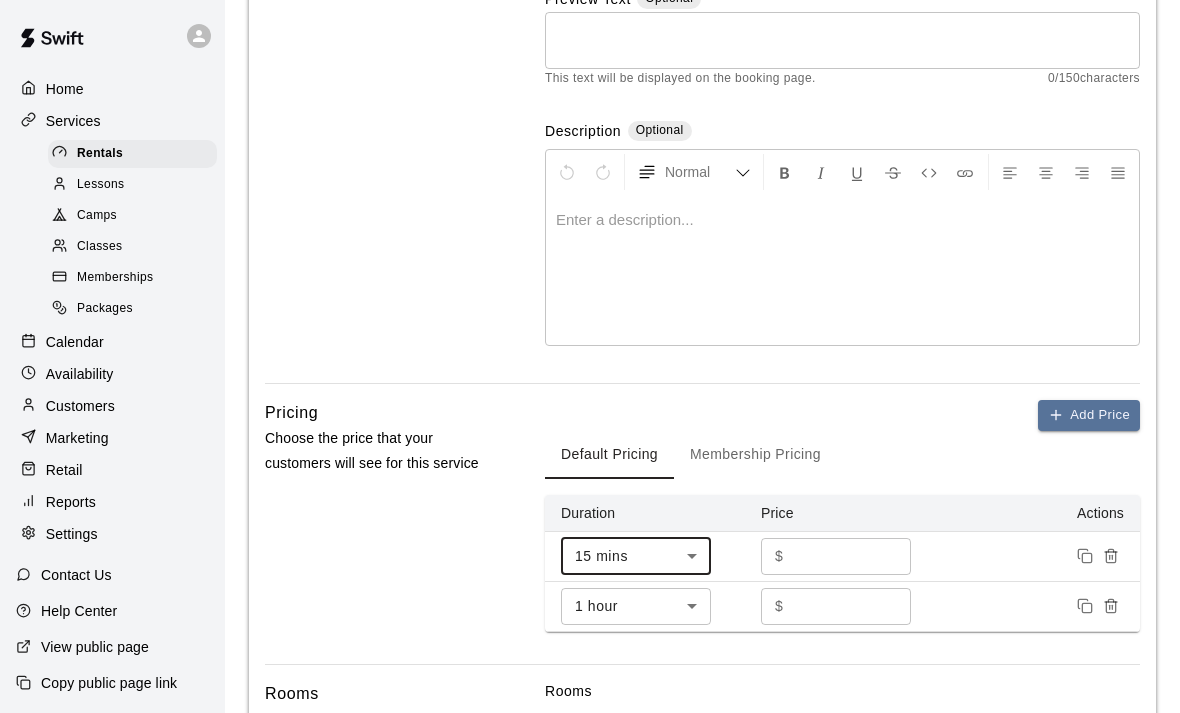 click on "**********" at bounding box center [590, 714] 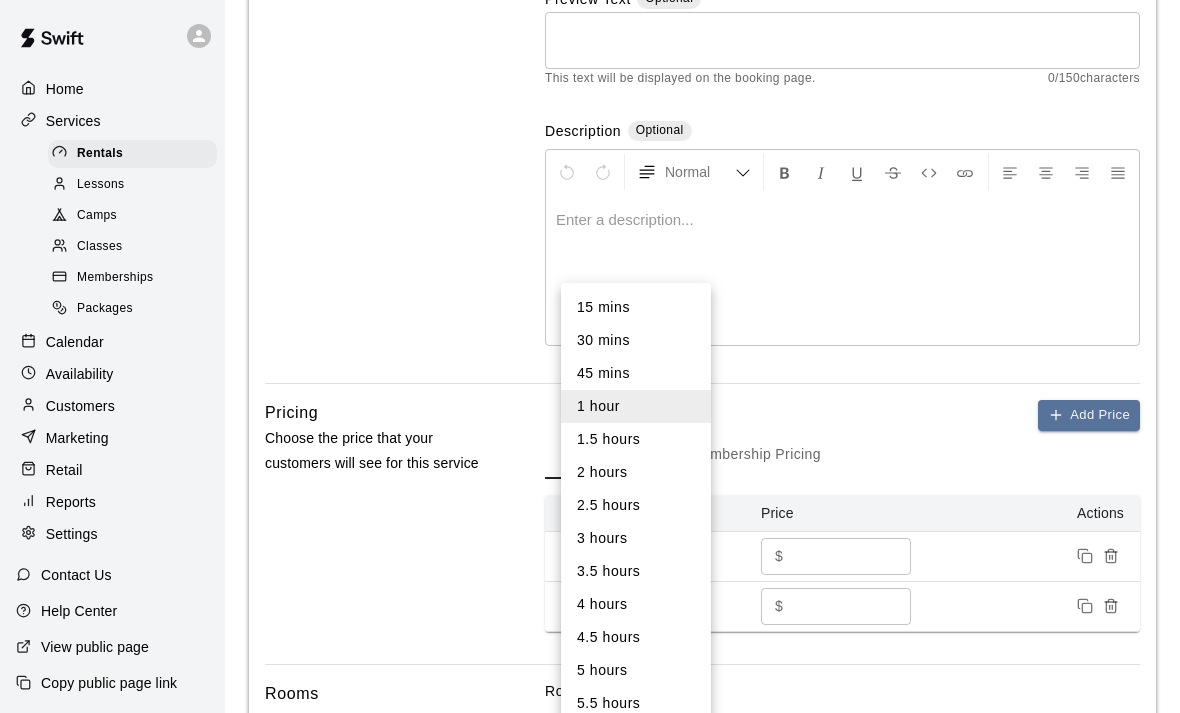 click on "30 mins" at bounding box center (636, 340) 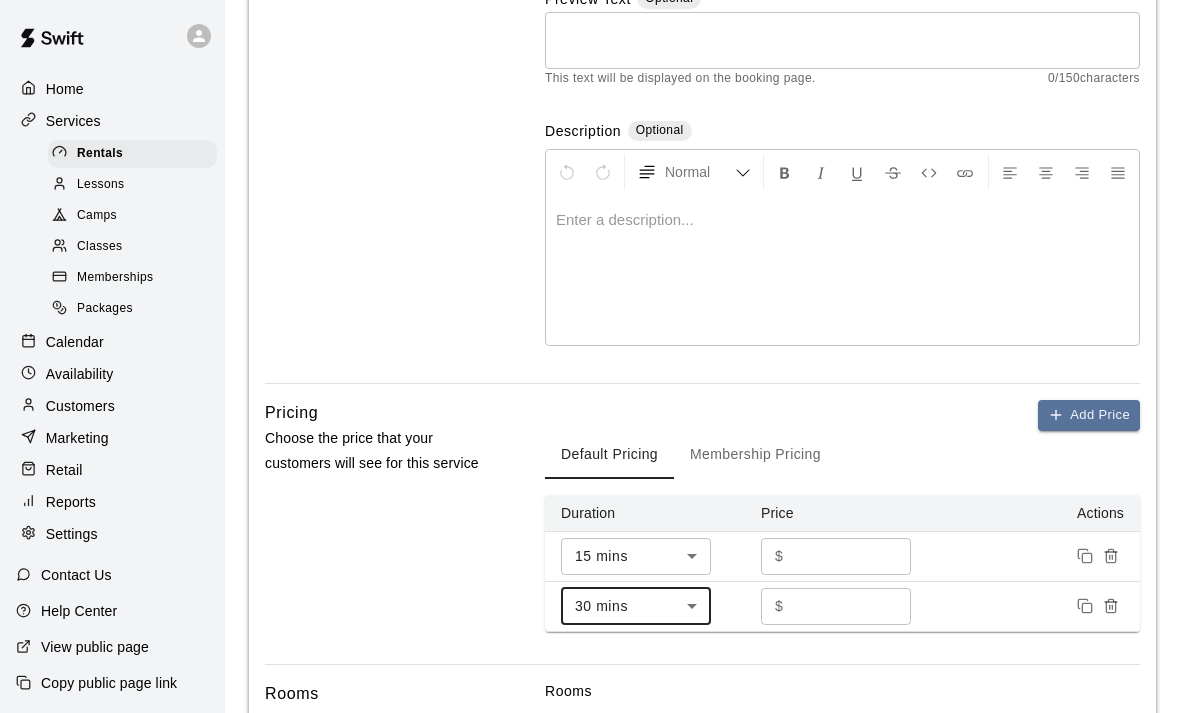click 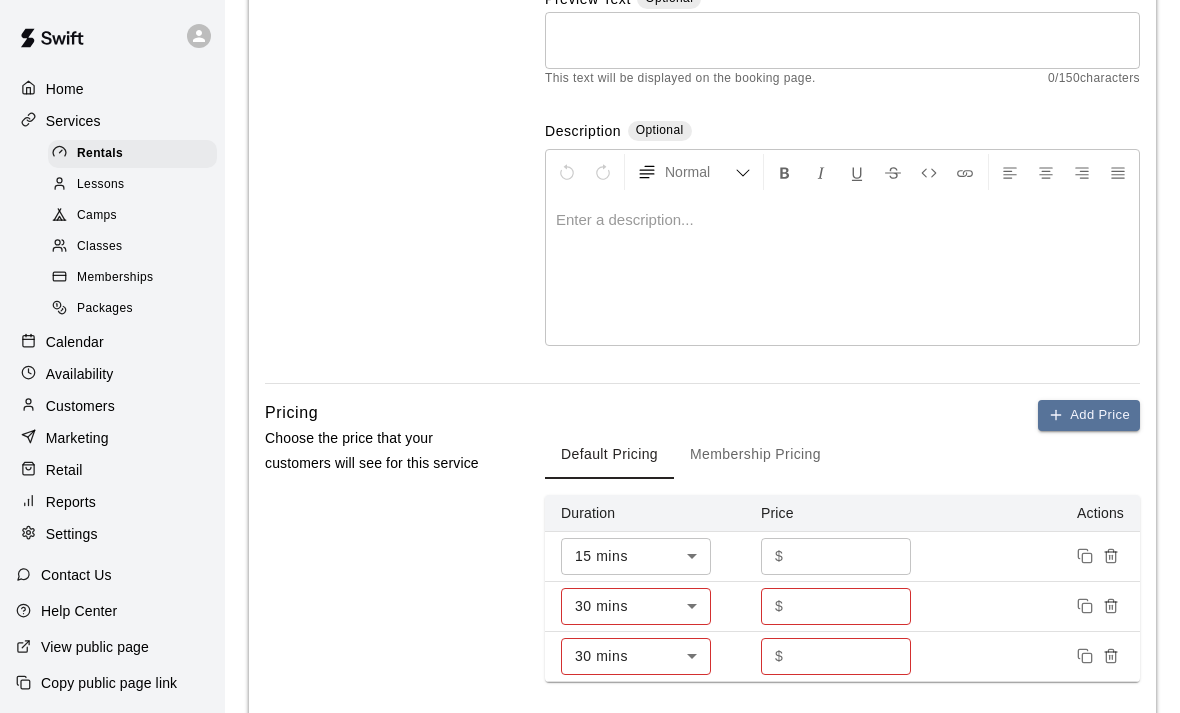click on "**********" at bounding box center [590, 739] 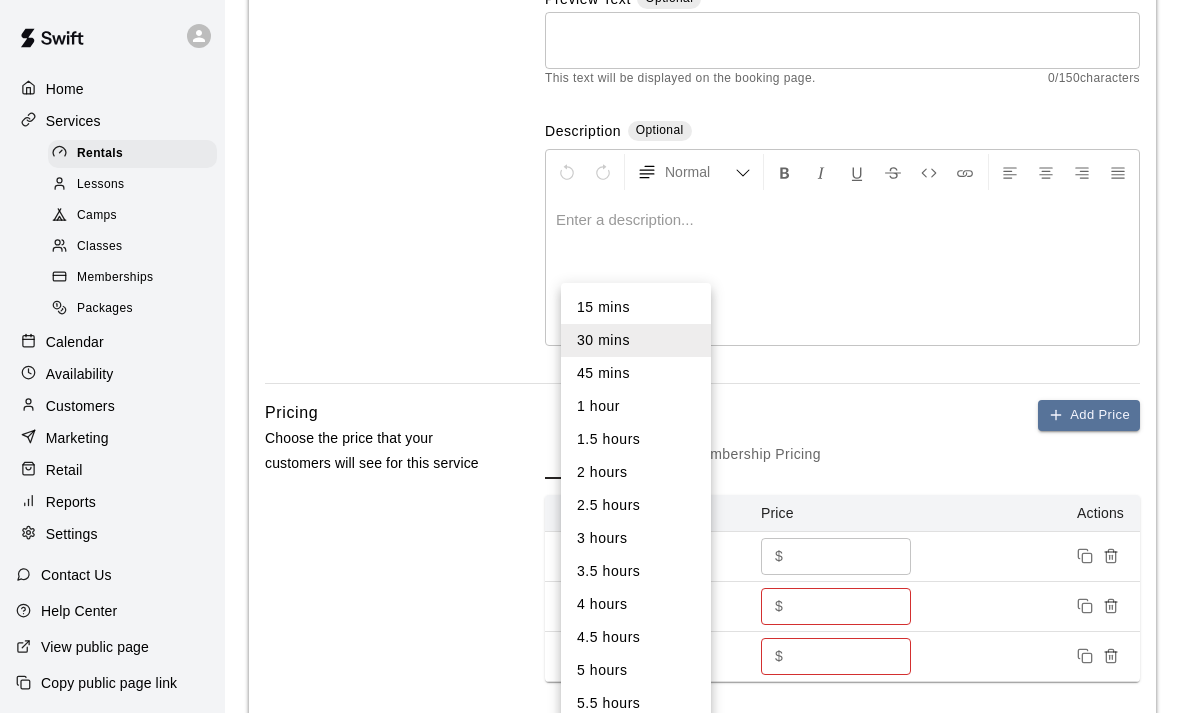 click on "45 mins" at bounding box center (636, 373) 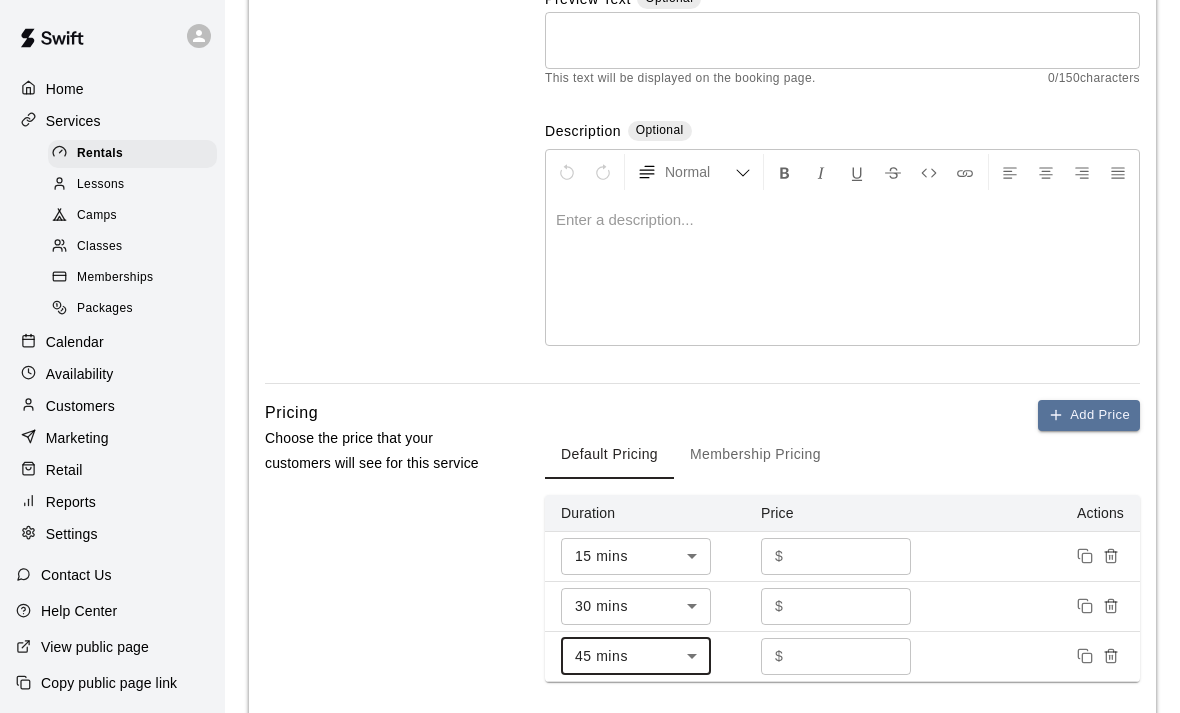click 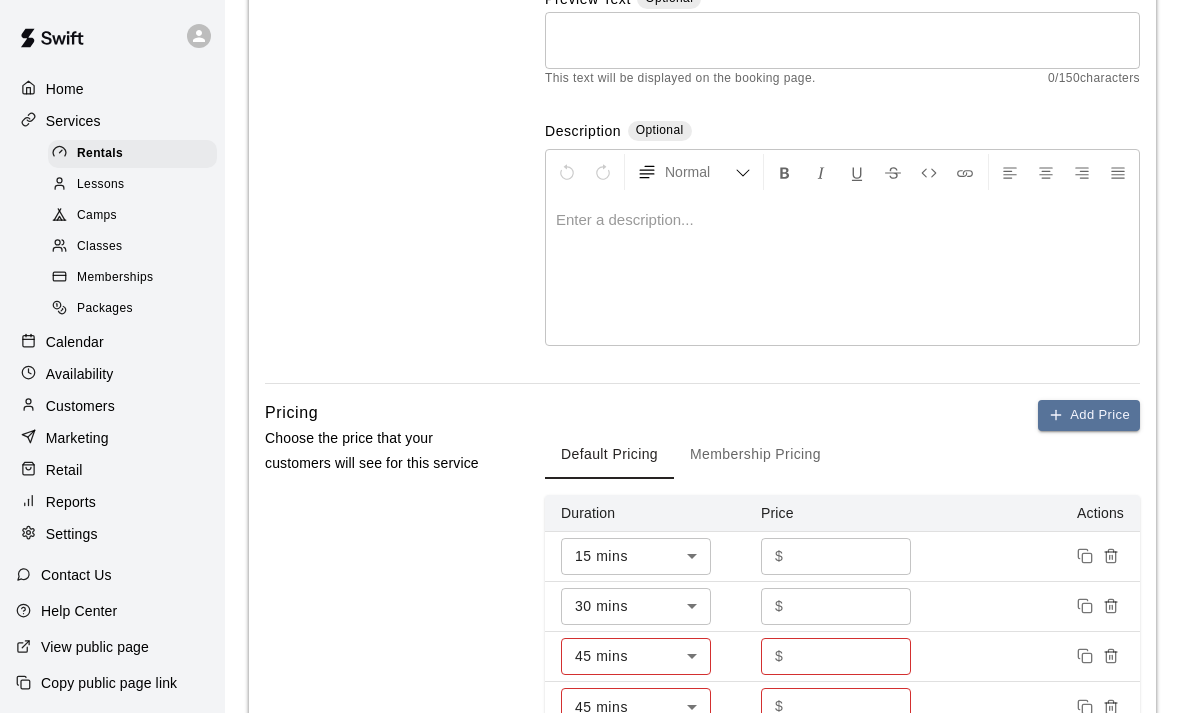 click on "**********" at bounding box center [590, 764] 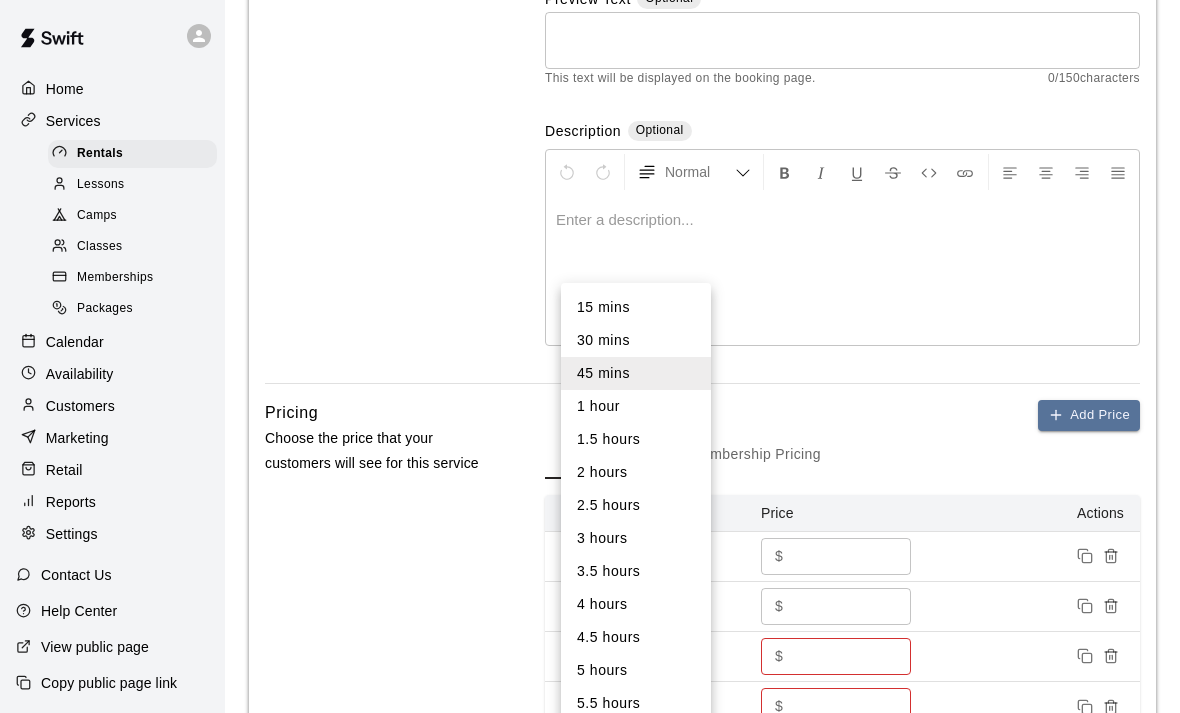click at bounding box center (590, 356) 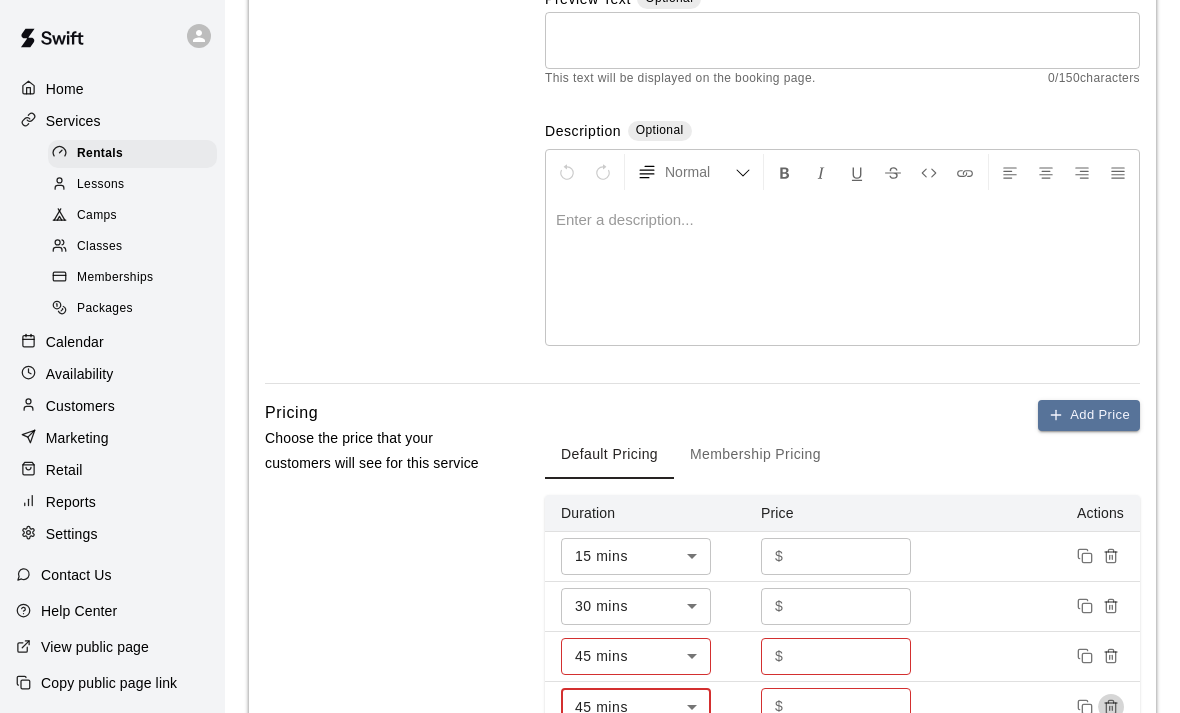 click at bounding box center [1111, 707] 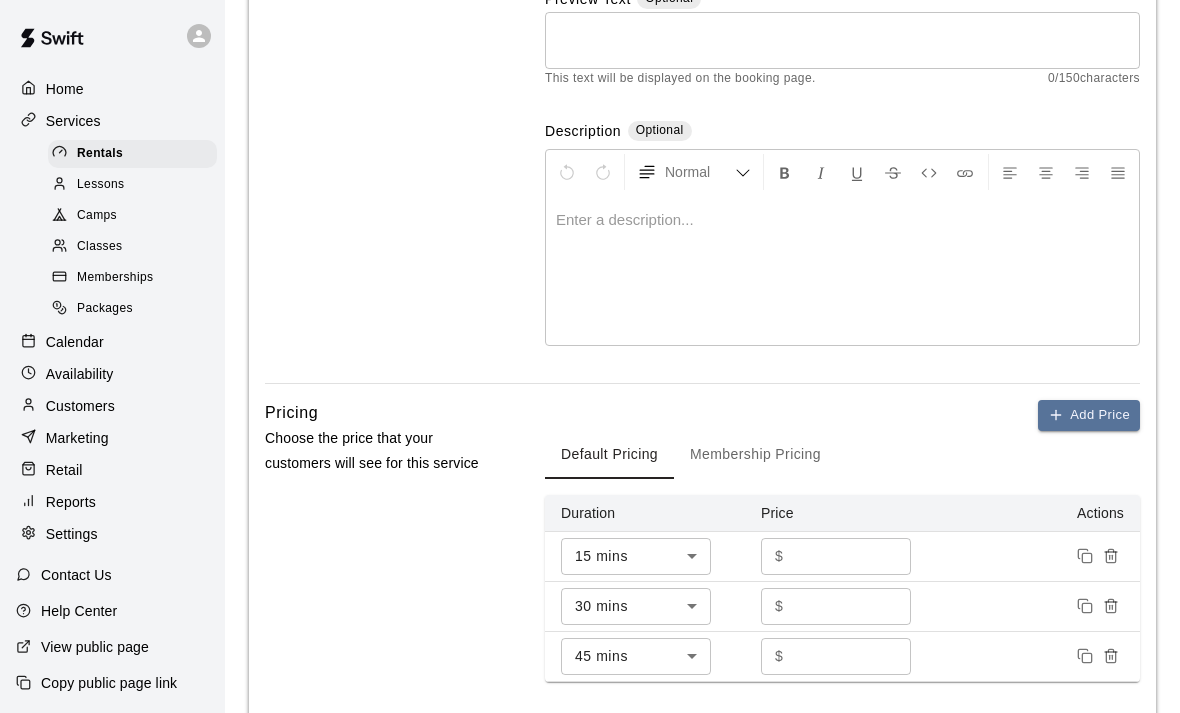 click 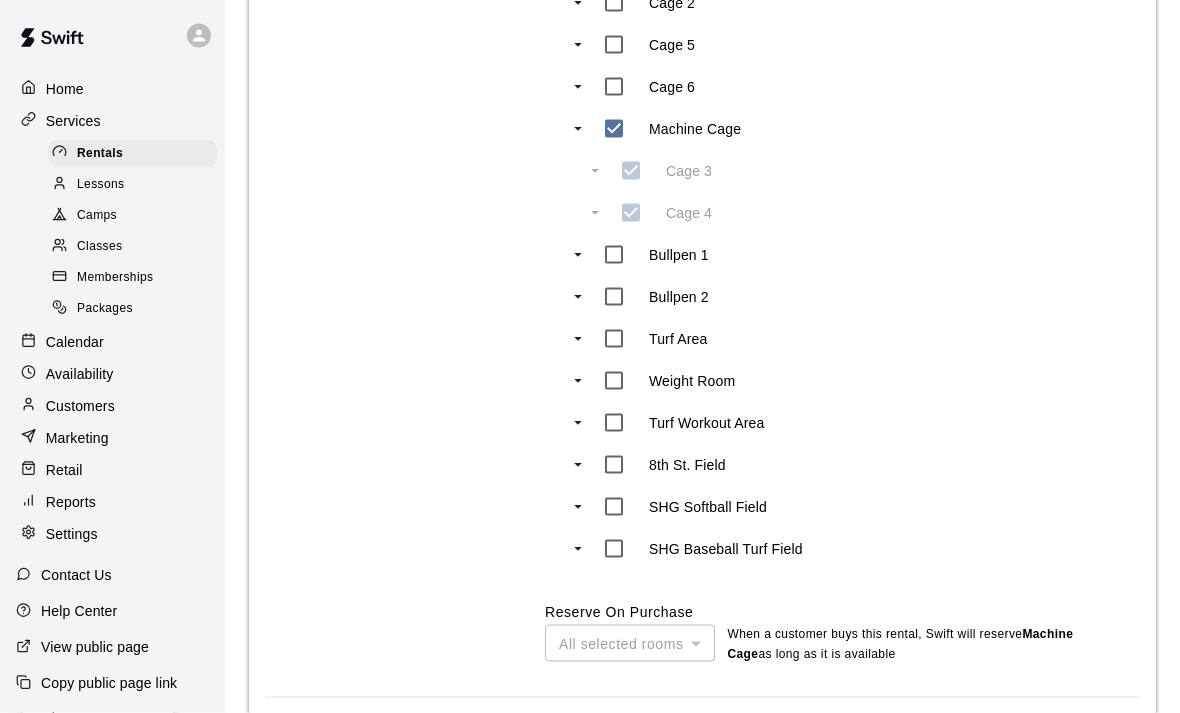 scroll, scrollTop: 1199, scrollLeft: 0, axis: vertical 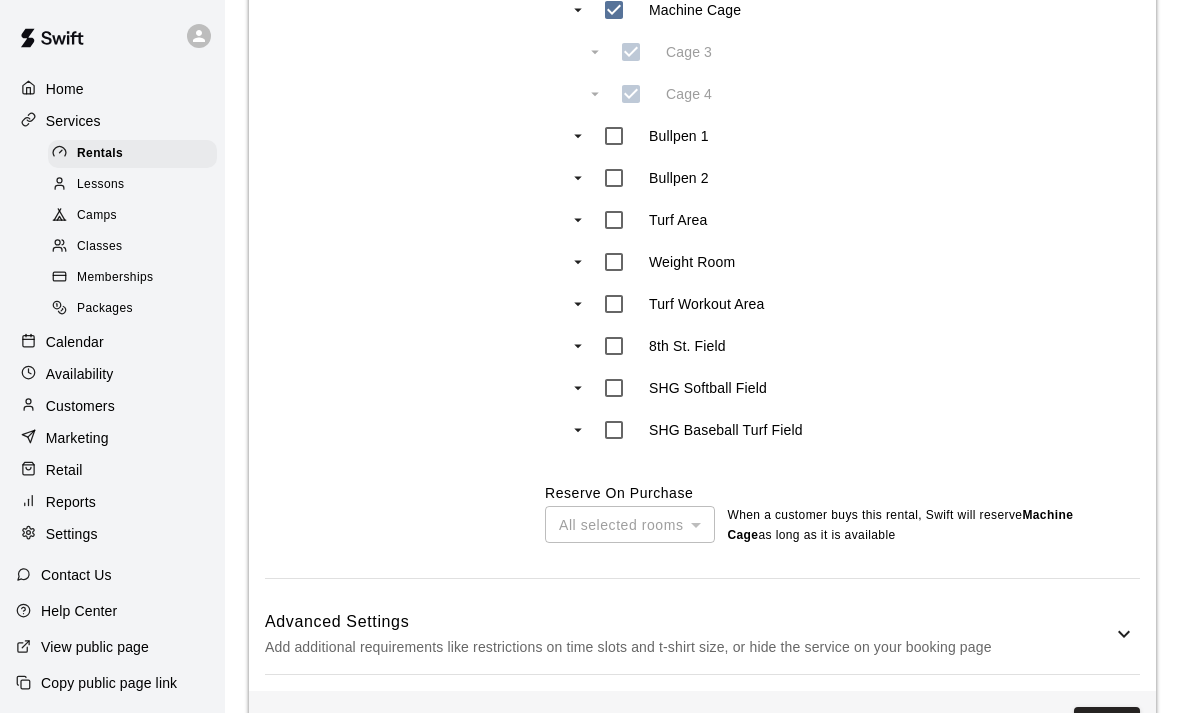 click on "Save" at bounding box center [1107, 725] 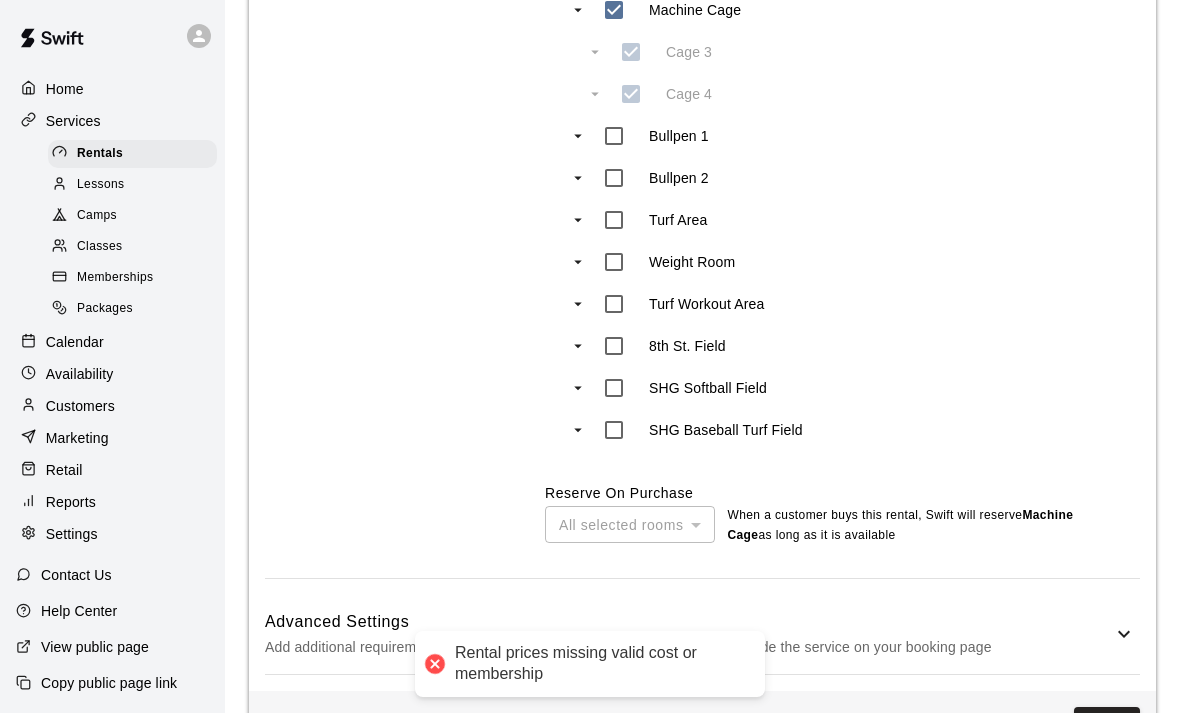 click on "Memberships" at bounding box center (115, 278) 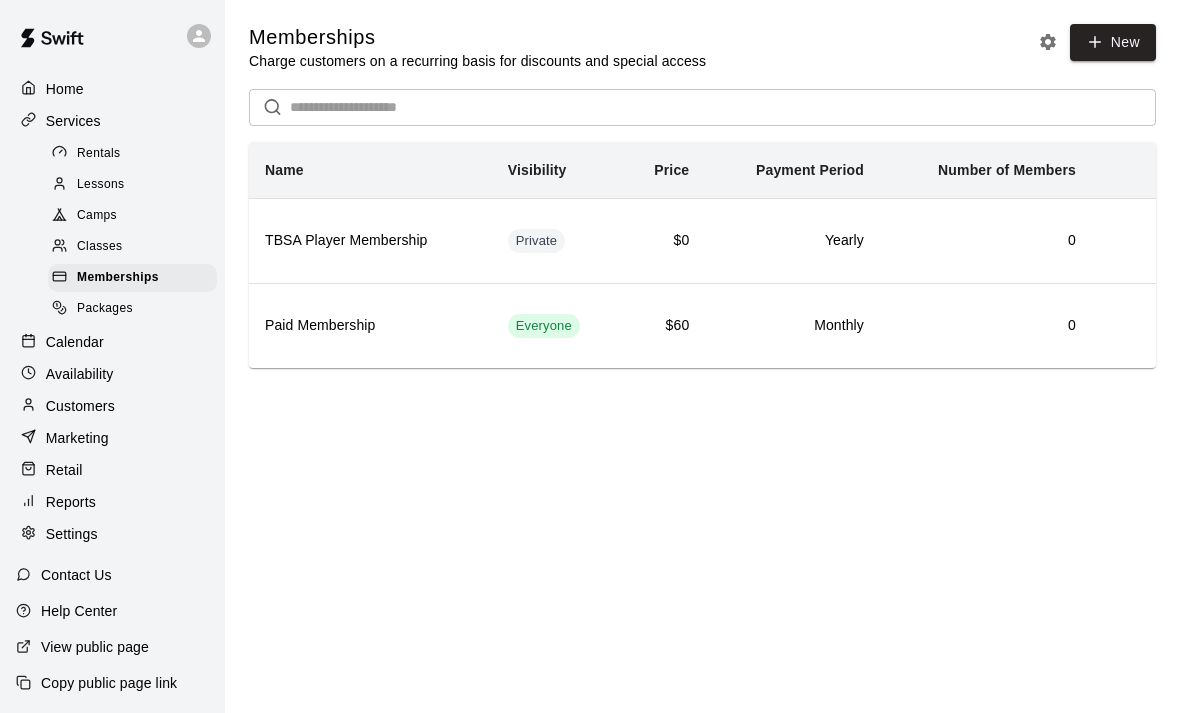 scroll, scrollTop: 0, scrollLeft: 0, axis: both 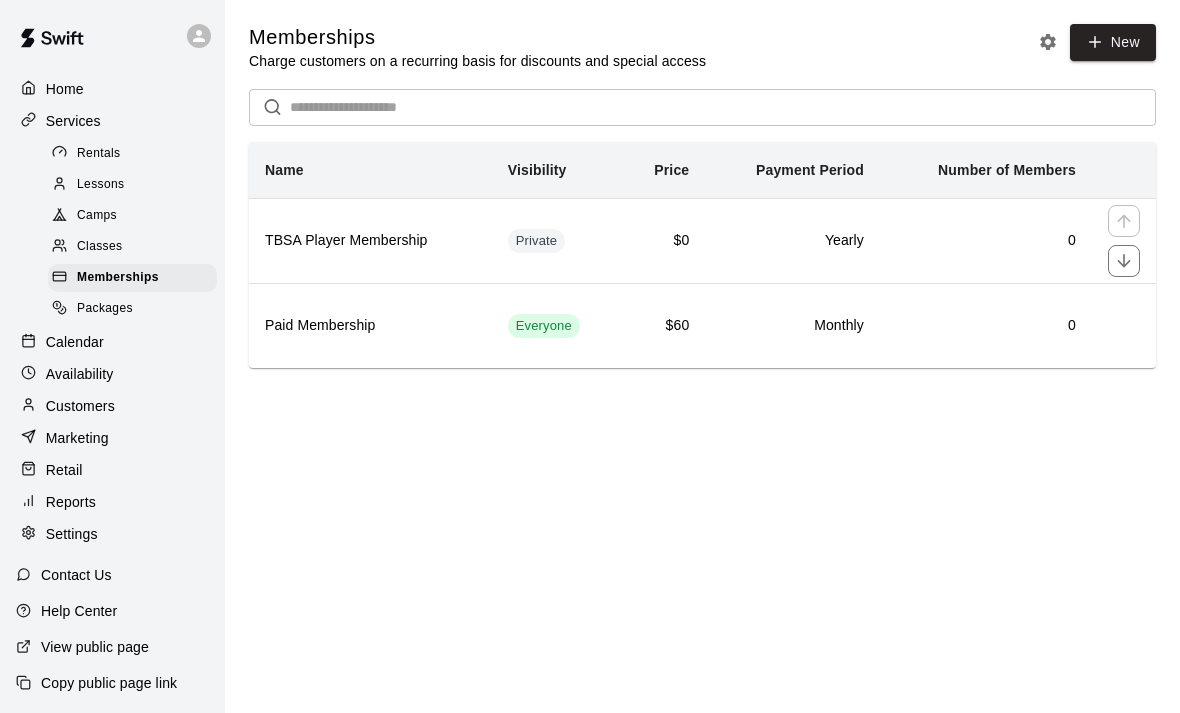 click on "TBSA Player Membership" at bounding box center [370, 241] 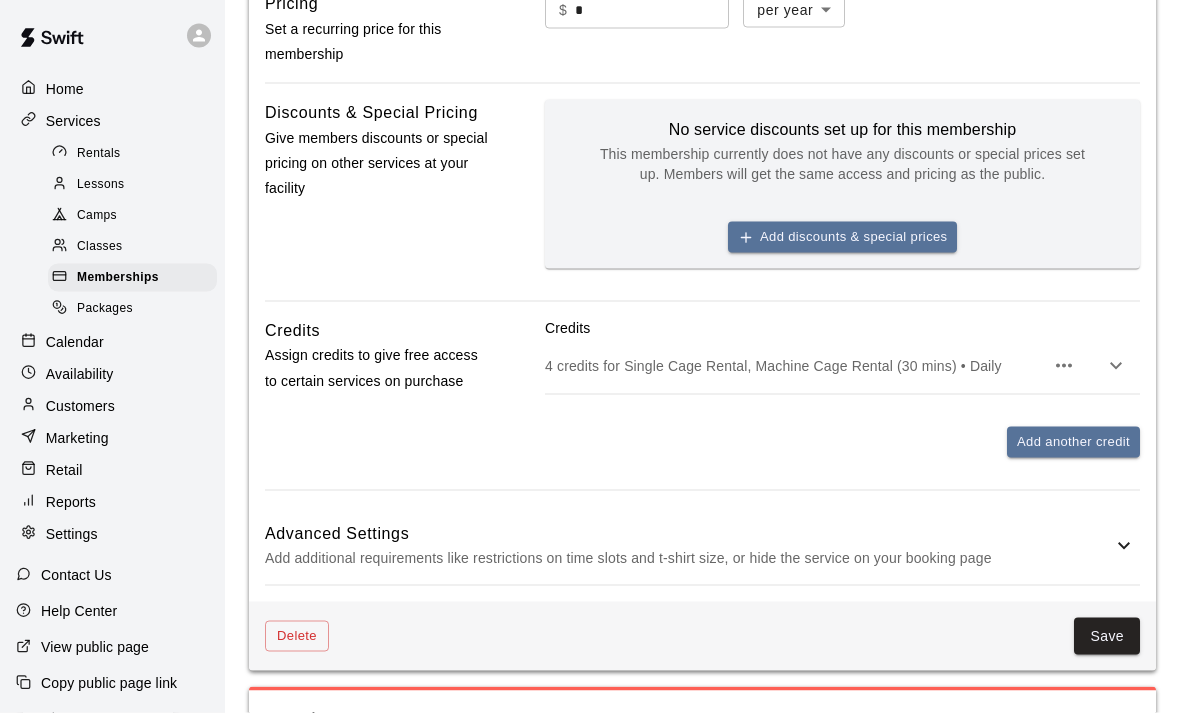 scroll, scrollTop: 710, scrollLeft: 0, axis: vertical 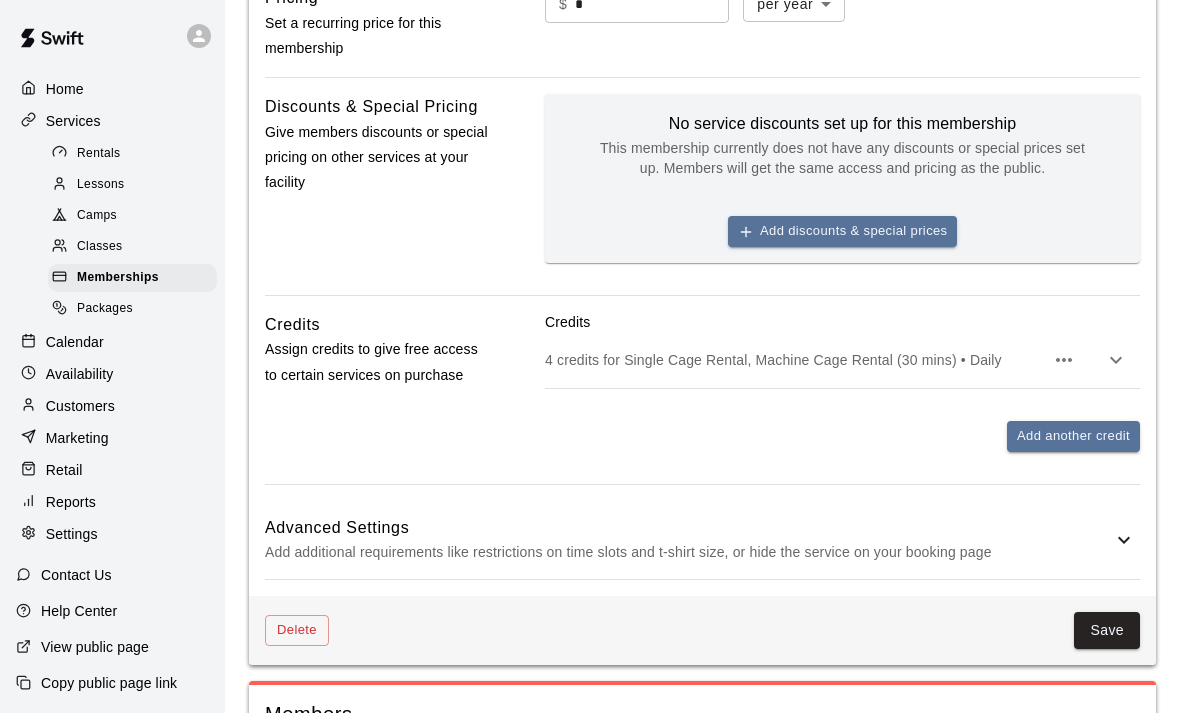 click 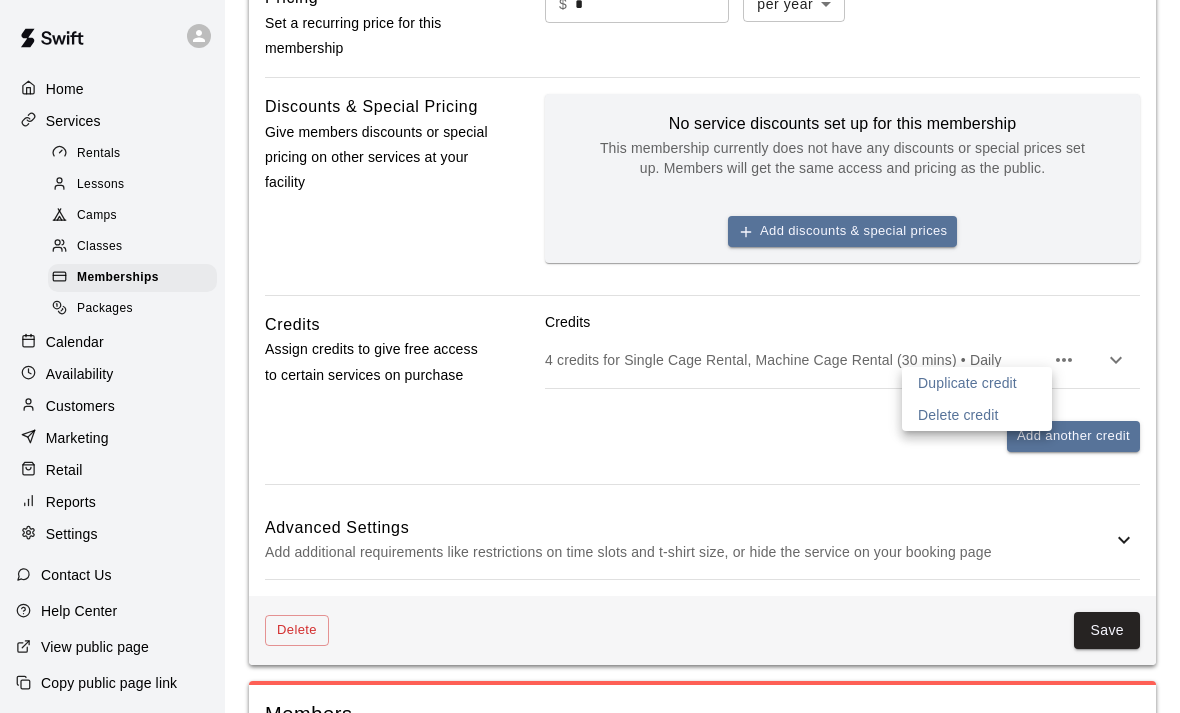 click at bounding box center (590, 356) 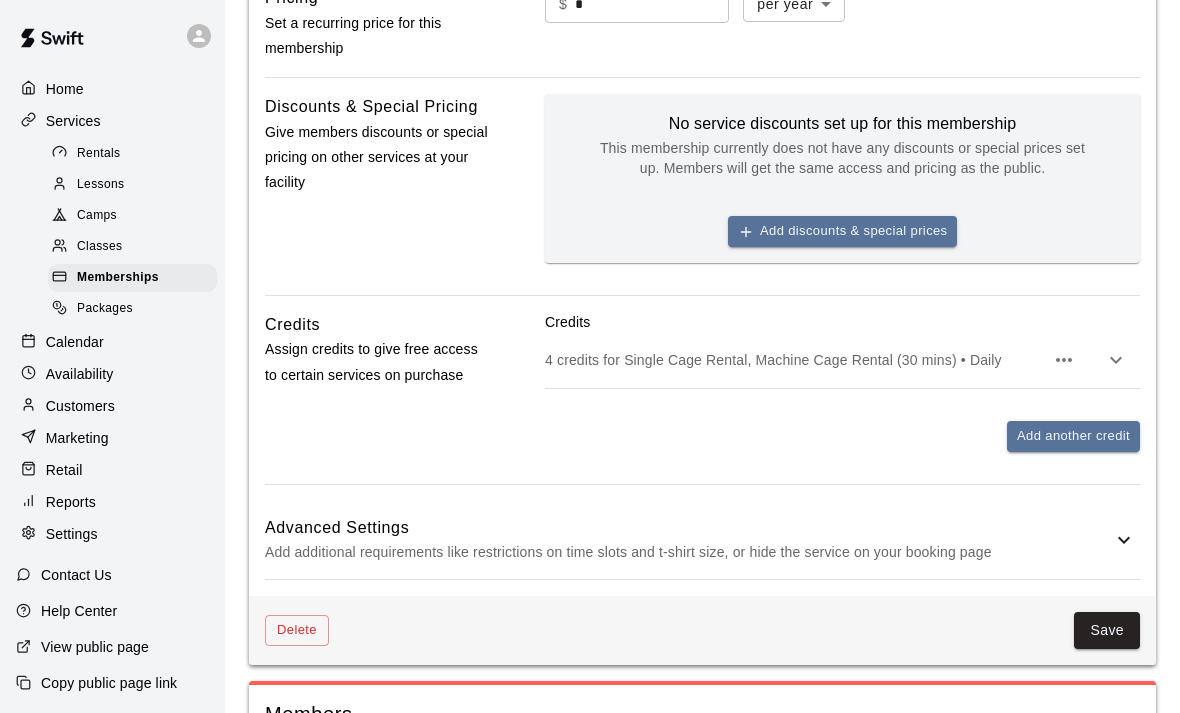 click on "Assign credits to give free access to certain services on purchase" at bounding box center (379, 362) 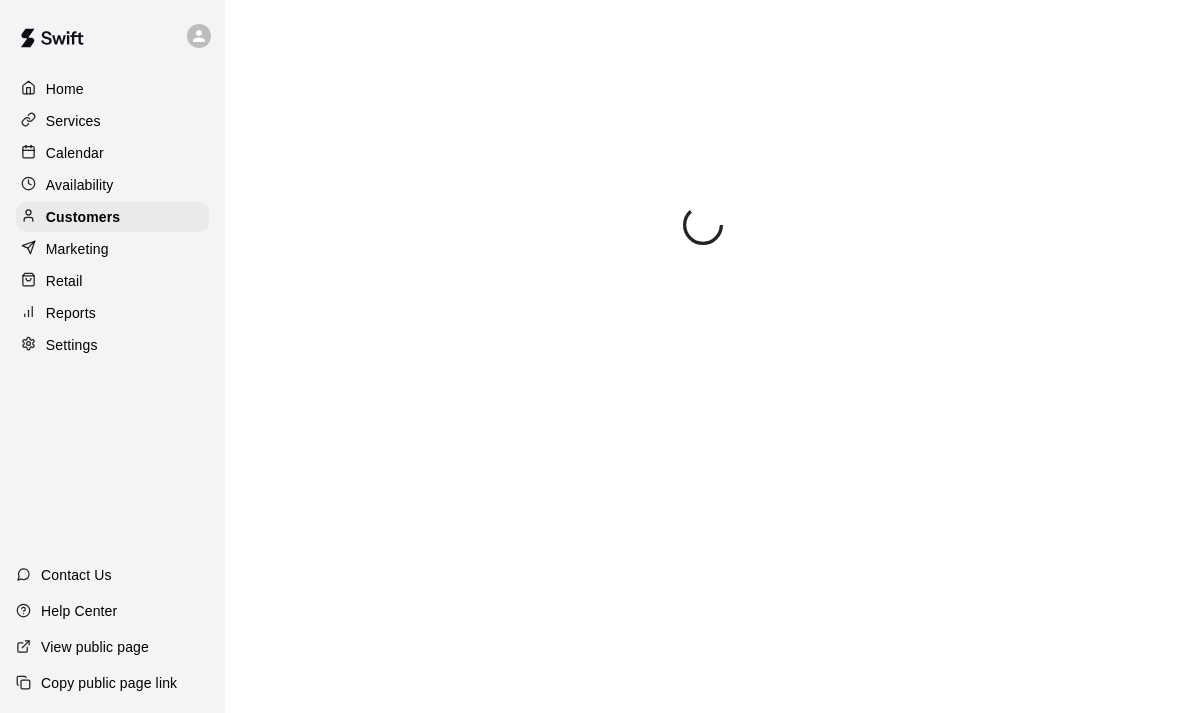 scroll, scrollTop: 0, scrollLeft: 0, axis: both 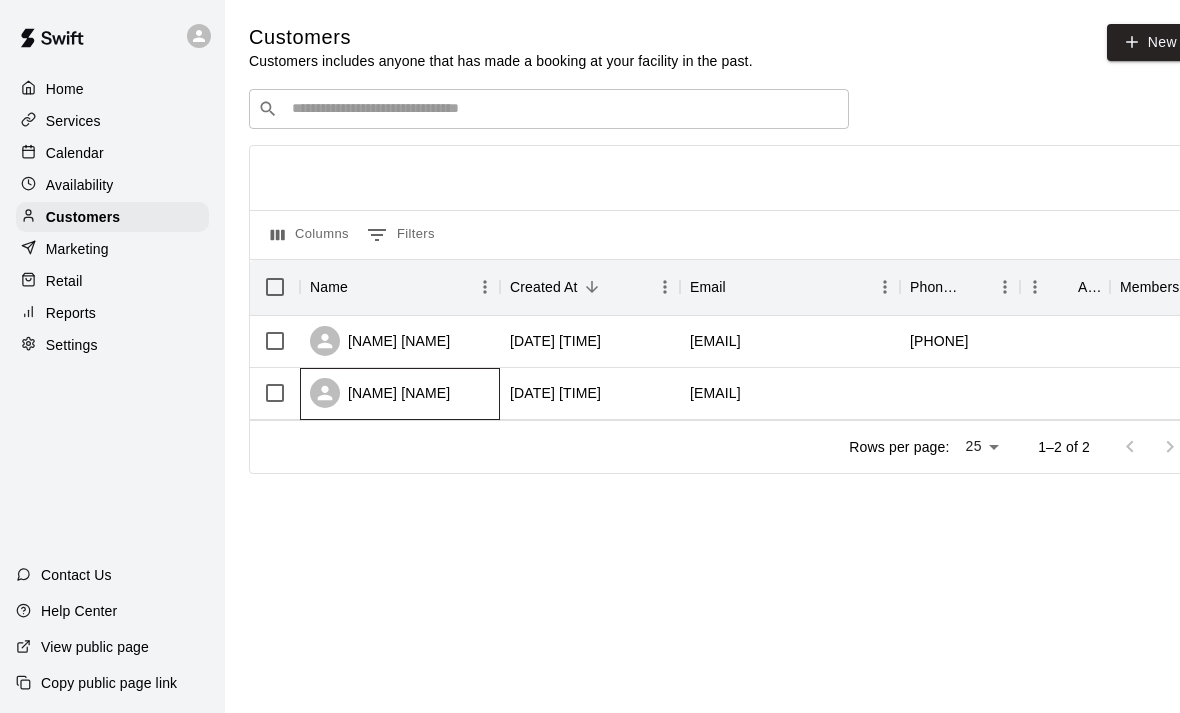 click on "[FIRST] [LAST]" at bounding box center (380, 393) 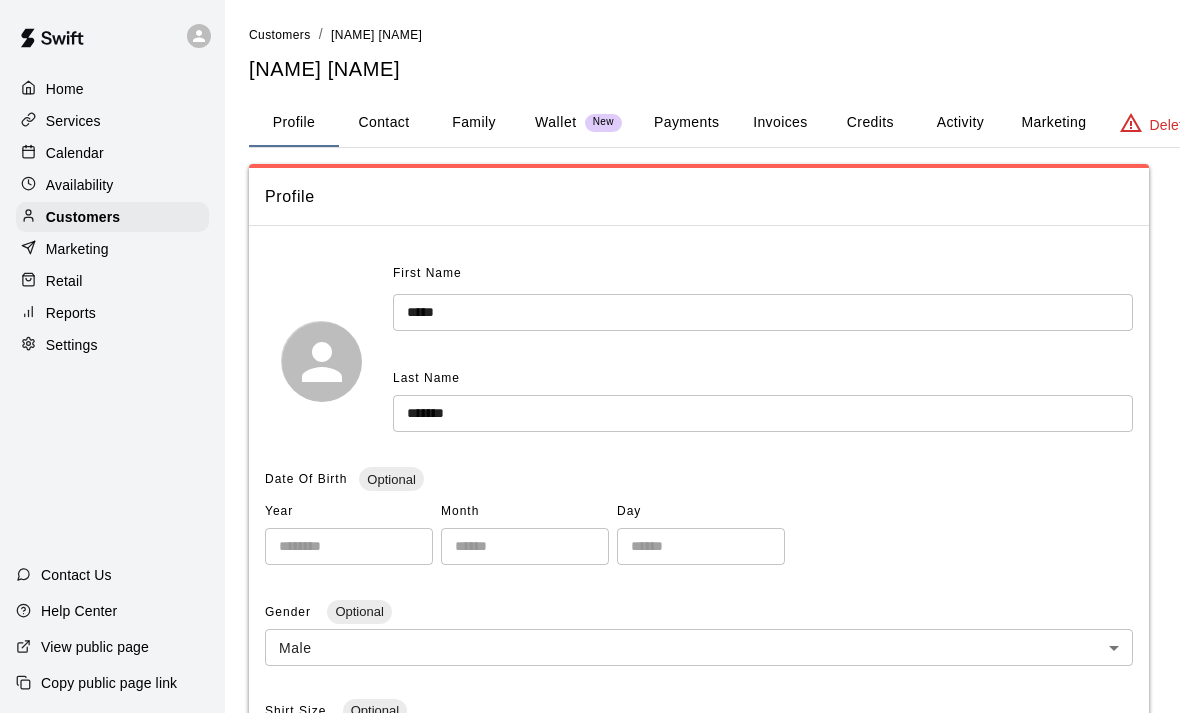 click on "Family" at bounding box center (474, 123) 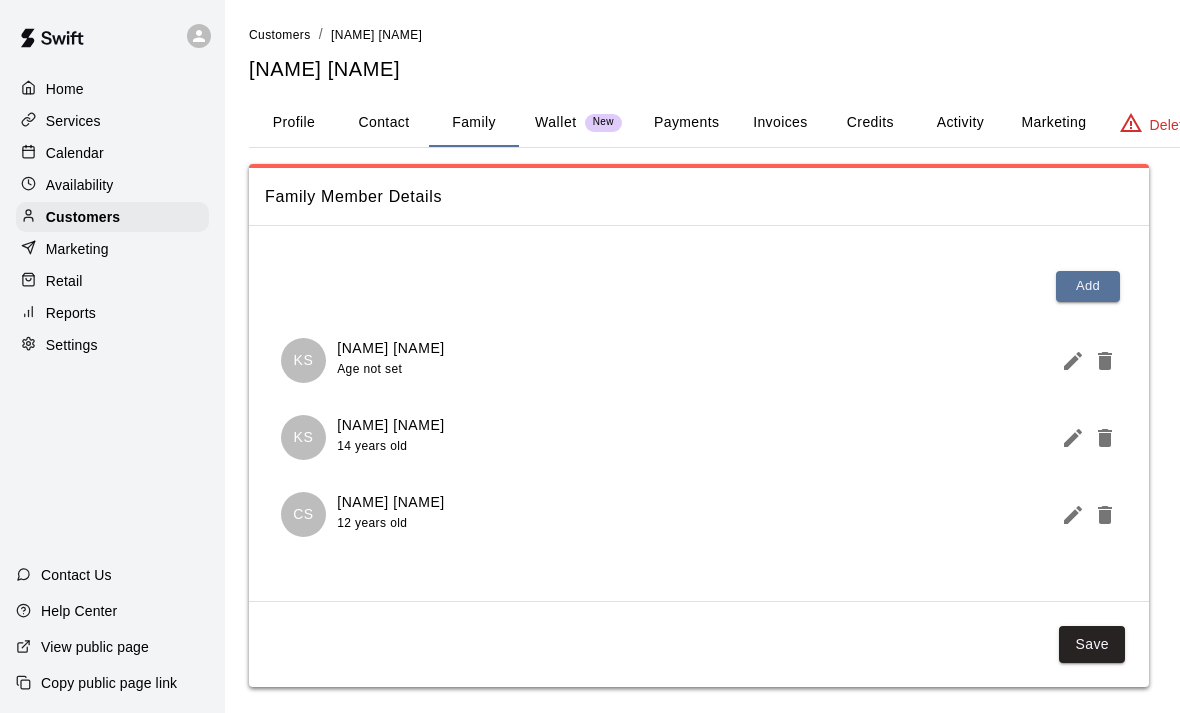 click on "KS Kolbie Stotlar 14 years old" at bounding box center (699, 437) 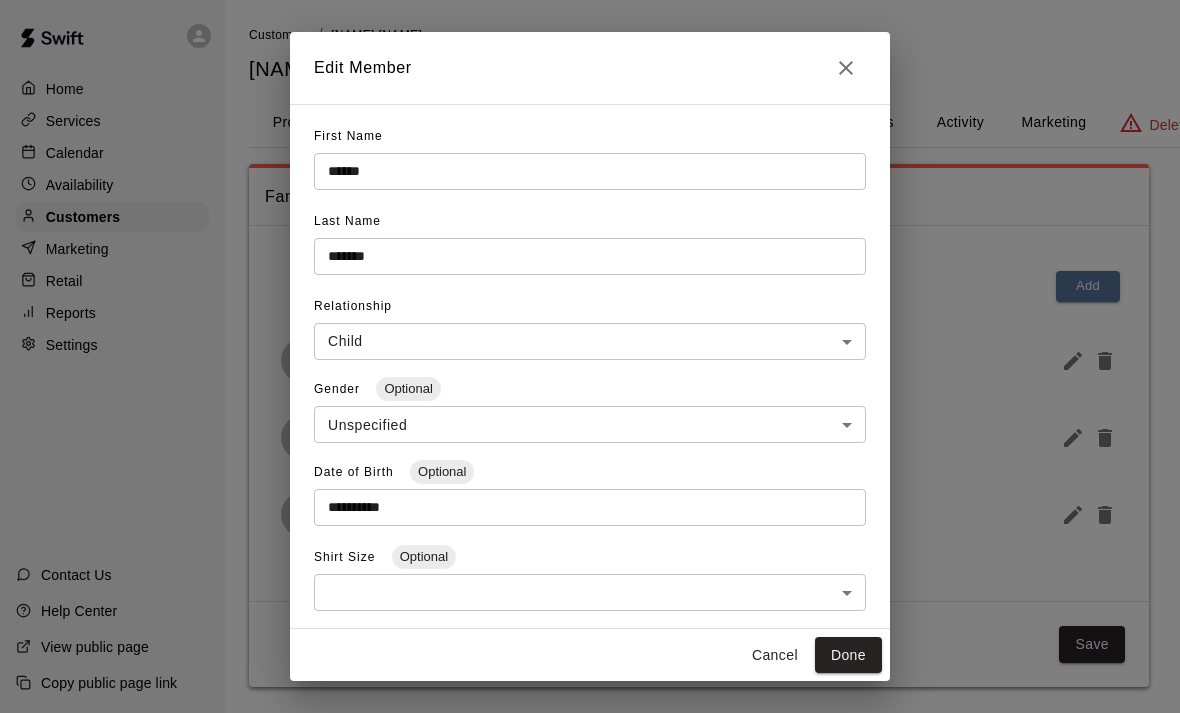 click on "**********" at bounding box center (590, 356) 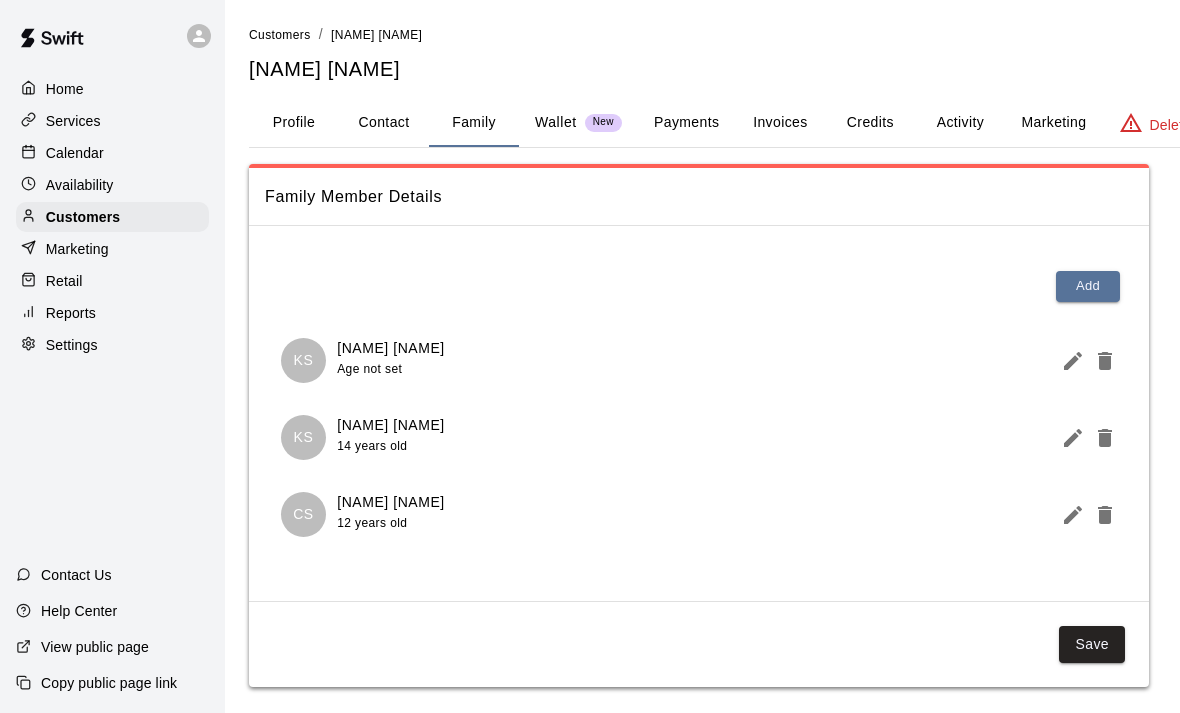 click on "Calendar" at bounding box center (75, 153) 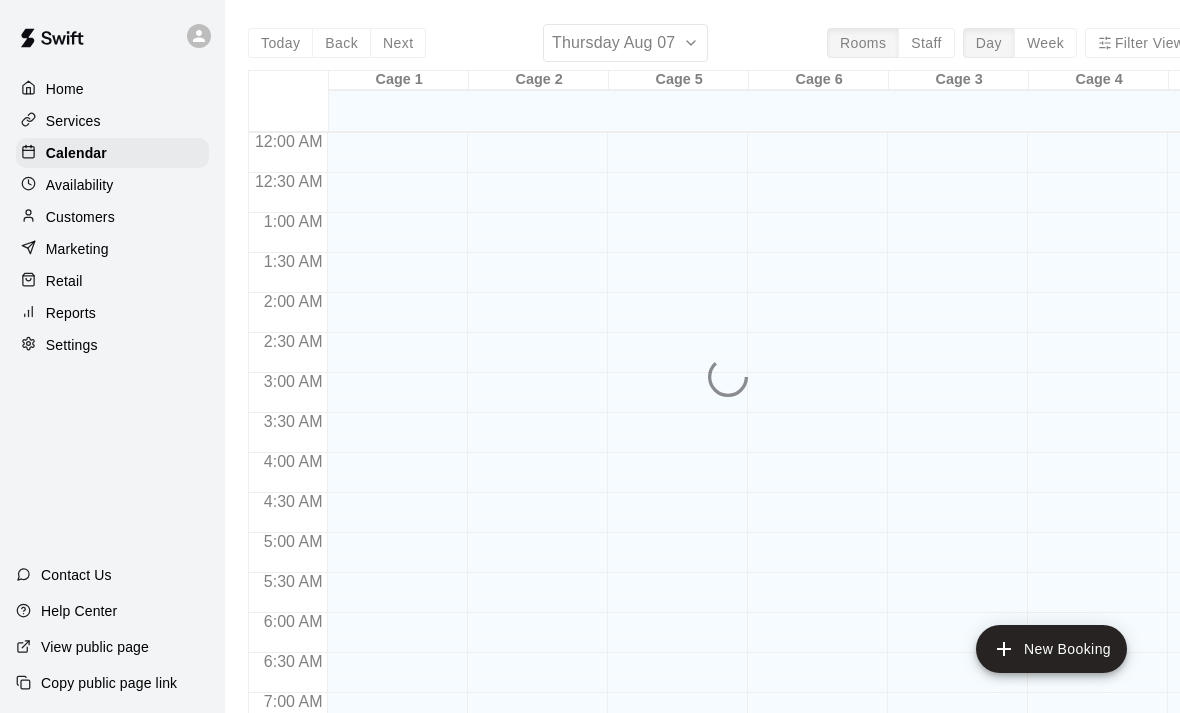 scroll, scrollTop: 1041, scrollLeft: 0, axis: vertical 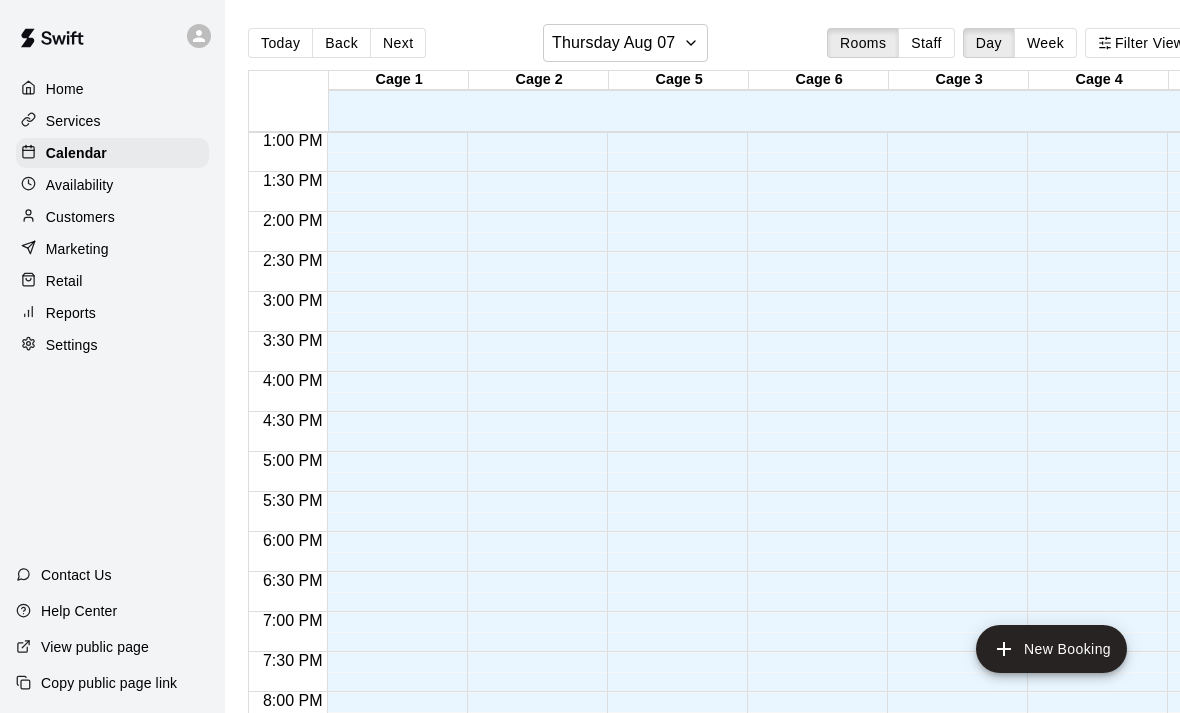 click on "12:00 AM – 7:00 AM Closed 10:00 PM – 11:59 PM Closed" at bounding box center (392, 52) 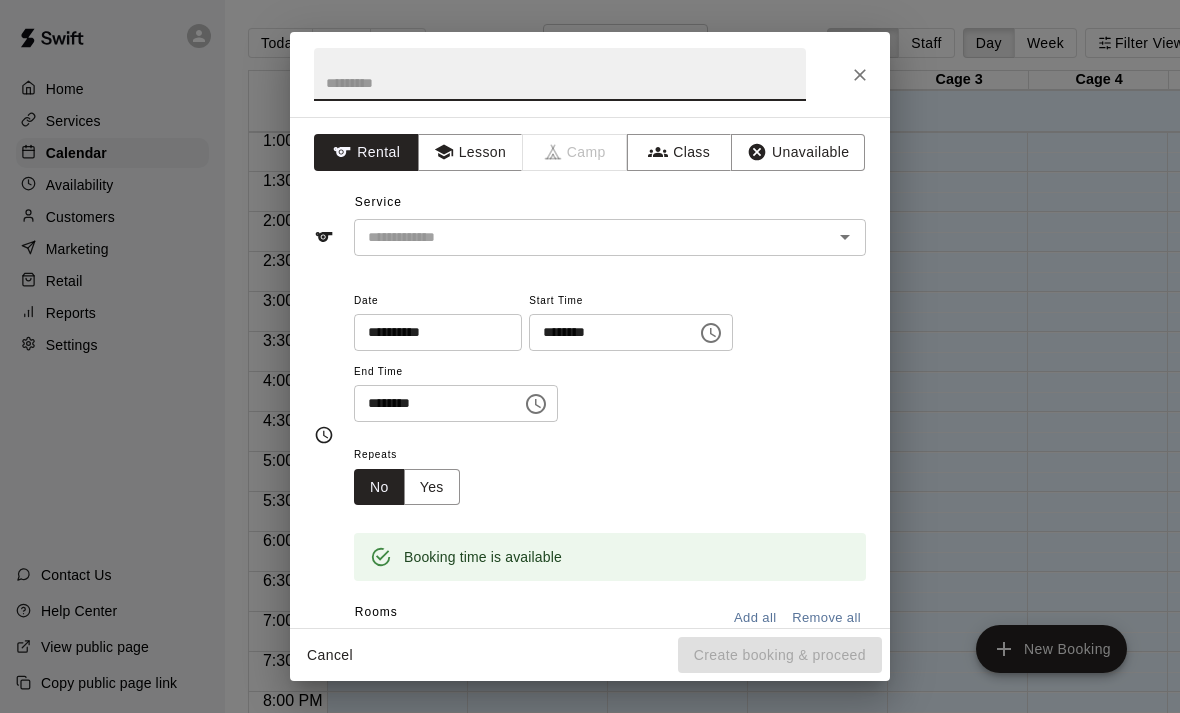 click at bounding box center (860, 75) 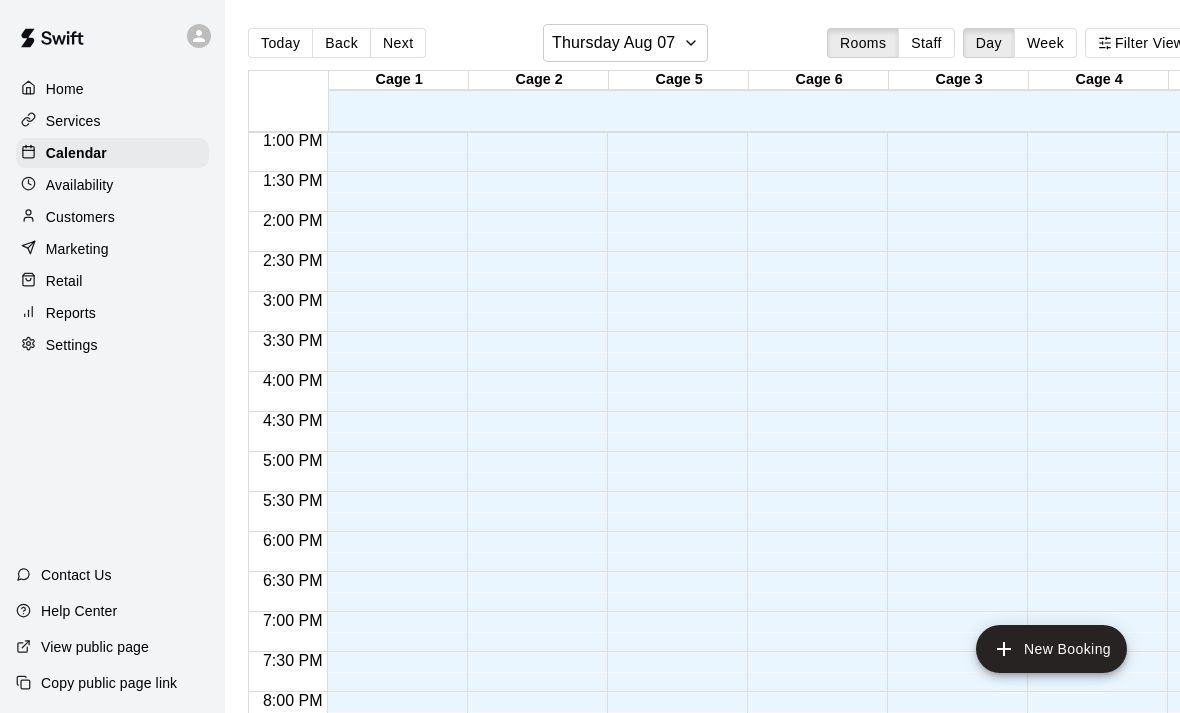 click on "Availability" at bounding box center (80, 185) 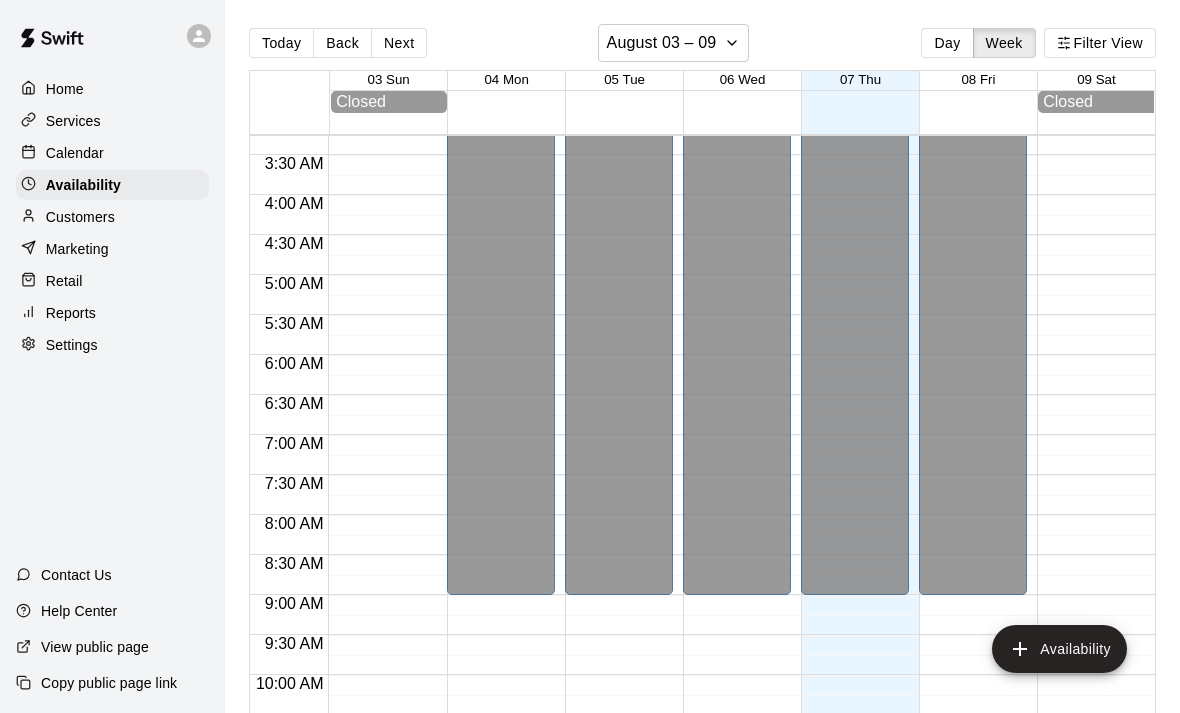 scroll, scrollTop: 259, scrollLeft: 0, axis: vertical 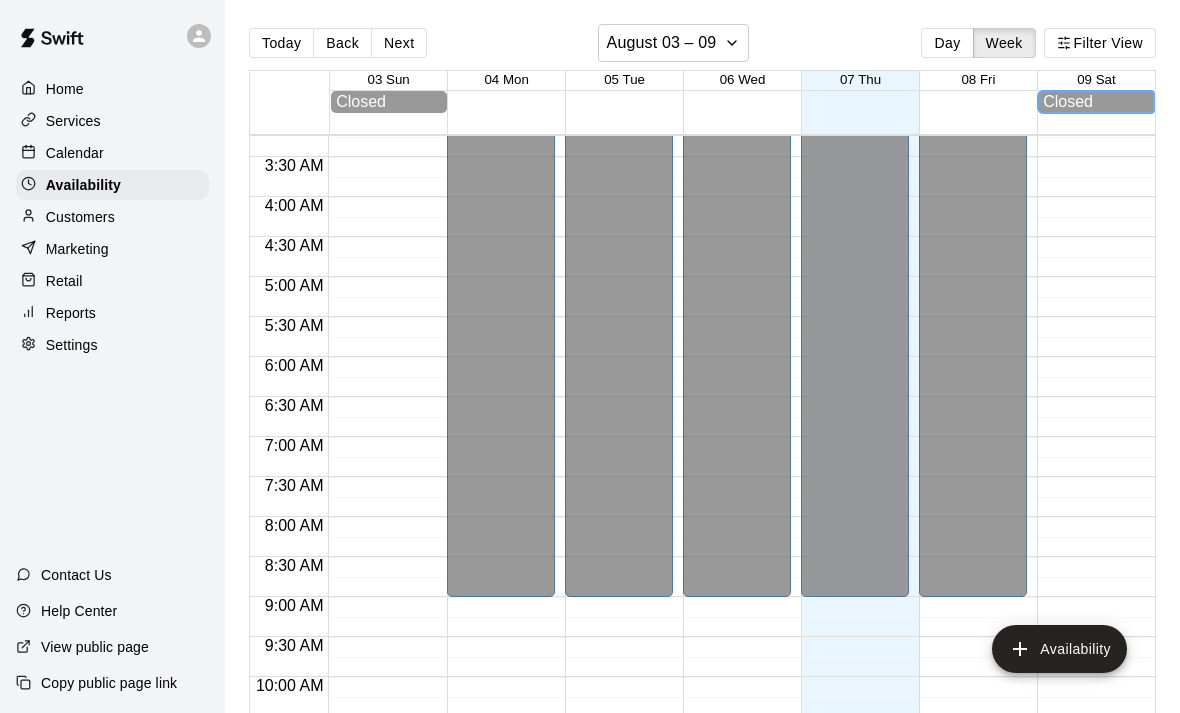 click on "Closed" at bounding box center [1096, 102] 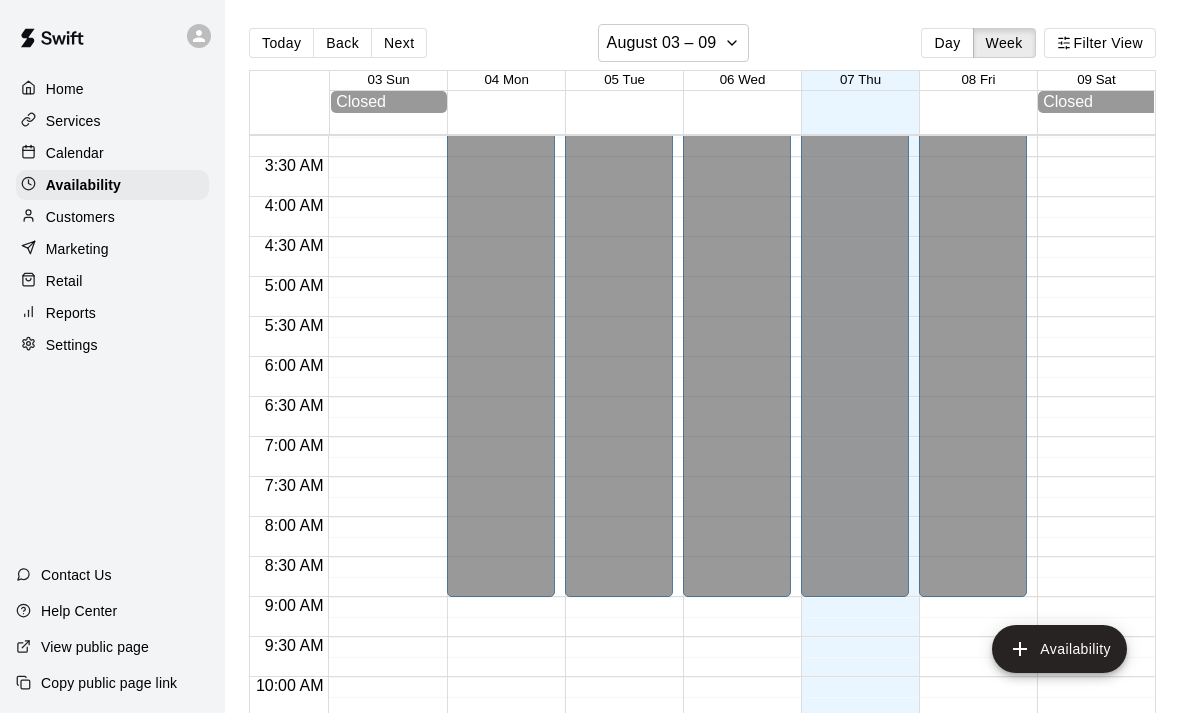 click at bounding box center (1091, 837) 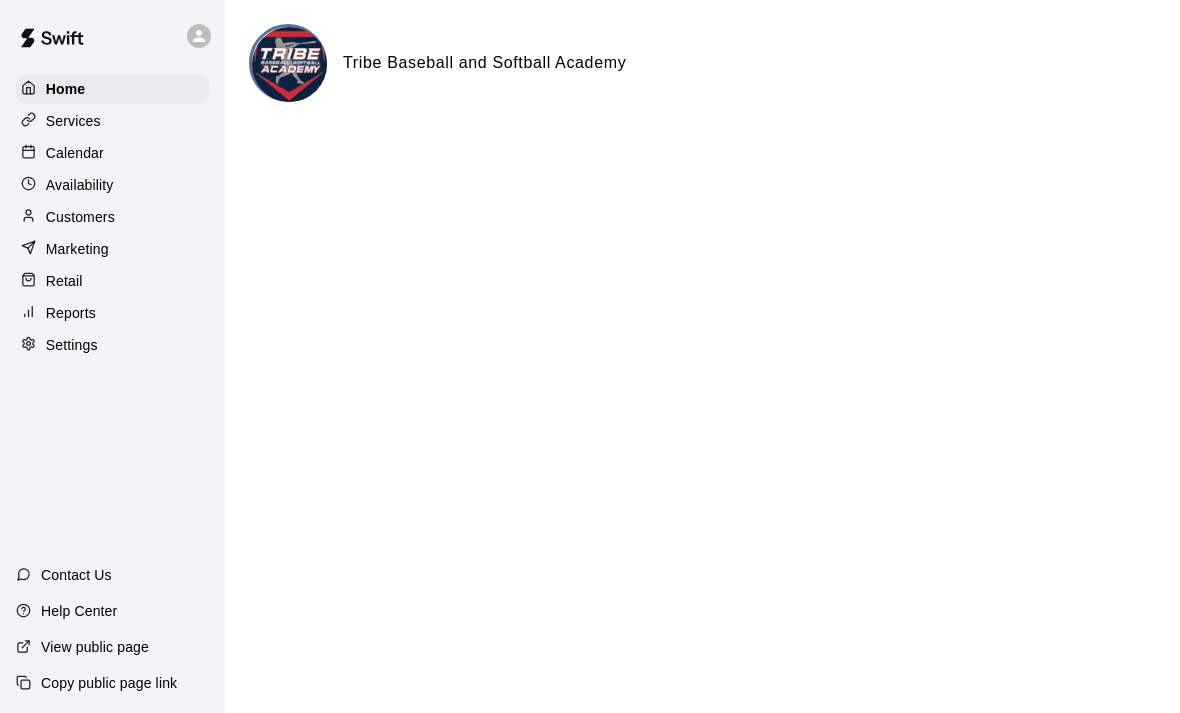 click on "Settings" at bounding box center (72, 345) 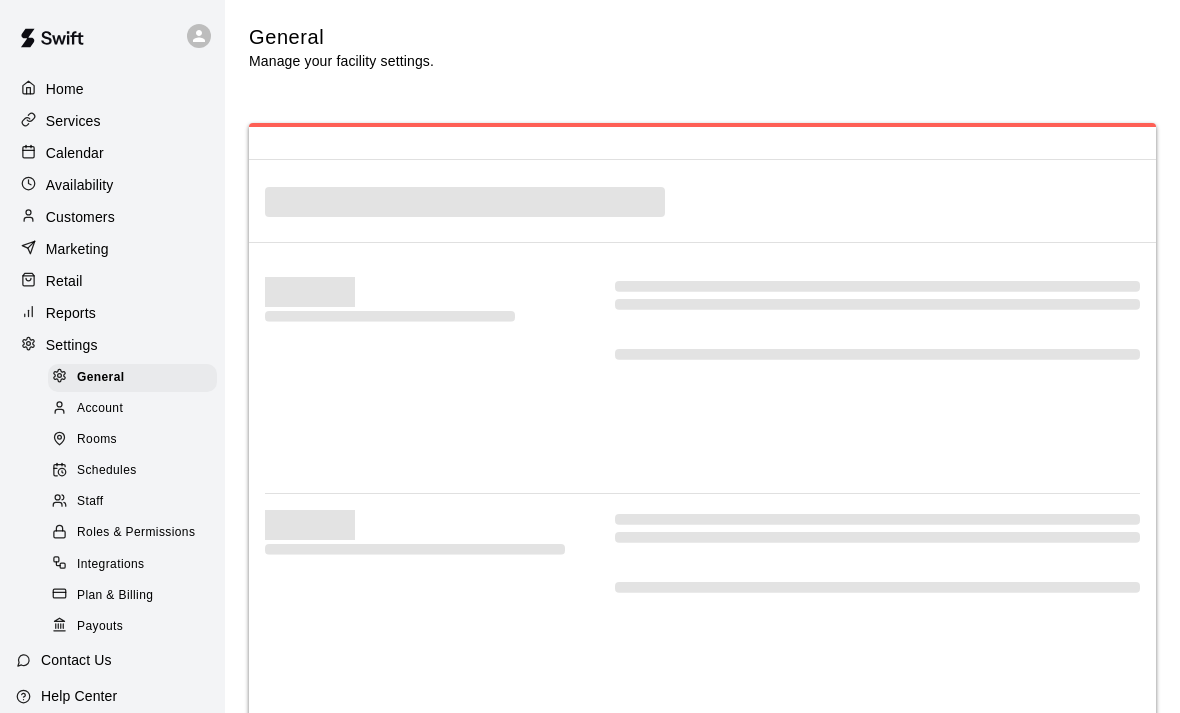 select on "**" 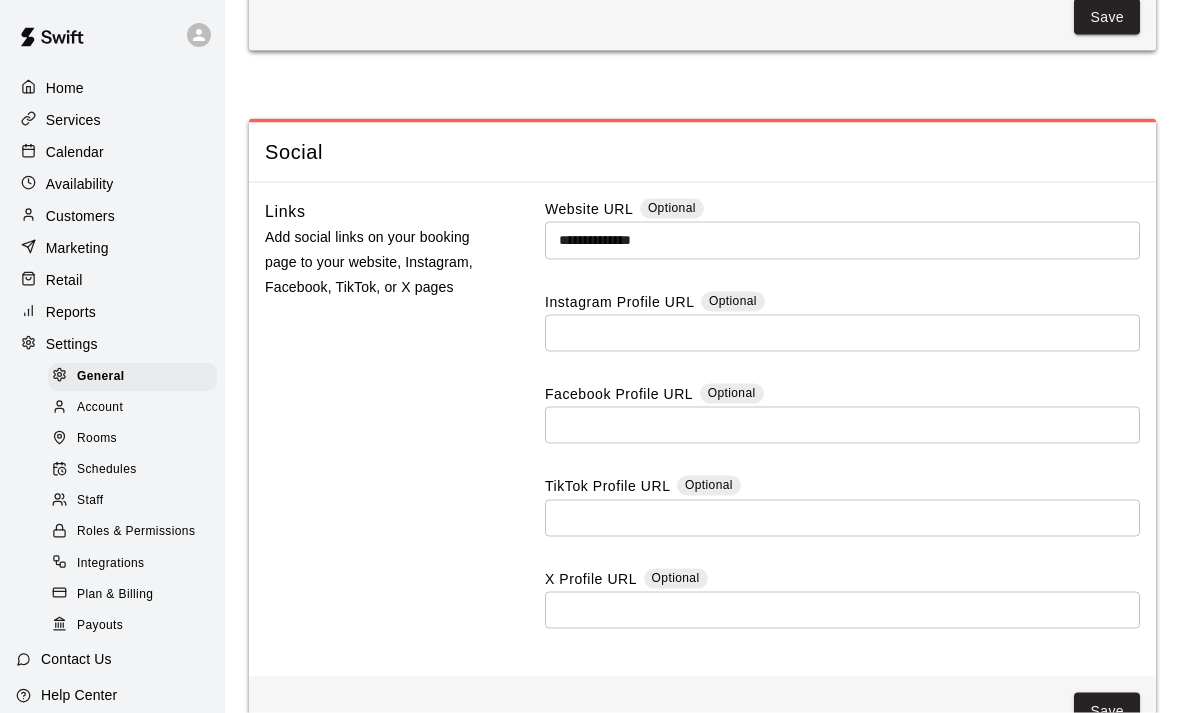 scroll, scrollTop: 5247, scrollLeft: 0, axis: vertical 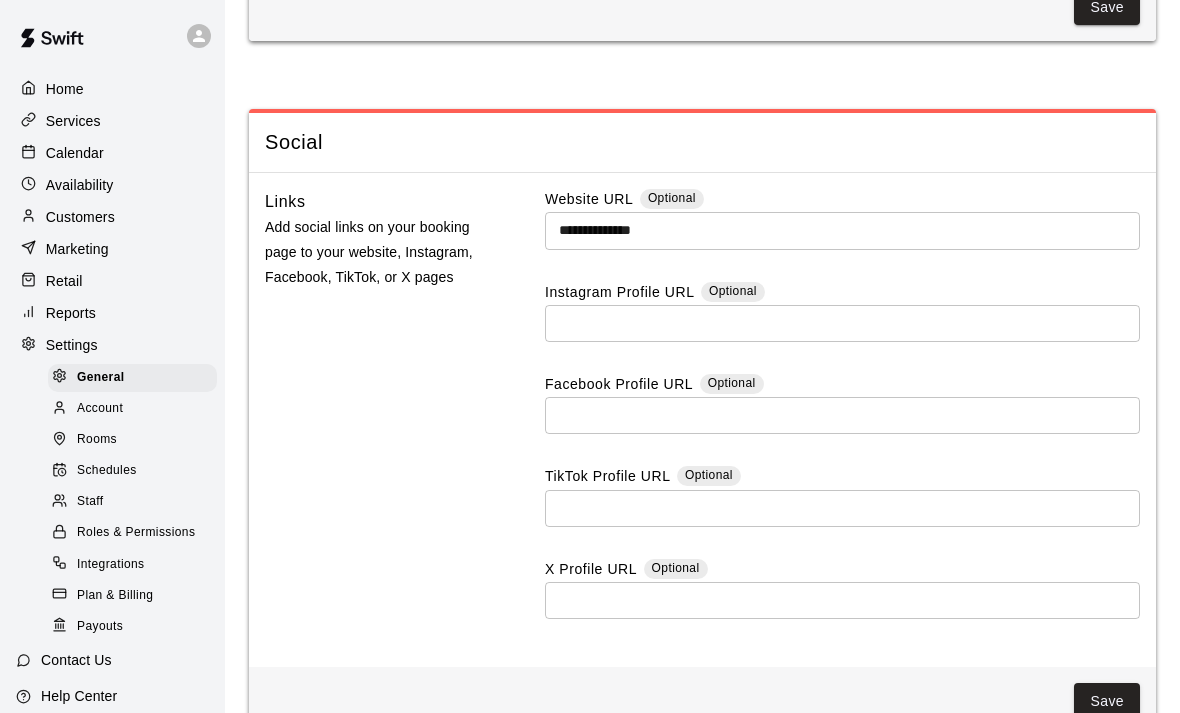 click on "Save" at bounding box center (1107, 701) 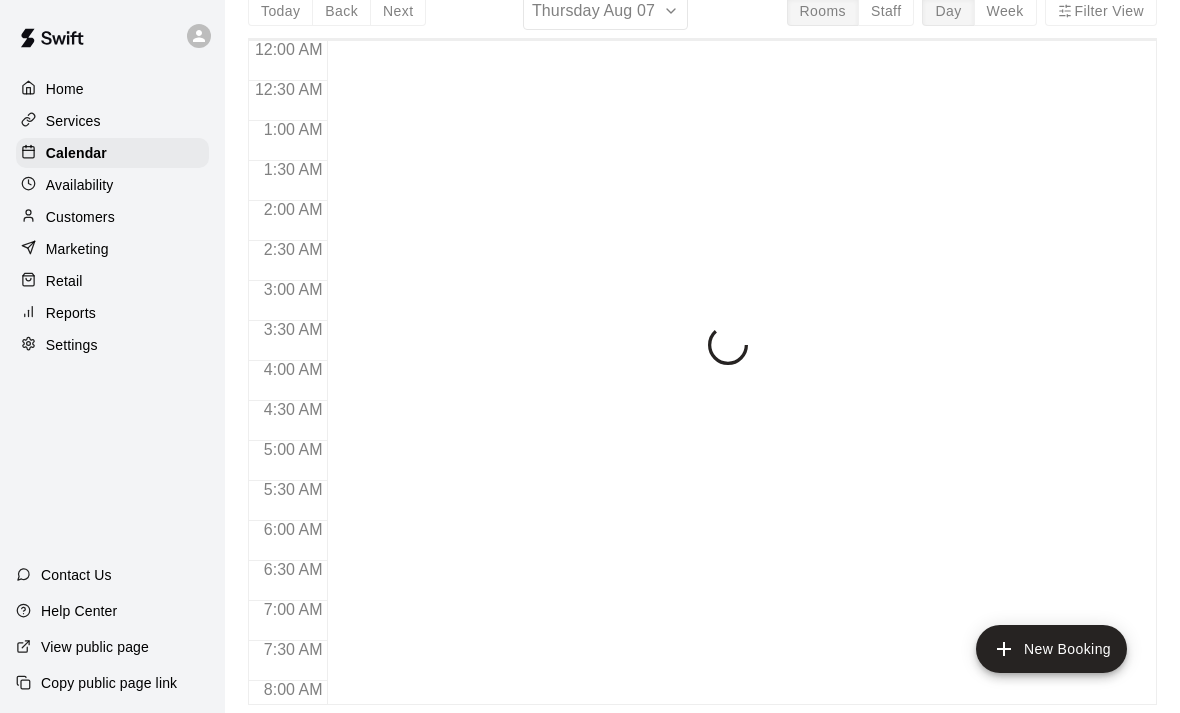 scroll, scrollTop: 32, scrollLeft: 0, axis: vertical 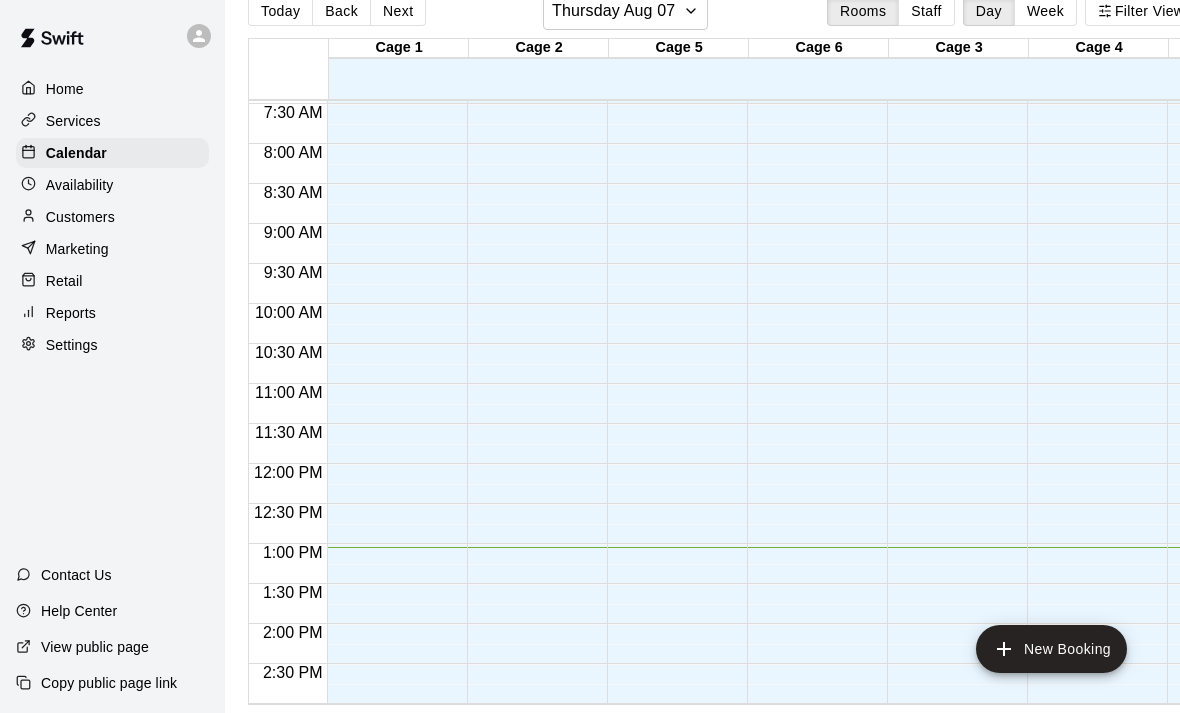 click on "Week" at bounding box center [1045, 11] 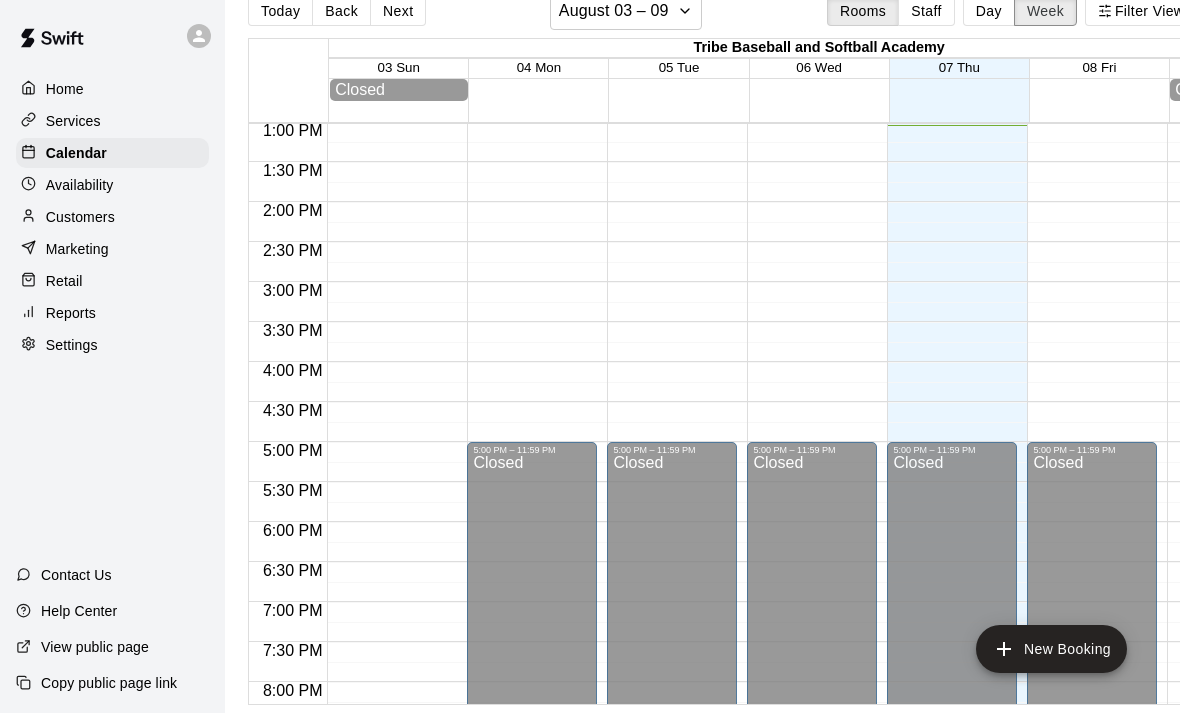 scroll, scrollTop: 1000, scrollLeft: 5, axis: both 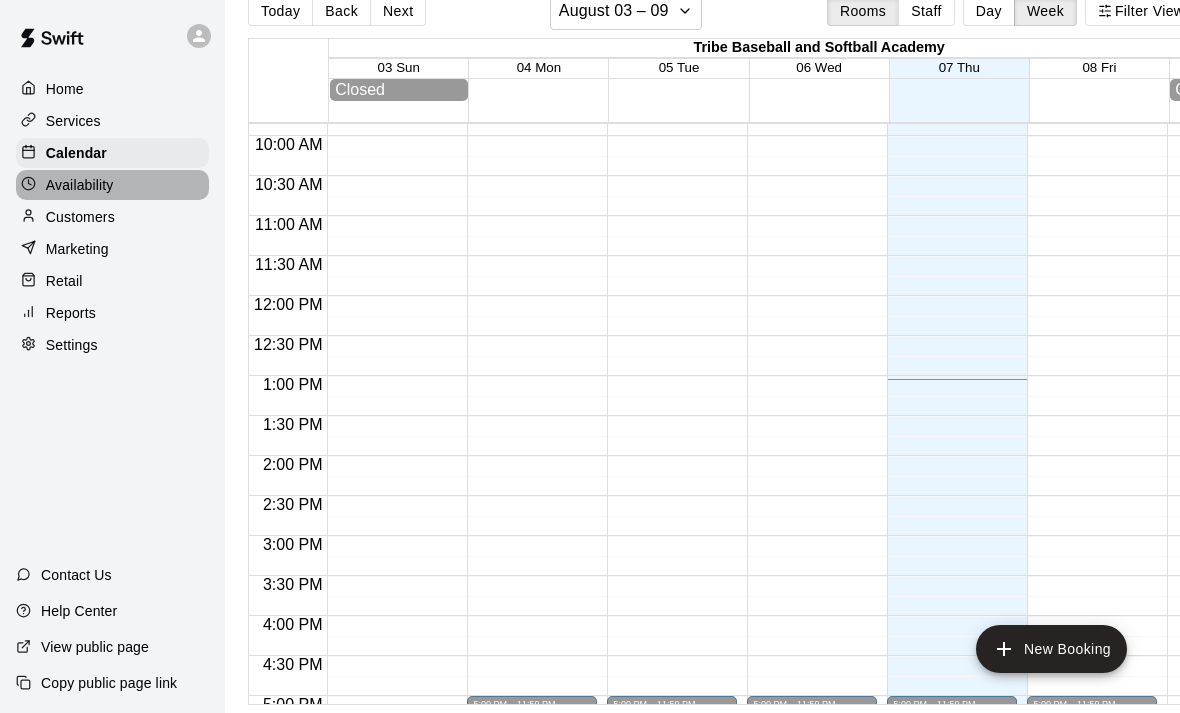 click on "Availability" at bounding box center (80, 185) 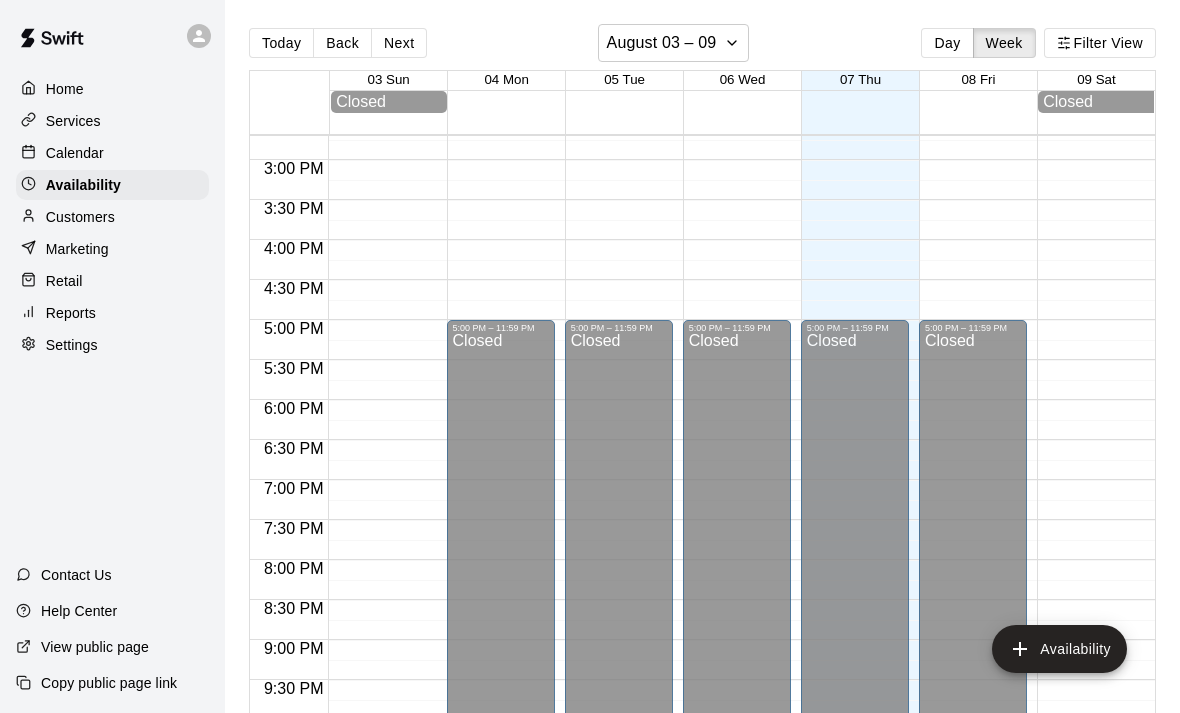 click on "Calendar" at bounding box center (75, 153) 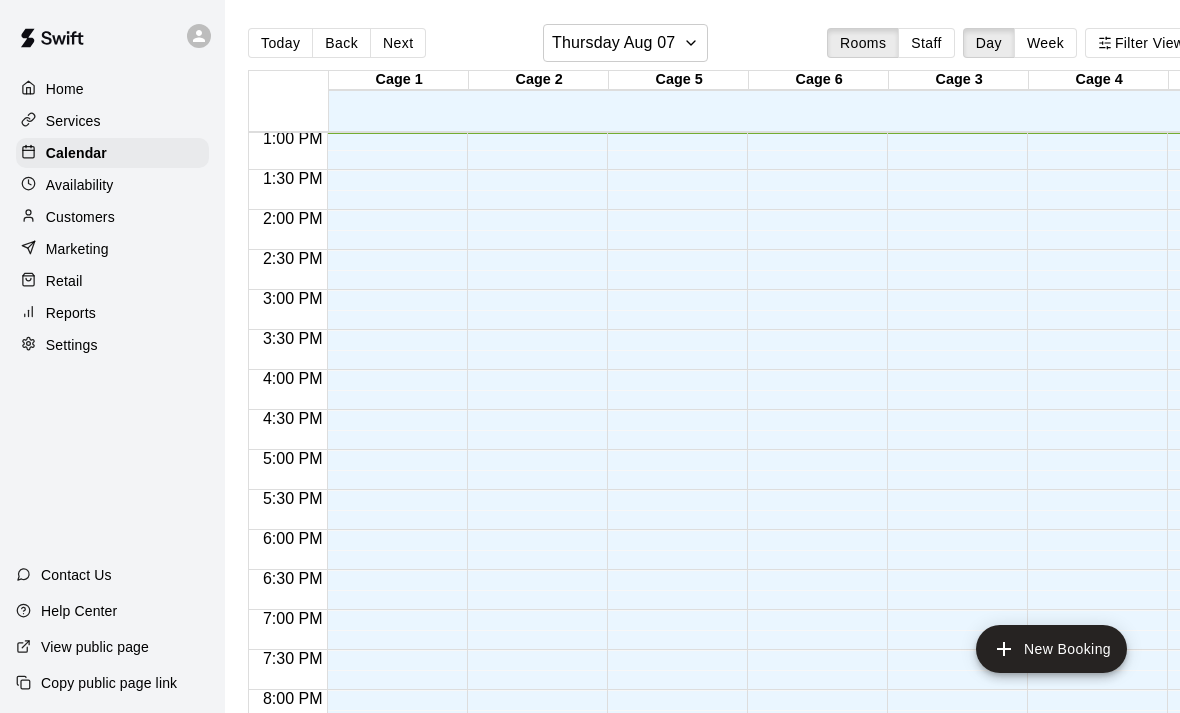 click on "Calendar" at bounding box center (76, 153) 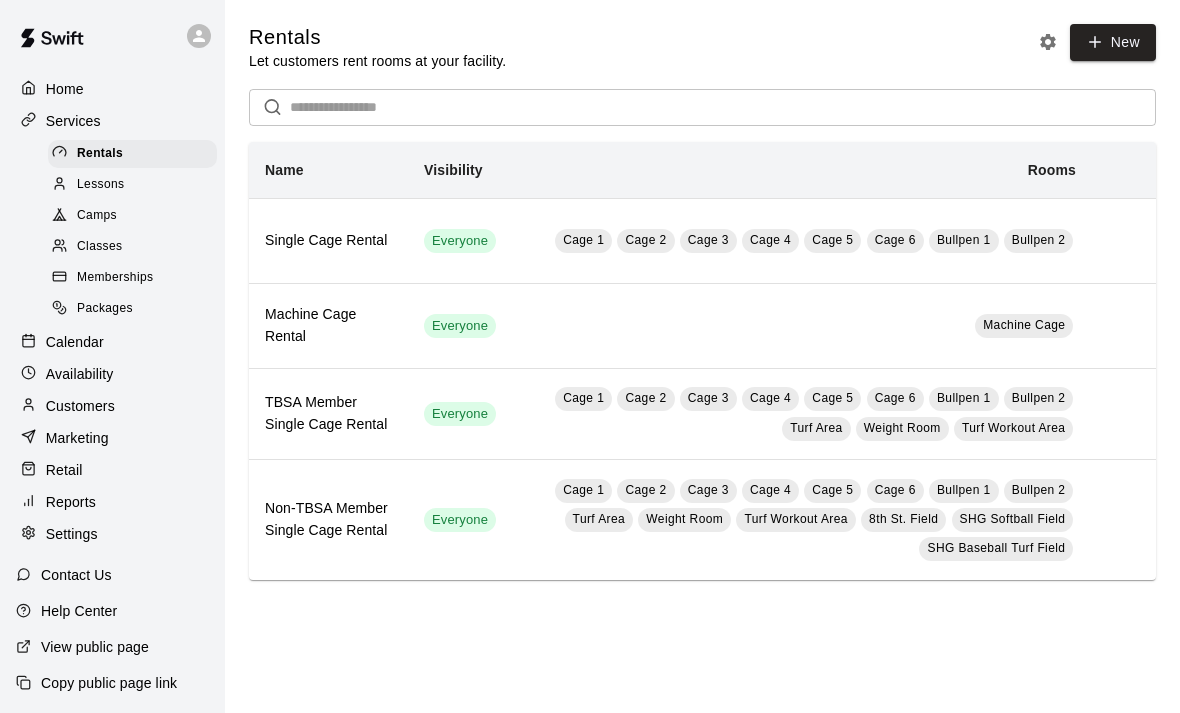 click on "Settings" at bounding box center (72, 534) 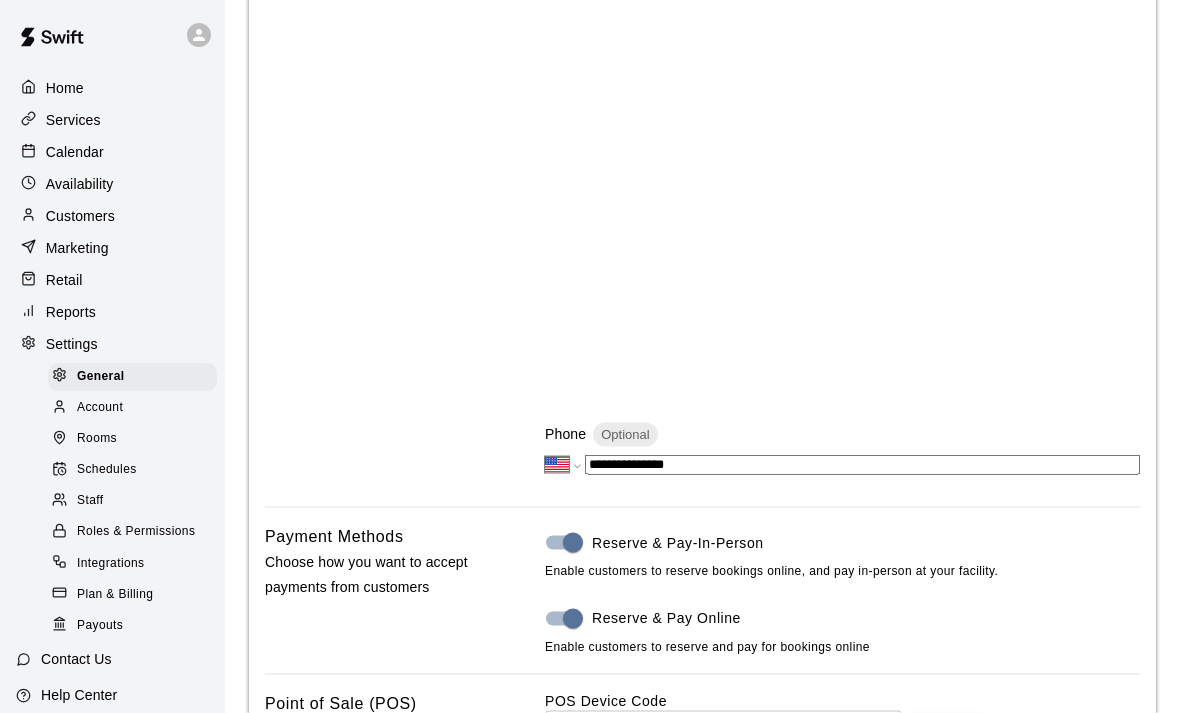 click on "Schedules" at bounding box center (107, 471) 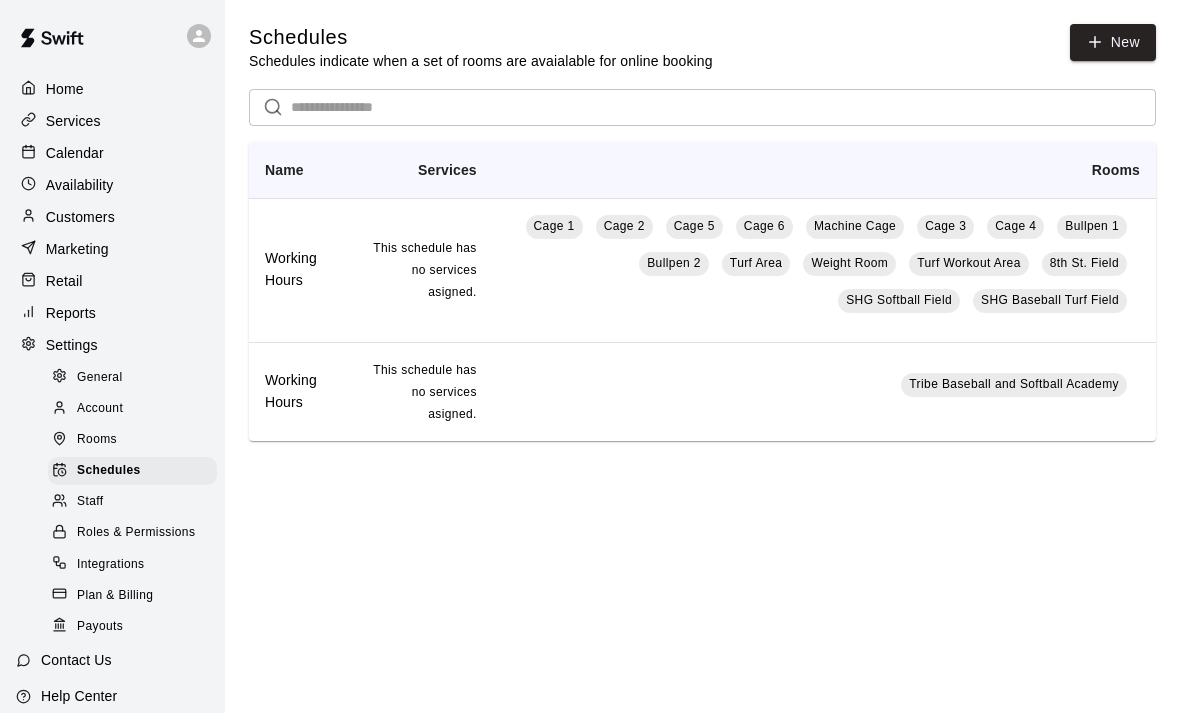 scroll, scrollTop: 0, scrollLeft: 0, axis: both 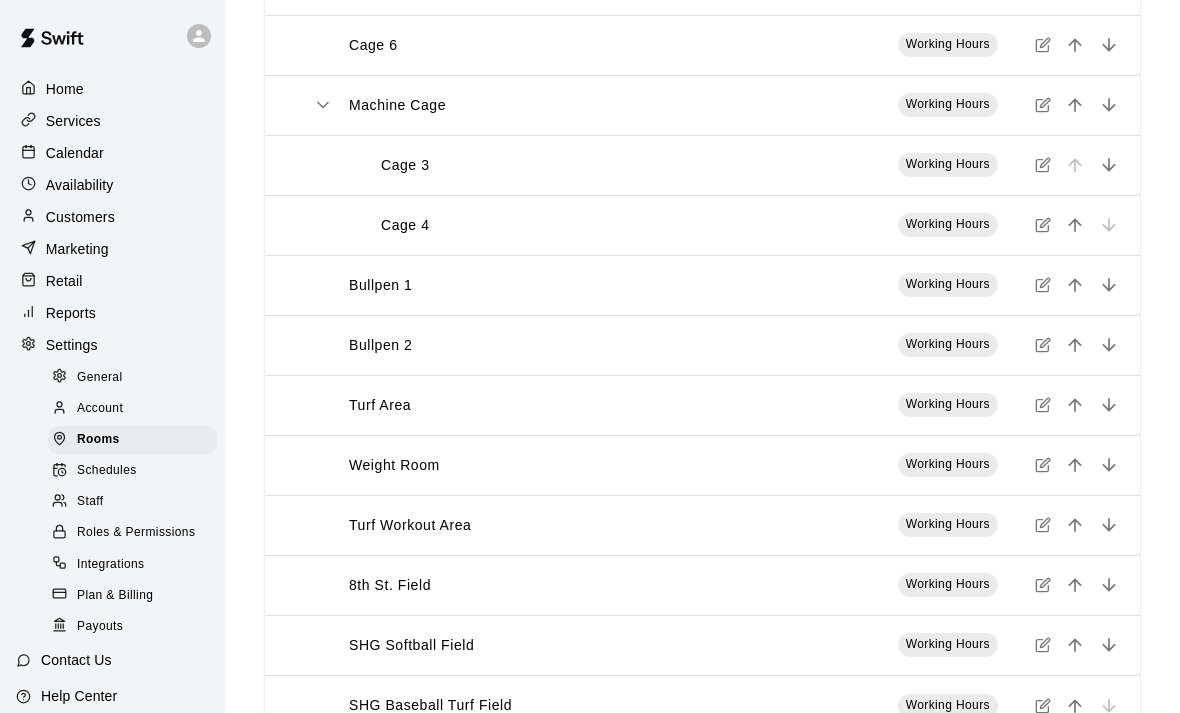 click on "Working Hours" at bounding box center (948, 584) 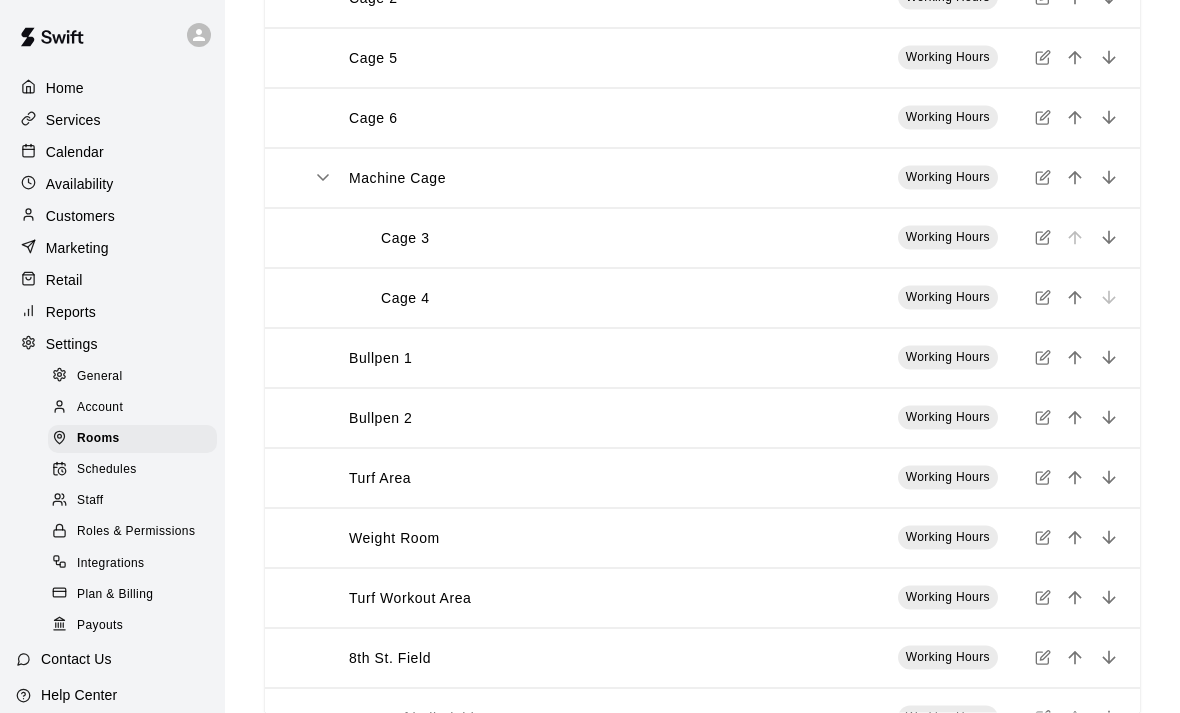 scroll, scrollTop: 423, scrollLeft: 0, axis: vertical 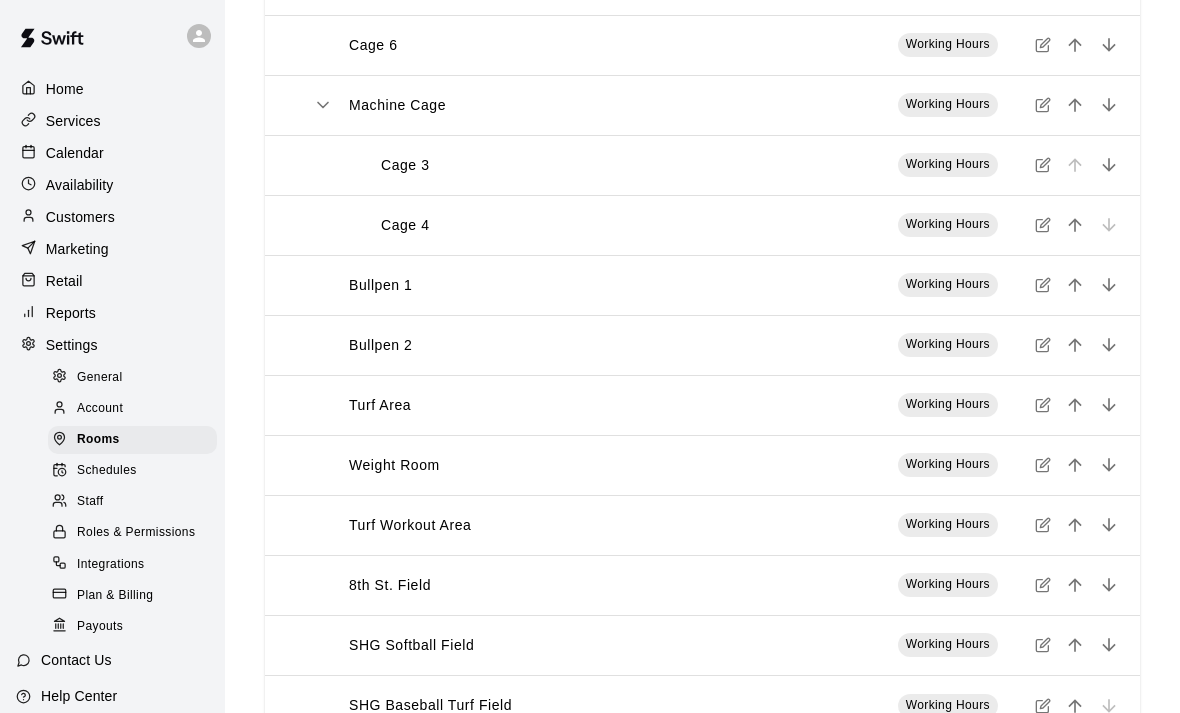 click on "Help Center" at bounding box center (79, 696) 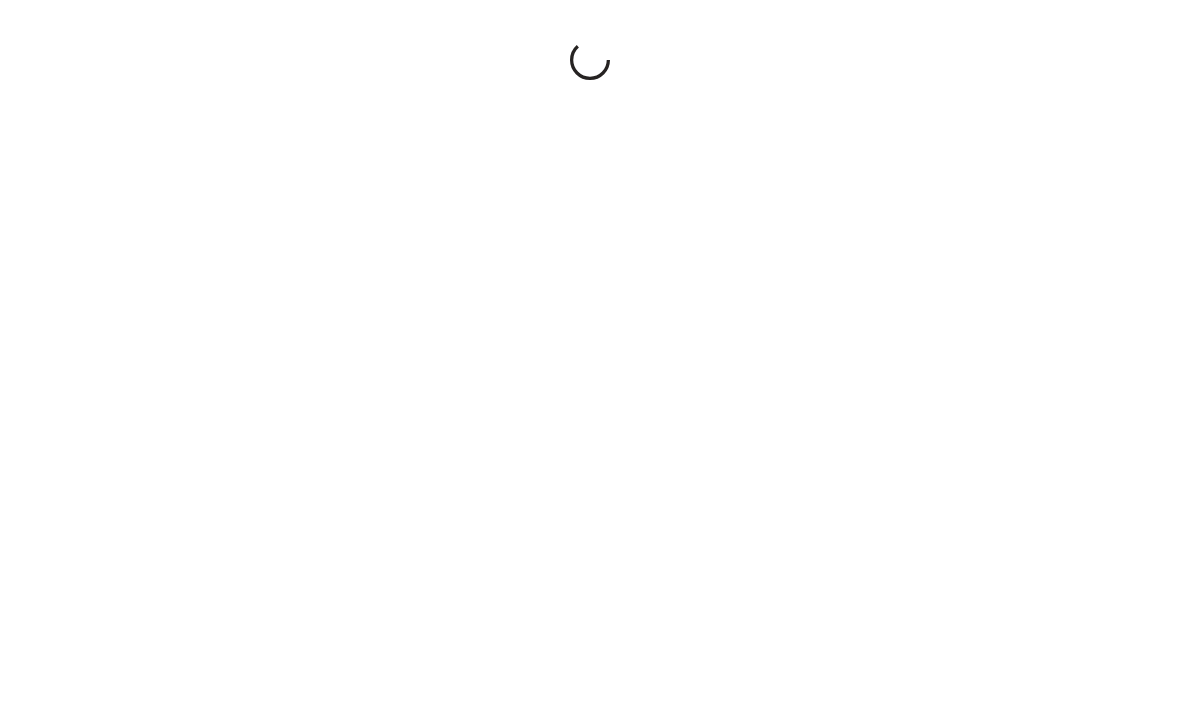 scroll, scrollTop: 0, scrollLeft: 0, axis: both 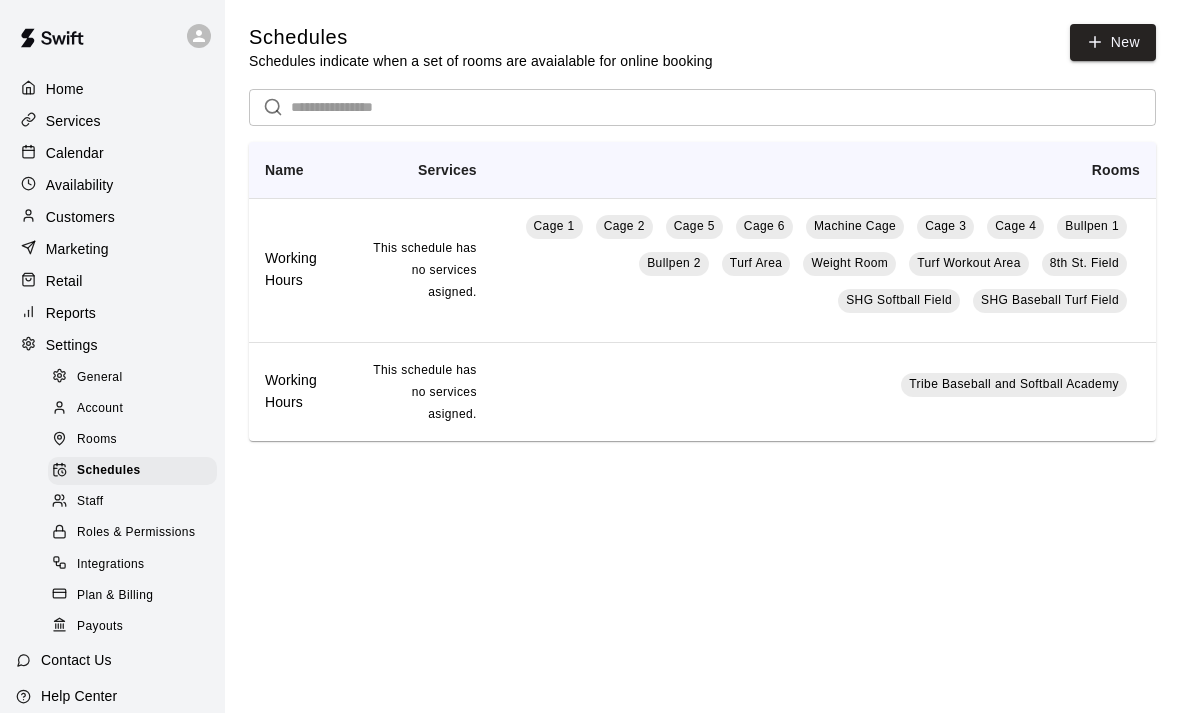 click on "Working Hours" at bounding box center [298, 270] 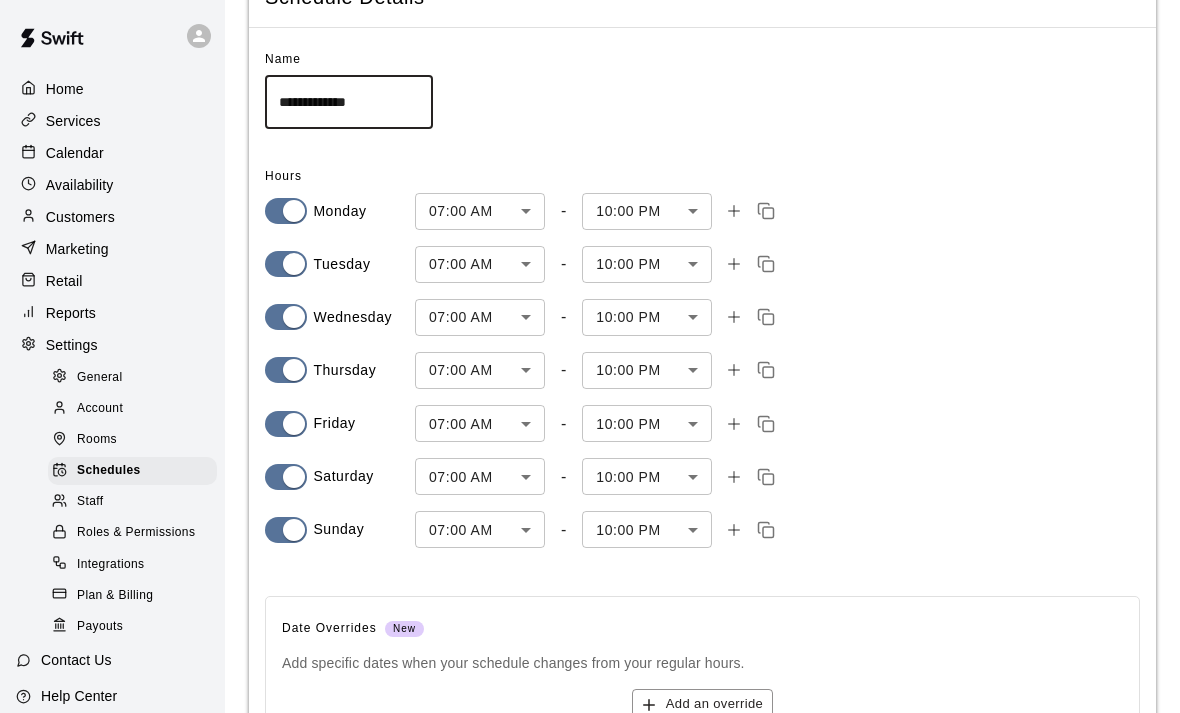 scroll, scrollTop: 169, scrollLeft: 0, axis: vertical 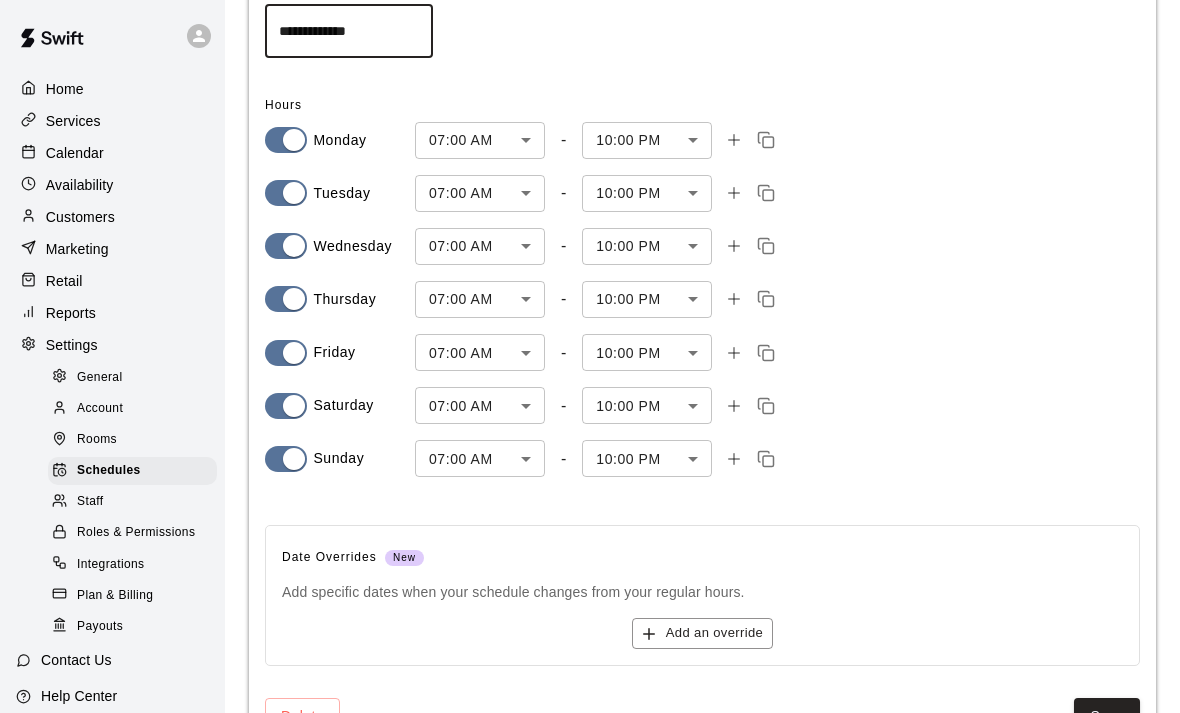 click on "Save" at bounding box center [1107, 716] 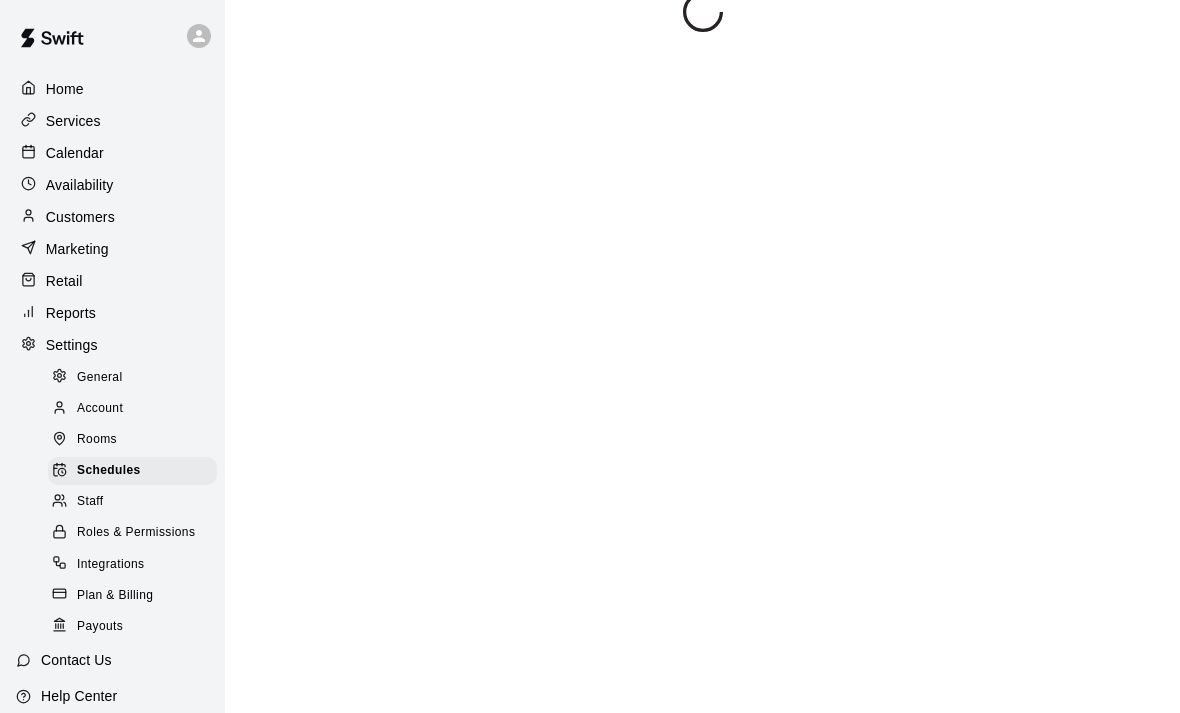 scroll, scrollTop: 0, scrollLeft: 0, axis: both 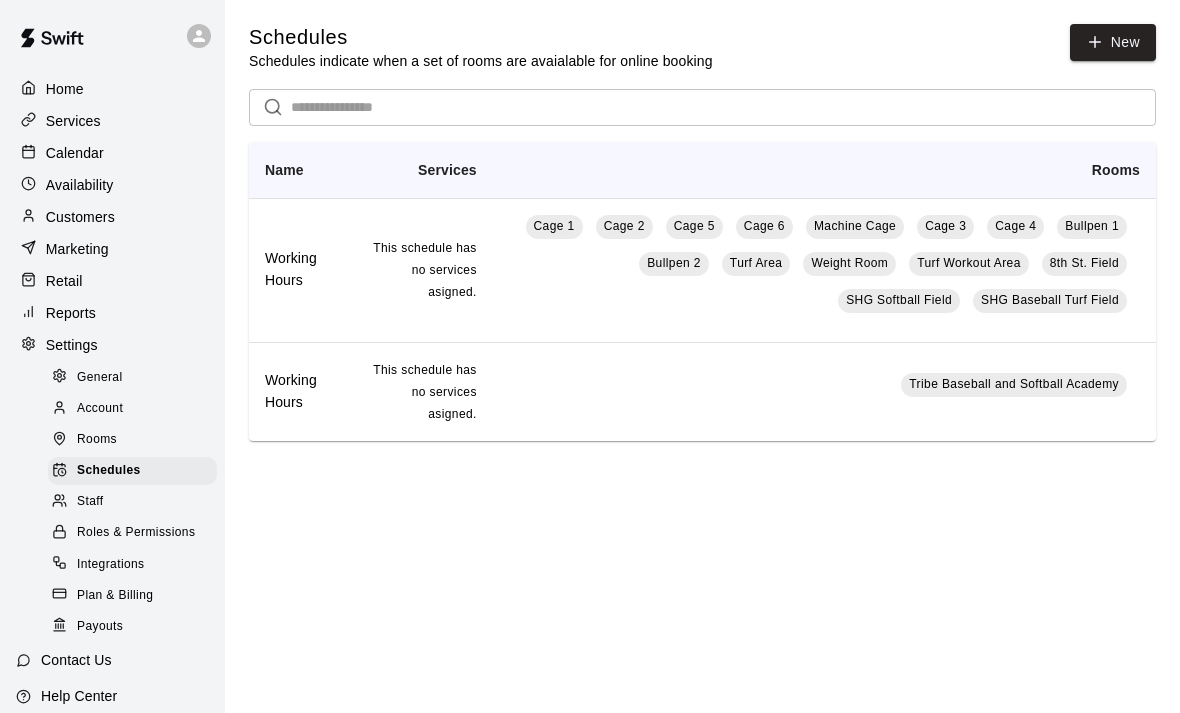 click on "Calendar" at bounding box center (75, 153) 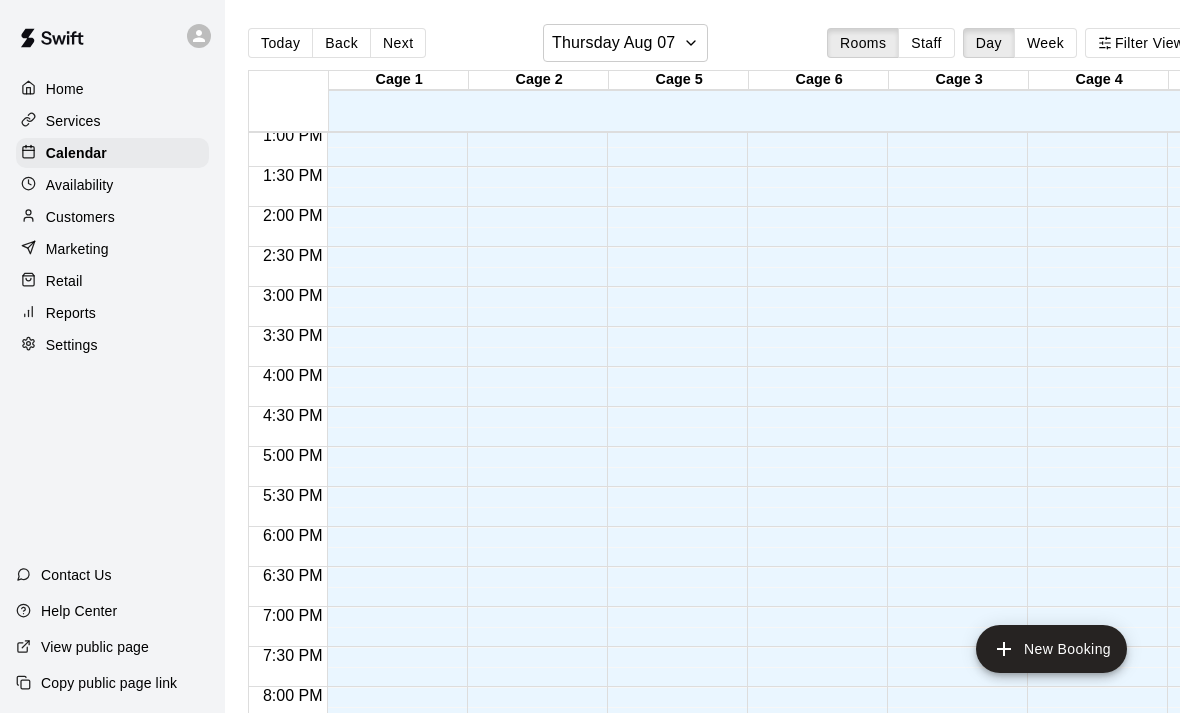 scroll, scrollTop: 1080, scrollLeft: 5, axis: both 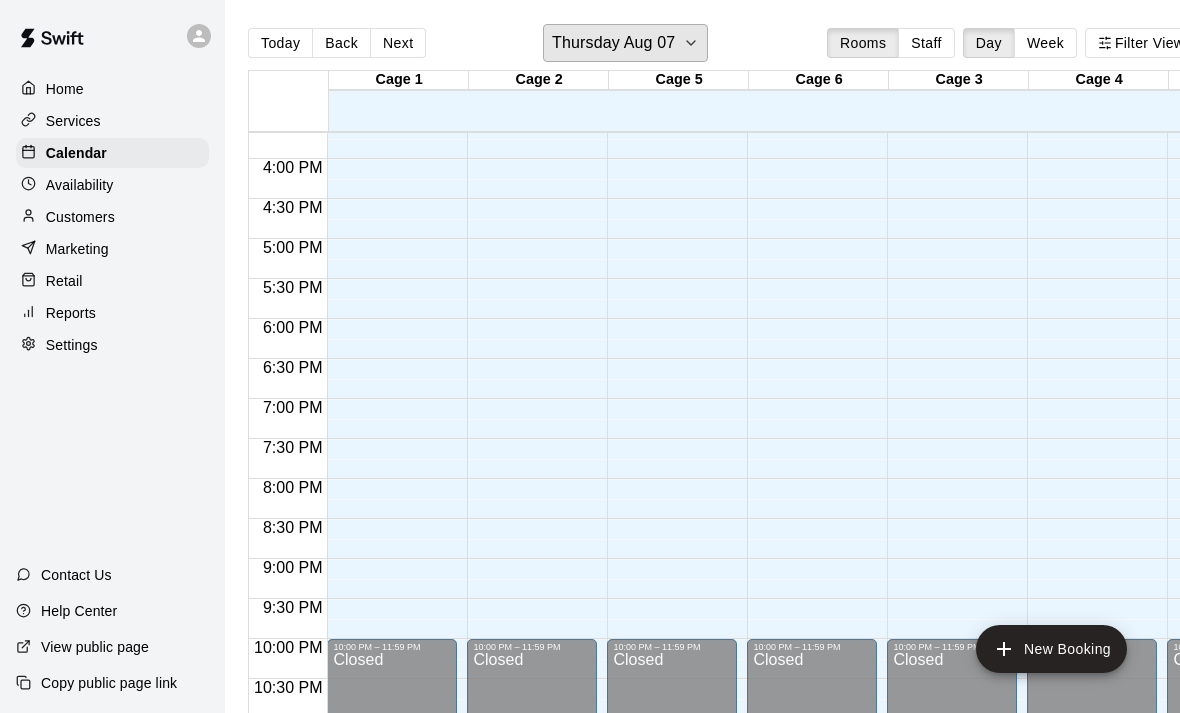 click 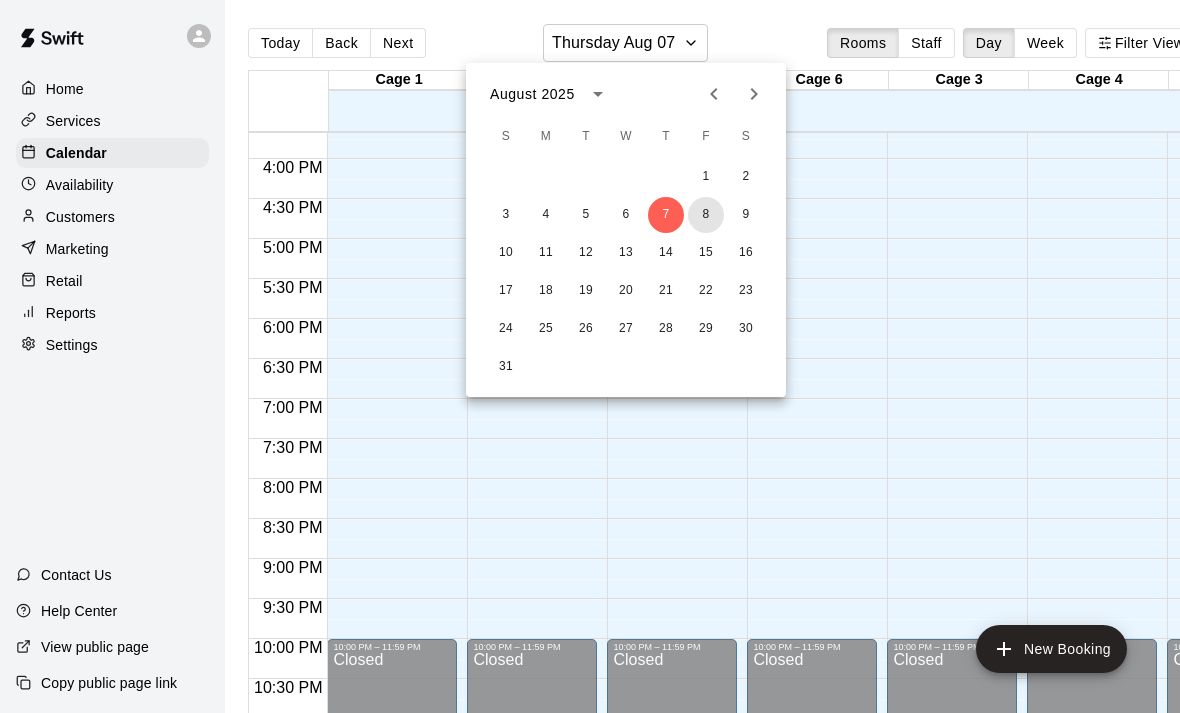 click on "8" at bounding box center [706, 215] 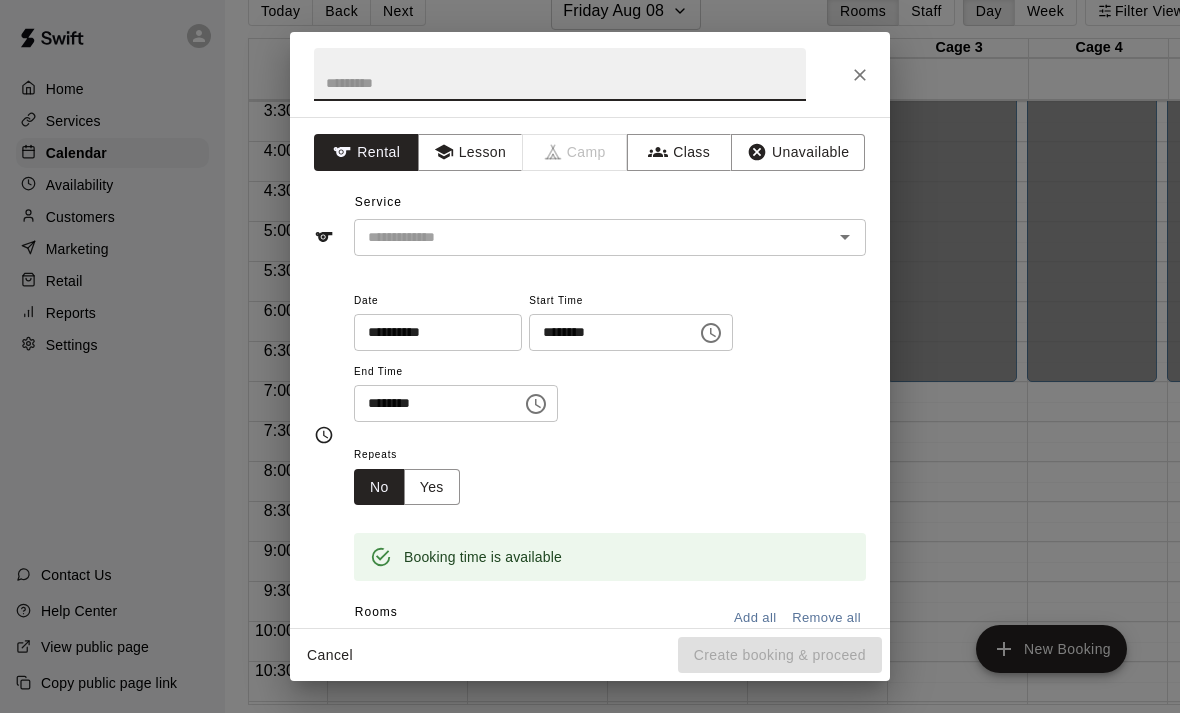 click at bounding box center (860, 75) 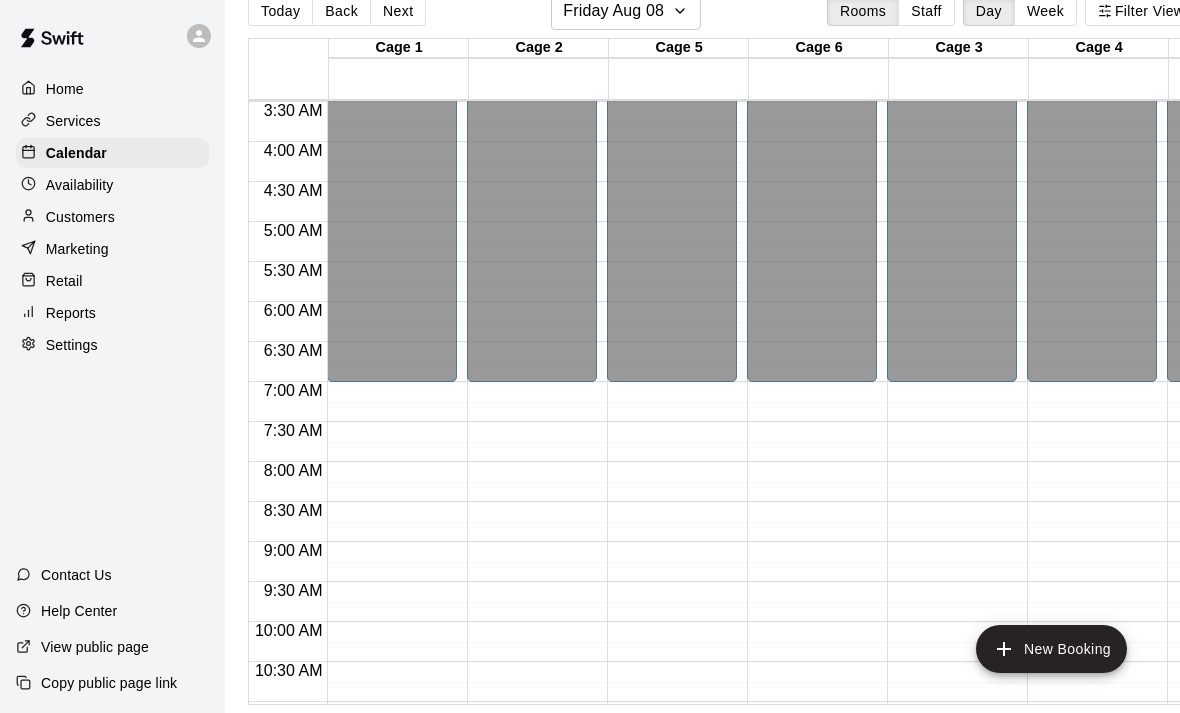 click on "12:00 AM – 7:00 AM Closed 10:00 PM – 11:59 PM Closed" at bounding box center [952, 782] 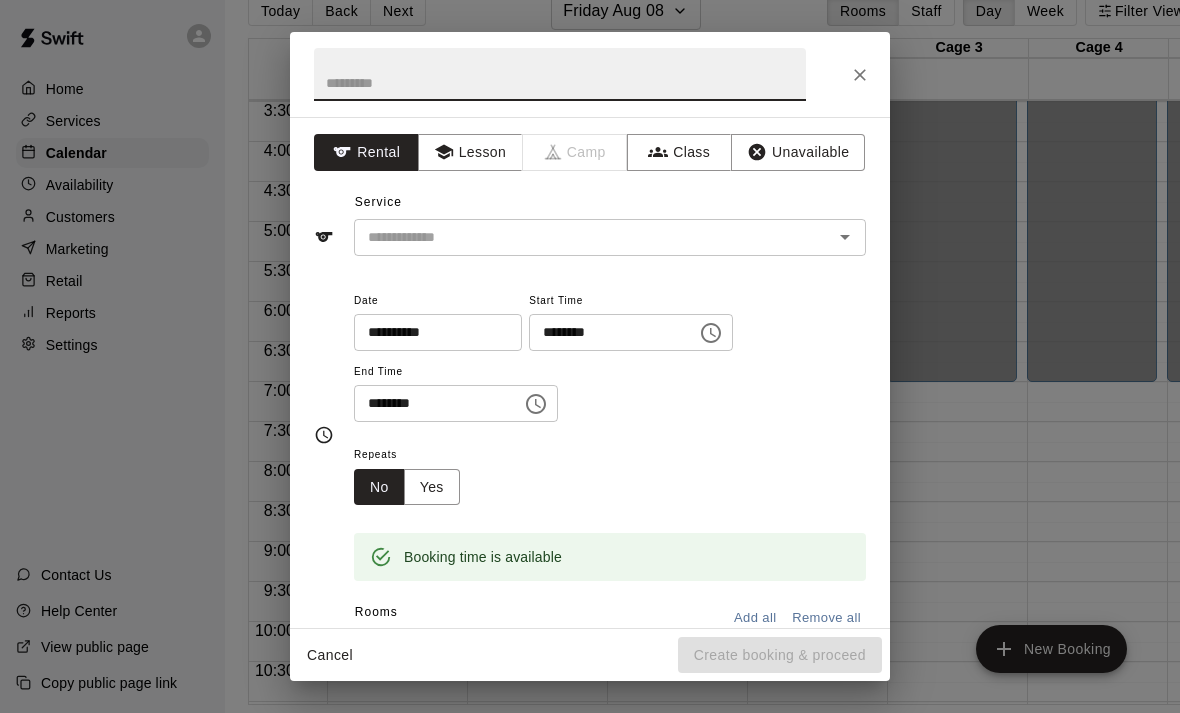 click 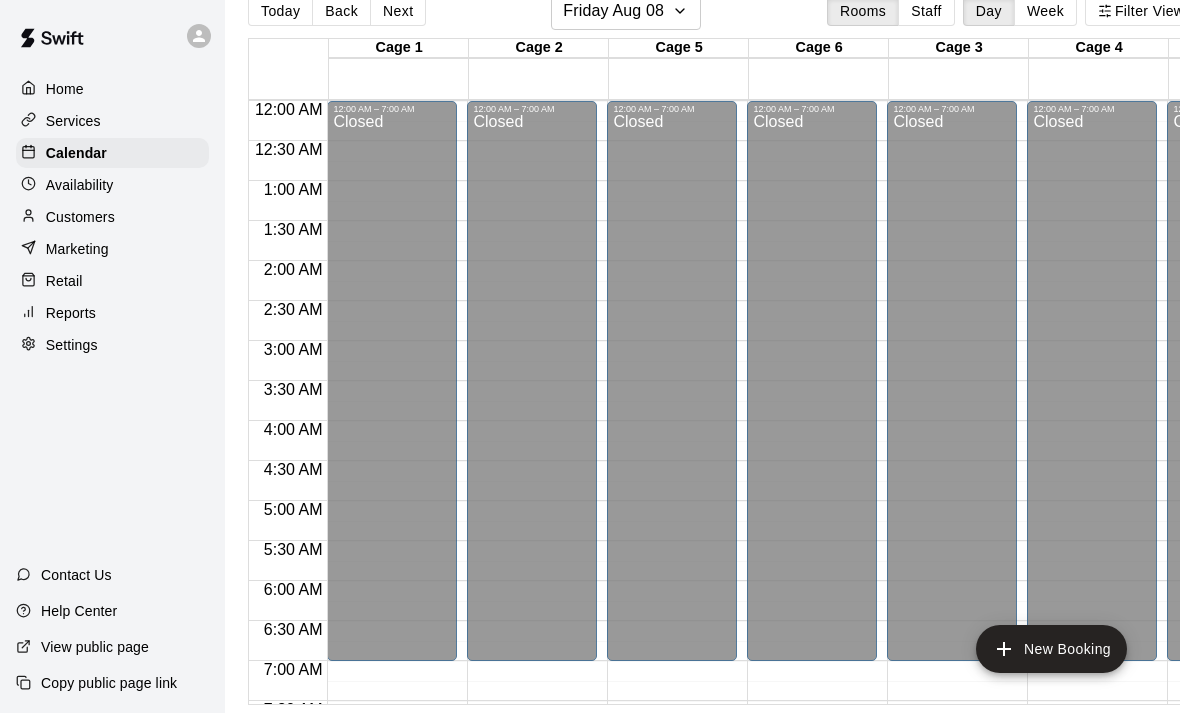 scroll, scrollTop: 113, scrollLeft: 6, axis: both 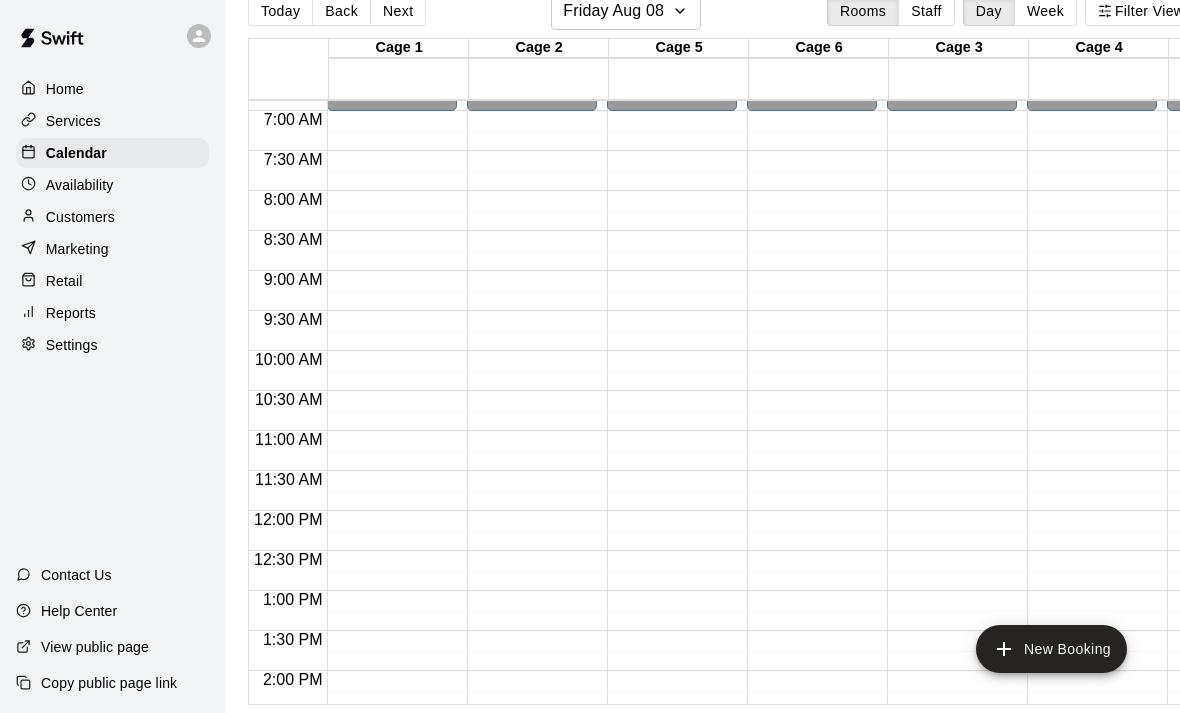 click on "Availability" at bounding box center (80, 185) 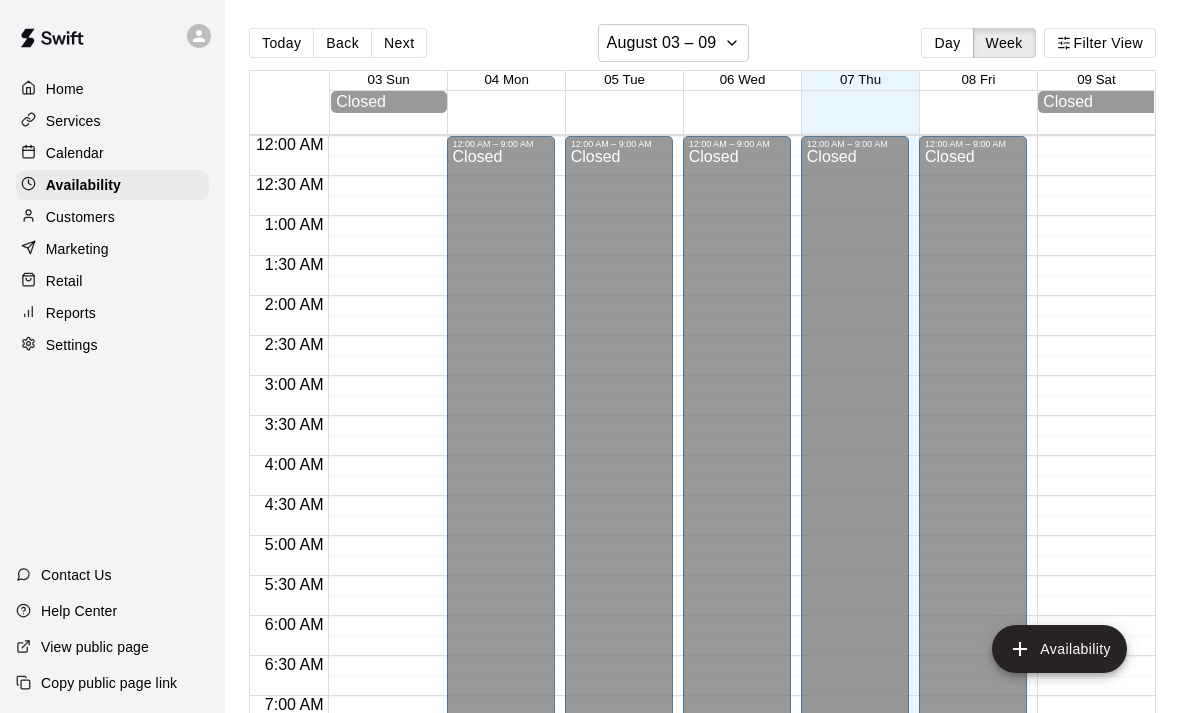 scroll, scrollTop: 0, scrollLeft: 0, axis: both 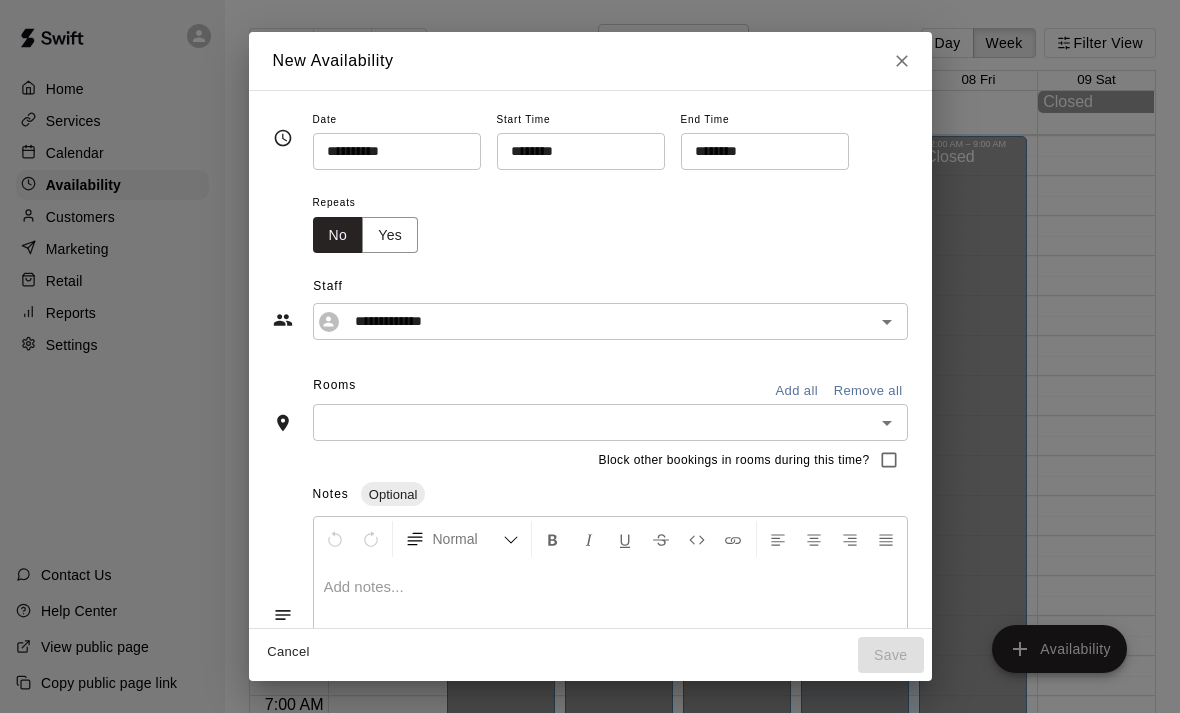 click on "**********" at bounding box center [590, 356] 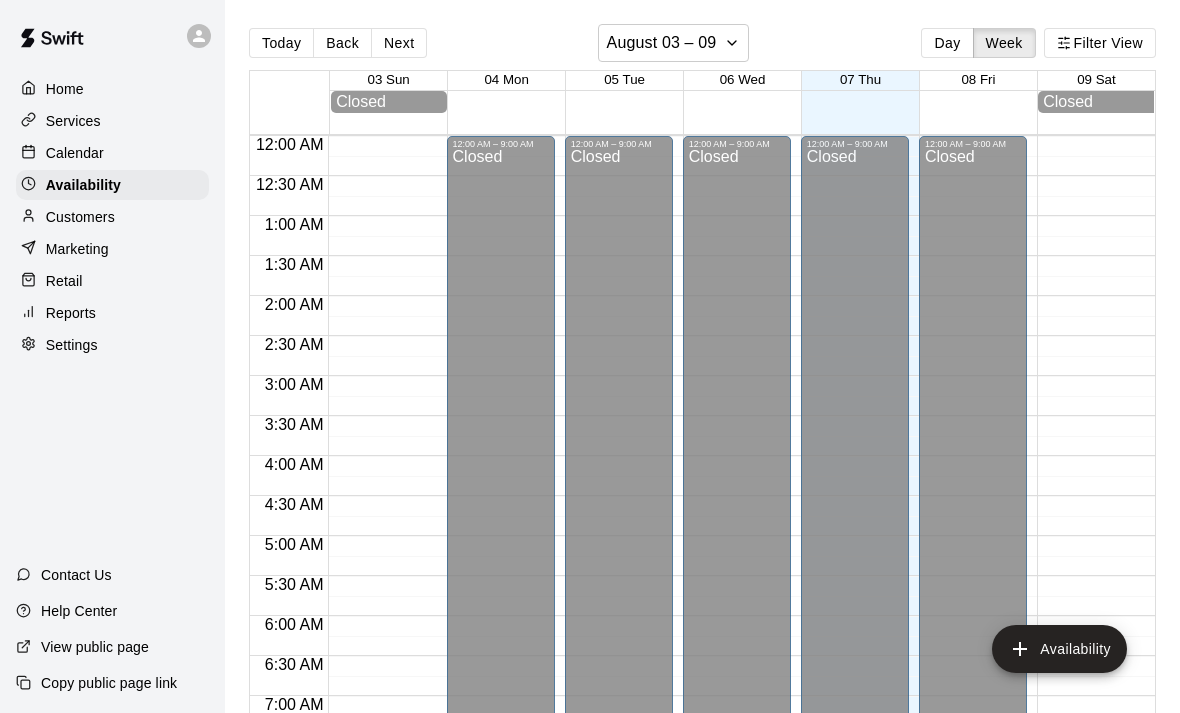 type on "**********" 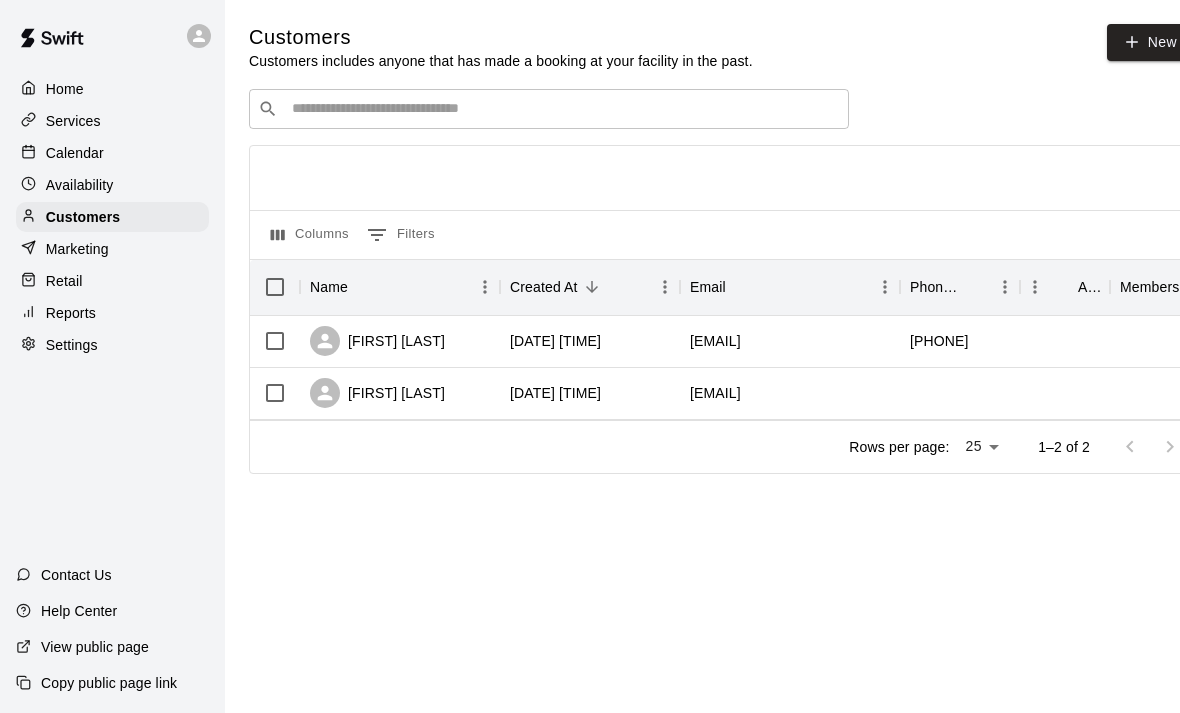 click on "Reports" at bounding box center (71, 313) 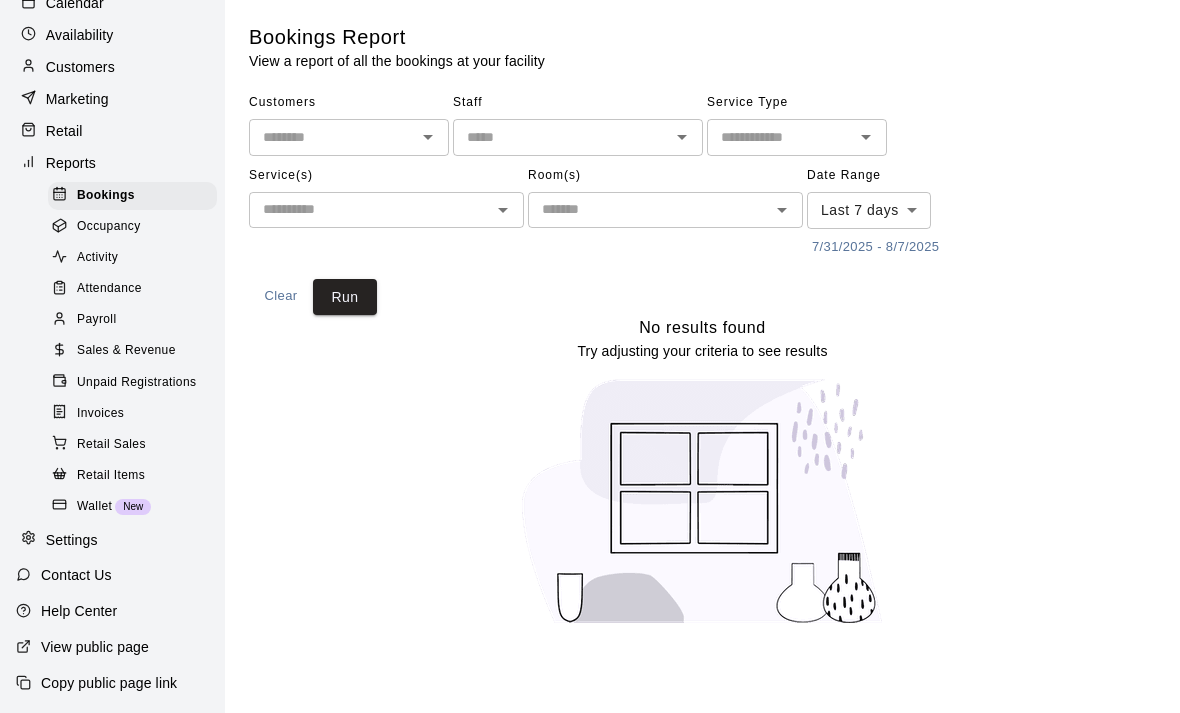 click on "Settings" at bounding box center (72, 540) 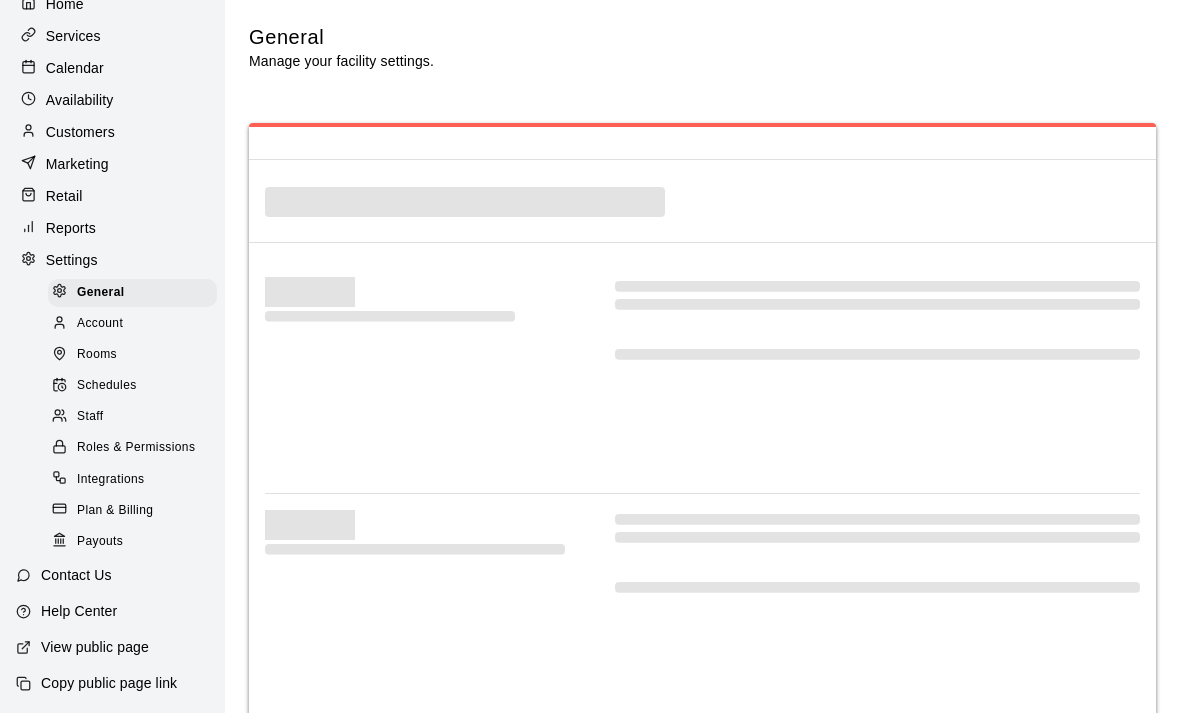 scroll, scrollTop: 86, scrollLeft: 0, axis: vertical 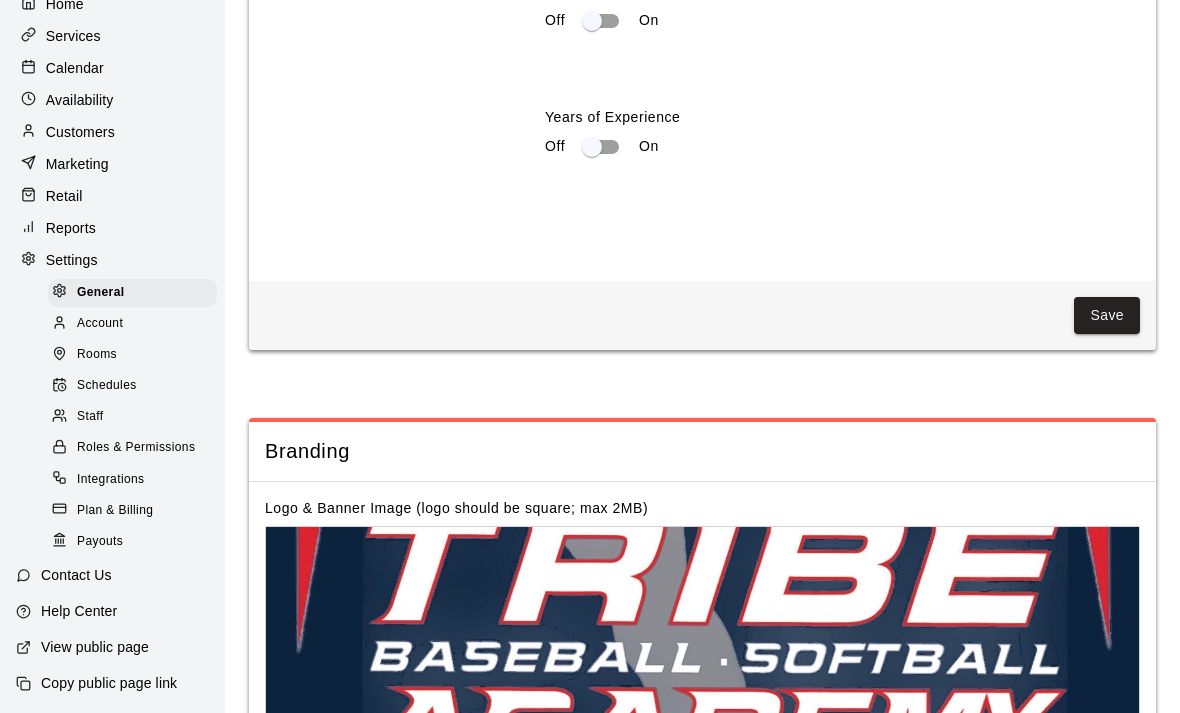 click on "Staff" at bounding box center [90, 417] 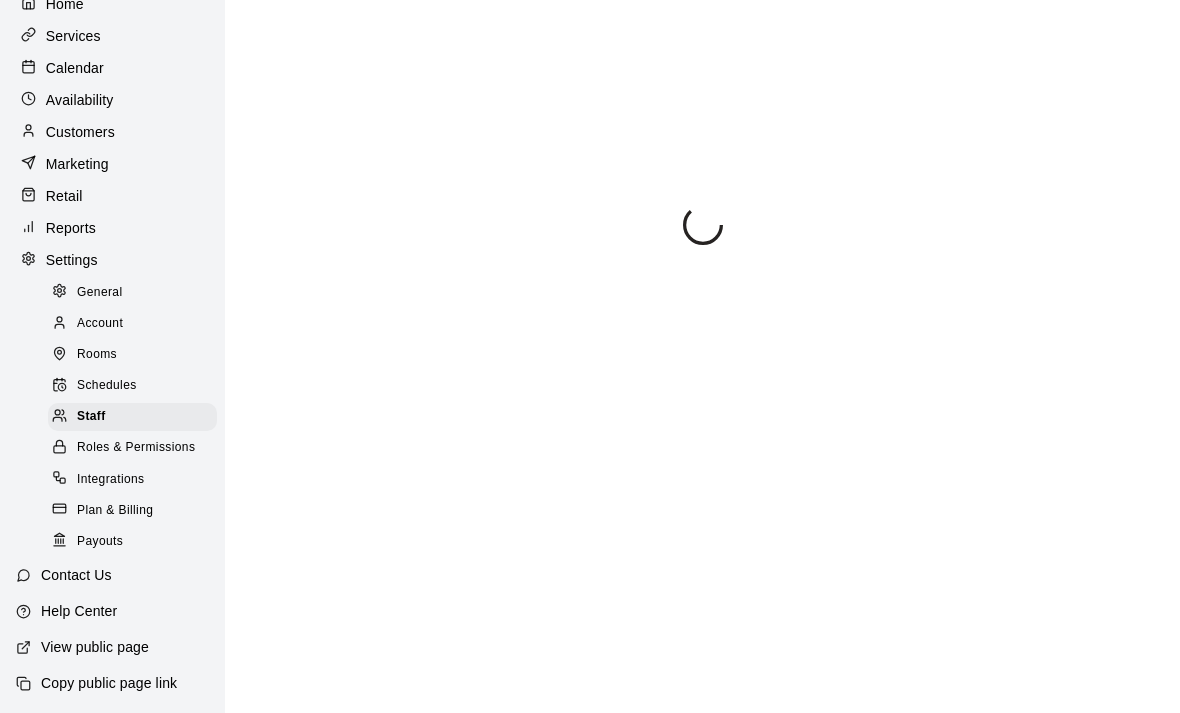 scroll, scrollTop: 0, scrollLeft: 0, axis: both 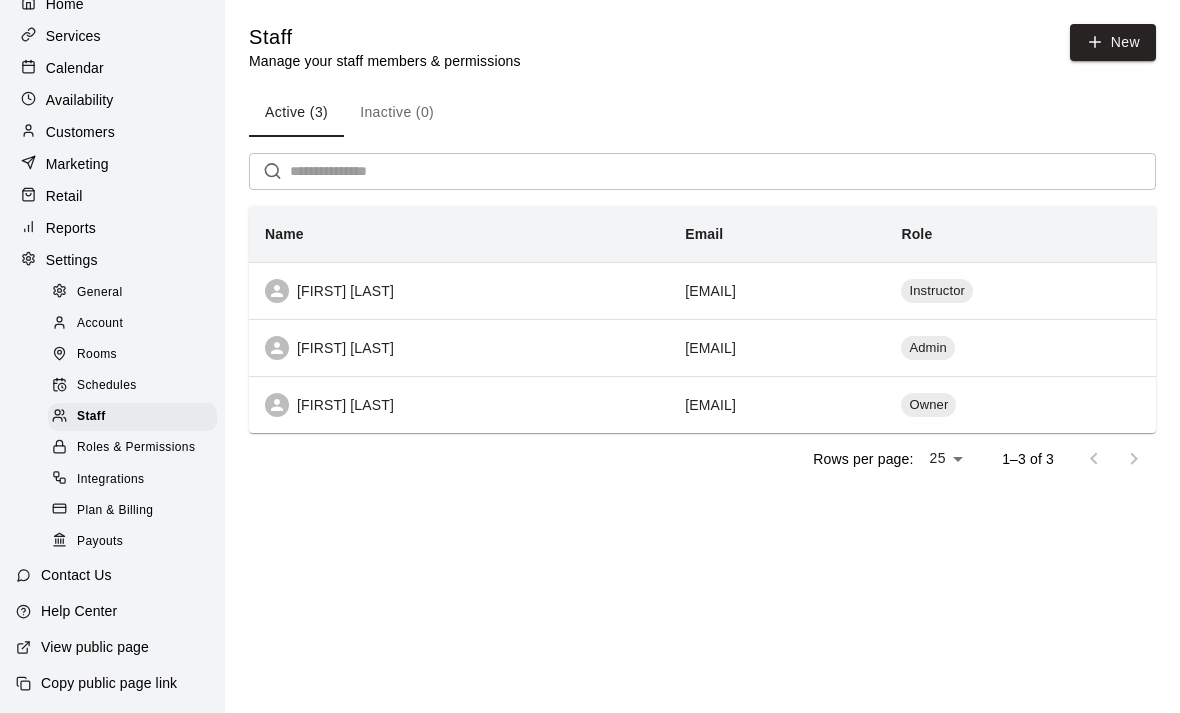 click on "[FIRST] [LAST]" at bounding box center [459, 405] 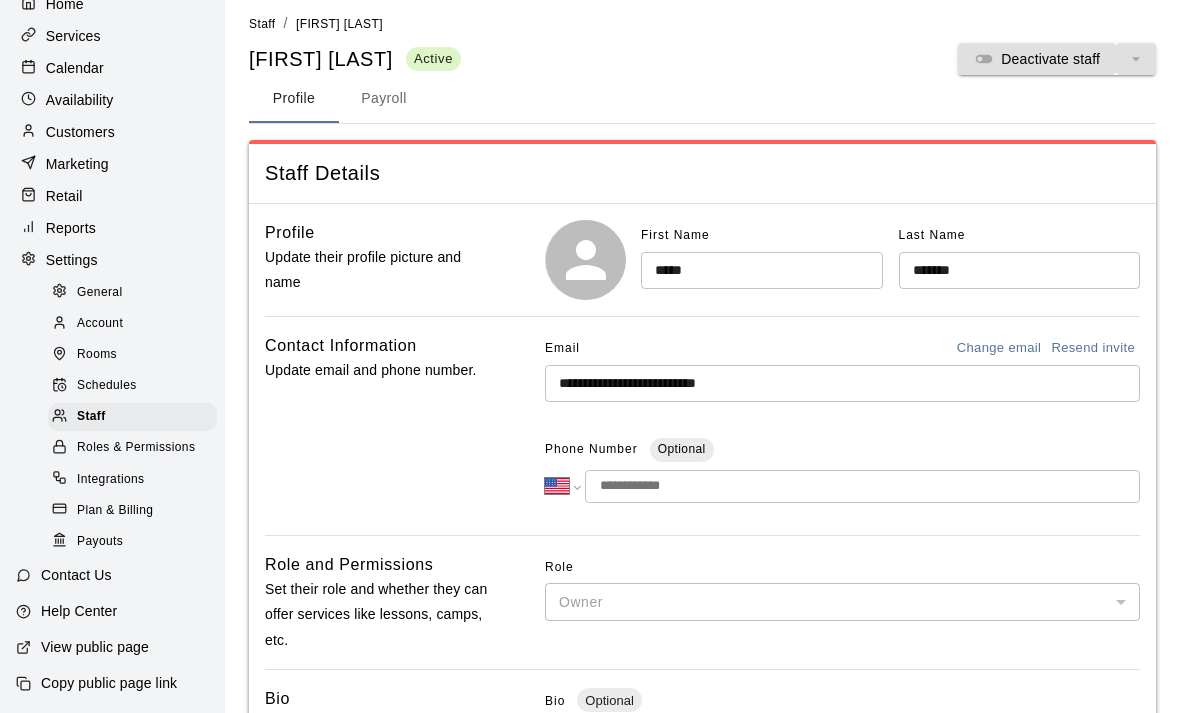 scroll, scrollTop: 41, scrollLeft: 0, axis: vertical 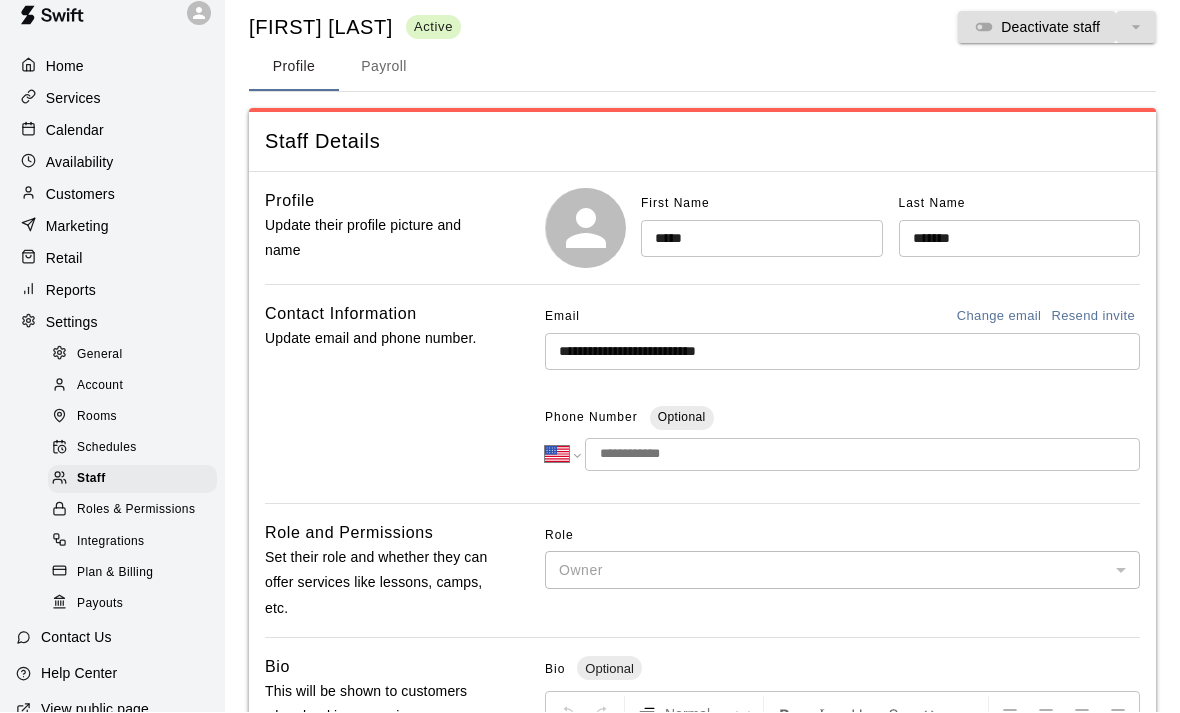 click at bounding box center [862, 455] 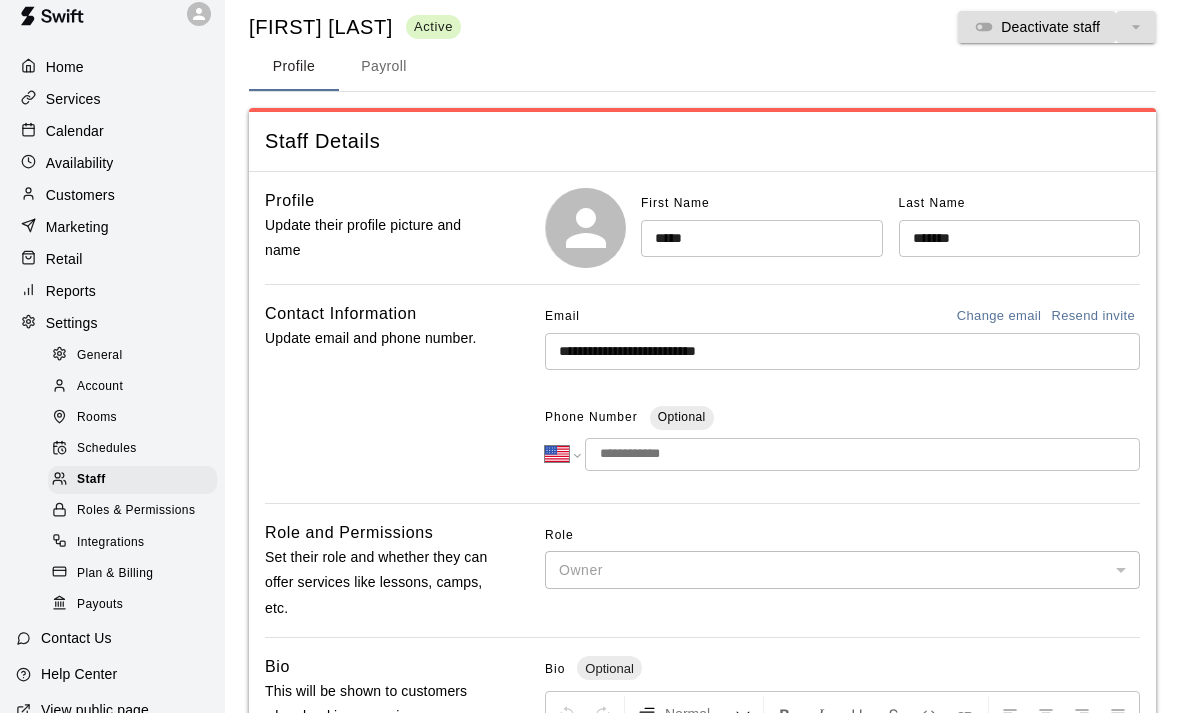 scroll, scrollTop: 42, scrollLeft: 0, axis: vertical 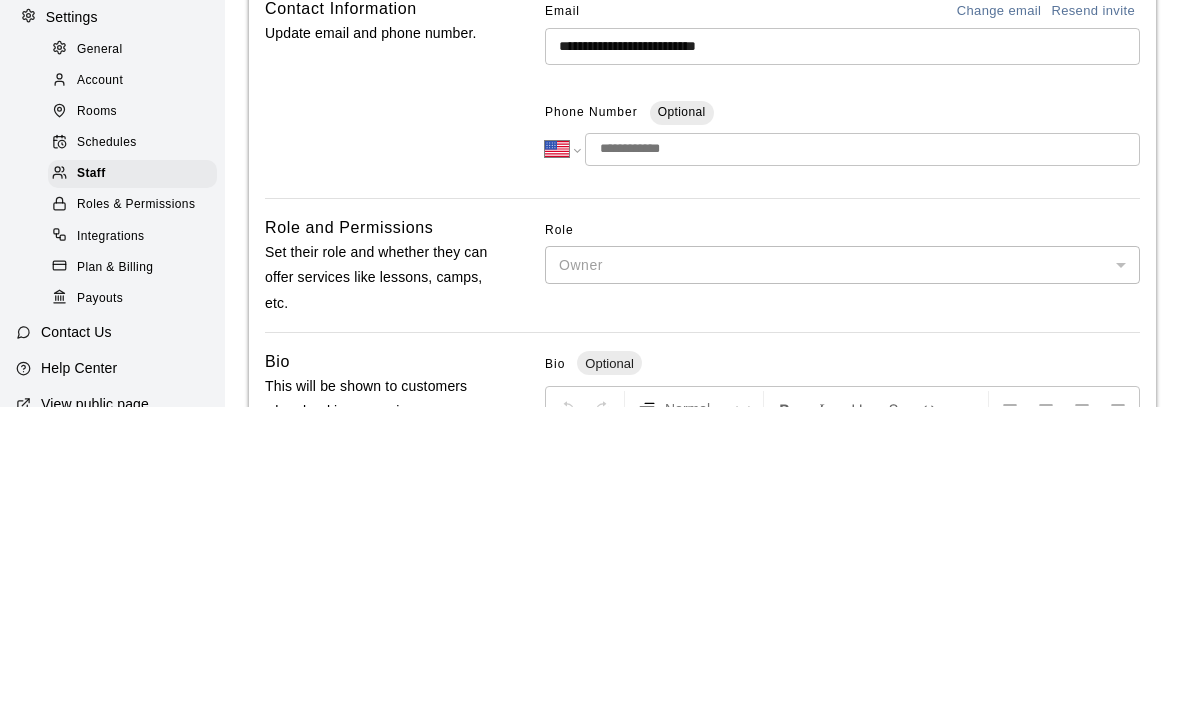 type on "**********" 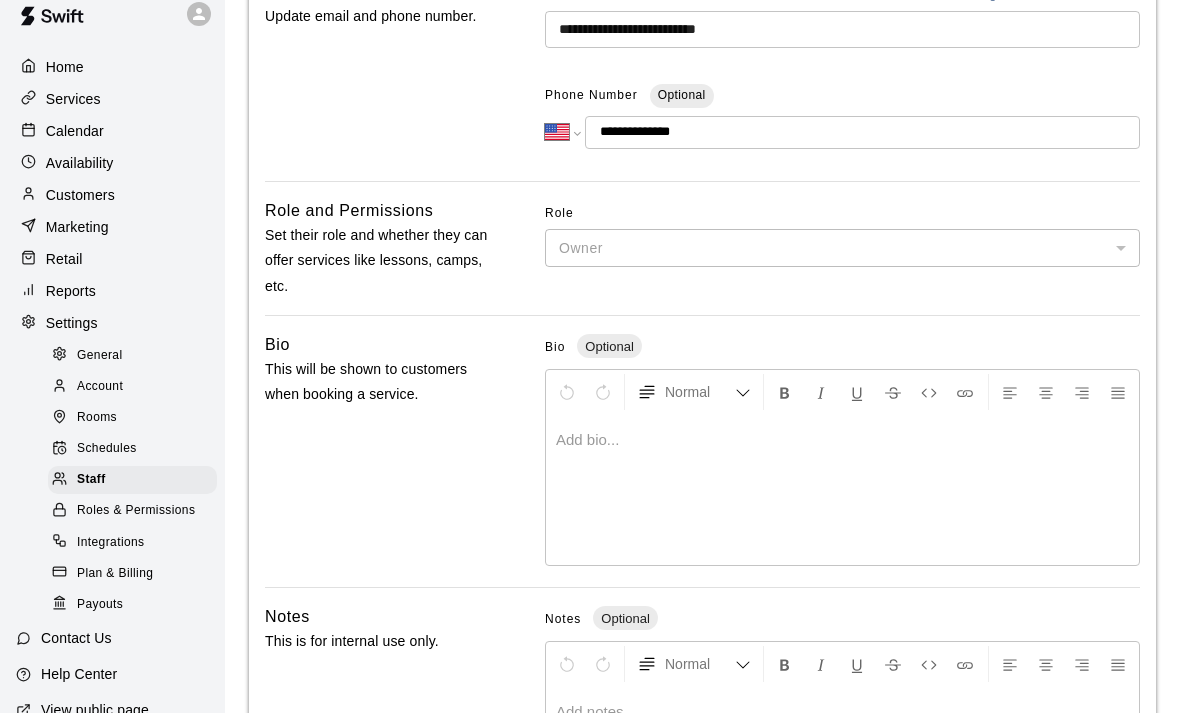 scroll, scrollTop: 532, scrollLeft: 0, axis: vertical 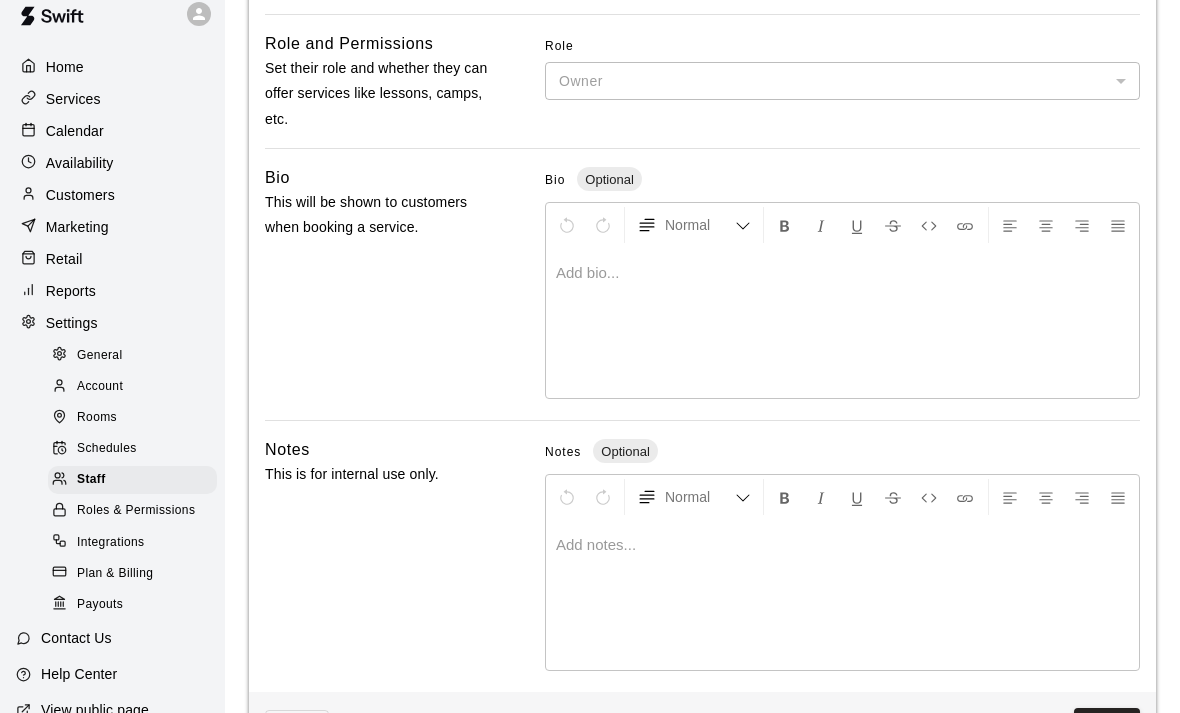 click on "Save" at bounding box center (1107, 726) 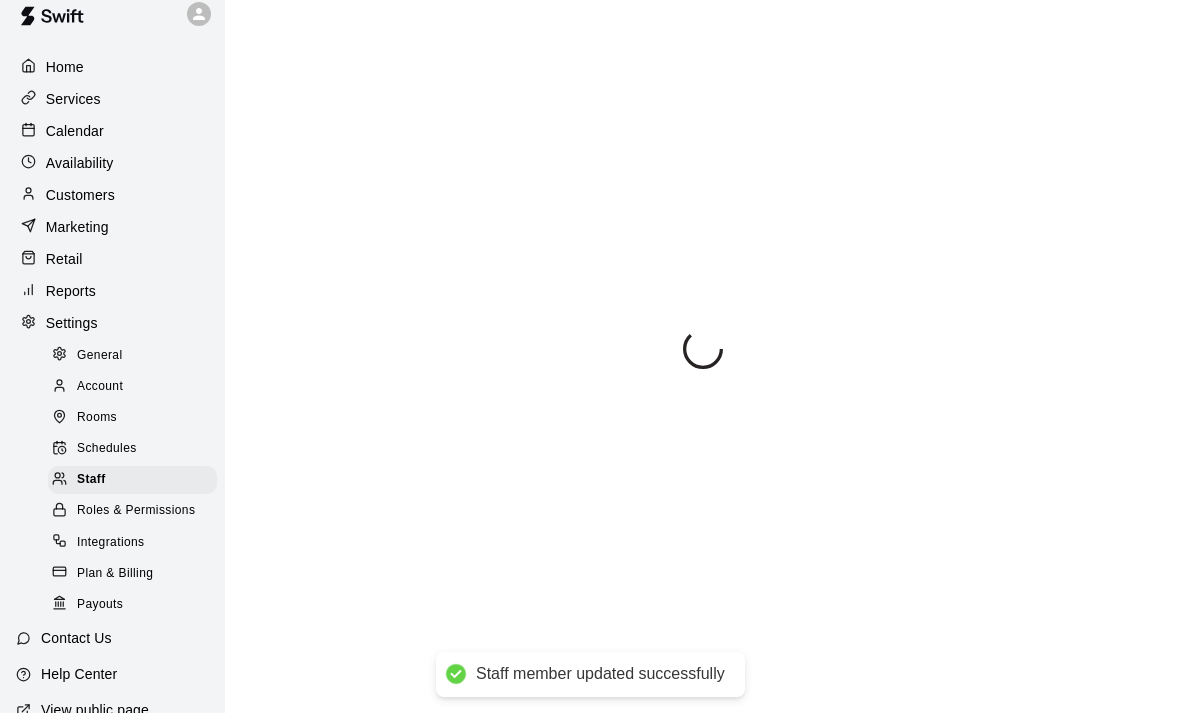 scroll, scrollTop: 0, scrollLeft: 0, axis: both 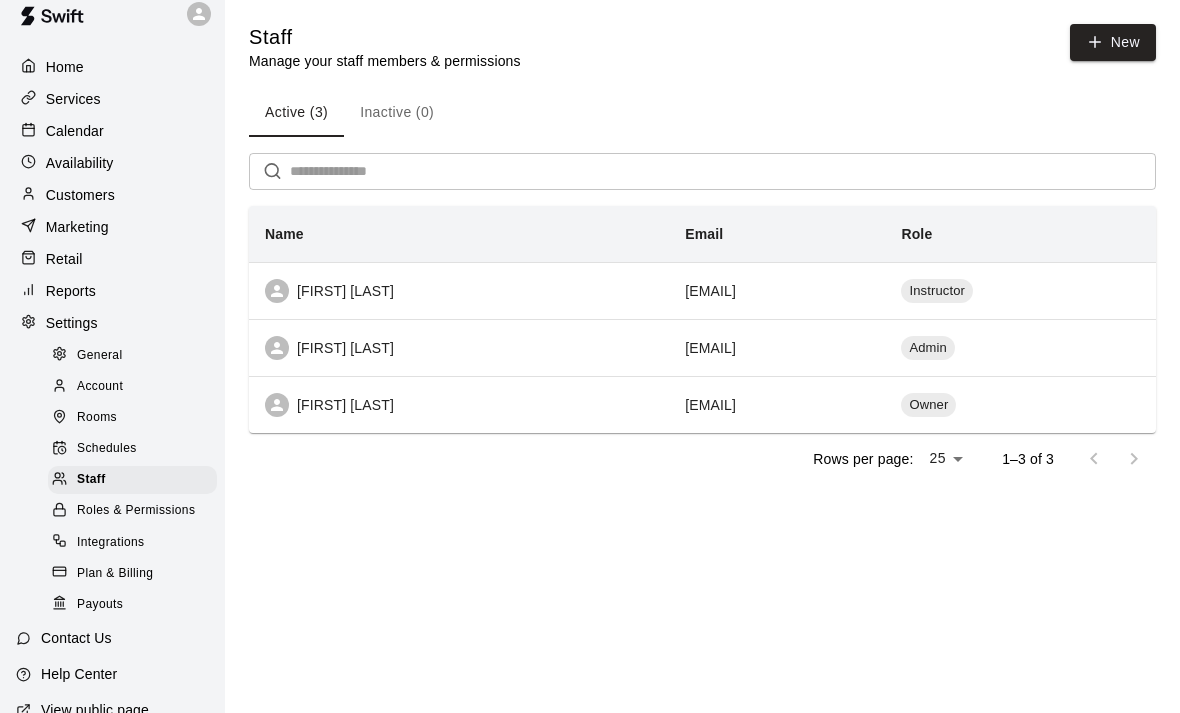 click on "Schedules" at bounding box center [107, 449] 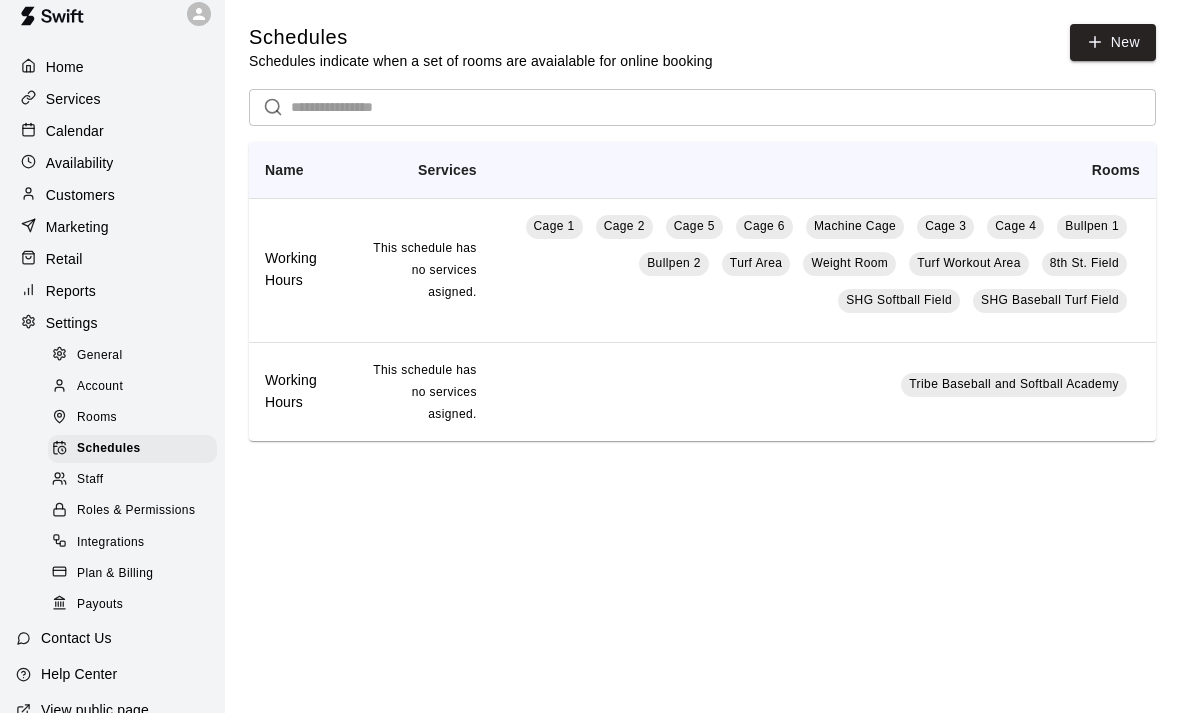 click on "Working Hours" at bounding box center (298, 270) 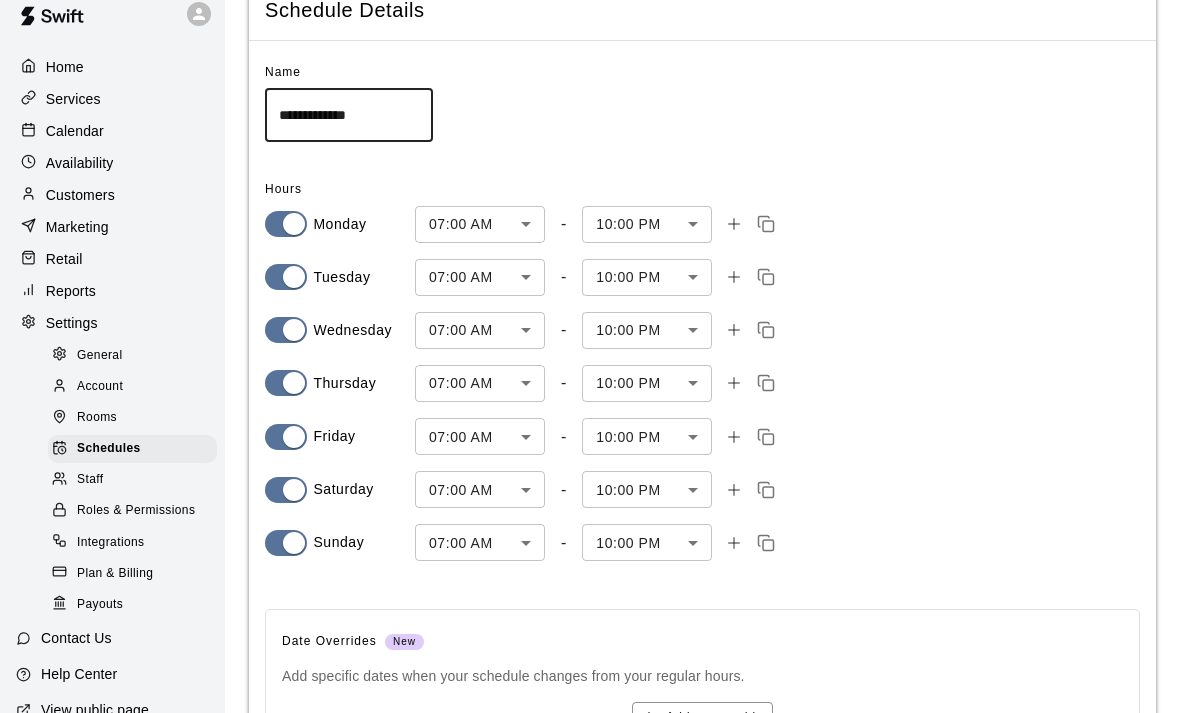 scroll, scrollTop: 0, scrollLeft: 0, axis: both 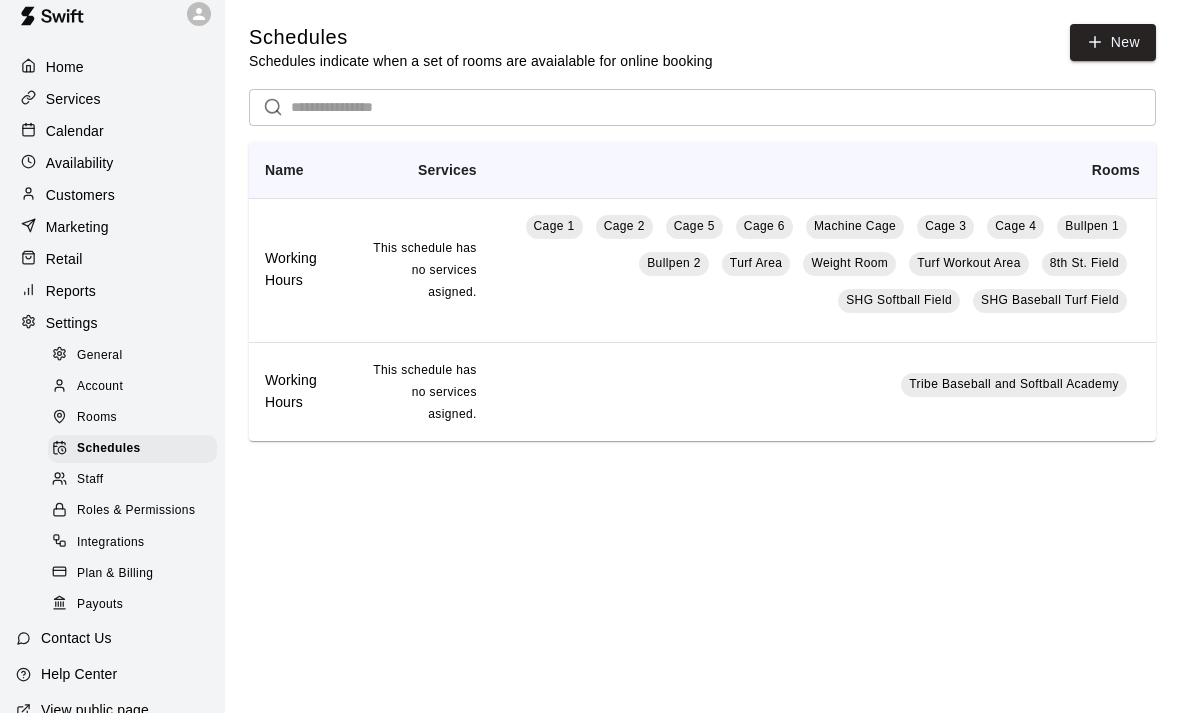 click on "SHG Baseball Turf Field" at bounding box center (1050, 300) 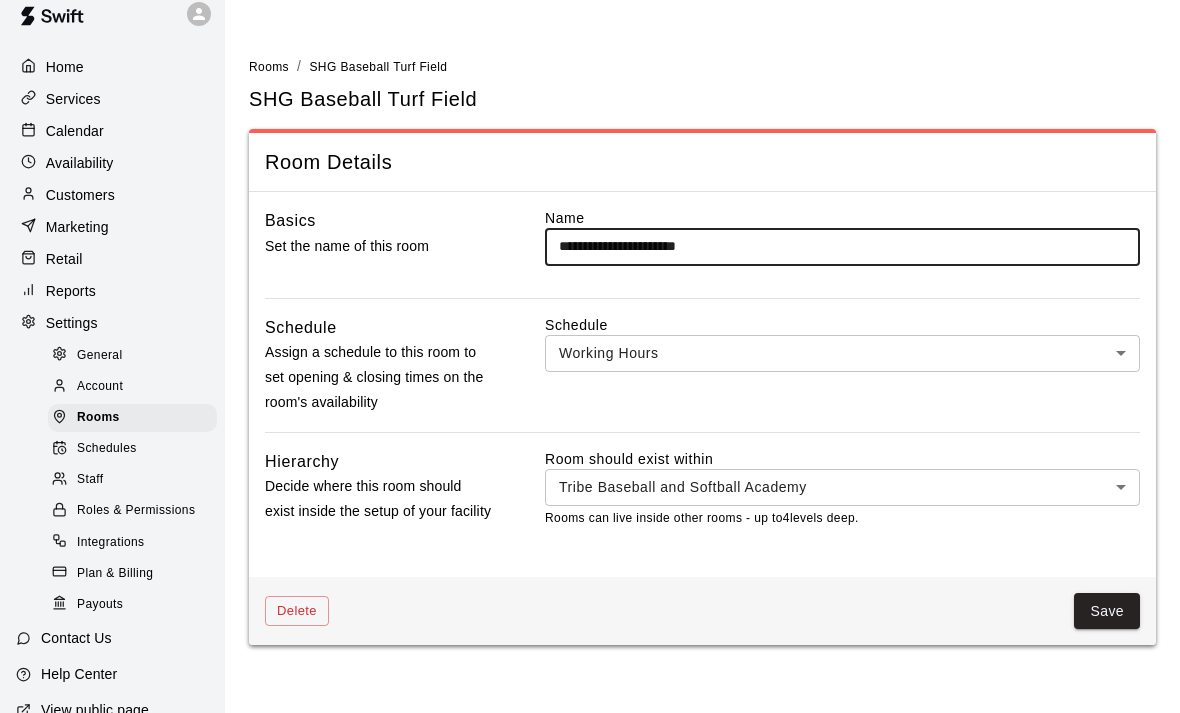 click on "**********" at bounding box center [590, 334] 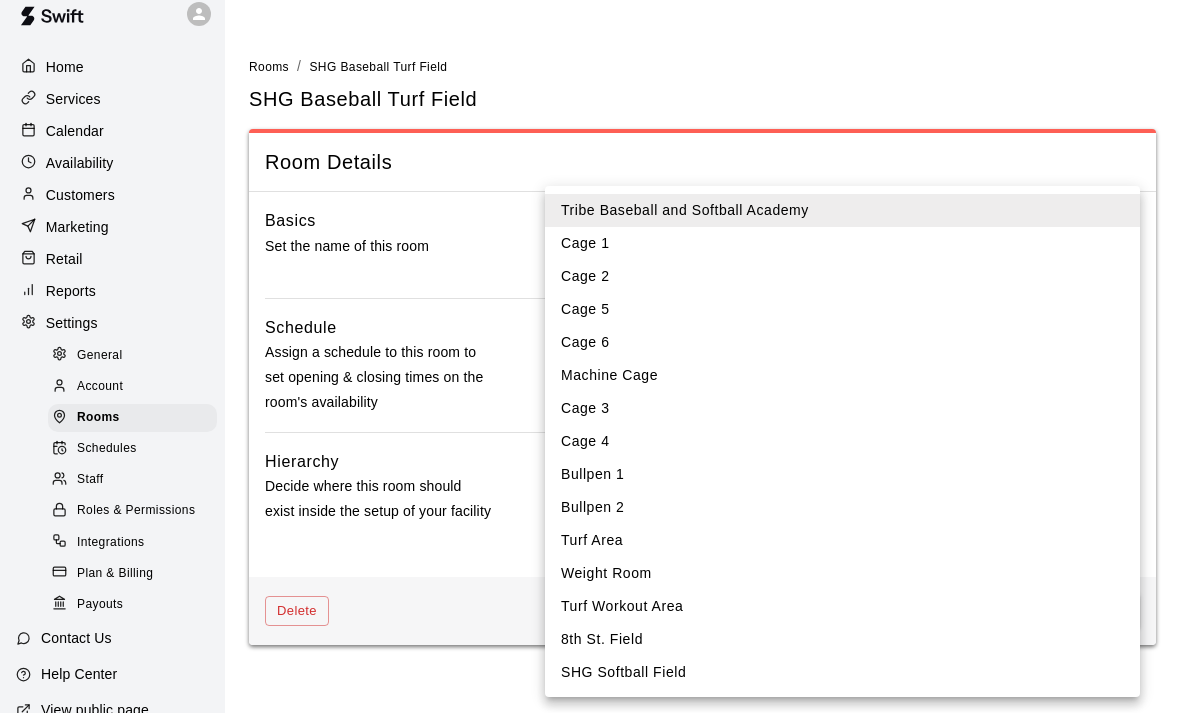 click at bounding box center (590, 356) 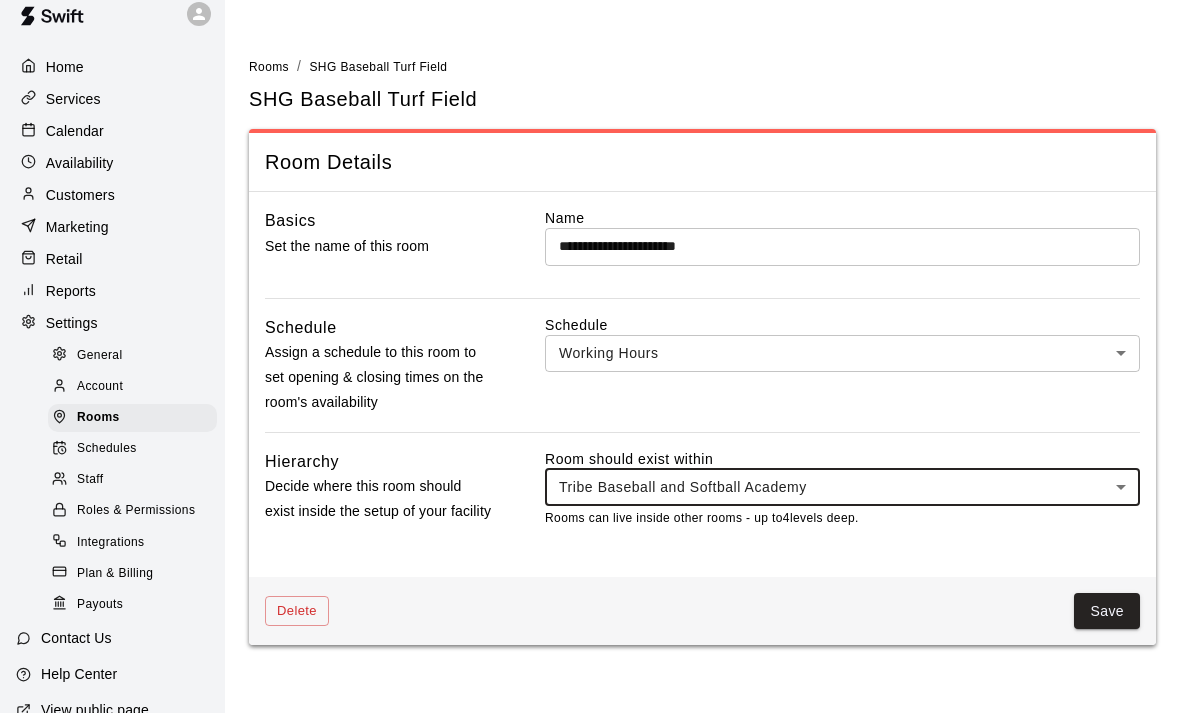 click on "Save" at bounding box center [1107, 611] 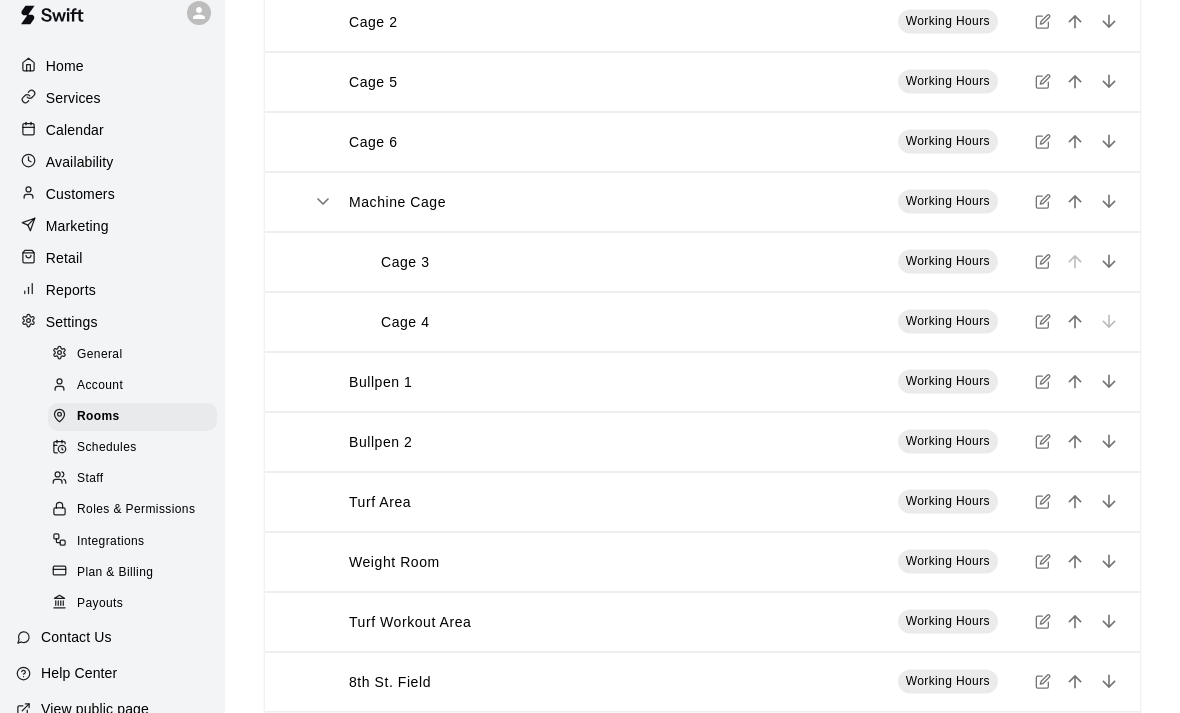 scroll, scrollTop: 423, scrollLeft: 0, axis: vertical 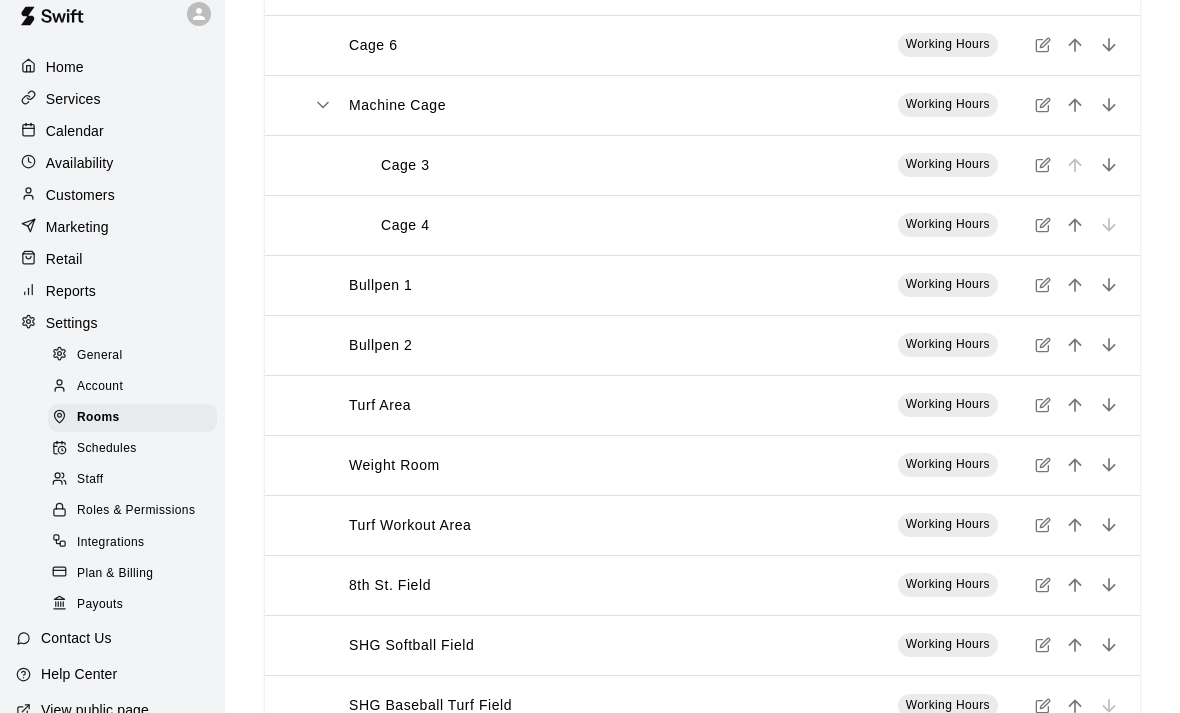 click 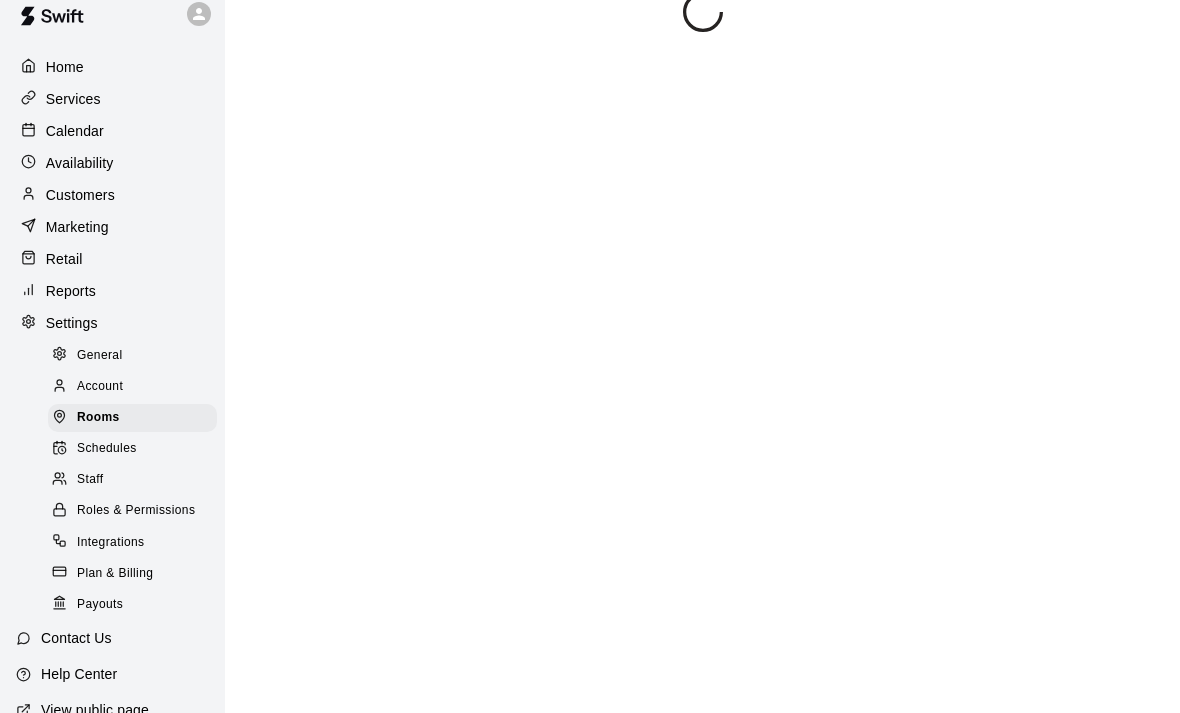 scroll, scrollTop: 0, scrollLeft: 0, axis: both 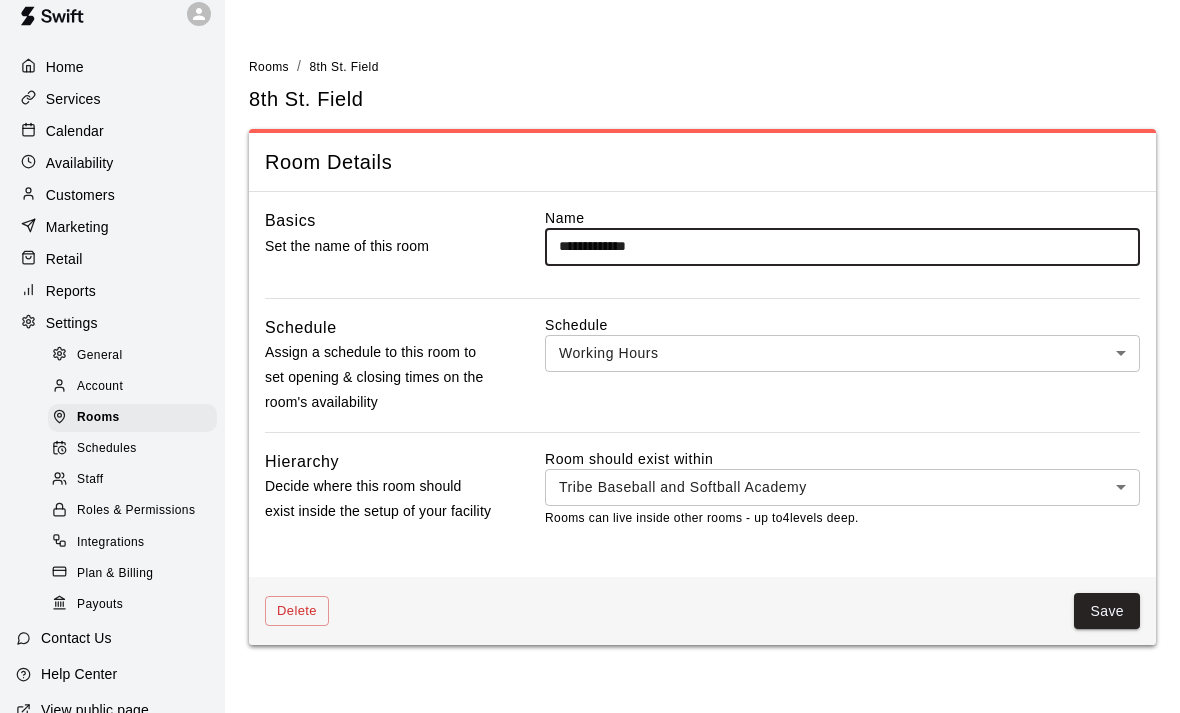 click on "Save" at bounding box center (1107, 611) 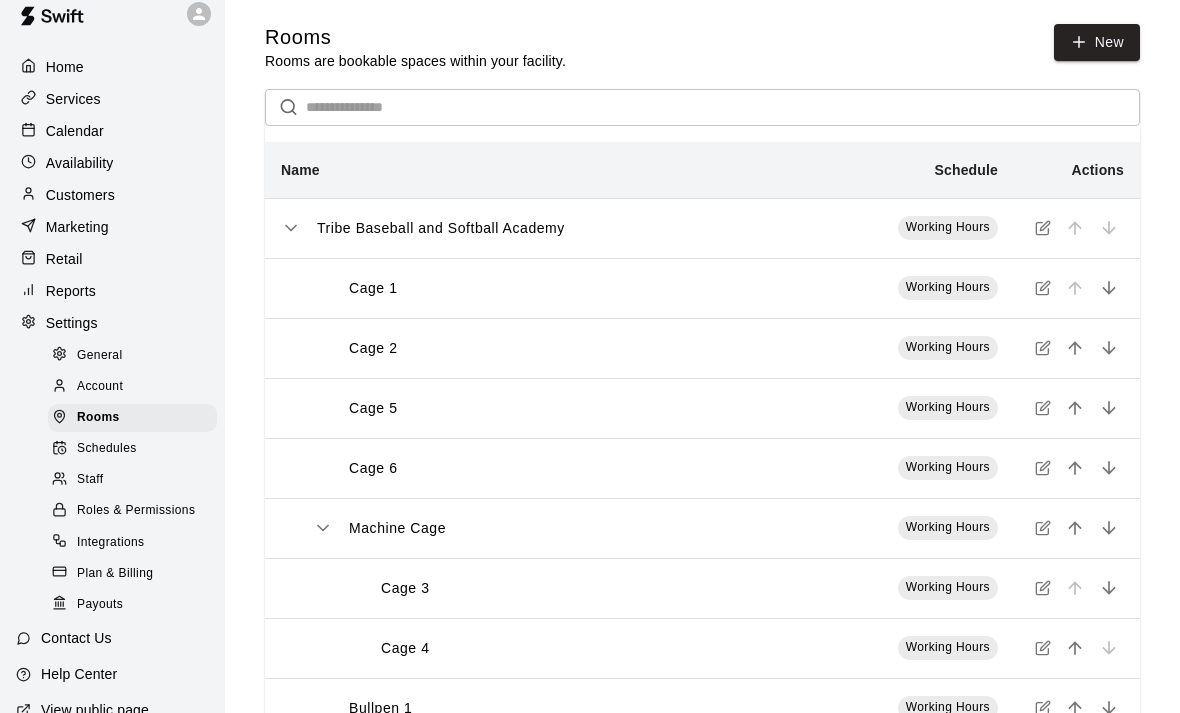 click on "Schedules" at bounding box center (107, 449) 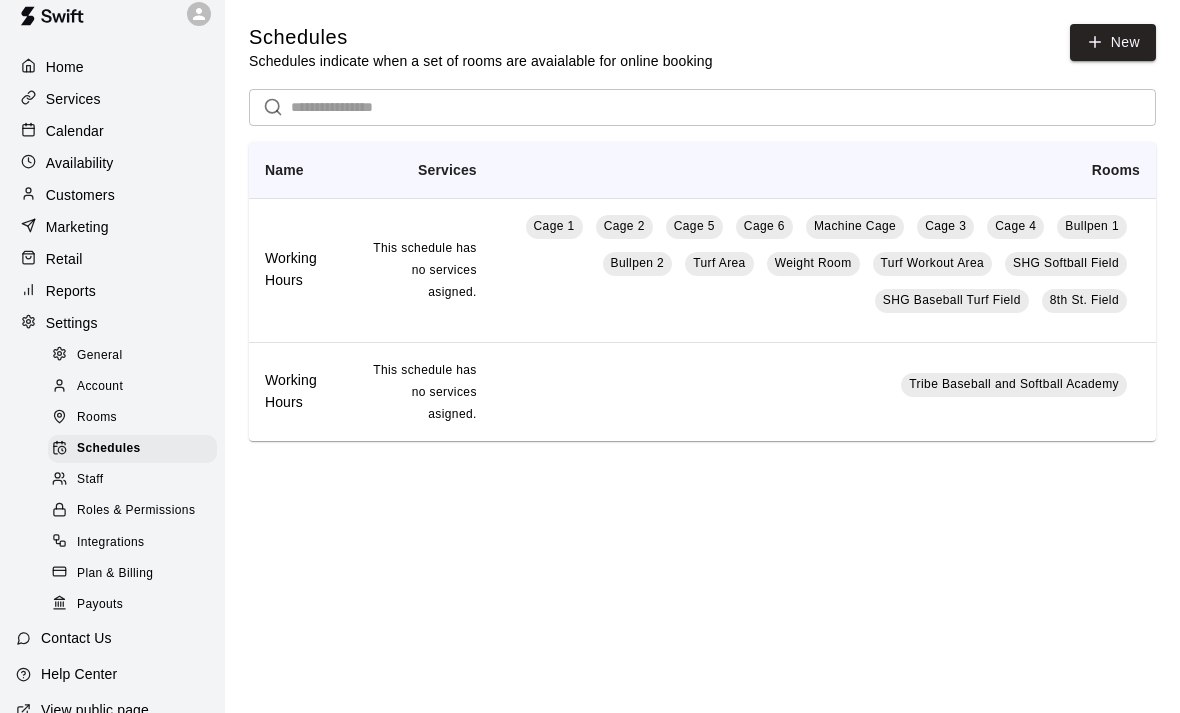 click on "Staff" at bounding box center [90, 480] 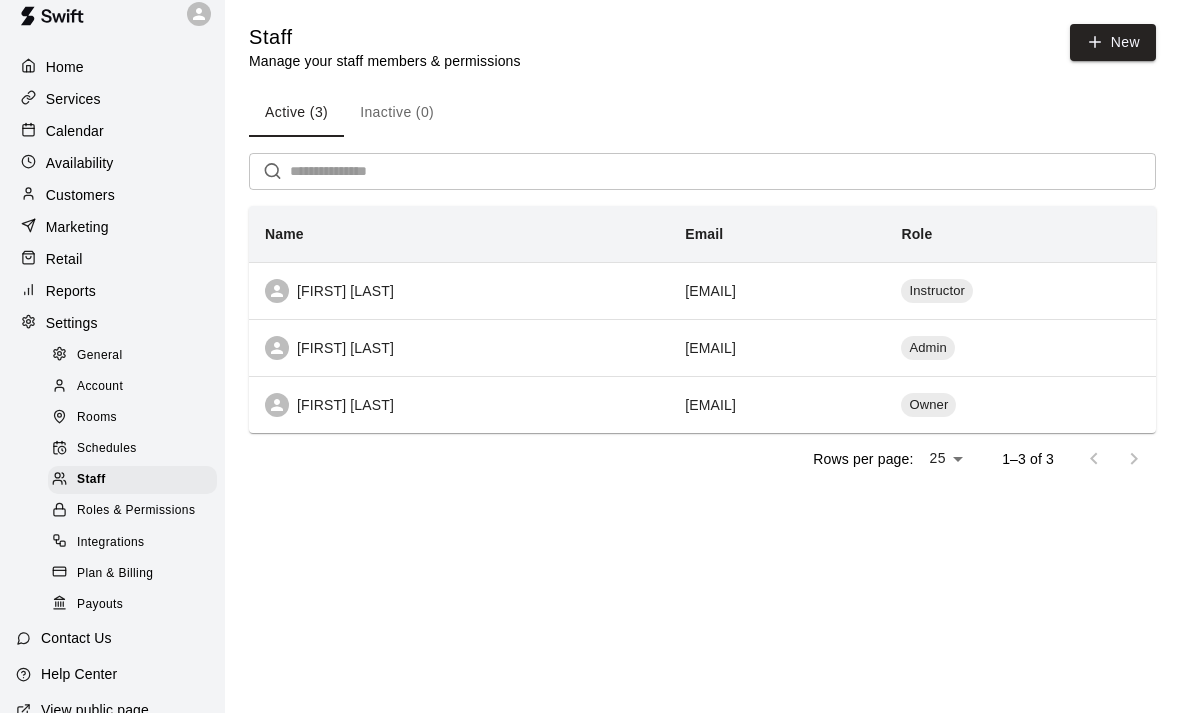 click on "scottstotlar@tbsa-tribe.com" at bounding box center [777, 404] 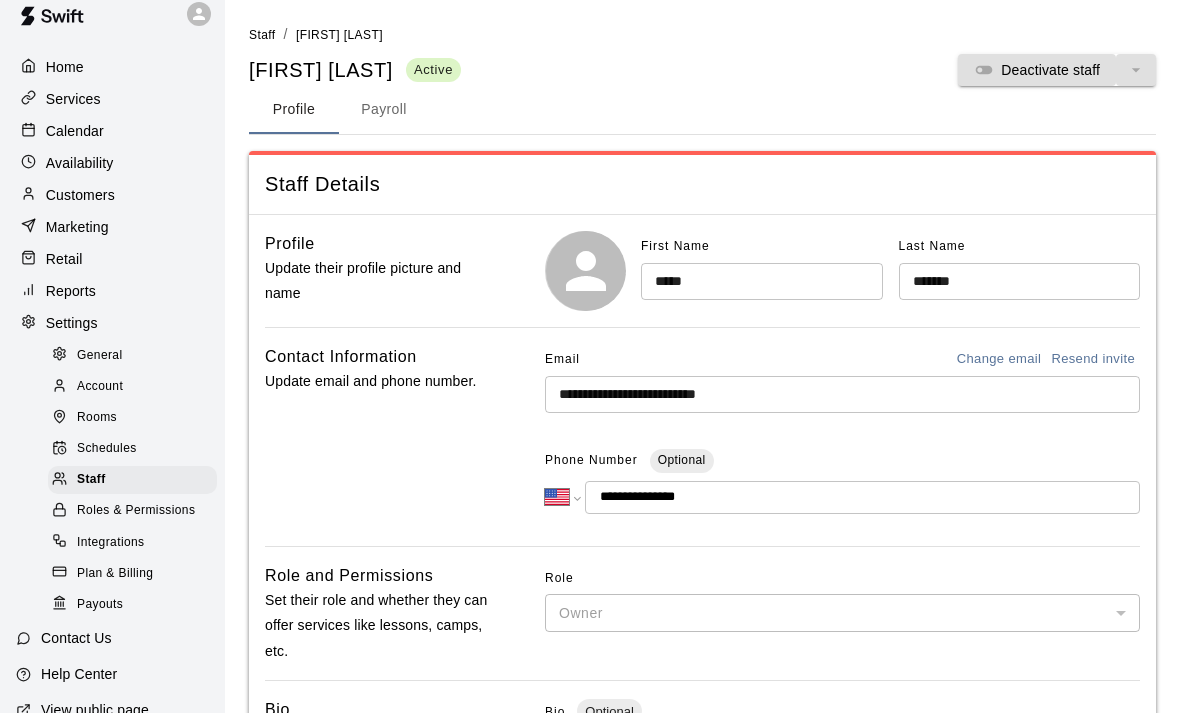 click on "Roles & Permissions" at bounding box center [136, 511] 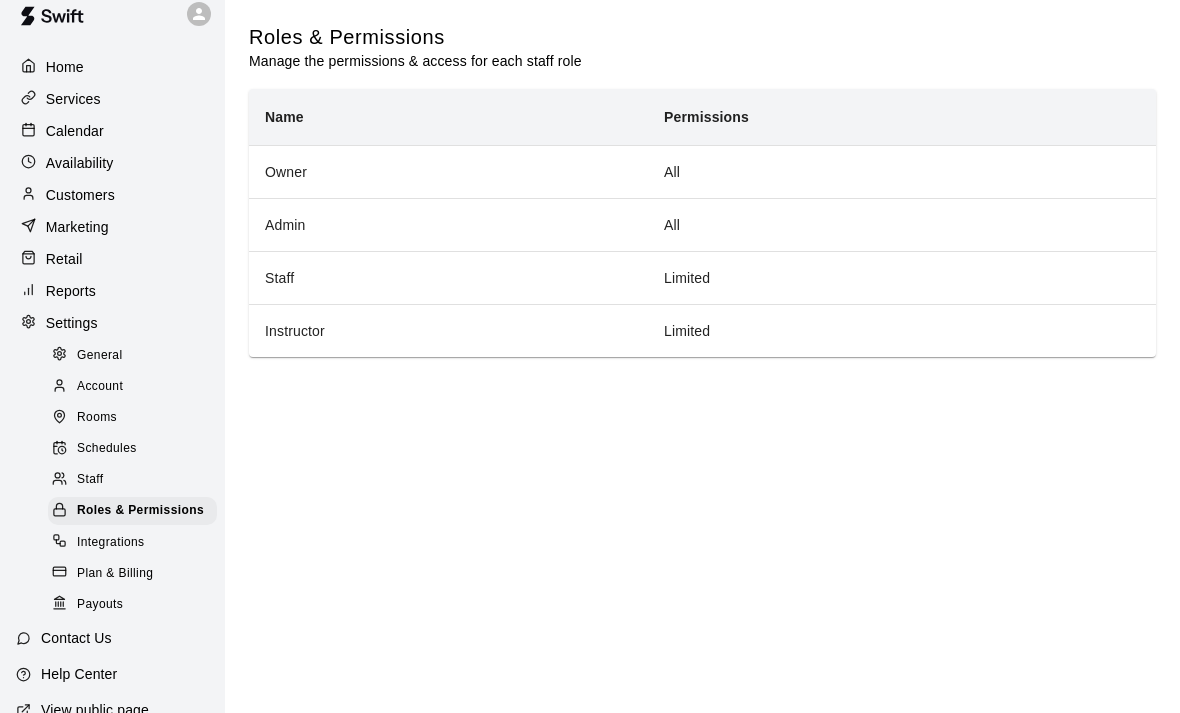 click on "Limited" at bounding box center (902, 277) 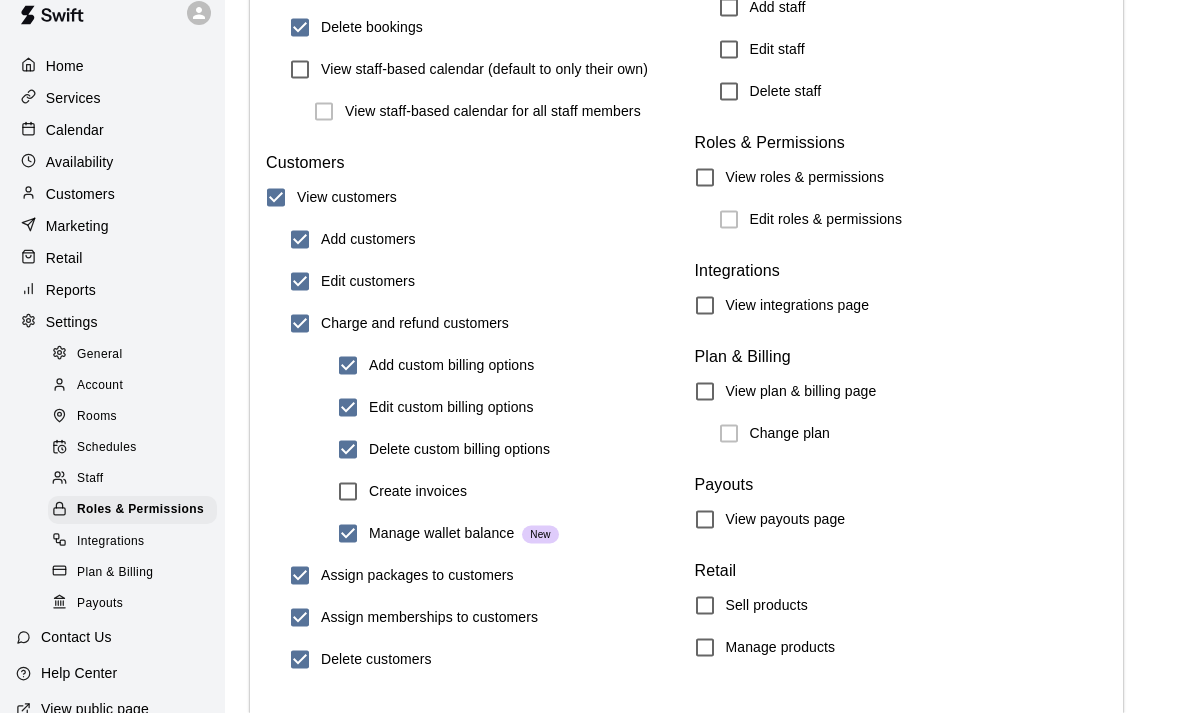 scroll, scrollTop: 2224, scrollLeft: 0, axis: vertical 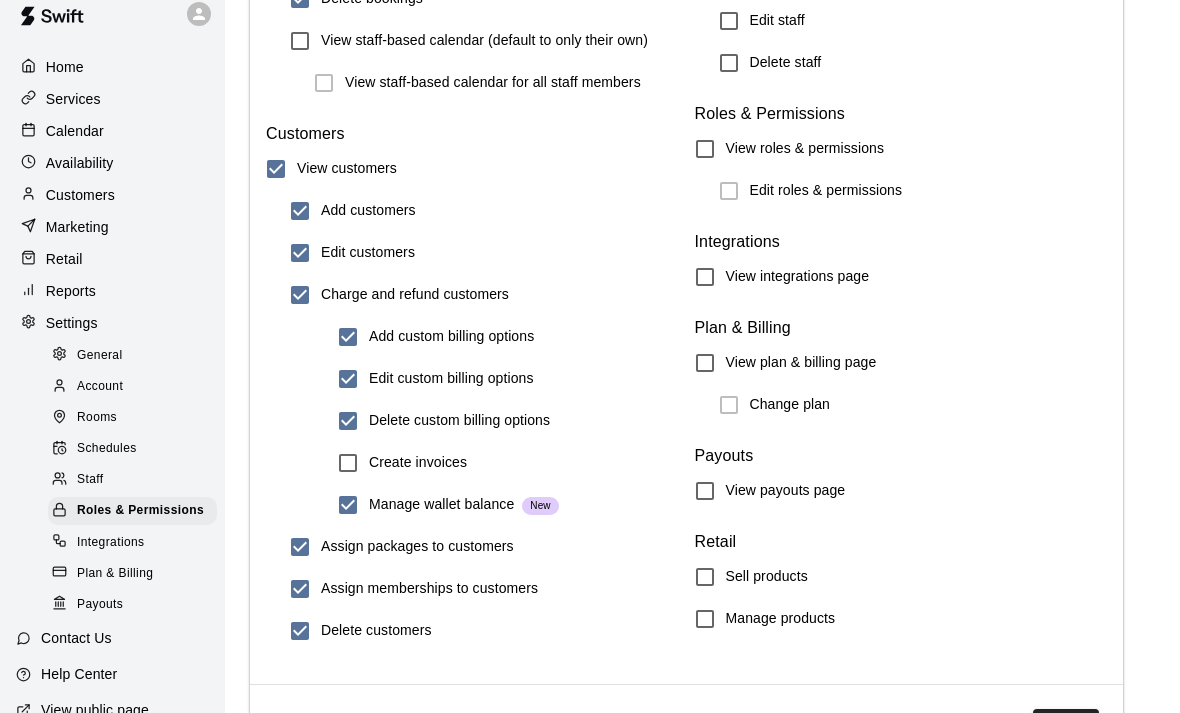 click on "Save" at bounding box center [1066, 727] 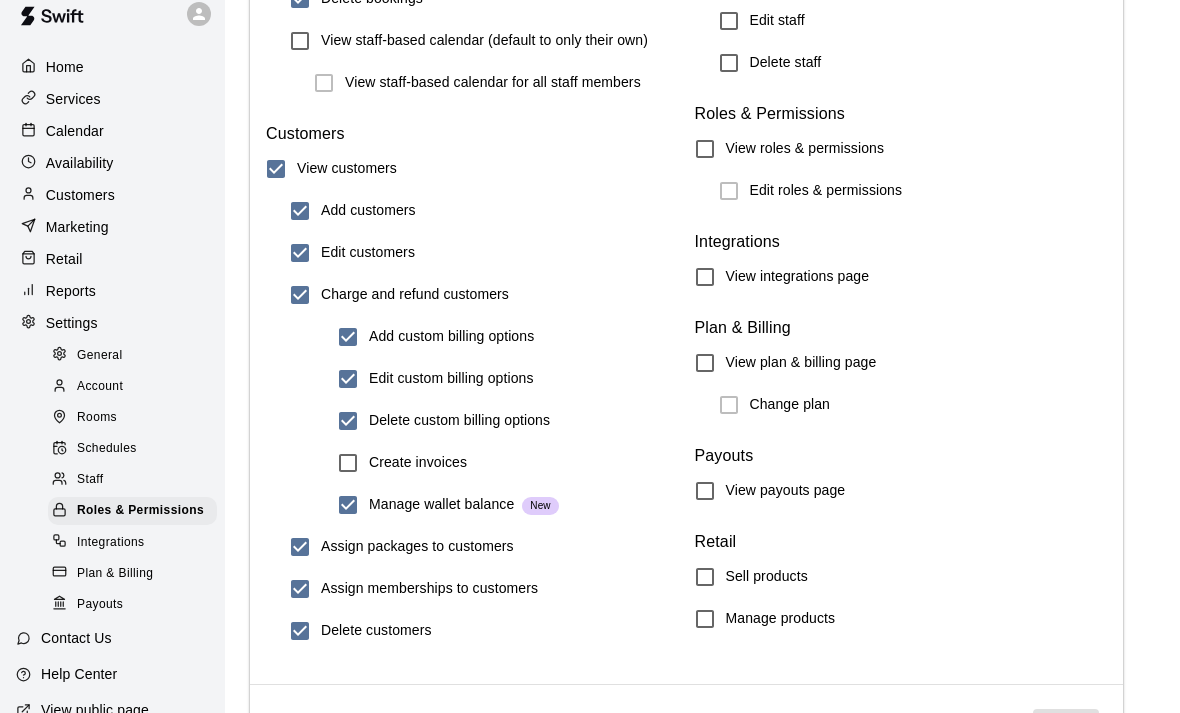 scroll, scrollTop: 0, scrollLeft: 0, axis: both 